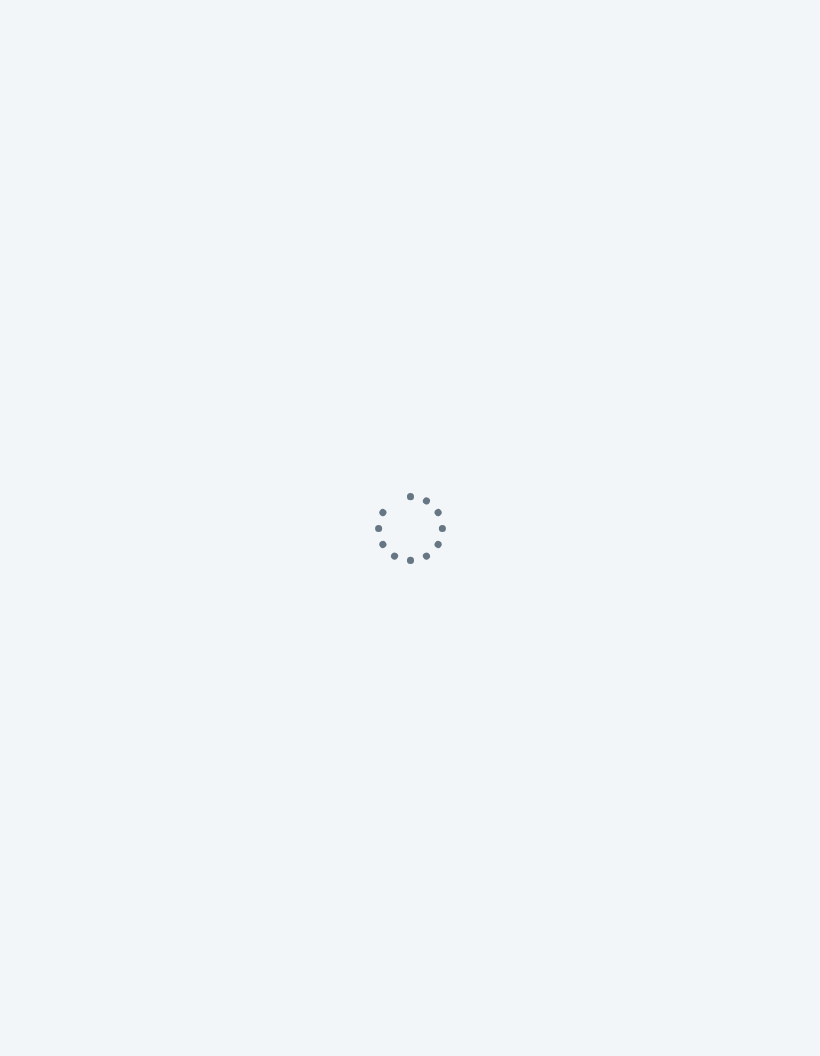 scroll, scrollTop: 1, scrollLeft: 0, axis: vertical 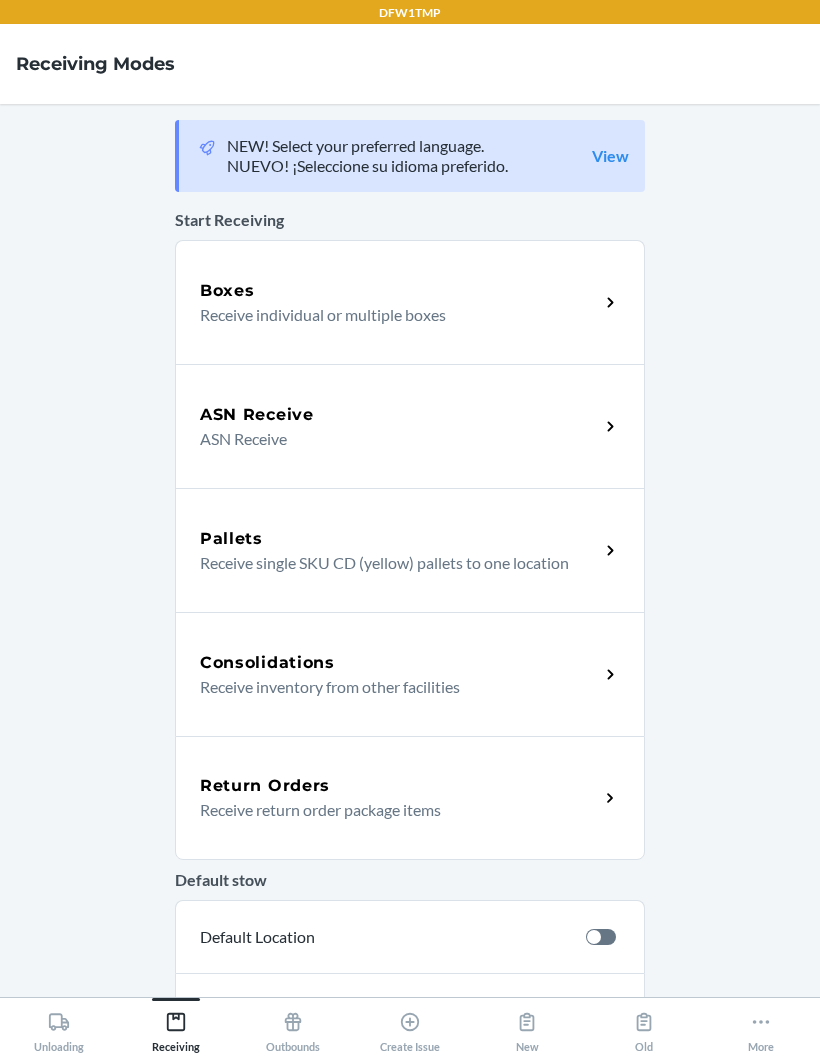click 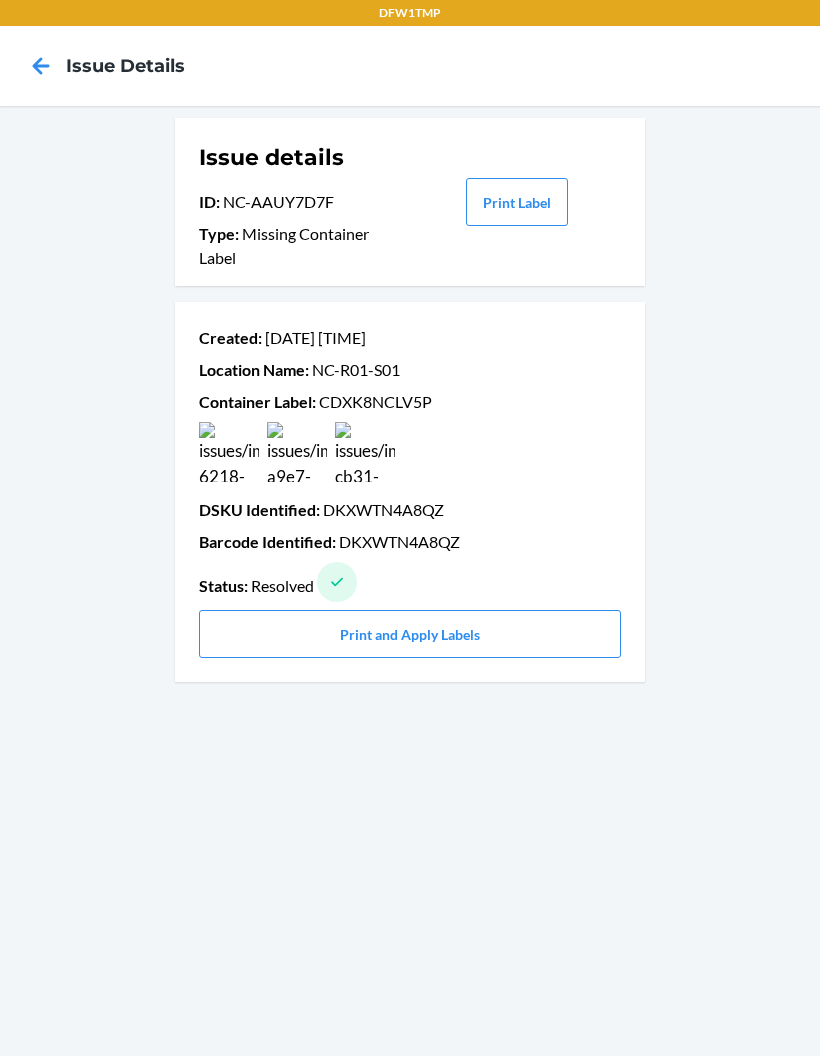 click 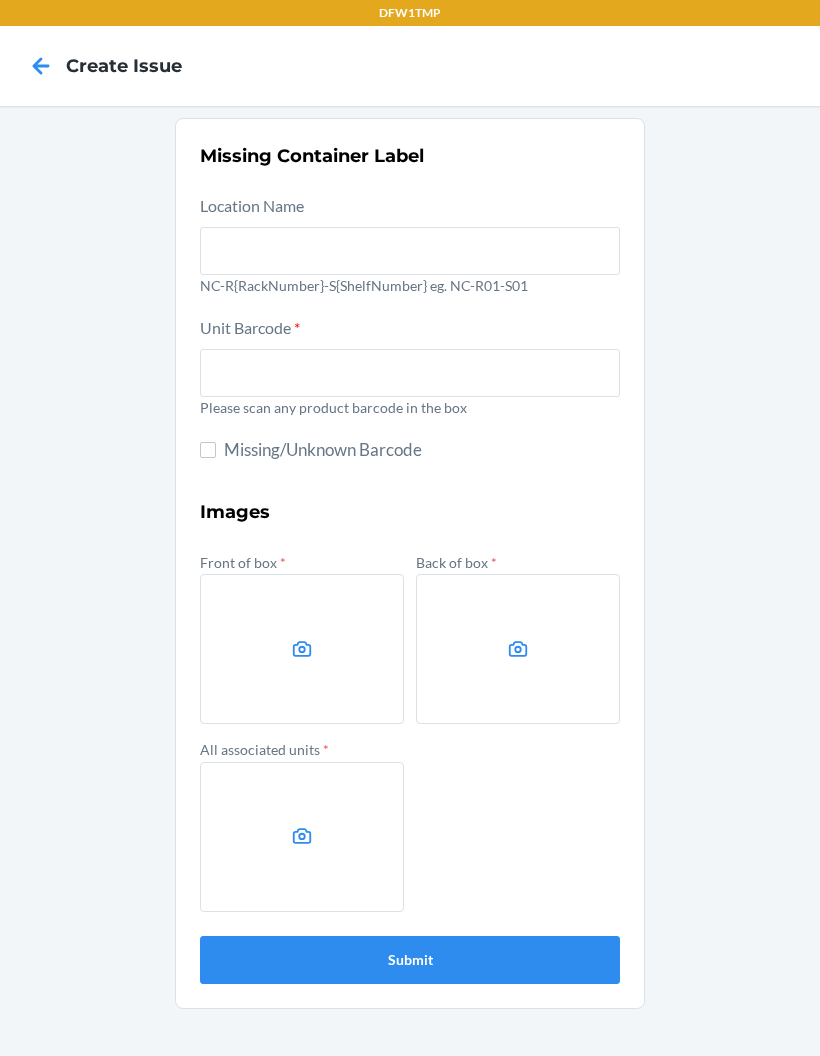 scroll, scrollTop: 0, scrollLeft: 0, axis: both 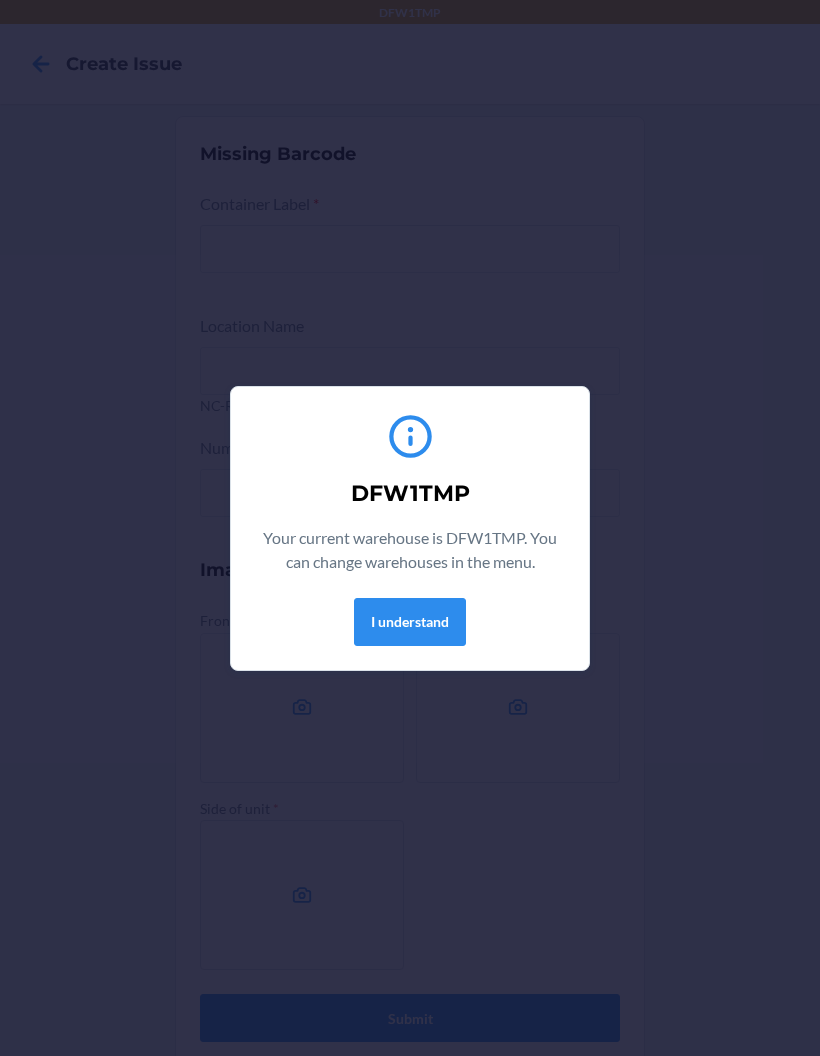 click on "I understand" at bounding box center (410, 622) 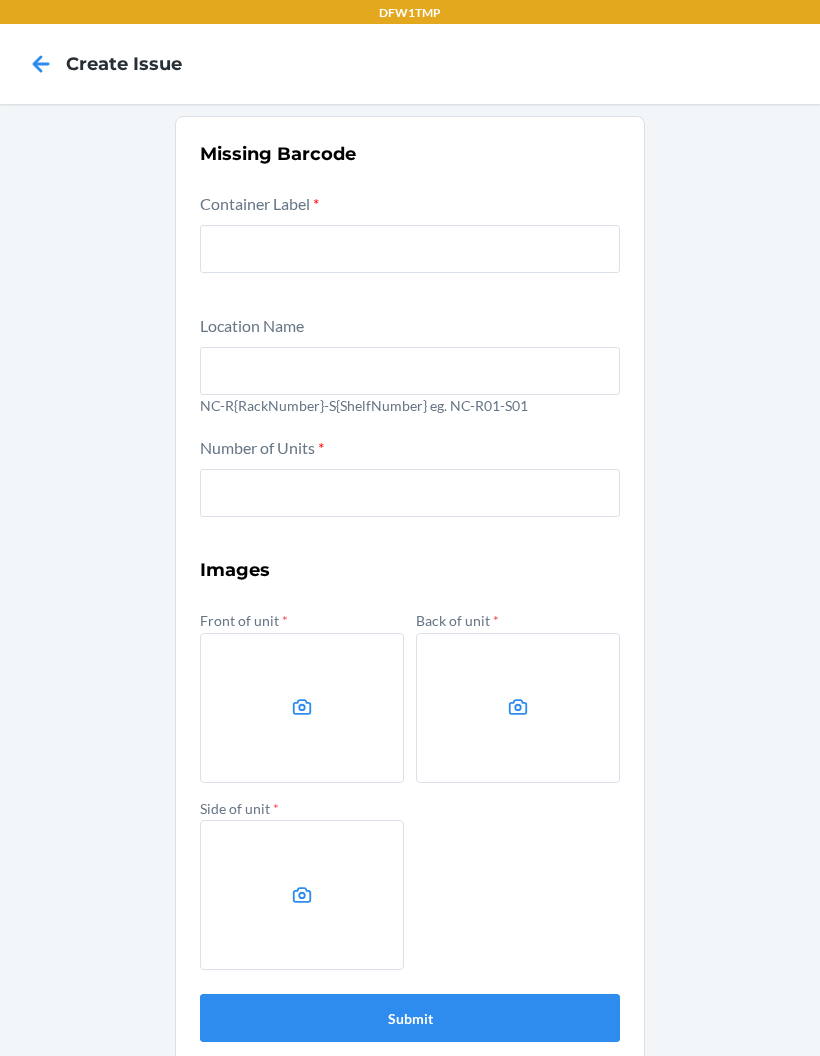 click 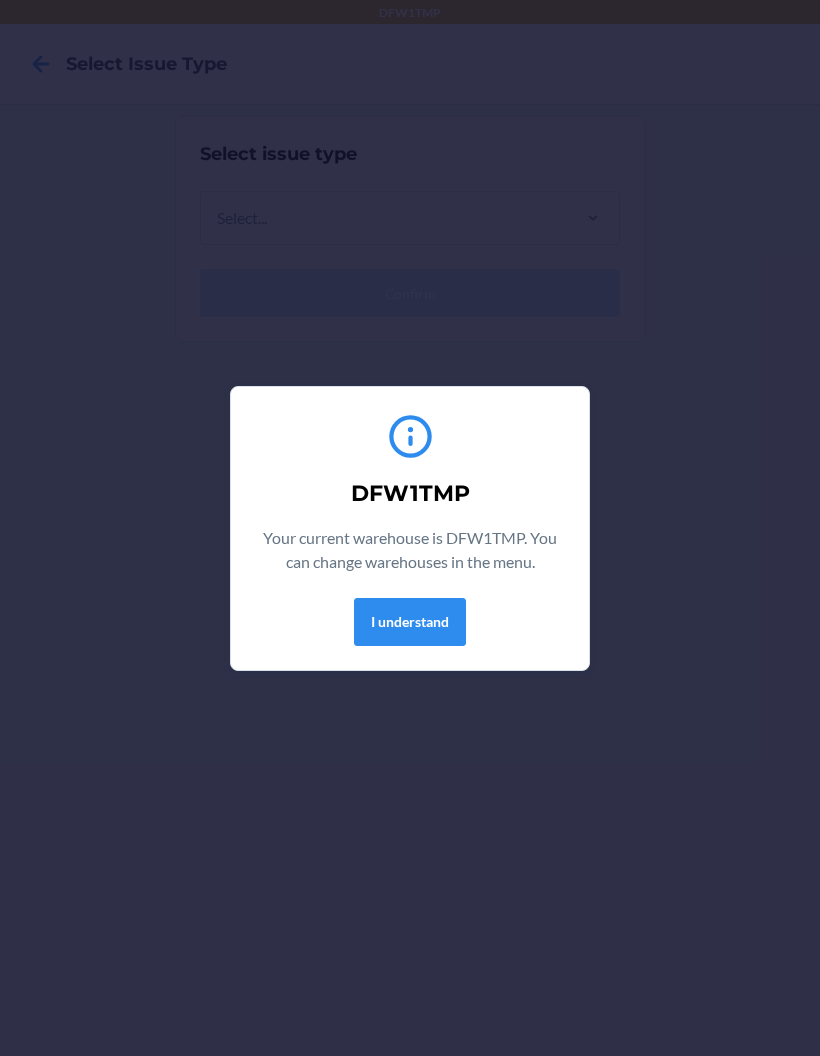 scroll, scrollTop: 0, scrollLeft: 0, axis: both 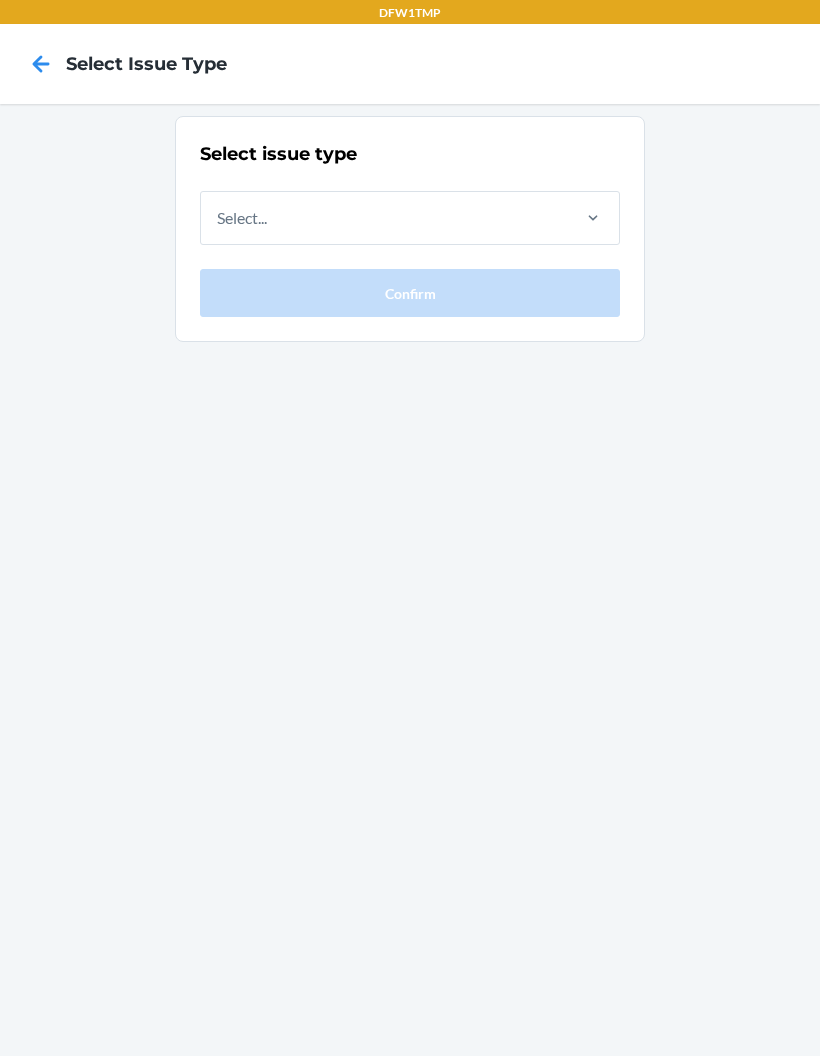 click 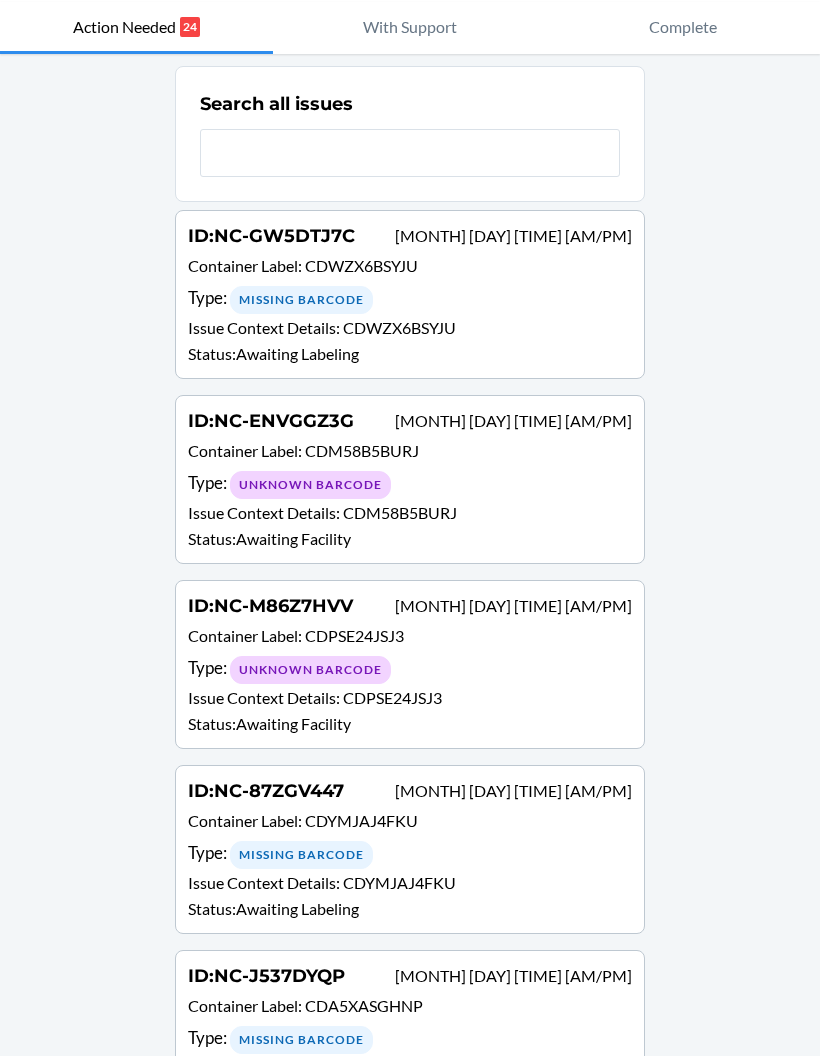 scroll, scrollTop: 74, scrollLeft: 0, axis: vertical 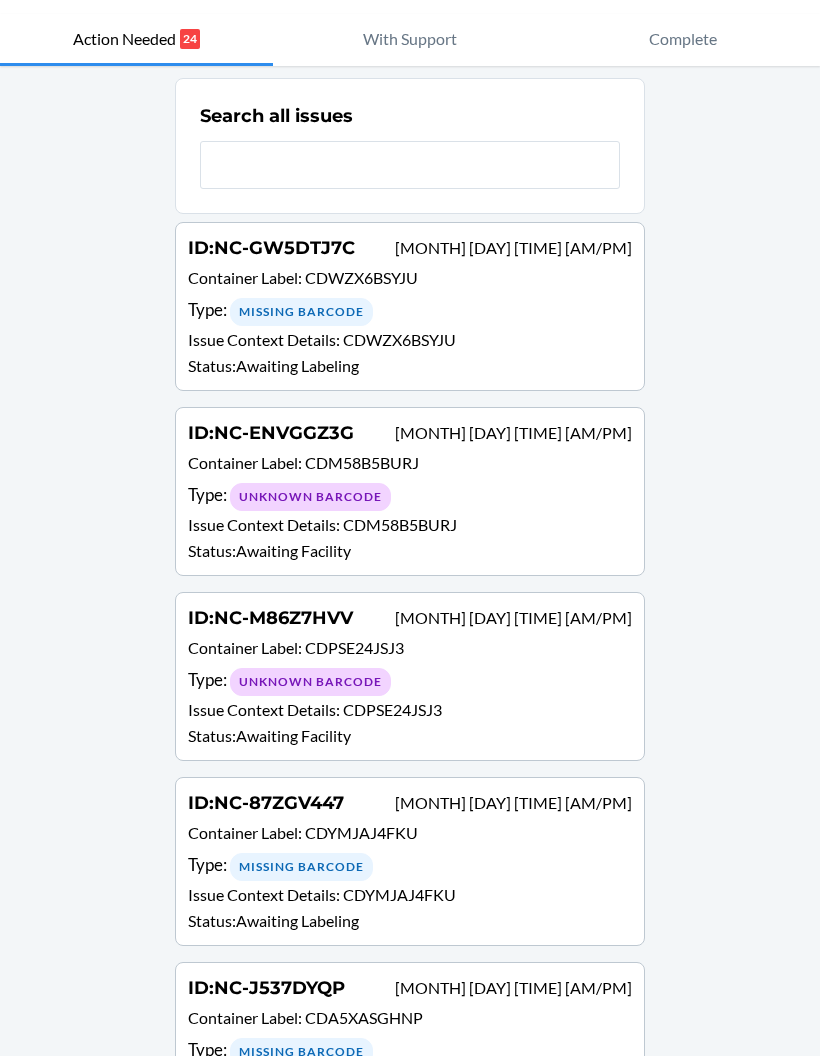 click on "Type :   Missing Barcode" at bounding box center [410, 311] 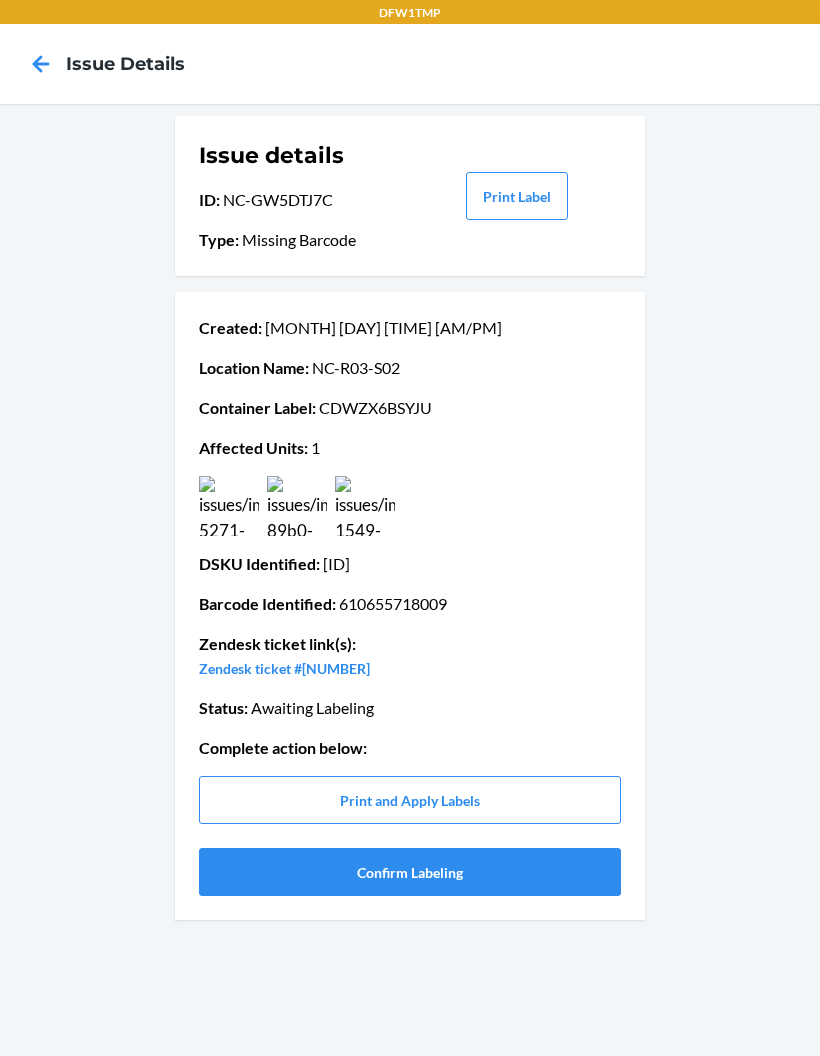 click at bounding box center (365, 506) 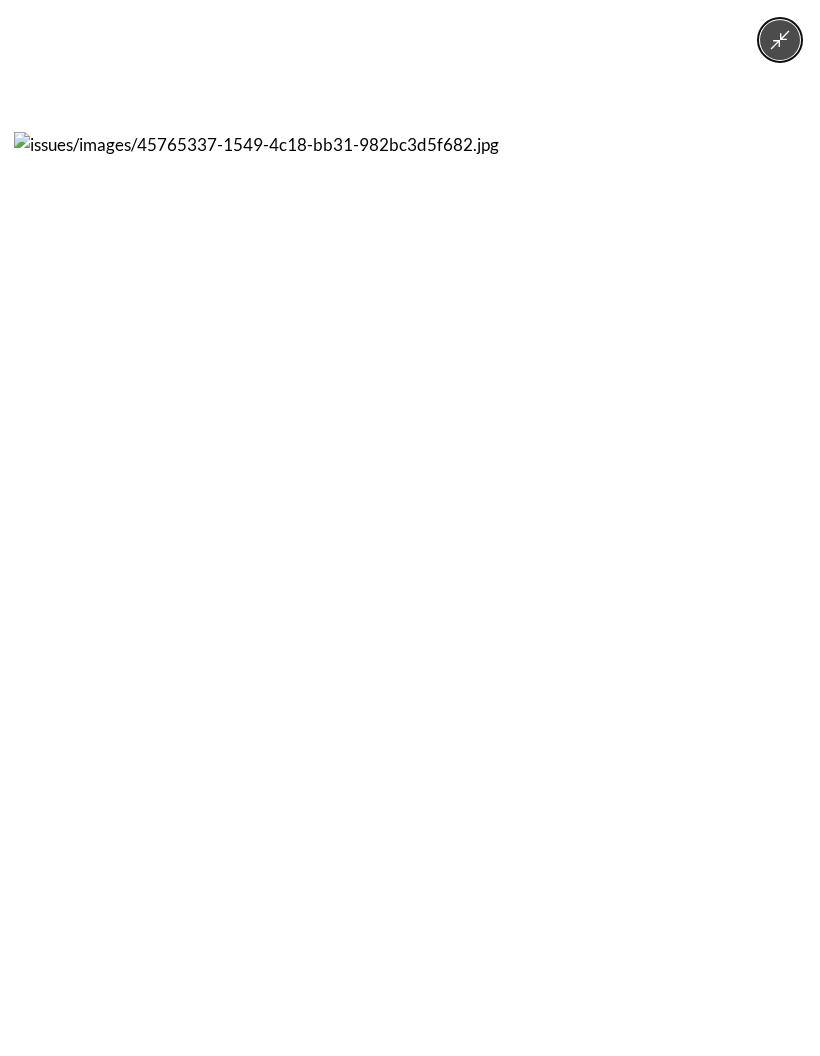click 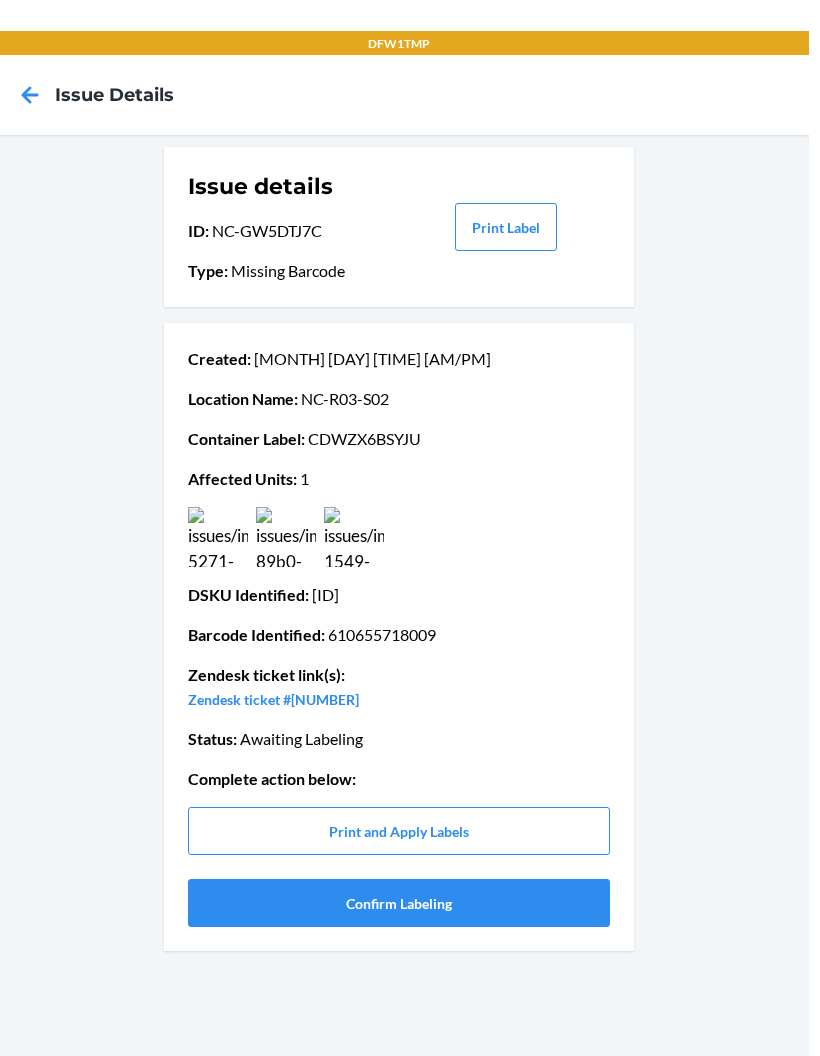scroll, scrollTop: 1, scrollLeft: 0, axis: vertical 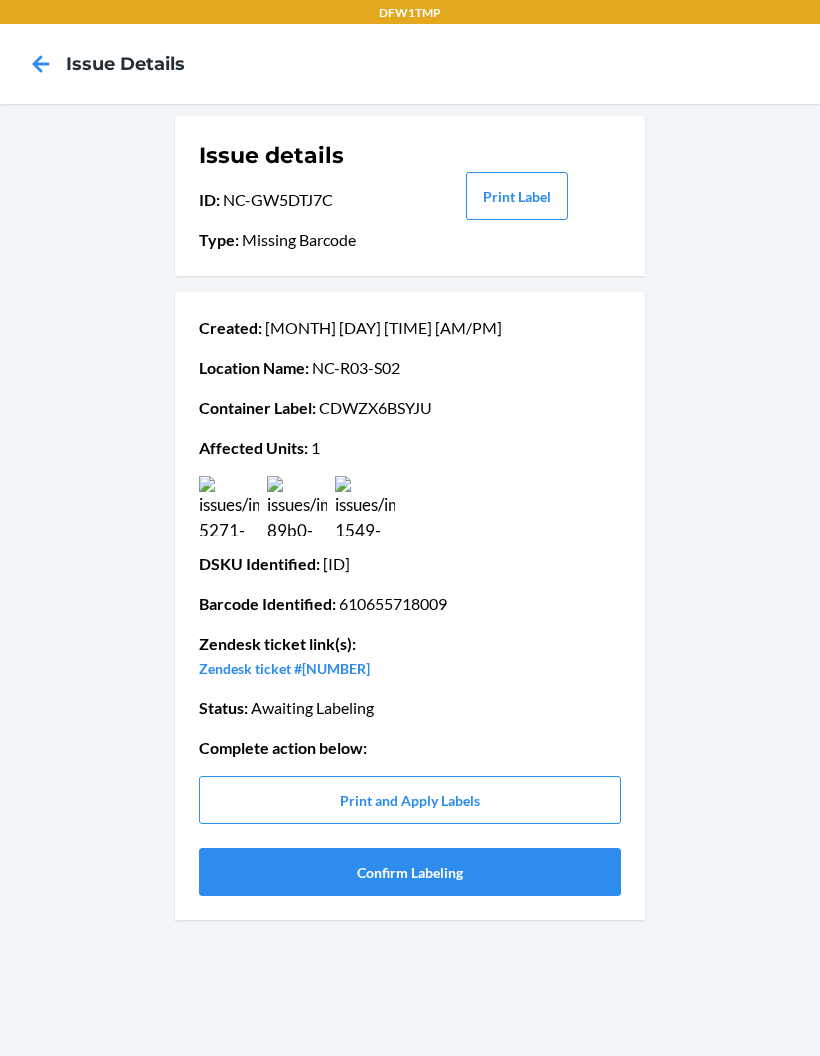 click on "Issue details ID :   NC-GW5DTJ7C Type :   Missing Barcode Print Label Created :   Jul 31 01:43 PM Location Name :   NC-R03-S02 Container Label :   CDWZX6BSYJU Affected Units :   1 DSKU Identified :   DTNDGDW5QV8 Barcode Identified :   610655718009 Zendesk ticket link(s) :   Zendesk ticket #71816 Status :   Awaiting Labeling   Complete action below :   Print and Apply Labels Confirm Labeling" at bounding box center [410, 580] 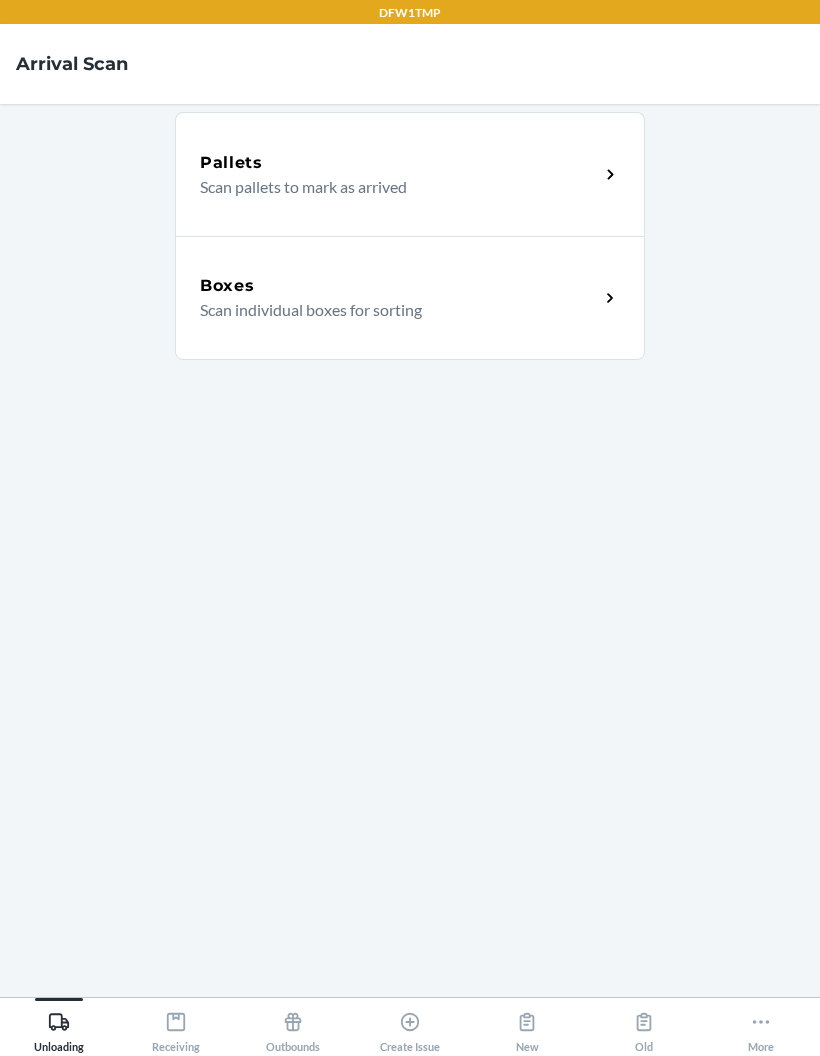scroll, scrollTop: 80, scrollLeft: 0, axis: vertical 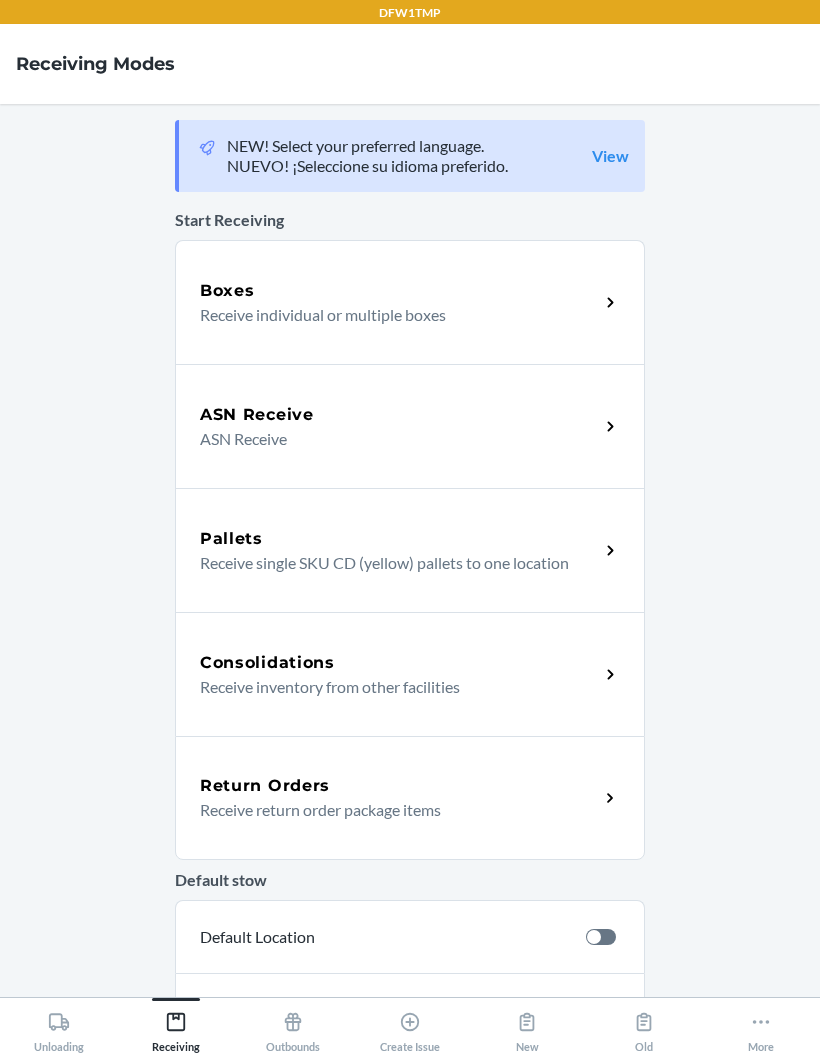 click on "Boxes" at bounding box center [399, 291] 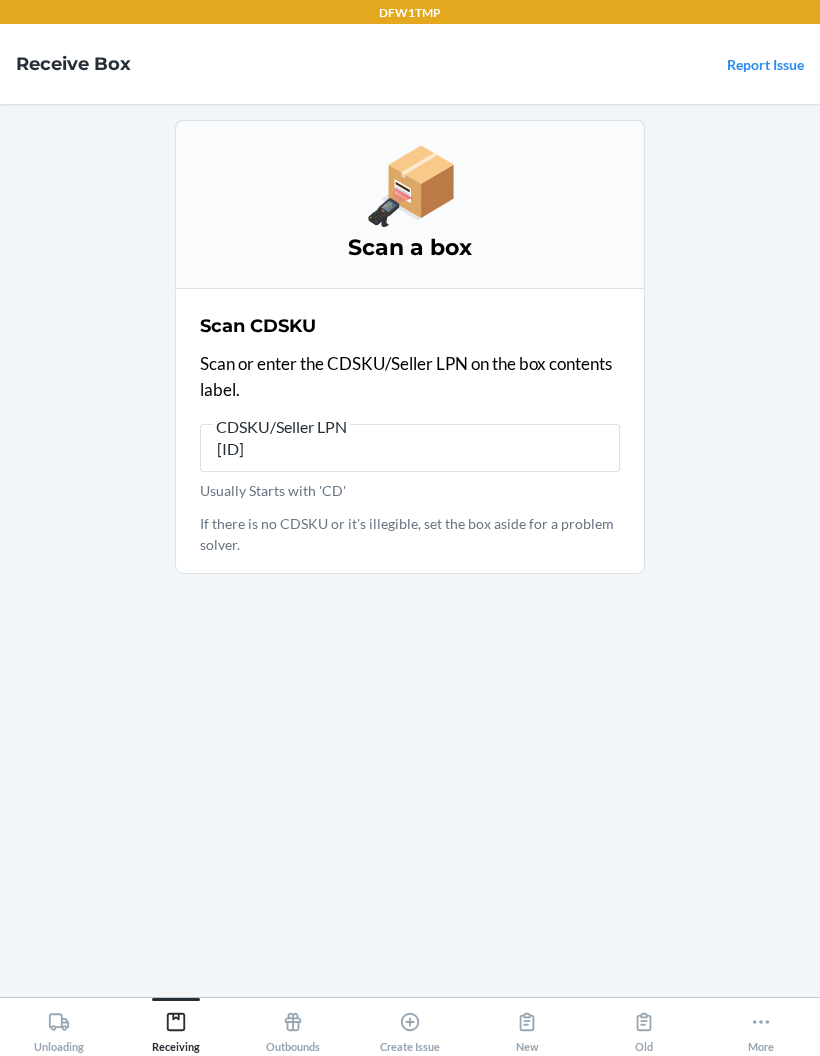 type on "CDQJ3CKBN6R" 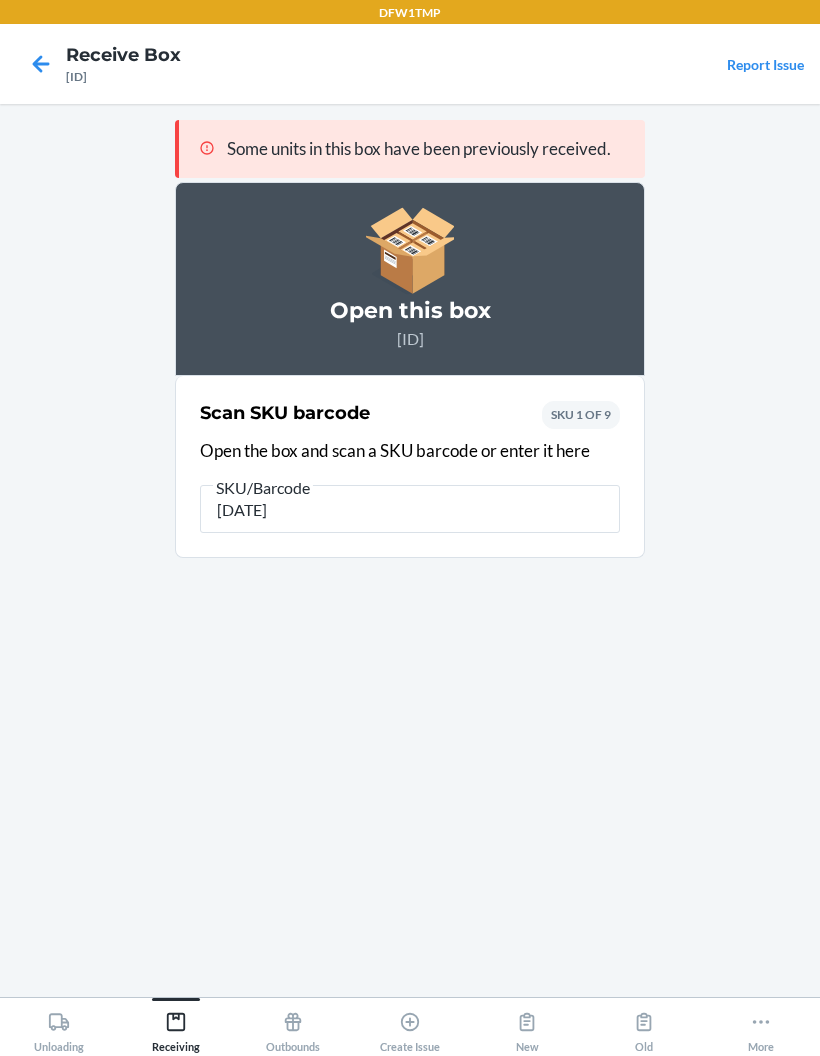 type on "1973123057" 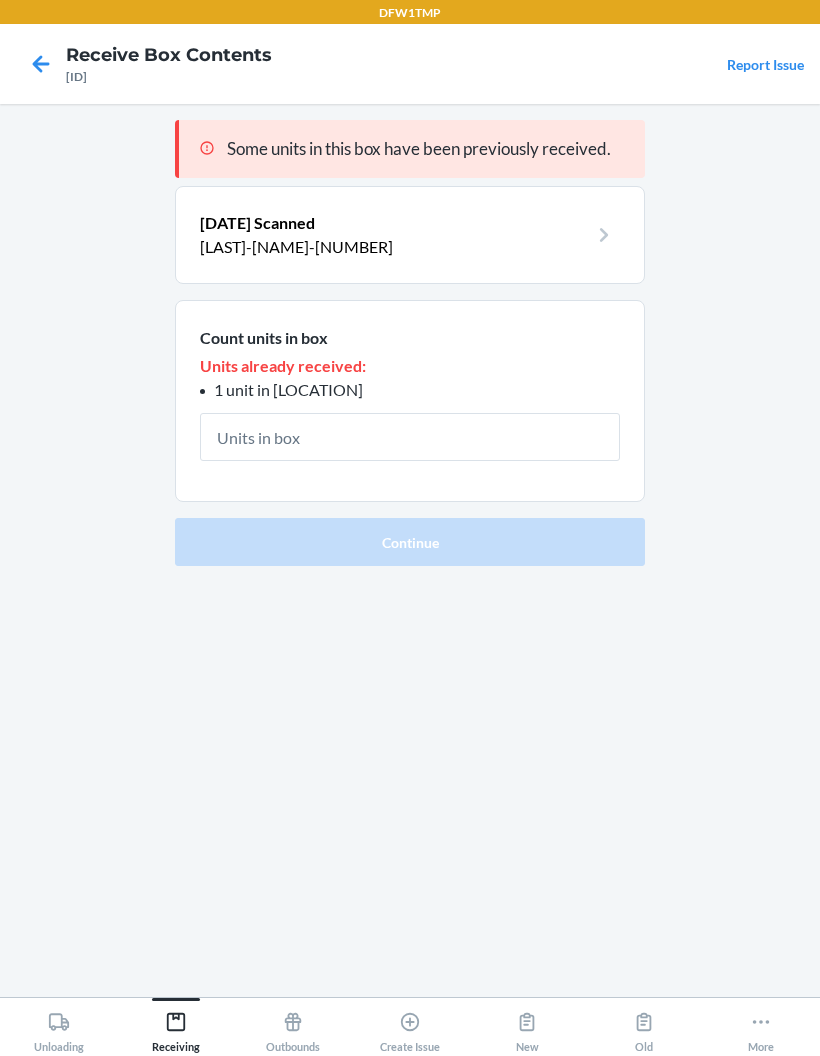 type on "1" 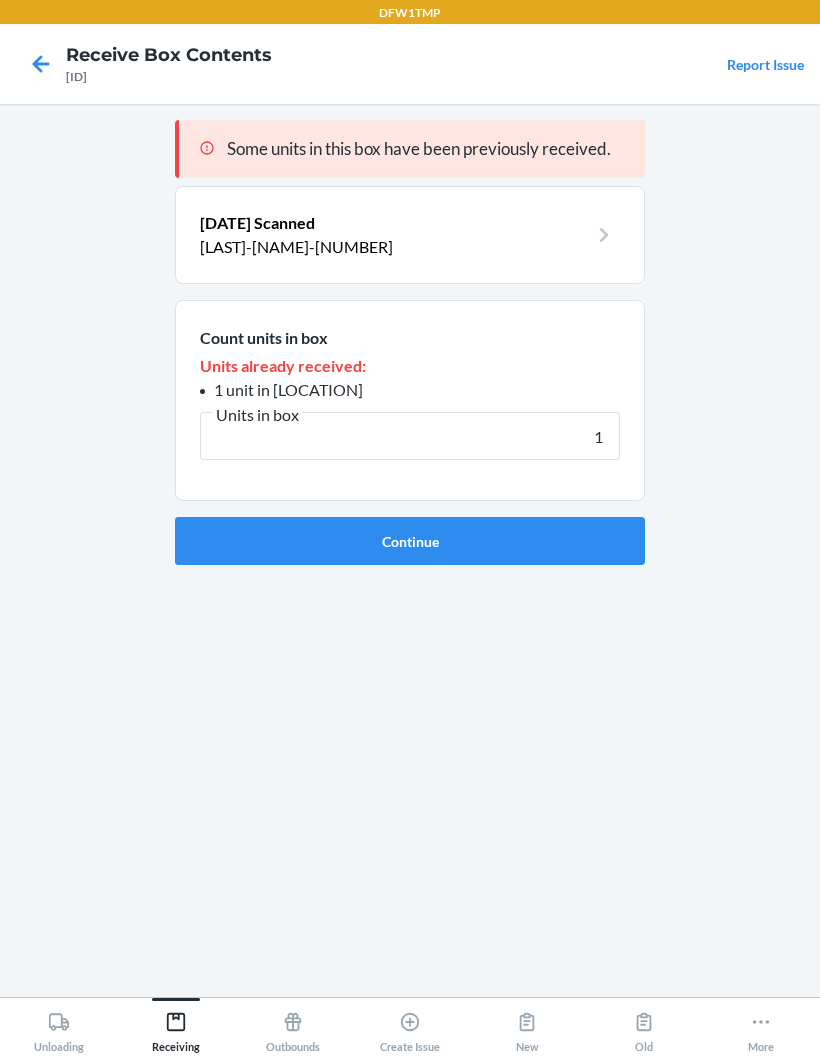 click on "Continue" at bounding box center [410, 541] 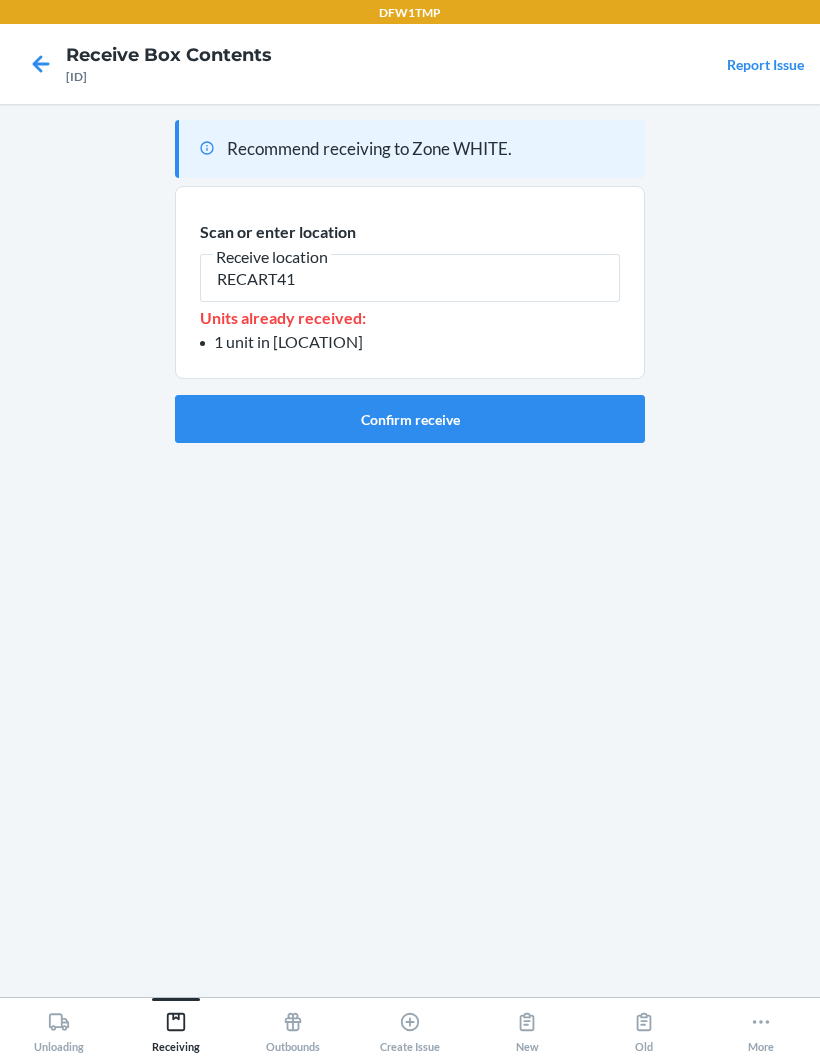 type on "RECART41" 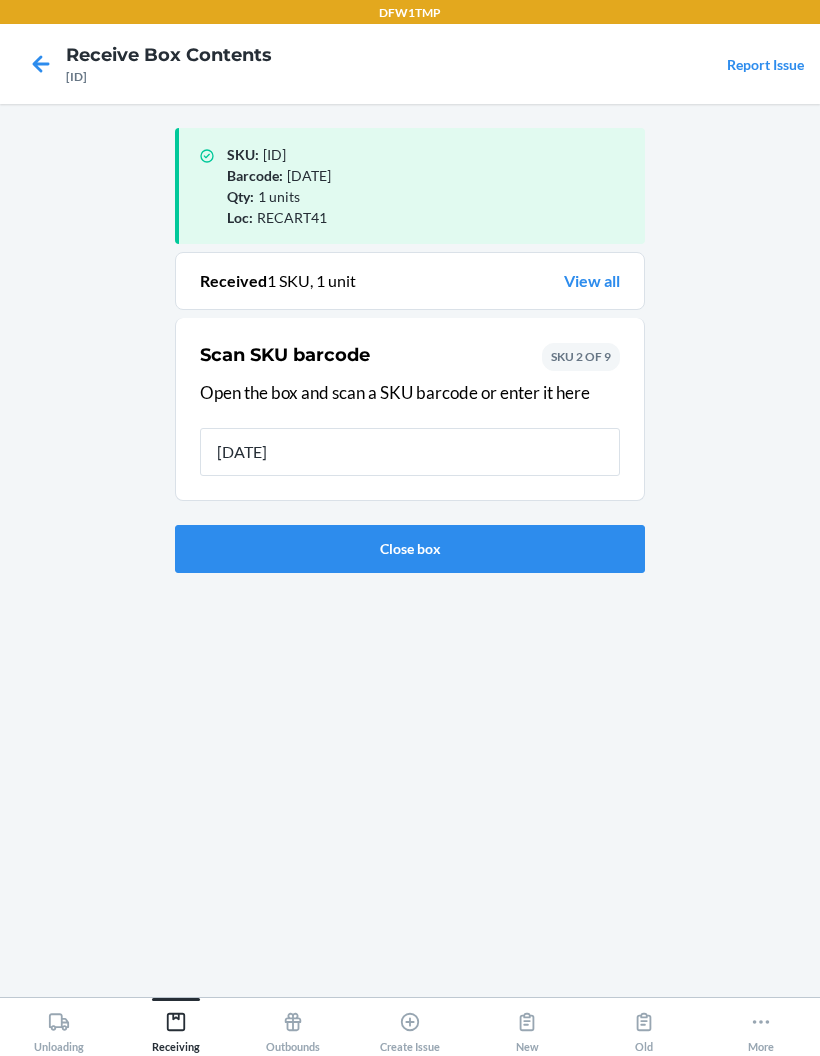 type on "19731230574" 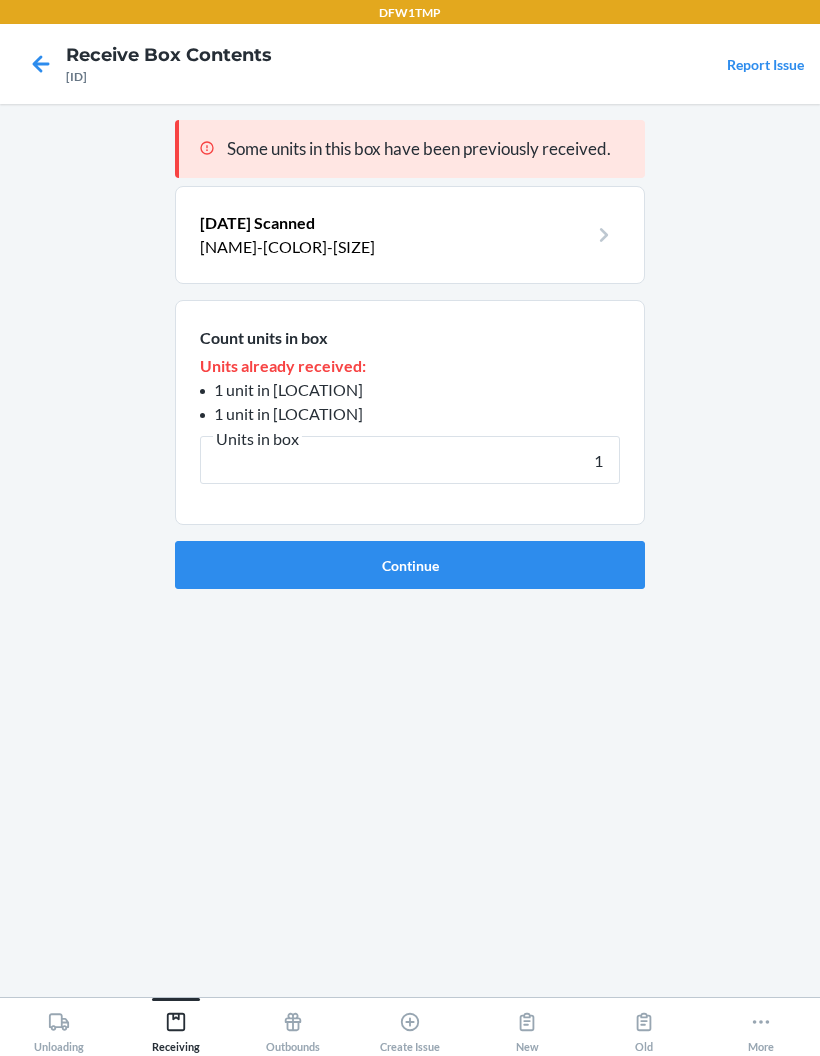 type on "1" 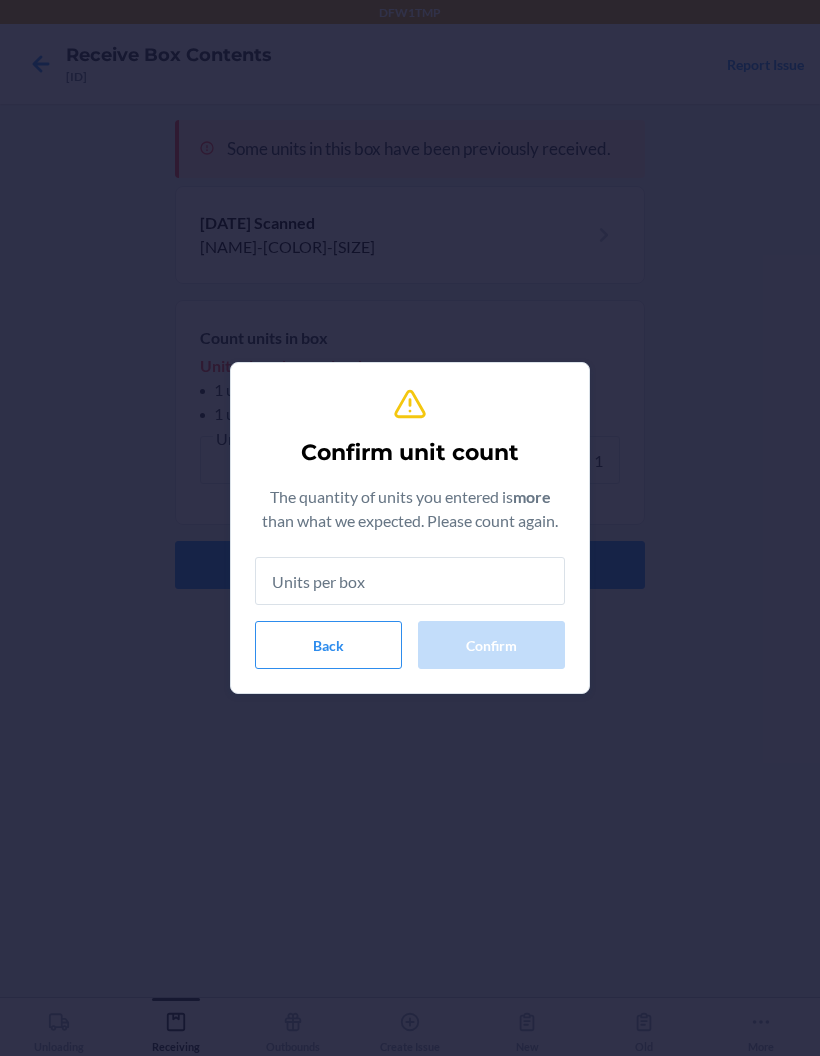 type on "1" 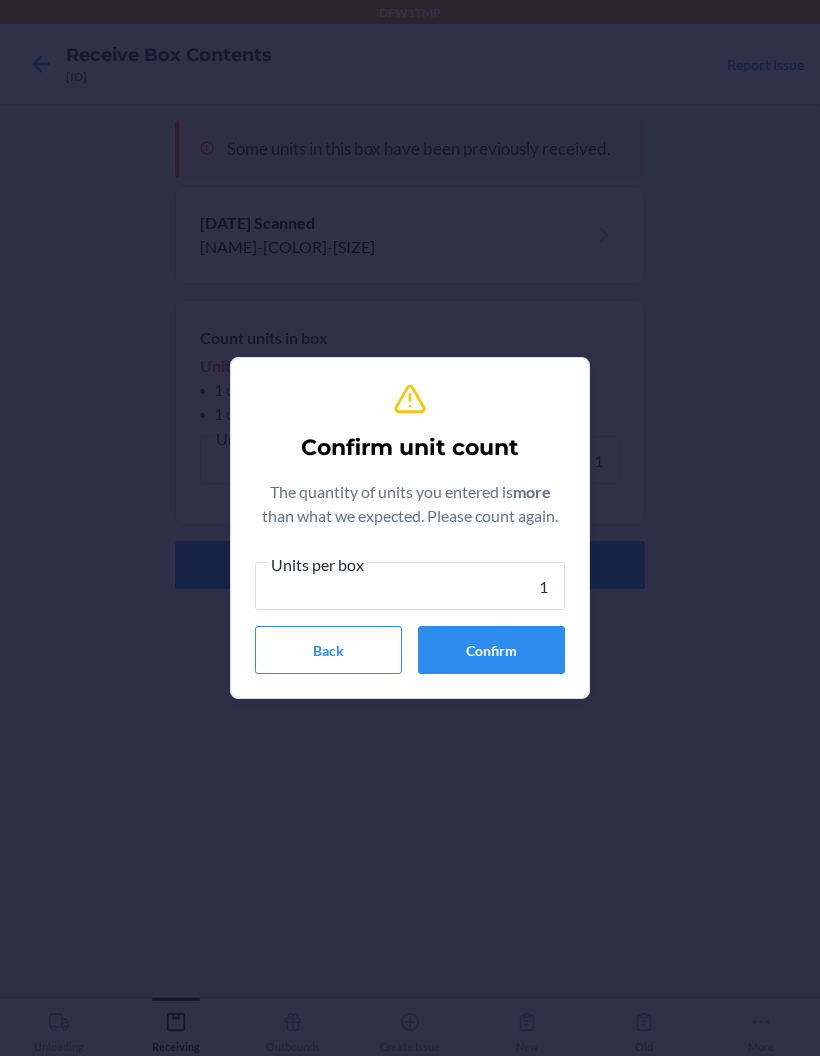 click on "Confirm" at bounding box center (491, 650) 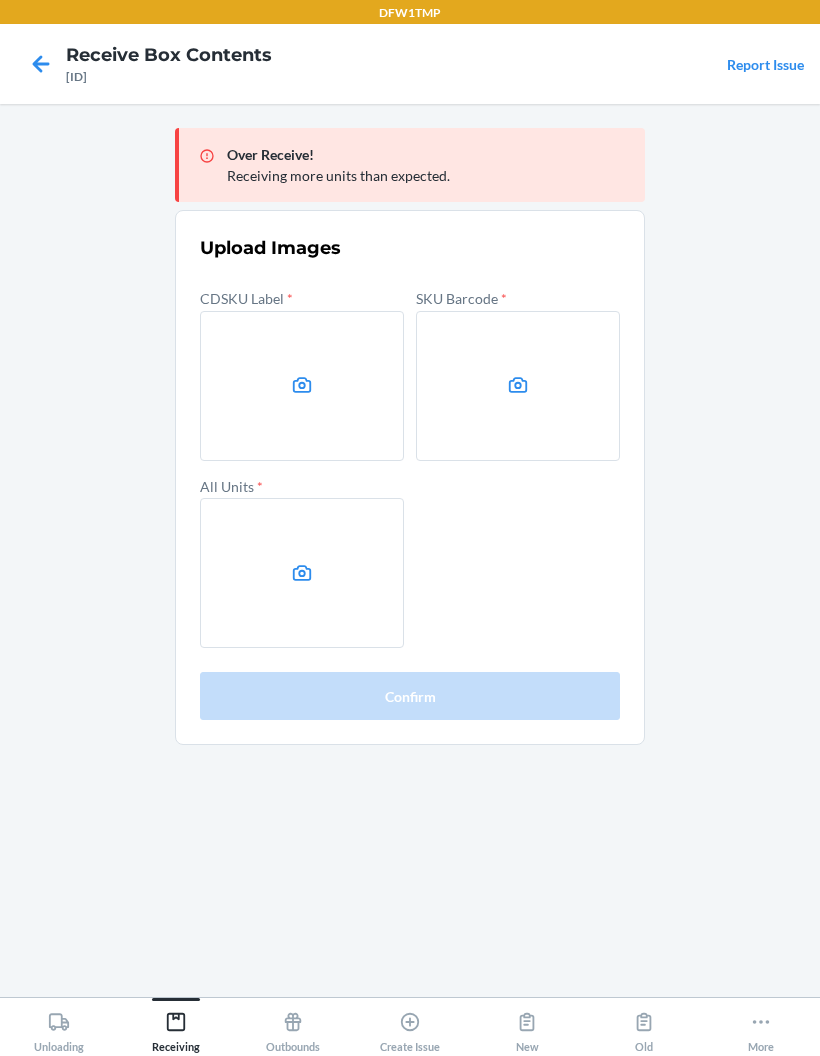 click at bounding box center [302, 386] 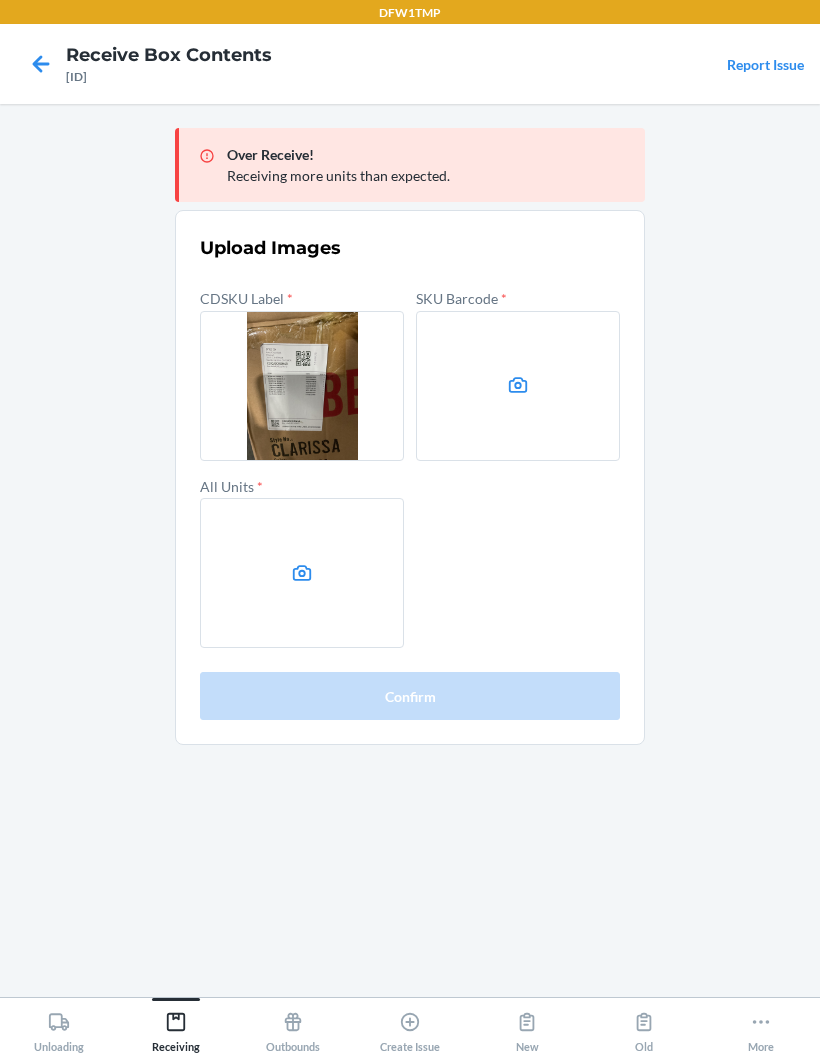 click at bounding box center (518, 386) 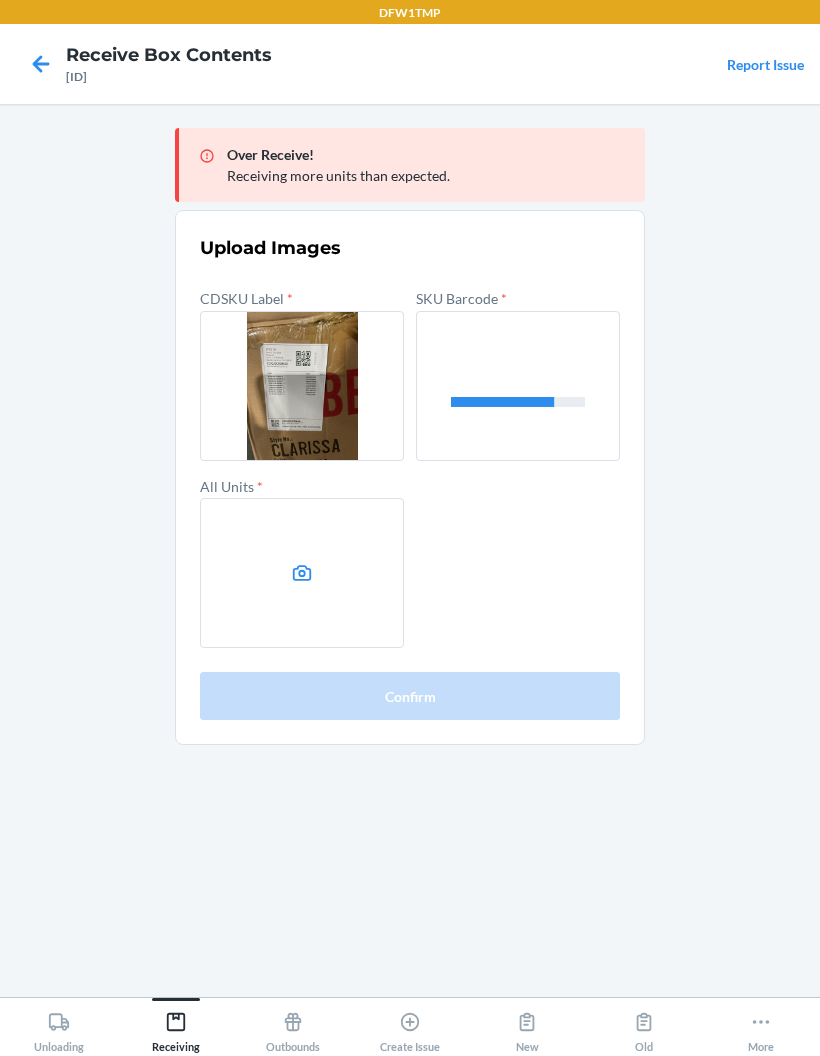 click at bounding box center [302, 573] 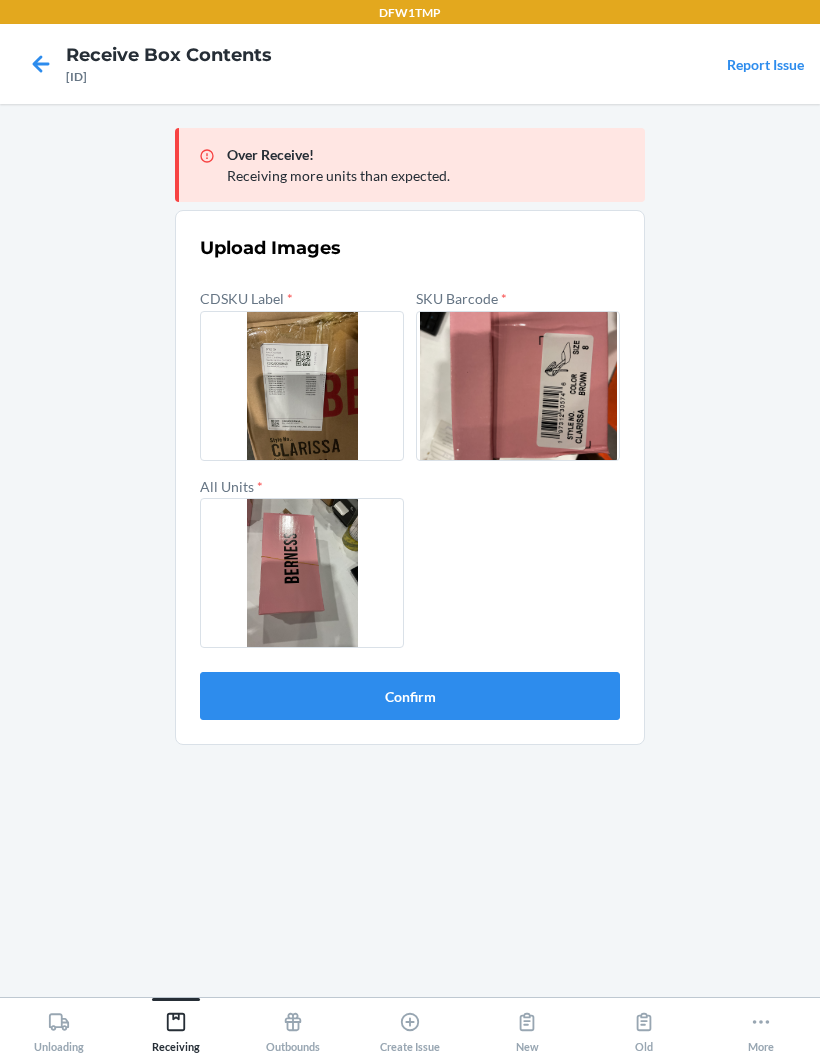 click on "Confirm" at bounding box center (410, 696) 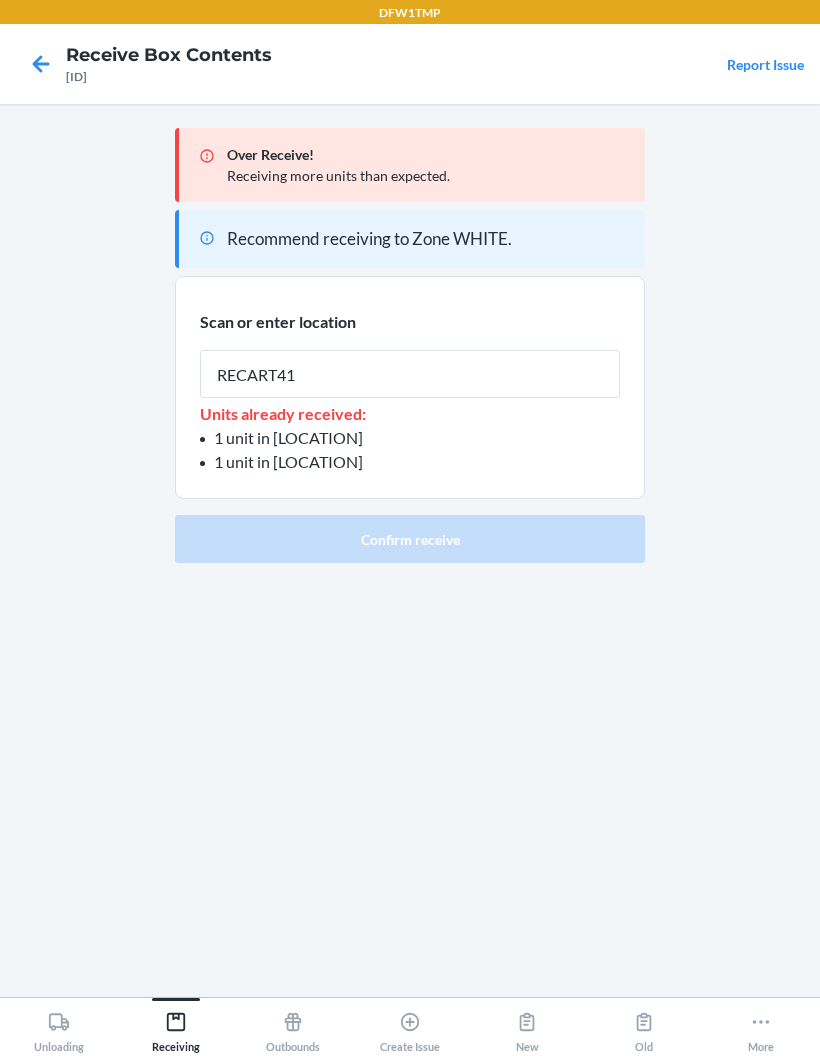 type on "RECART41" 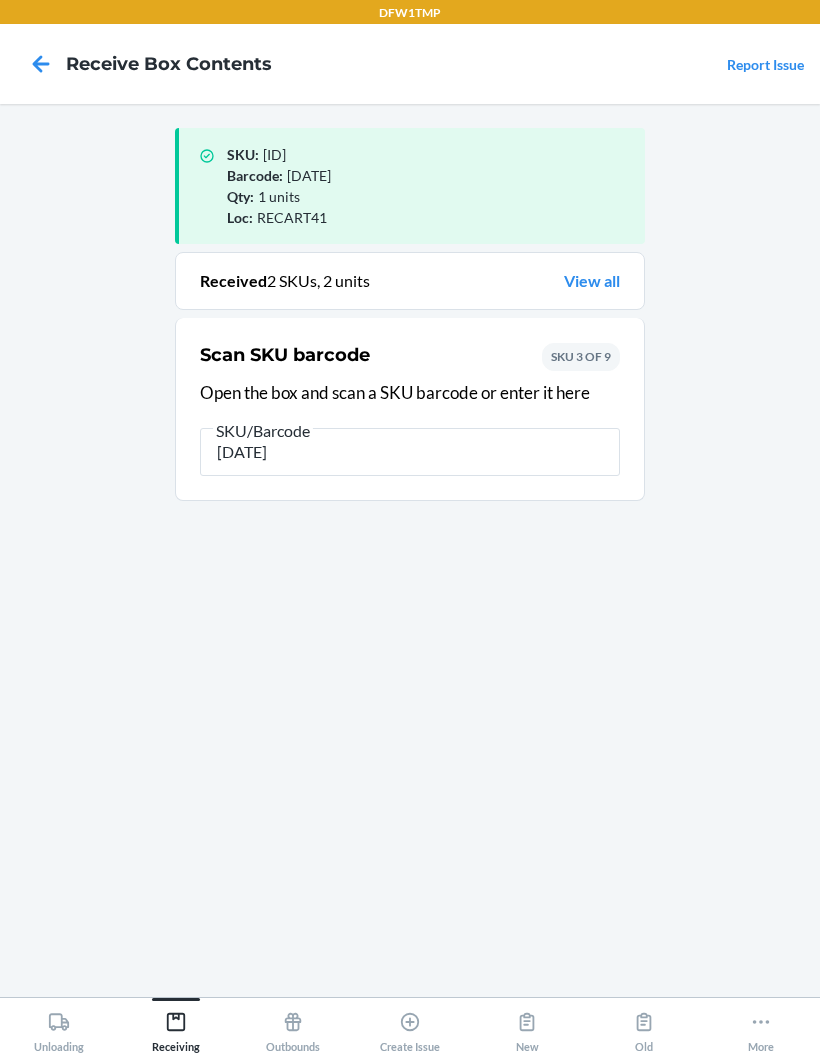 type 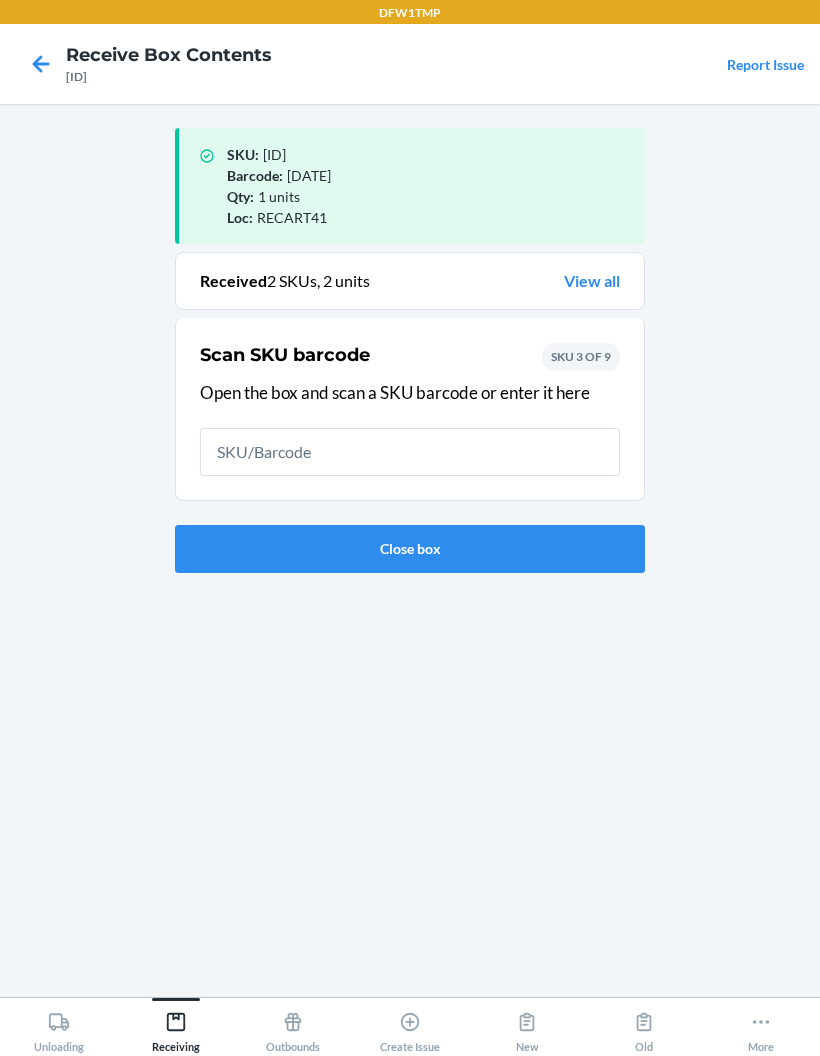 click on "Close box" at bounding box center [410, 549] 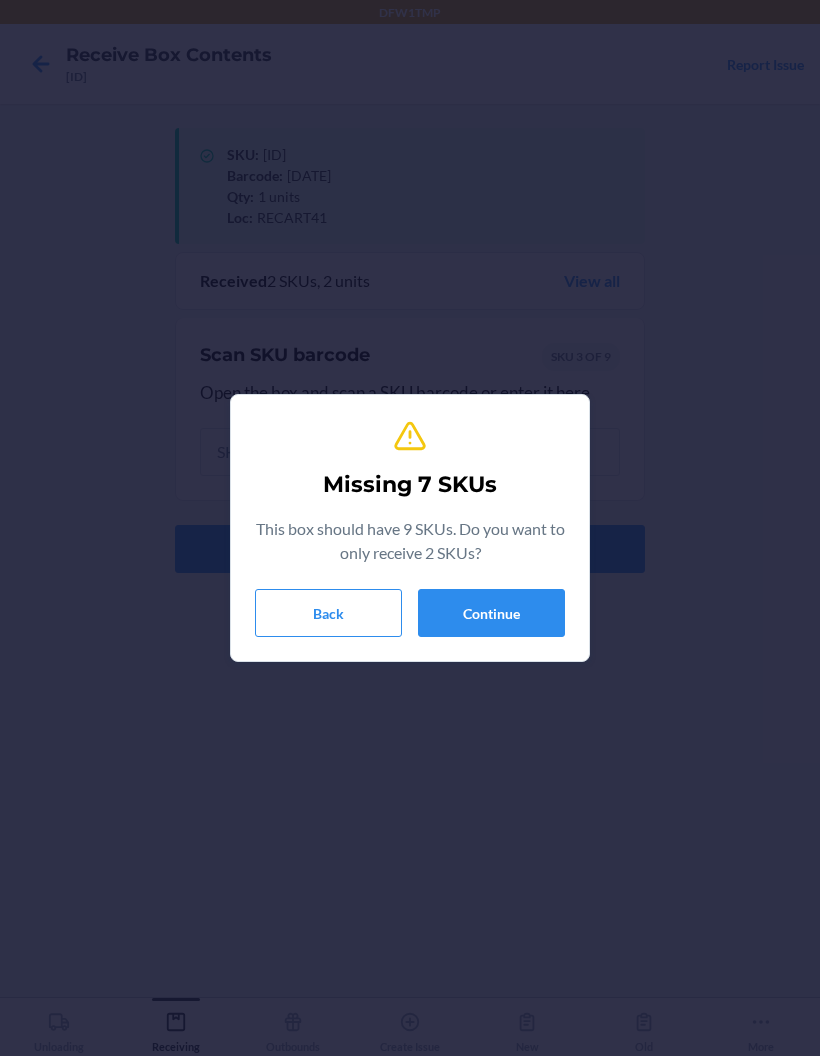 click on "Continue" at bounding box center [491, 613] 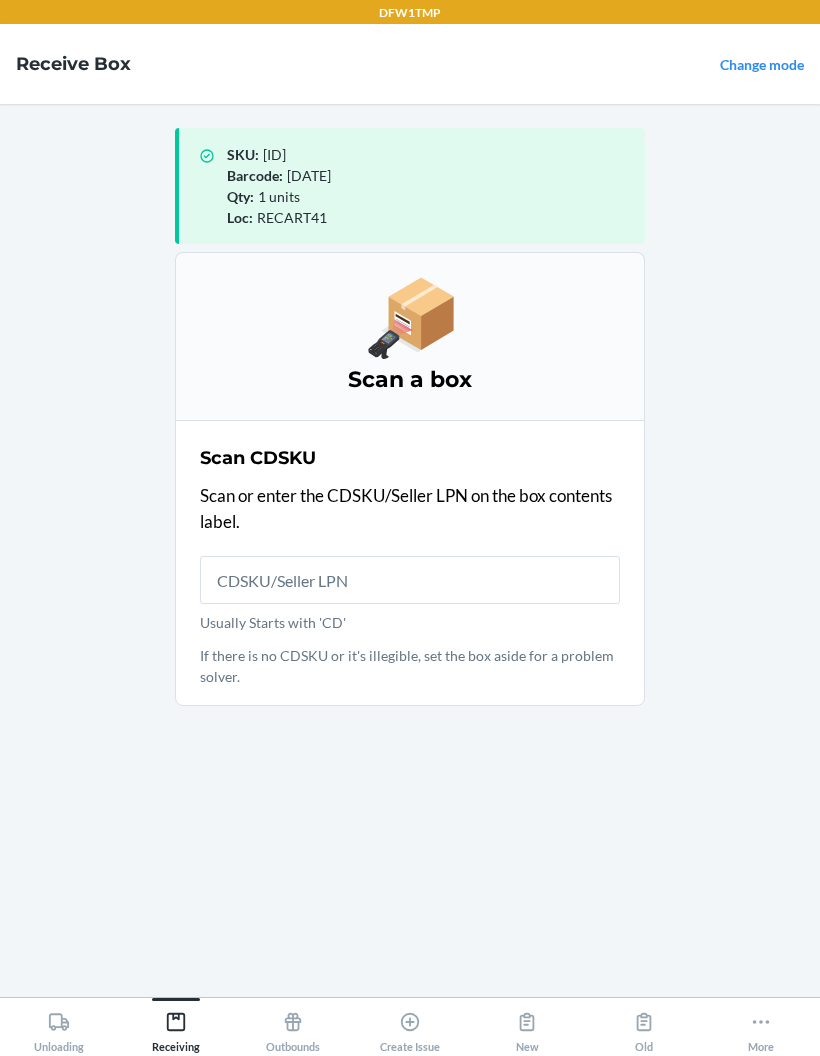 click on "SKU : DJ4LUNU9QSD Barcode : 197312305746 Qty : 1 units Loc : RECART41   Scan a box Scan CDSKU Scan or enter the CDSKU/Seller LPN on the box contents label. Usually Starts with 'CD' If there is no CDSKU or it's illegible, set the box aside for a problem solver." at bounding box center (410, 550) 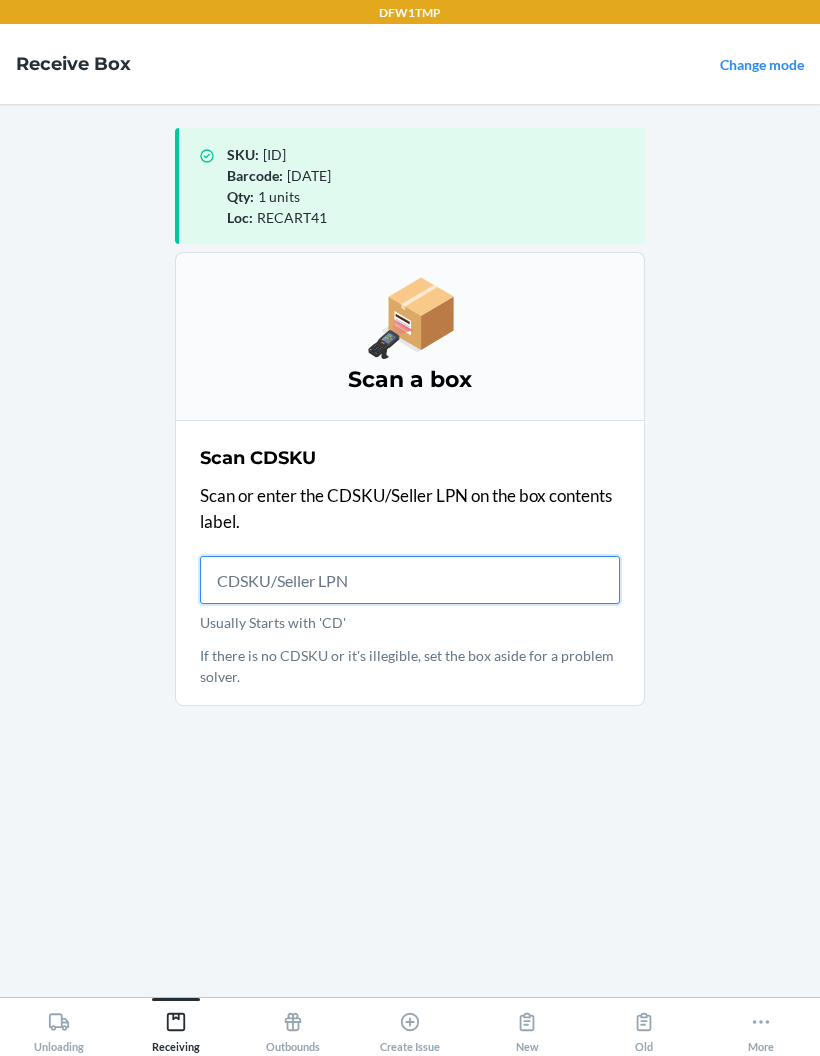 click on "Usually Starts with 'CD'" at bounding box center [410, 580] 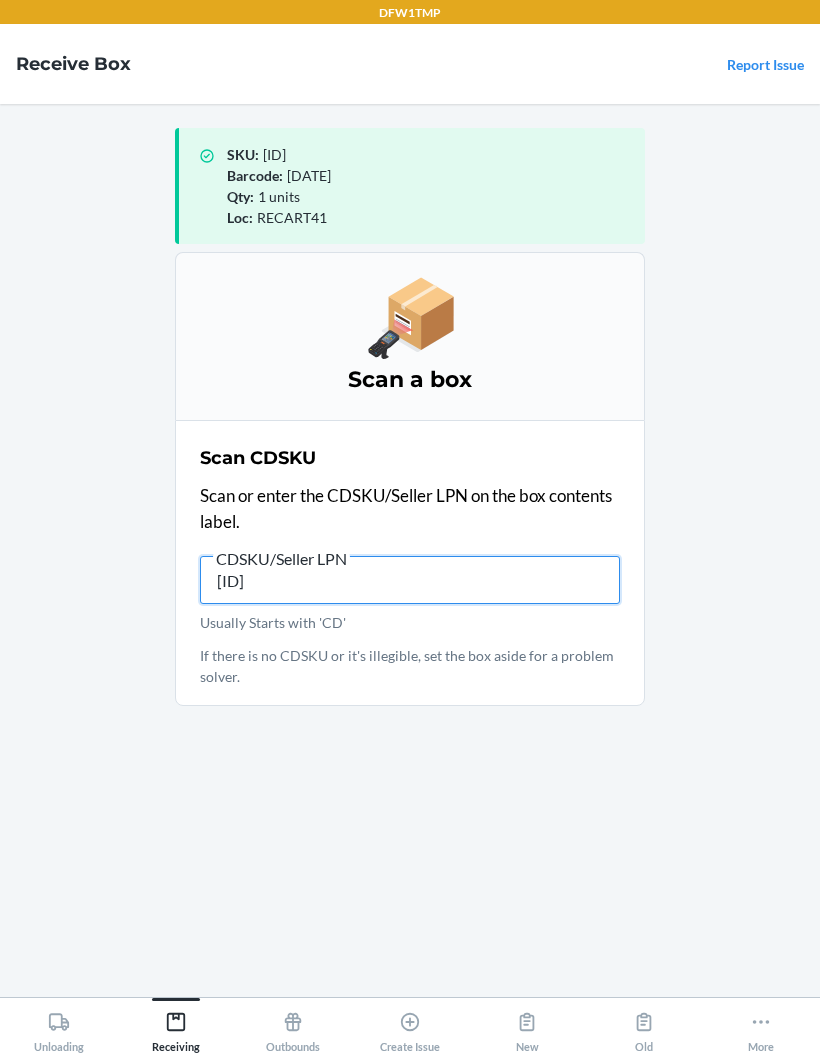 type on "CDABCTLVG" 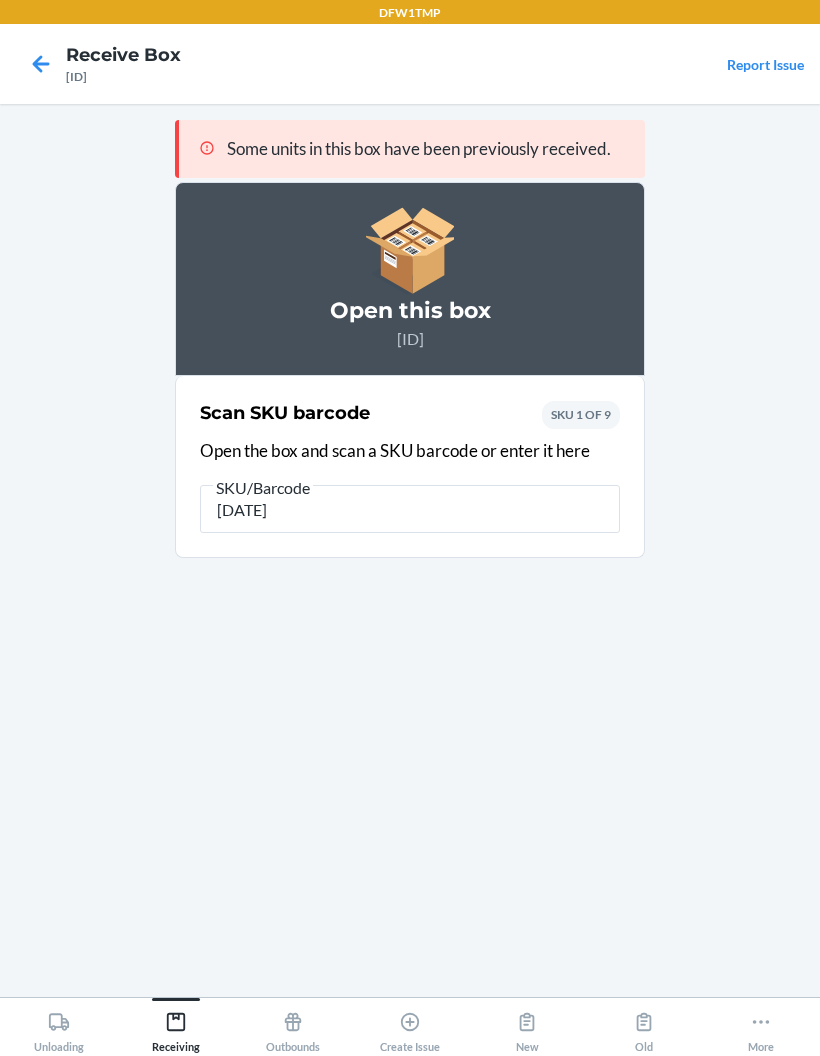 type on "19731216542" 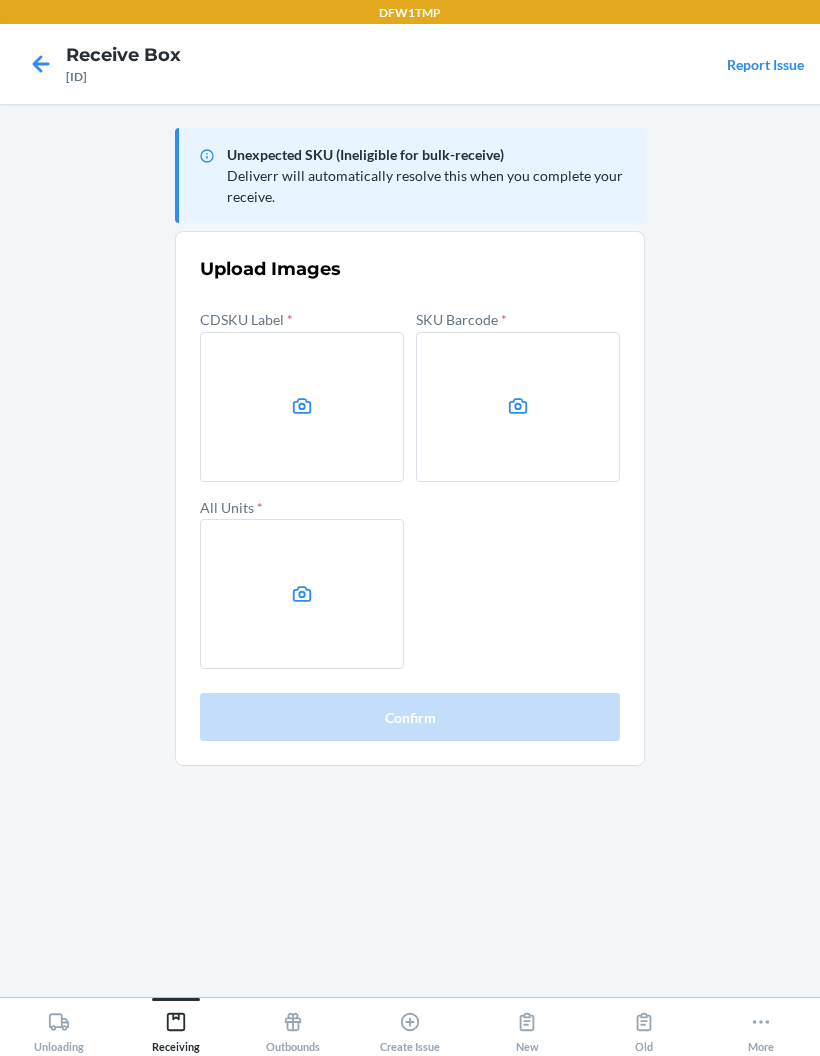 click 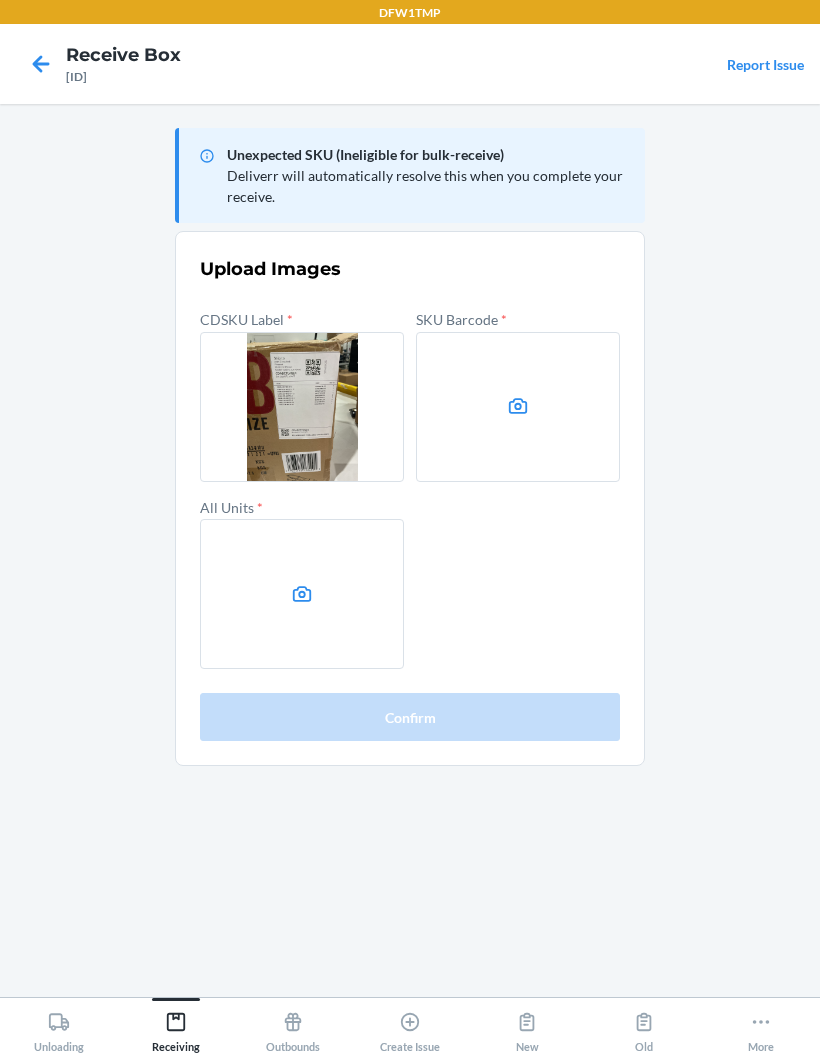 click at bounding box center [518, 407] 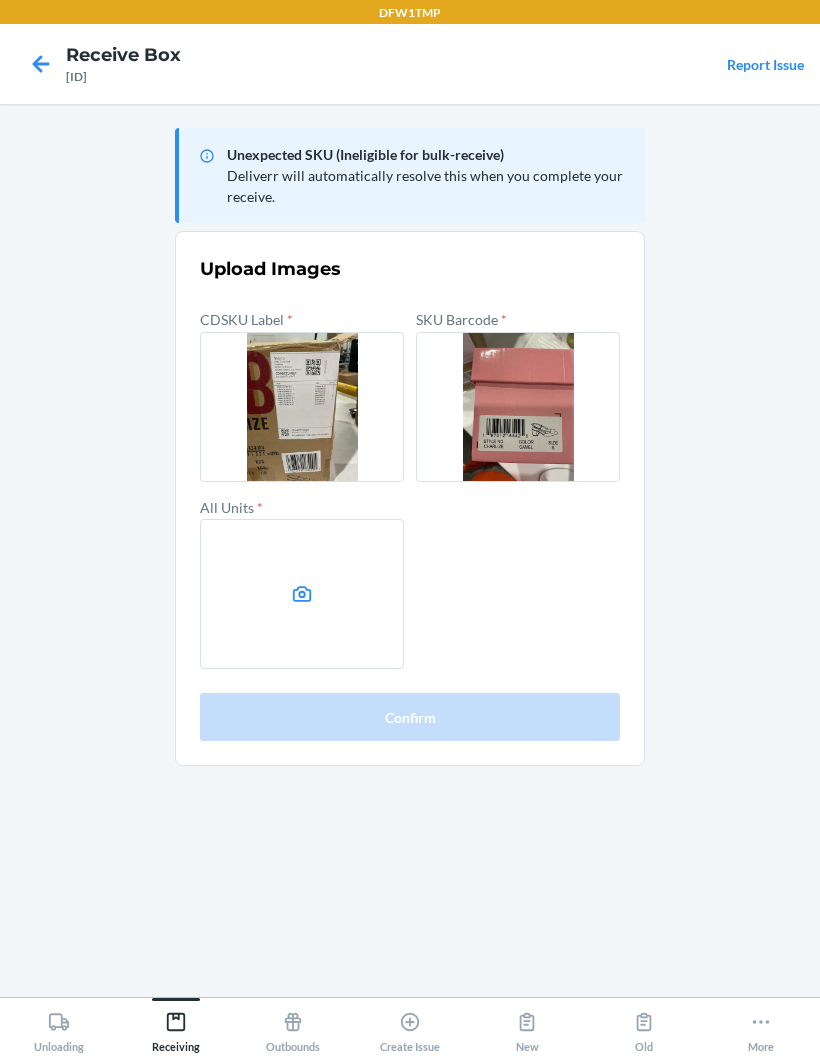 click at bounding box center (302, 594) 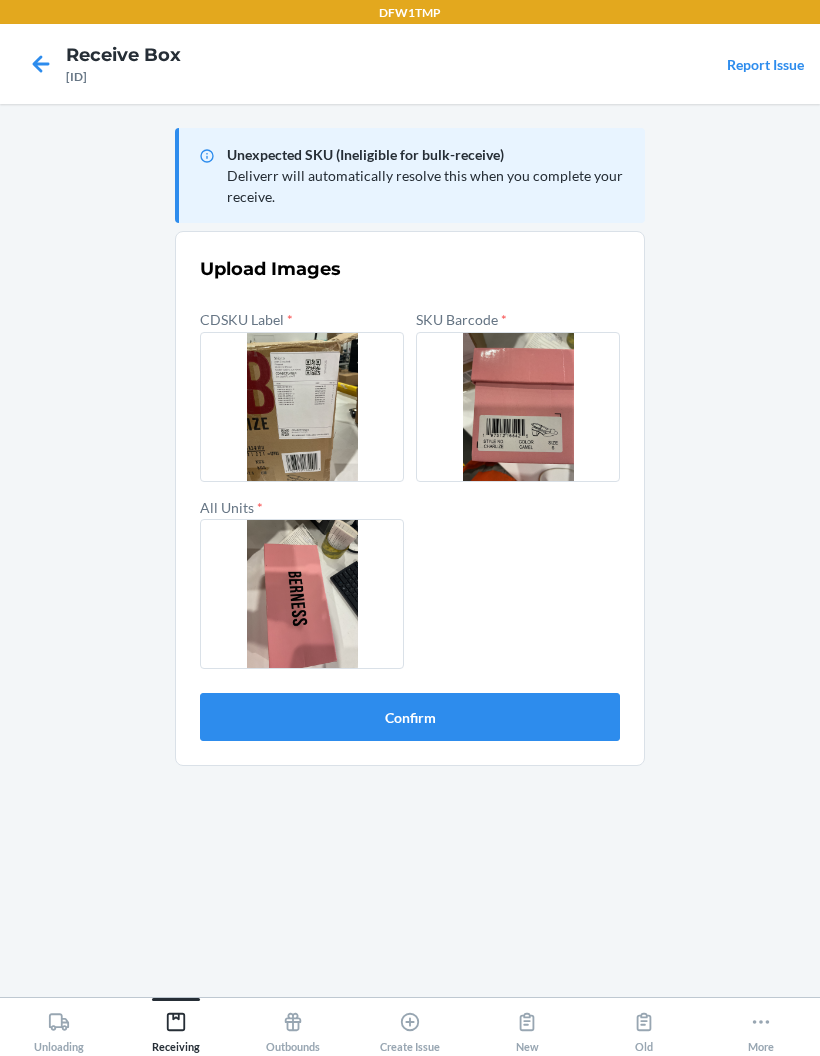 click on "Confirm" at bounding box center [410, 717] 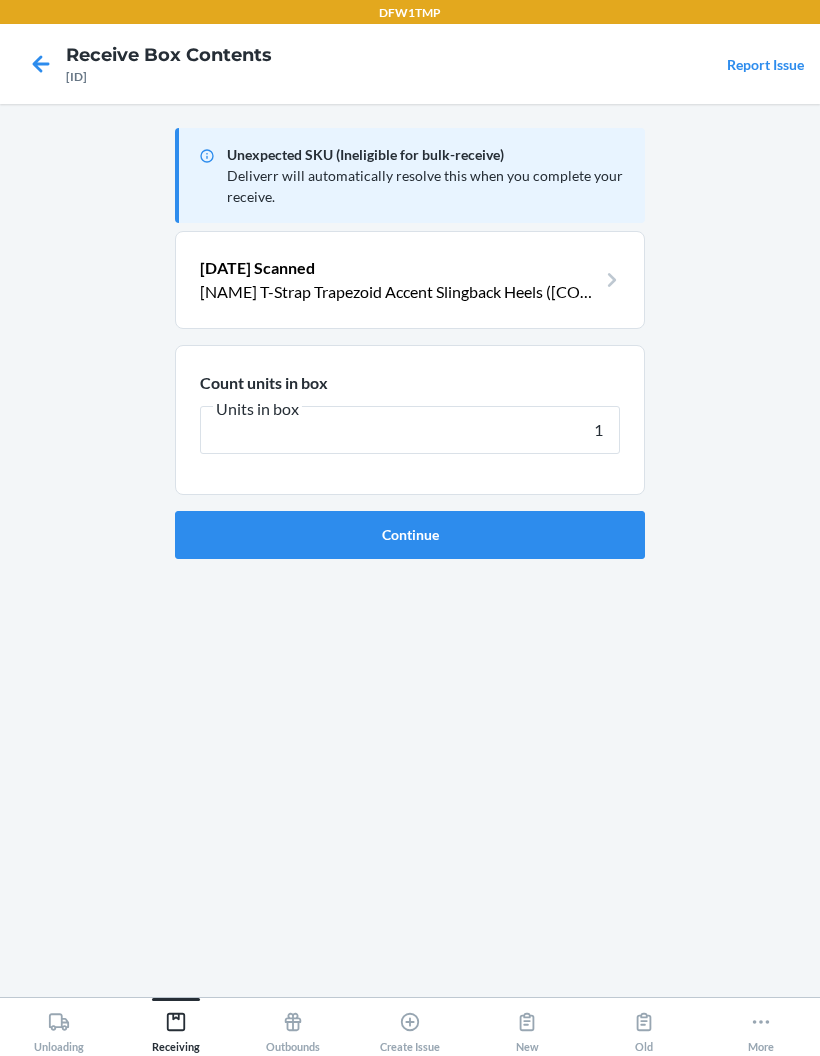type on "1" 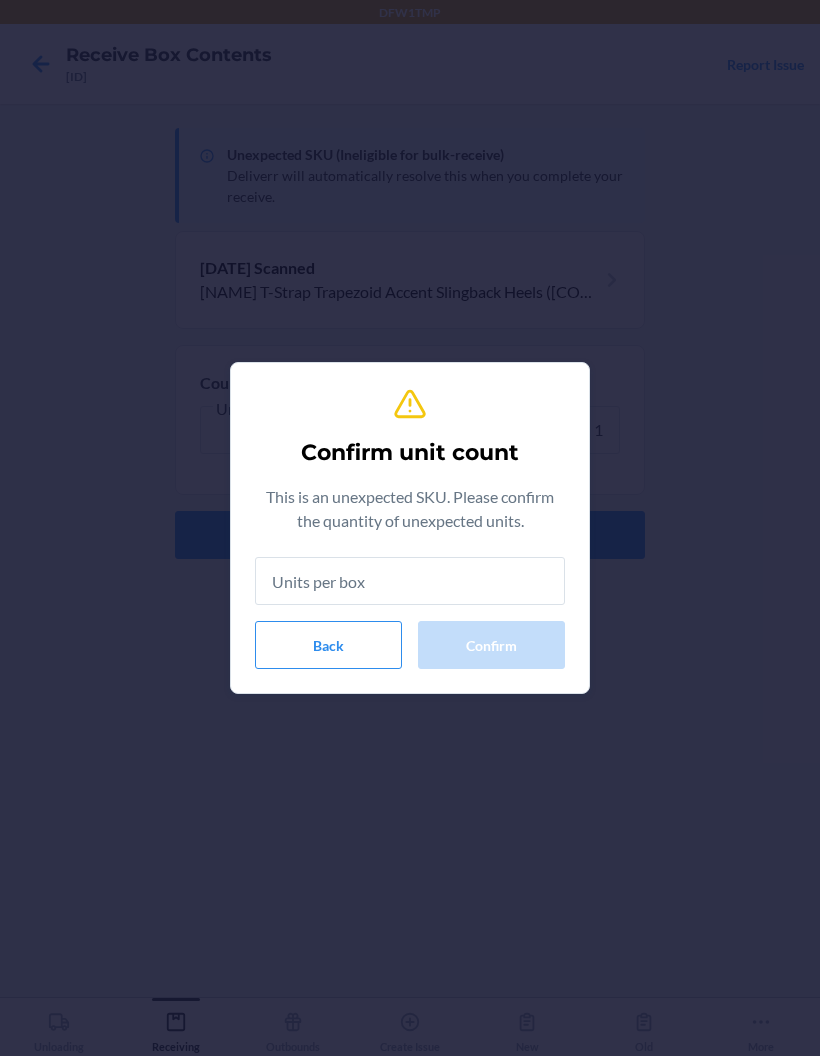 type on "1" 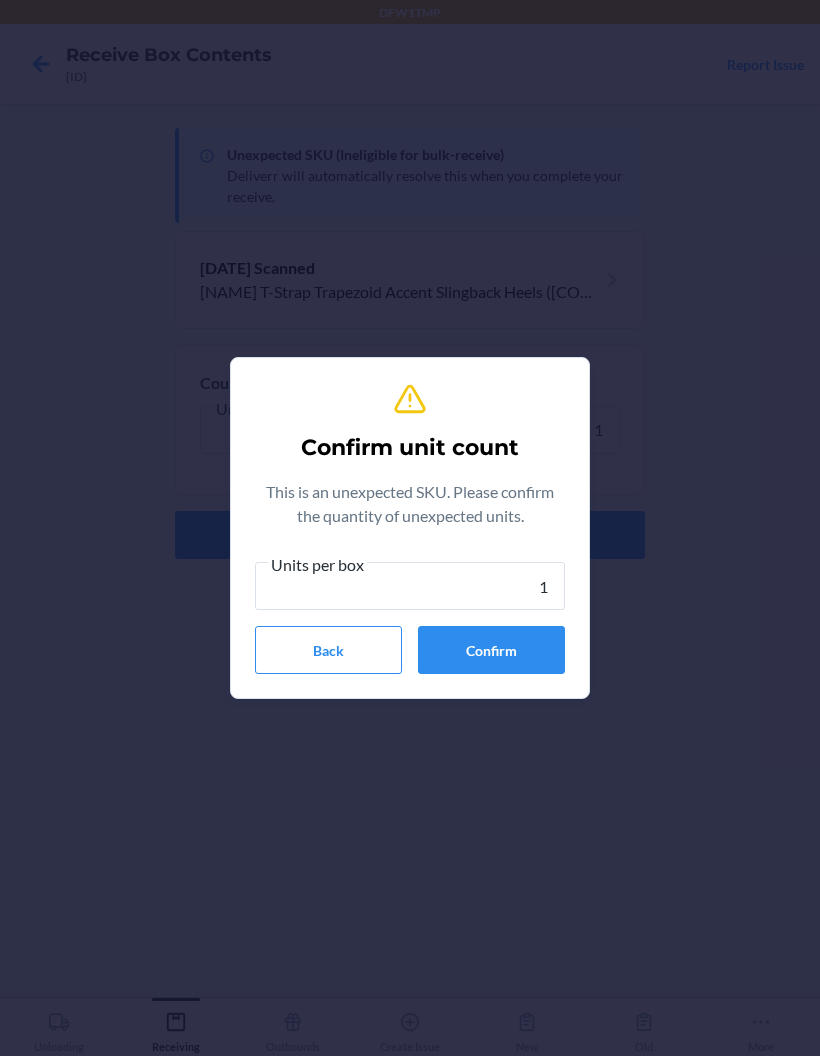 click on "Confirm" at bounding box center [491, 650] 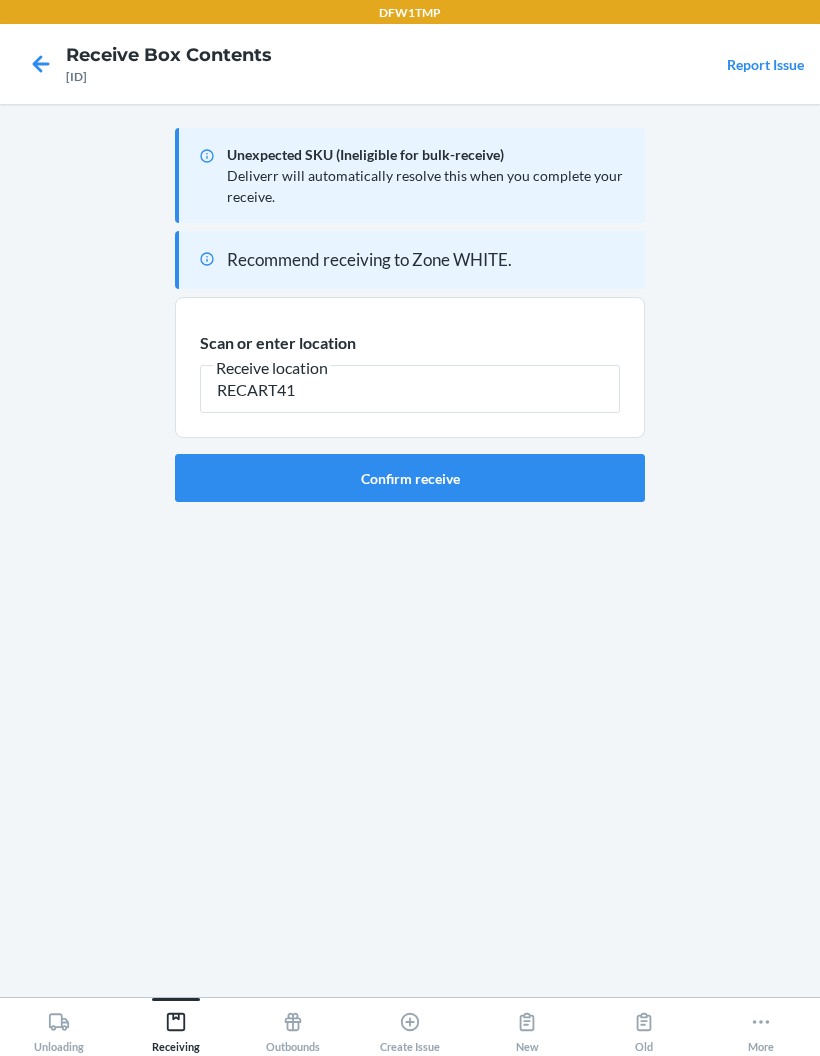 type on "RECART41" 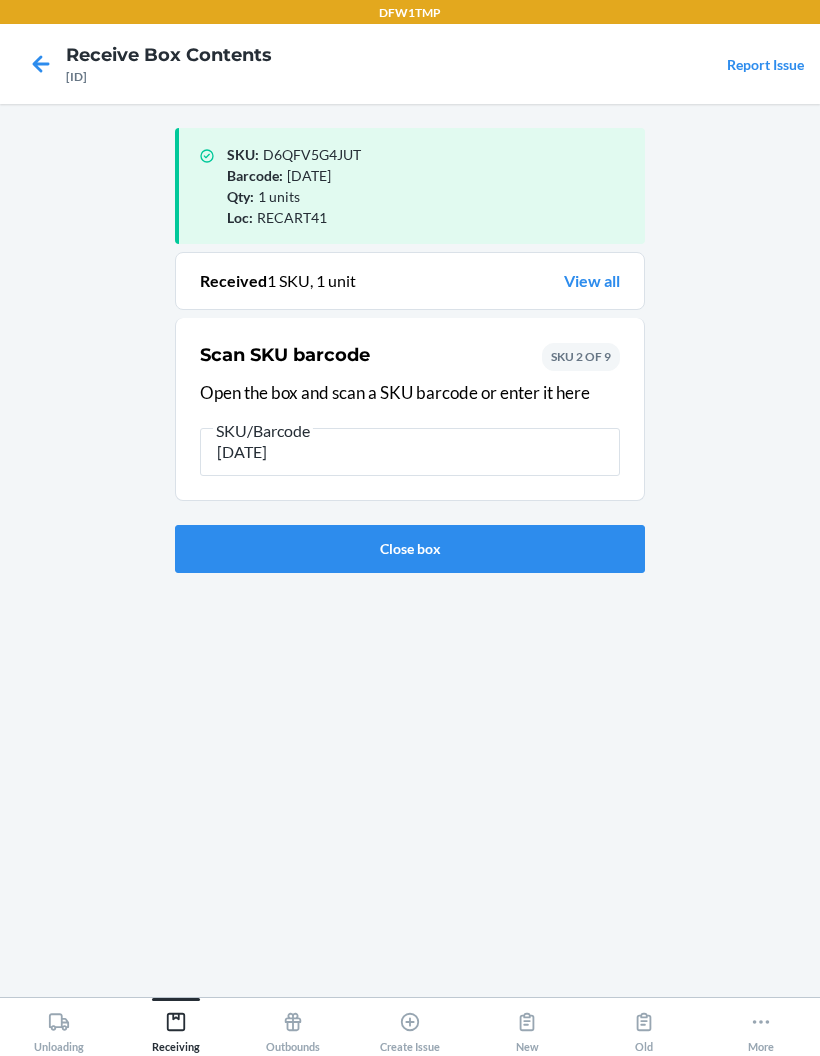 type on "197312165371" 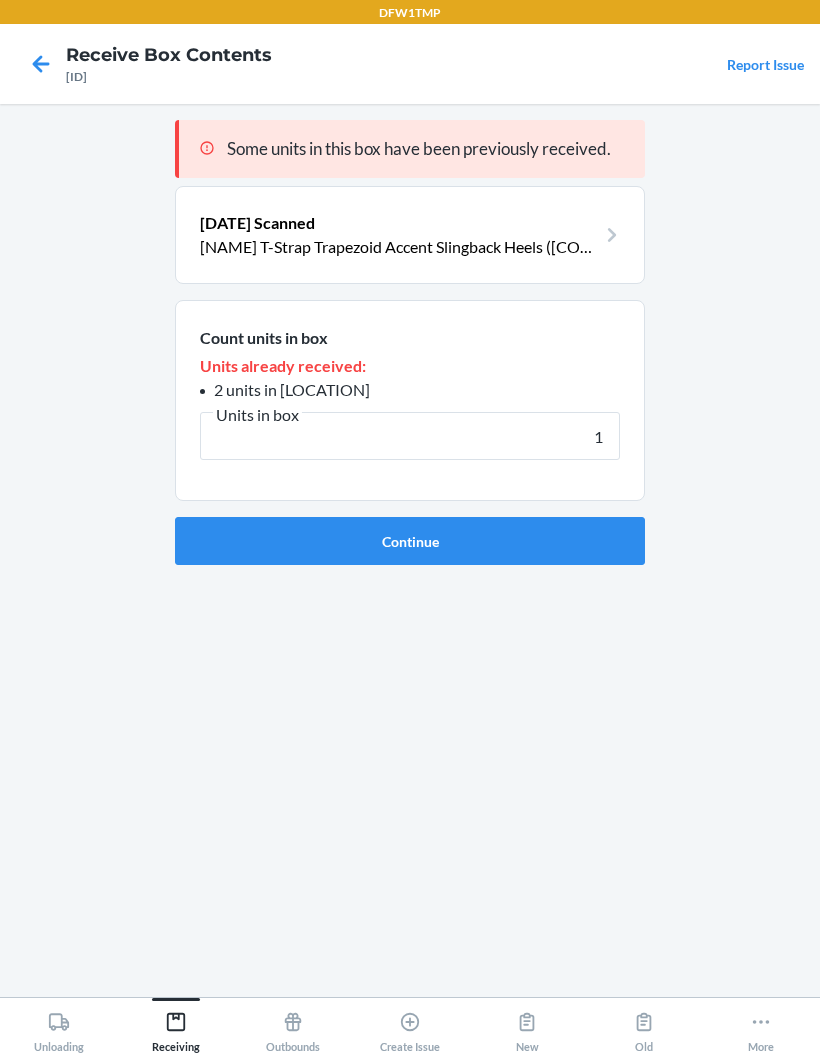 type on "1" 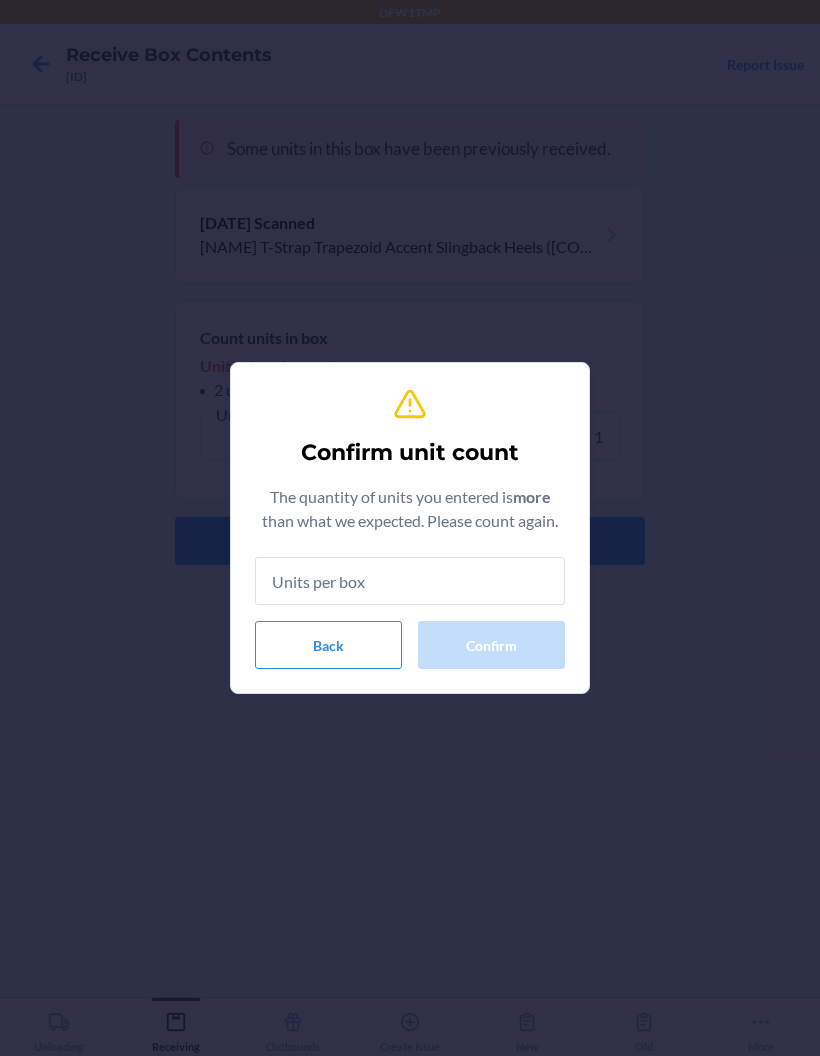 type on "1" 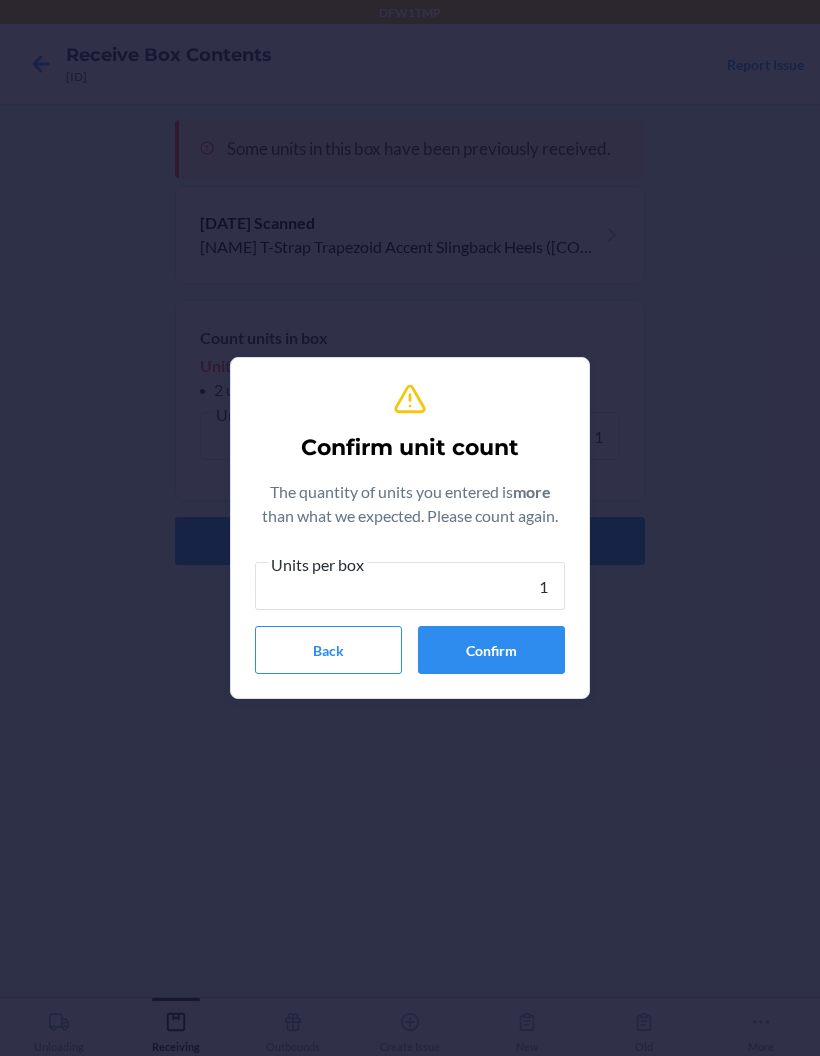 click on "Confirm" at bounding box center (491, 650) 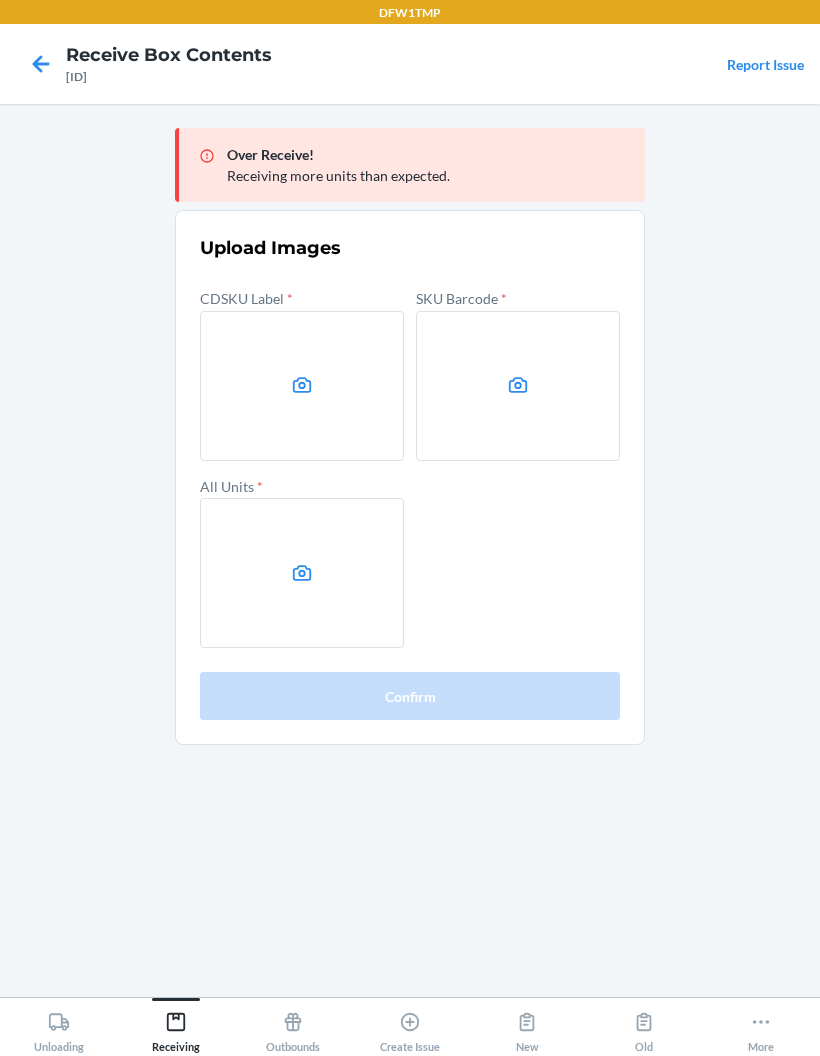 click 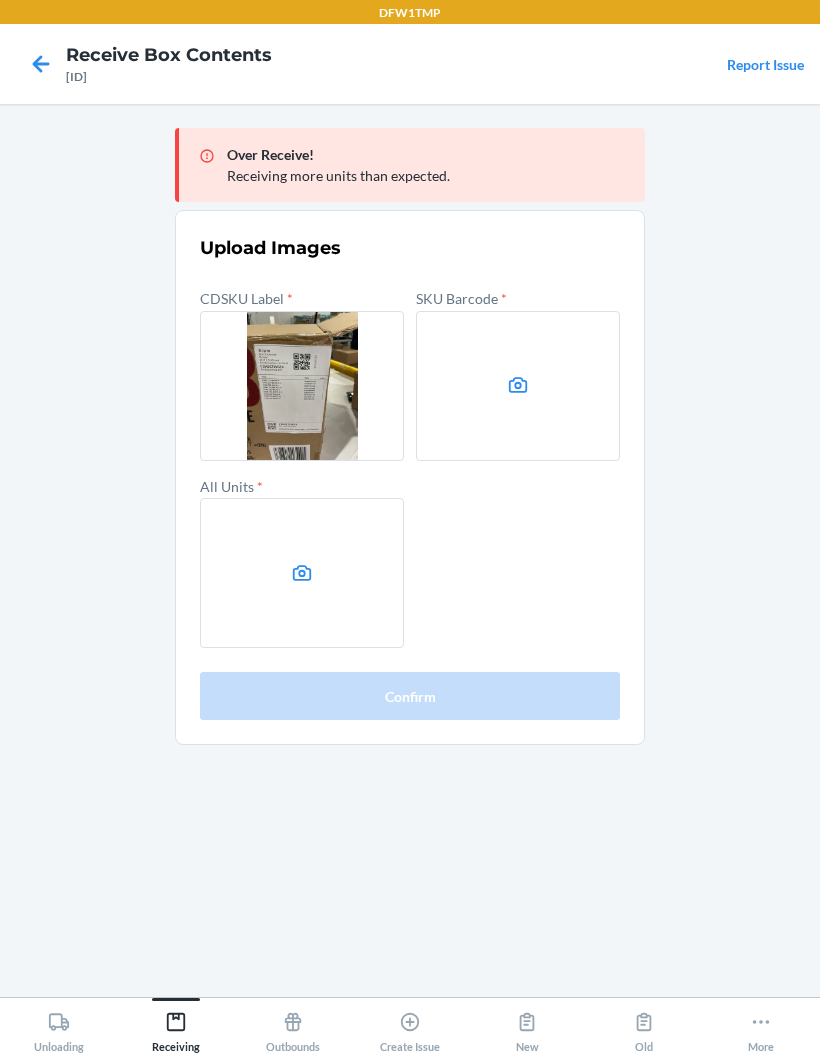 click at bounding box center (518, 386) 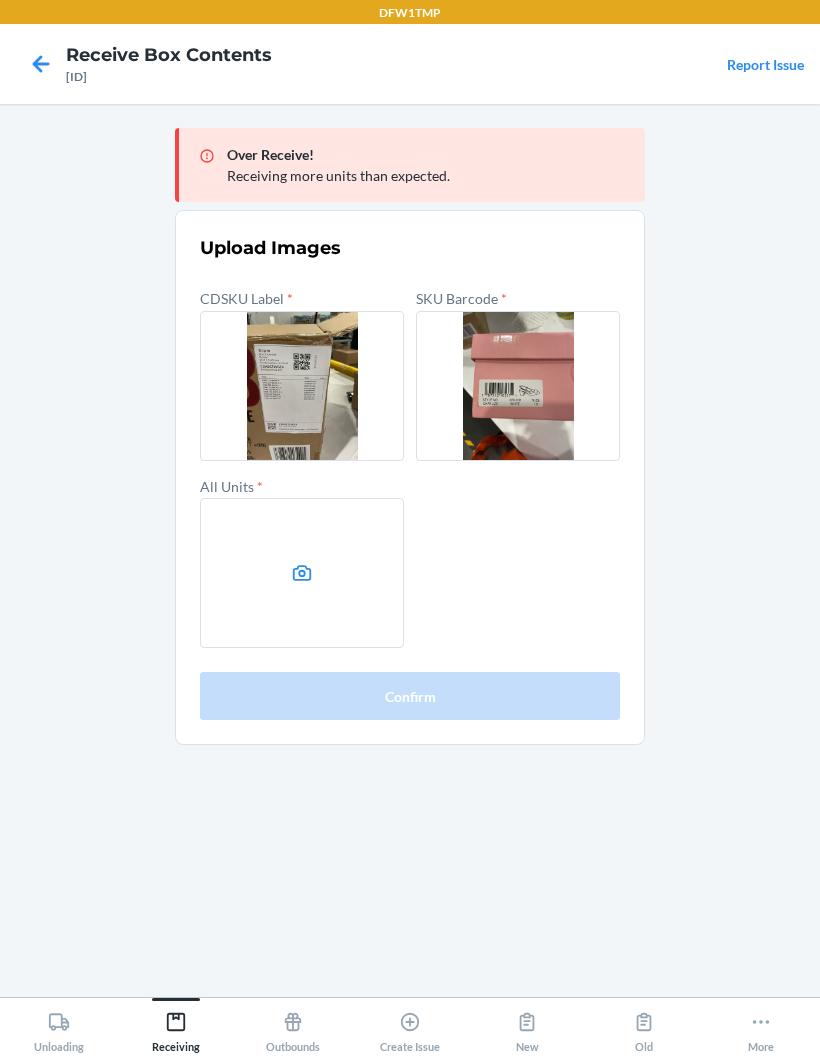 click at bounding box center [302, 573] 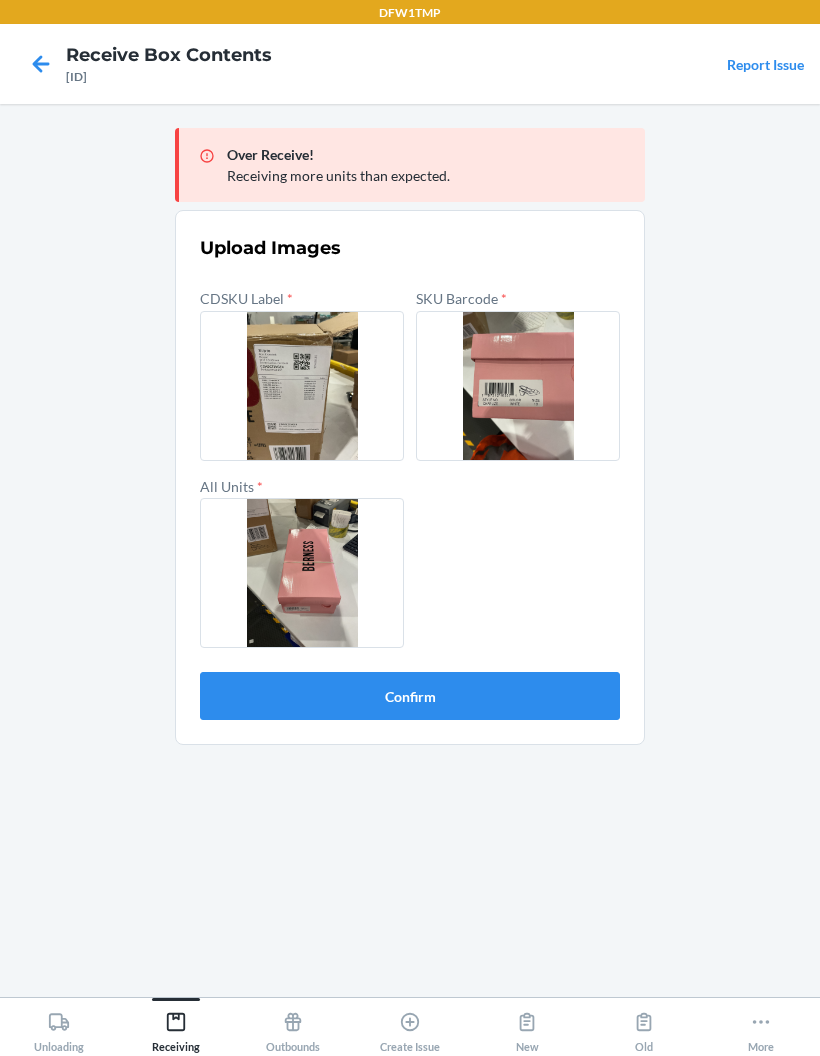 click on "Confirm" at bounding box center (410, 696) 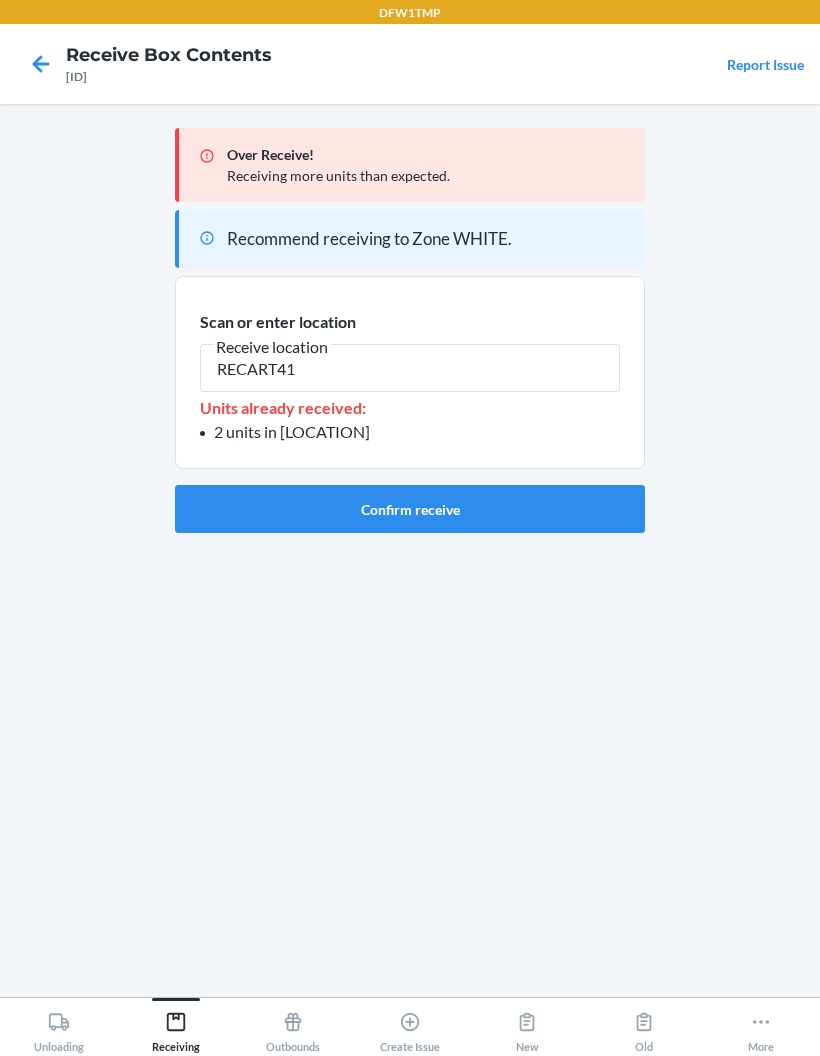 type on "RECART41" 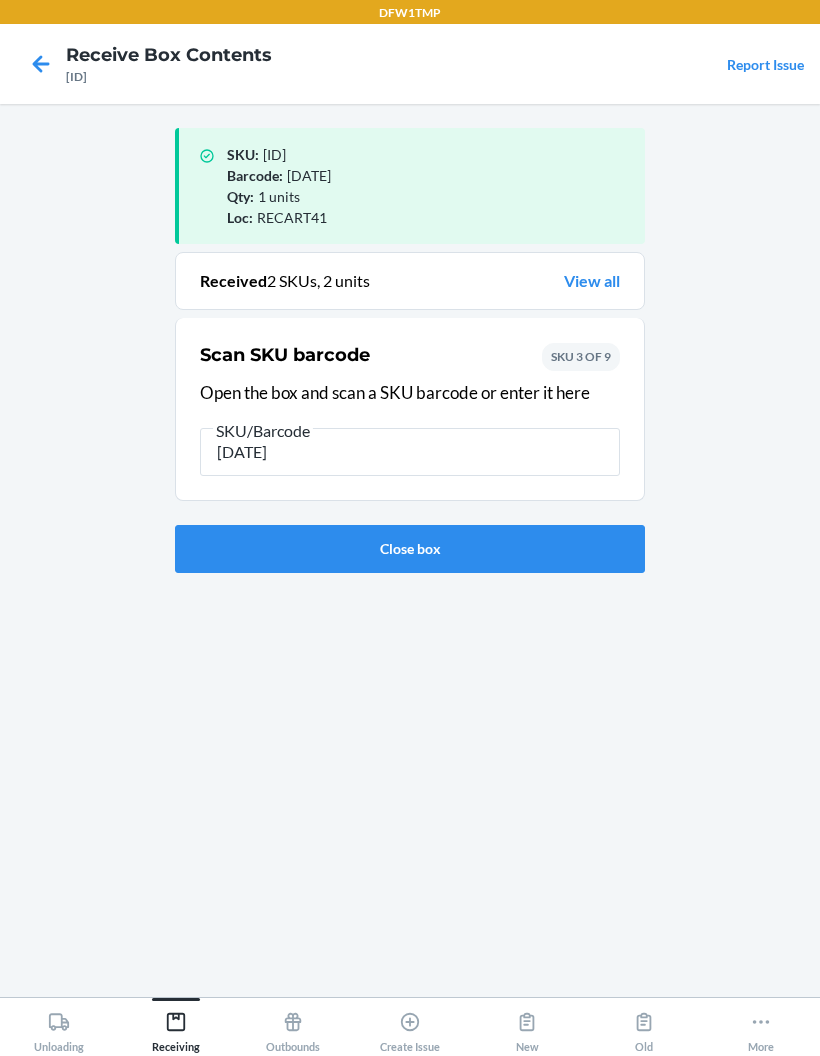 type on "197312165449" 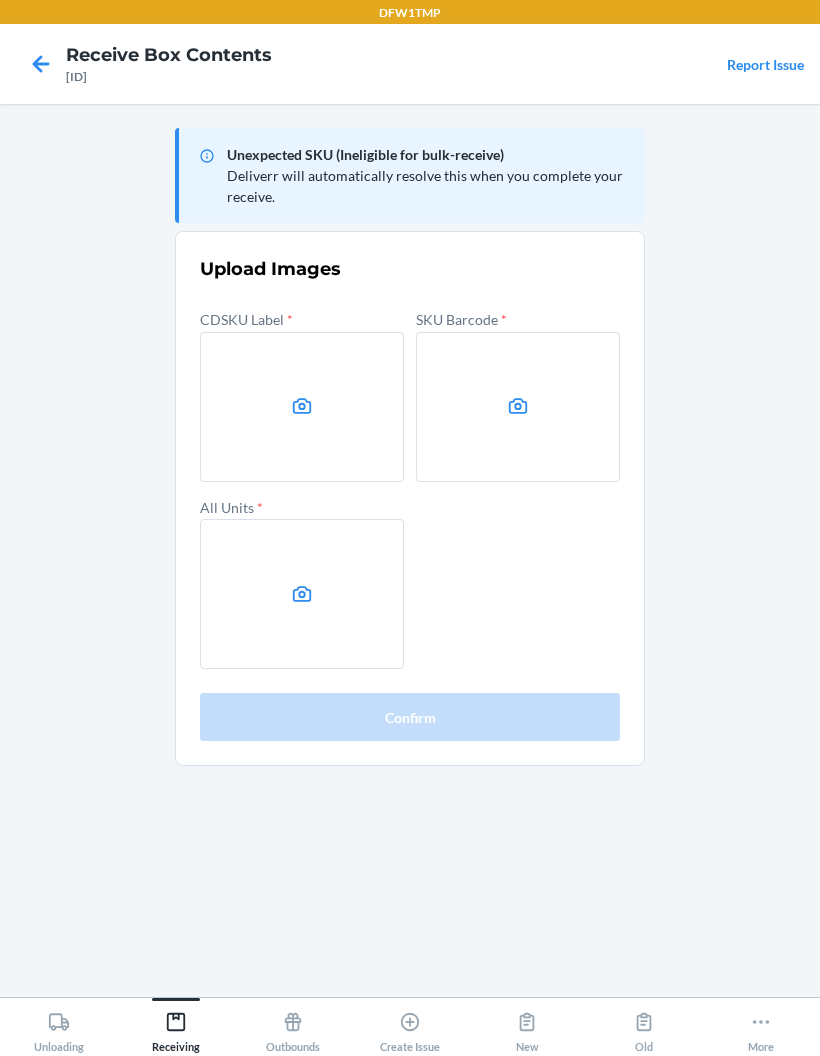 click 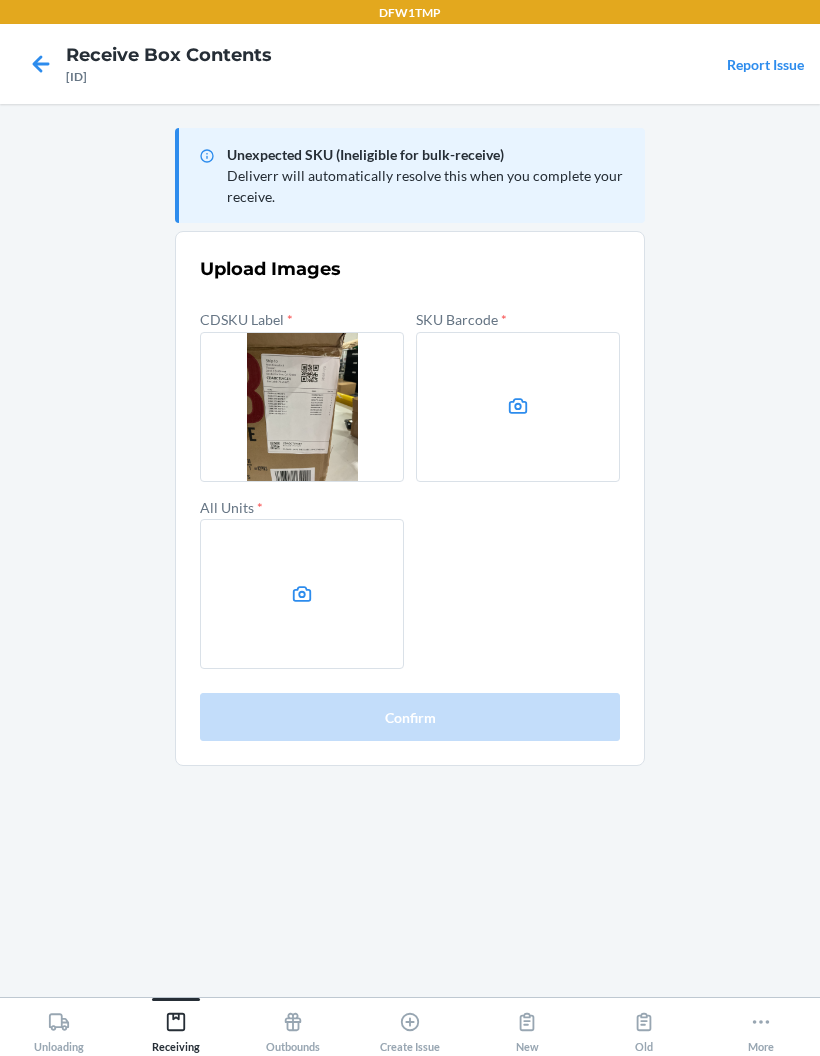 click at bounding box center (518, 407) 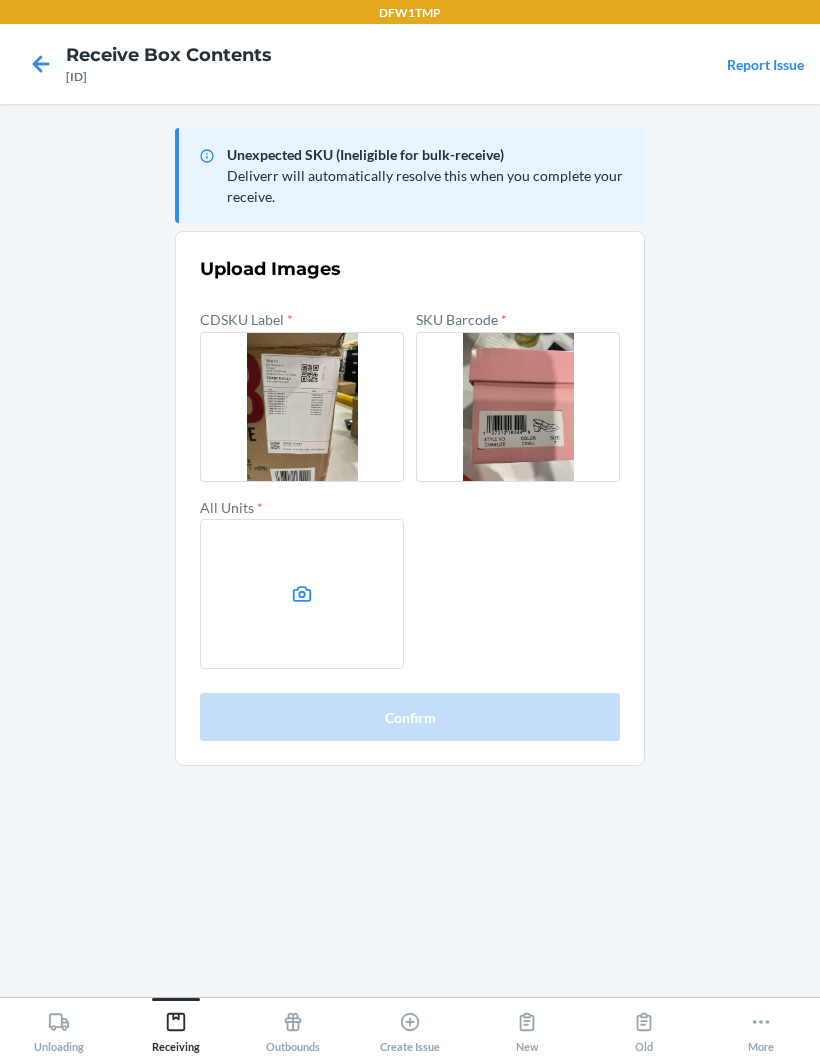 click at bounding box center (302, 594) 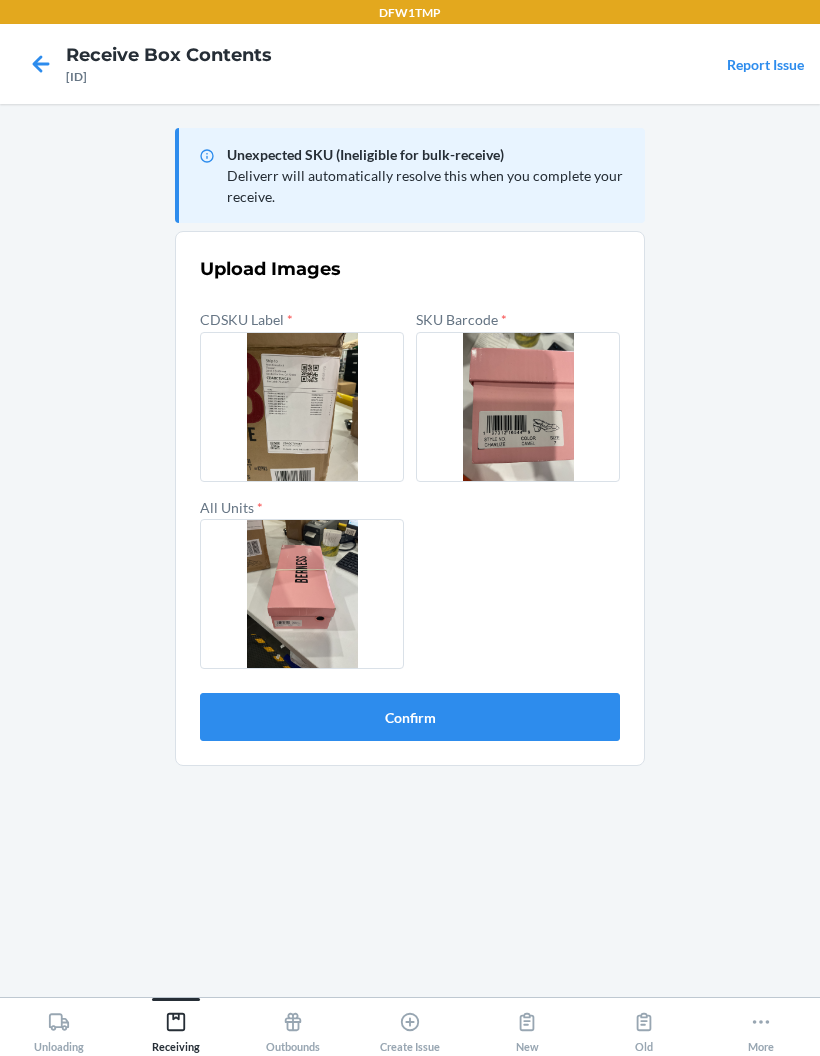 click on "Confirm" at bounding box center [410, 717] 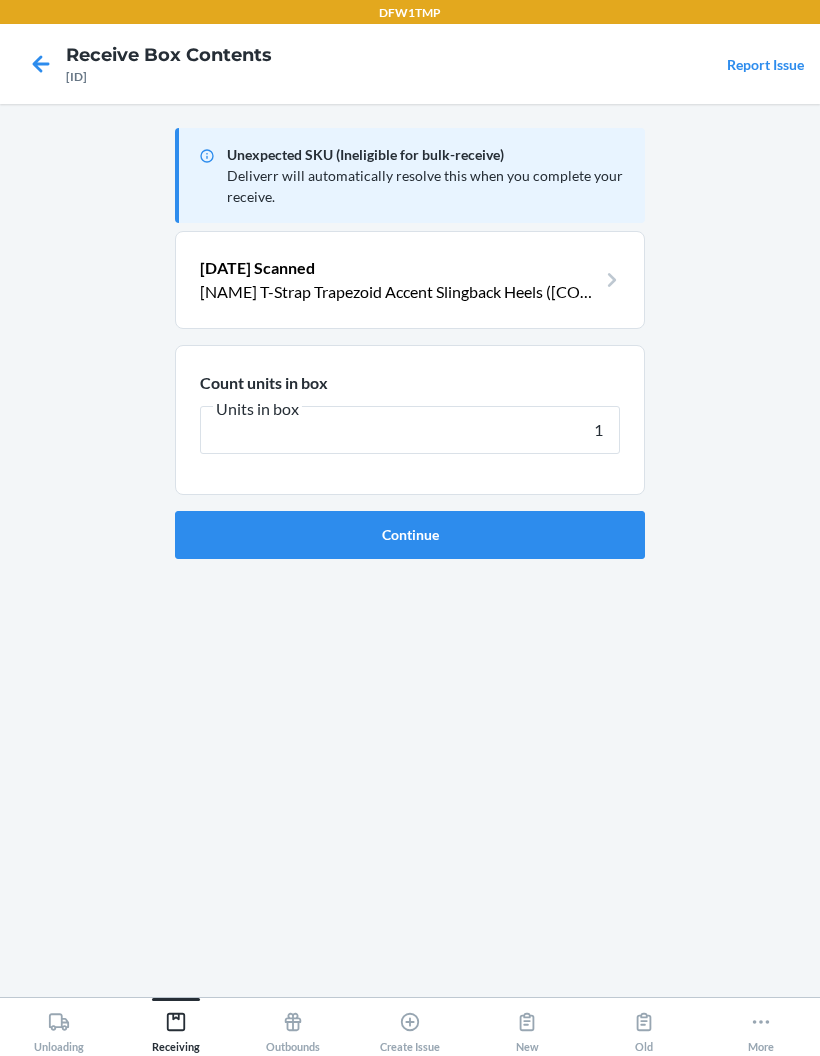 type on "1" 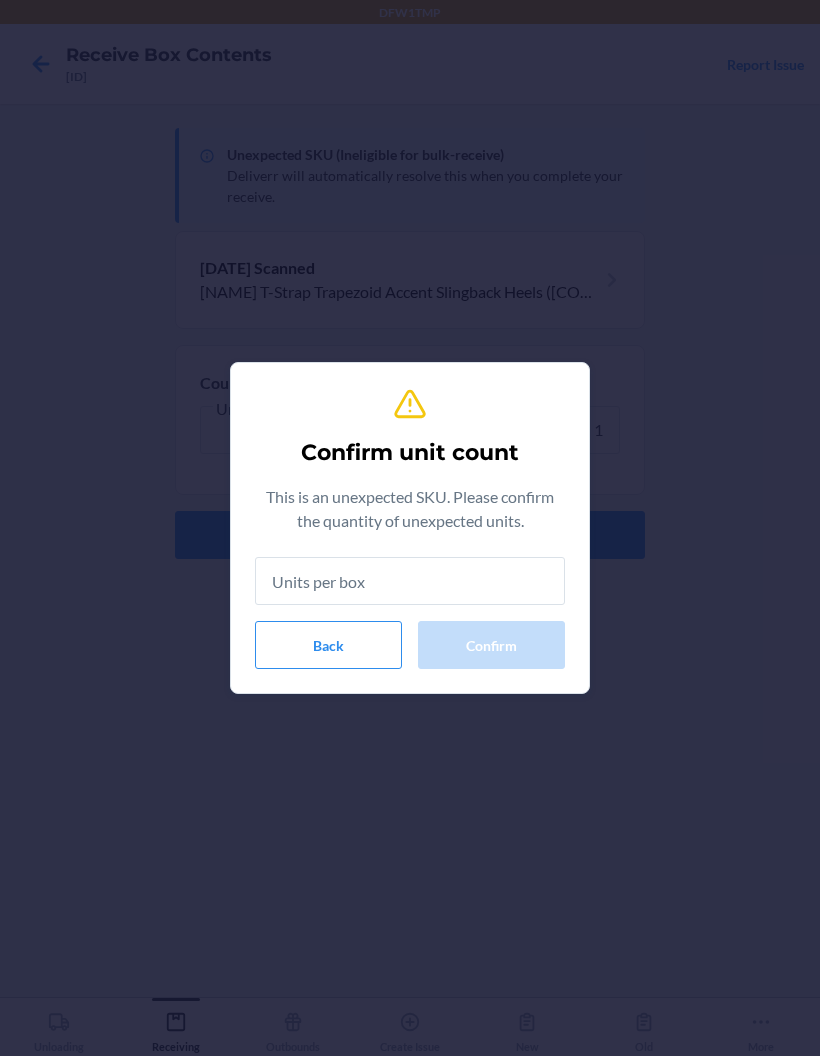 type on "1" 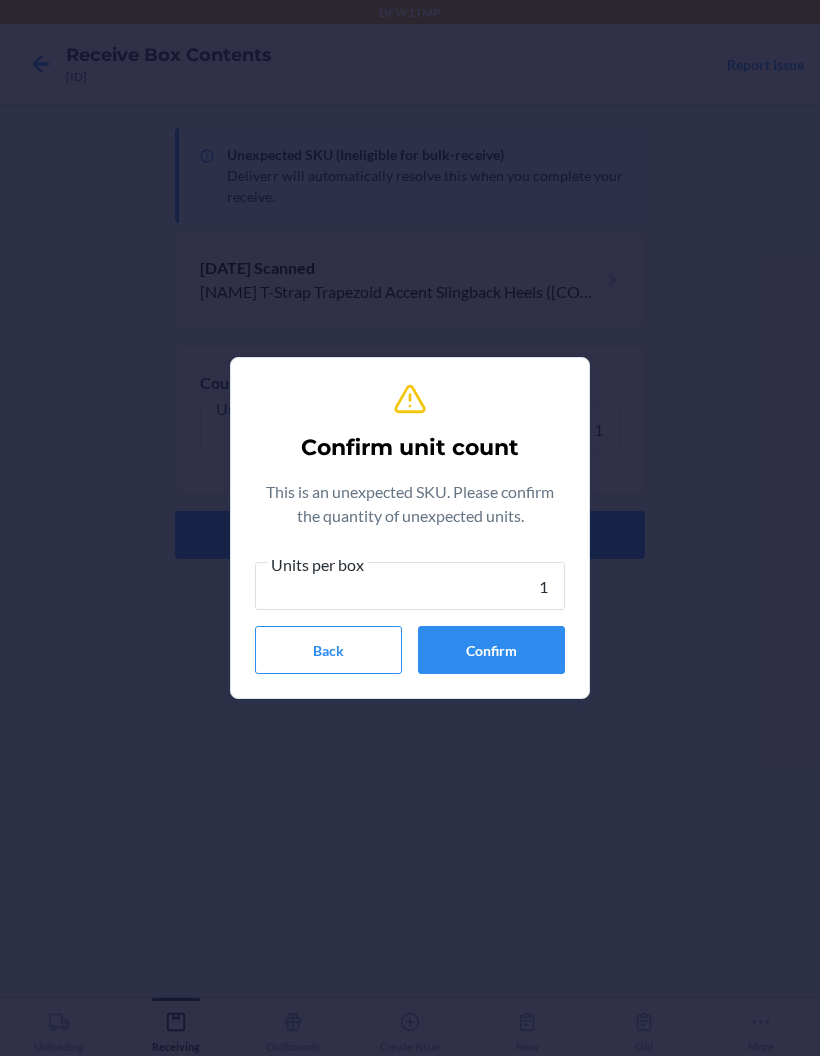 click on "Confirm" at bounding box center [491, 650] 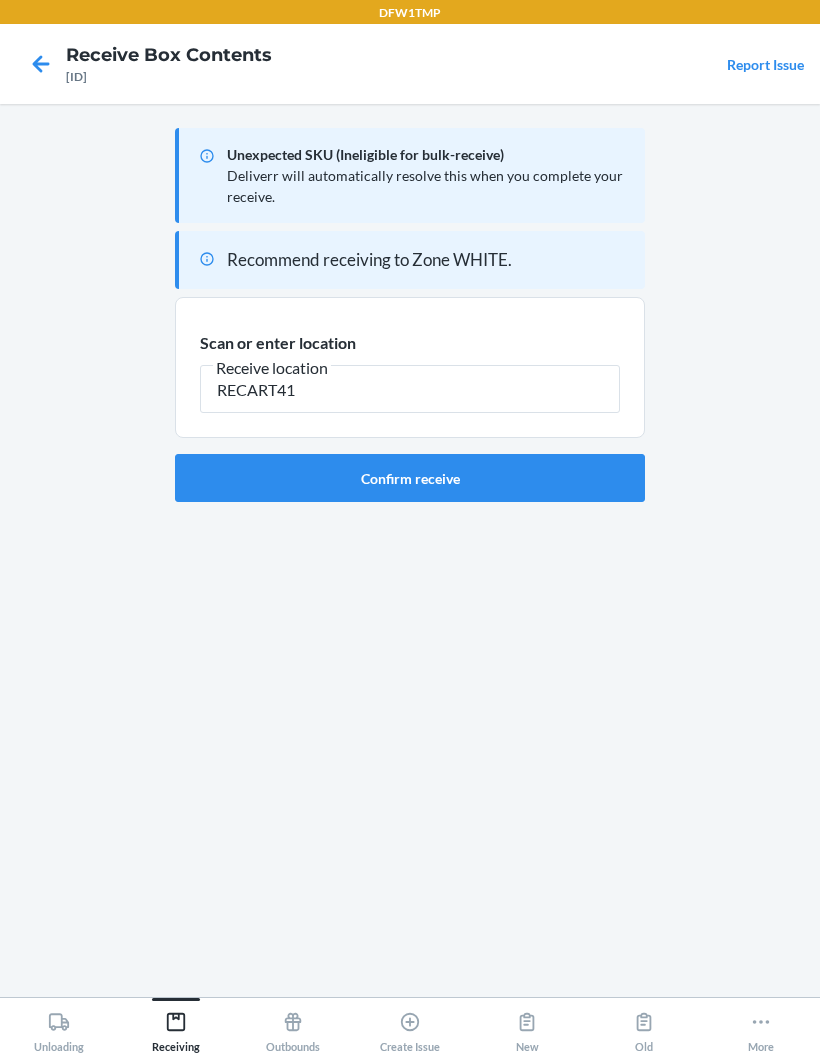 type on "RECART41" 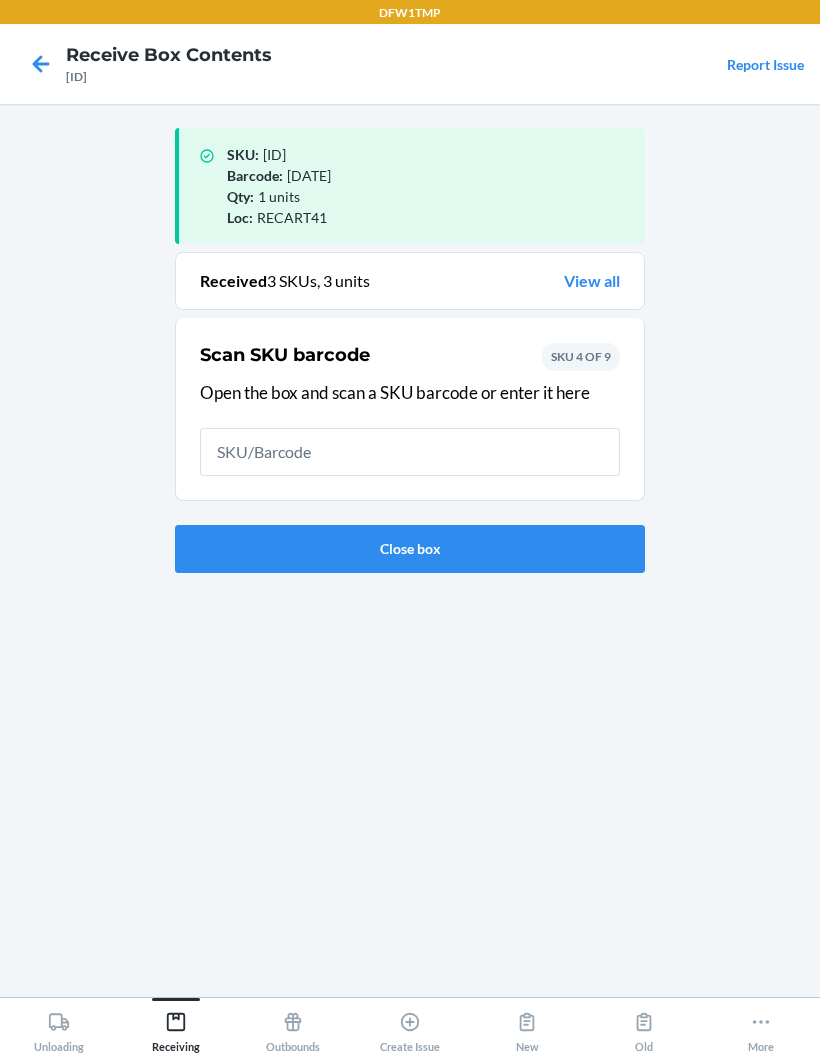click on "Close box" at bounding box center (410, 549) 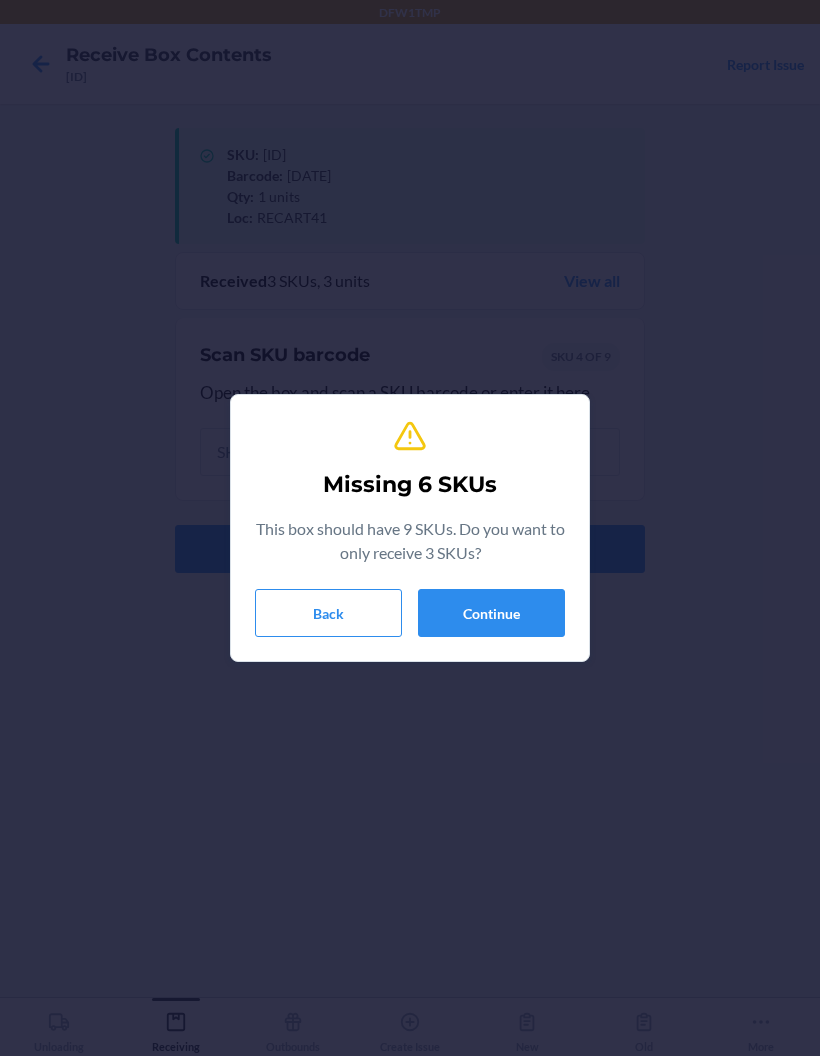 click on "Continue" at bounding box center [491, 613] 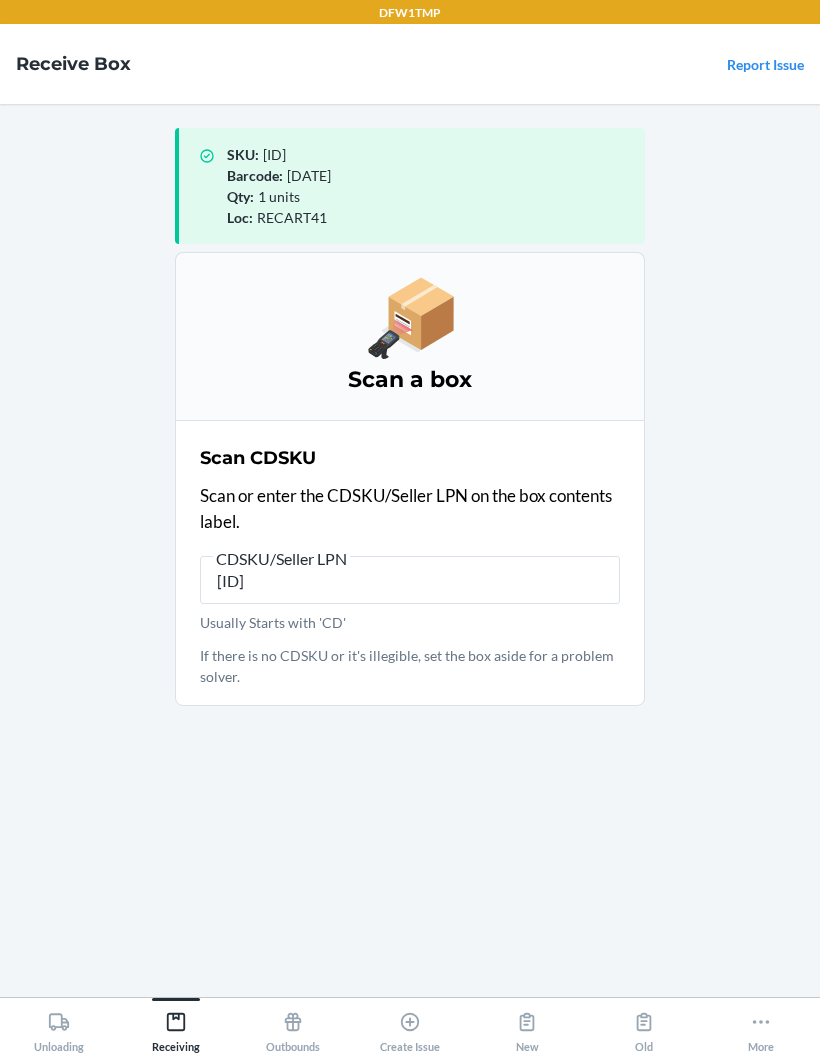 type on "CDS4JD5QM" 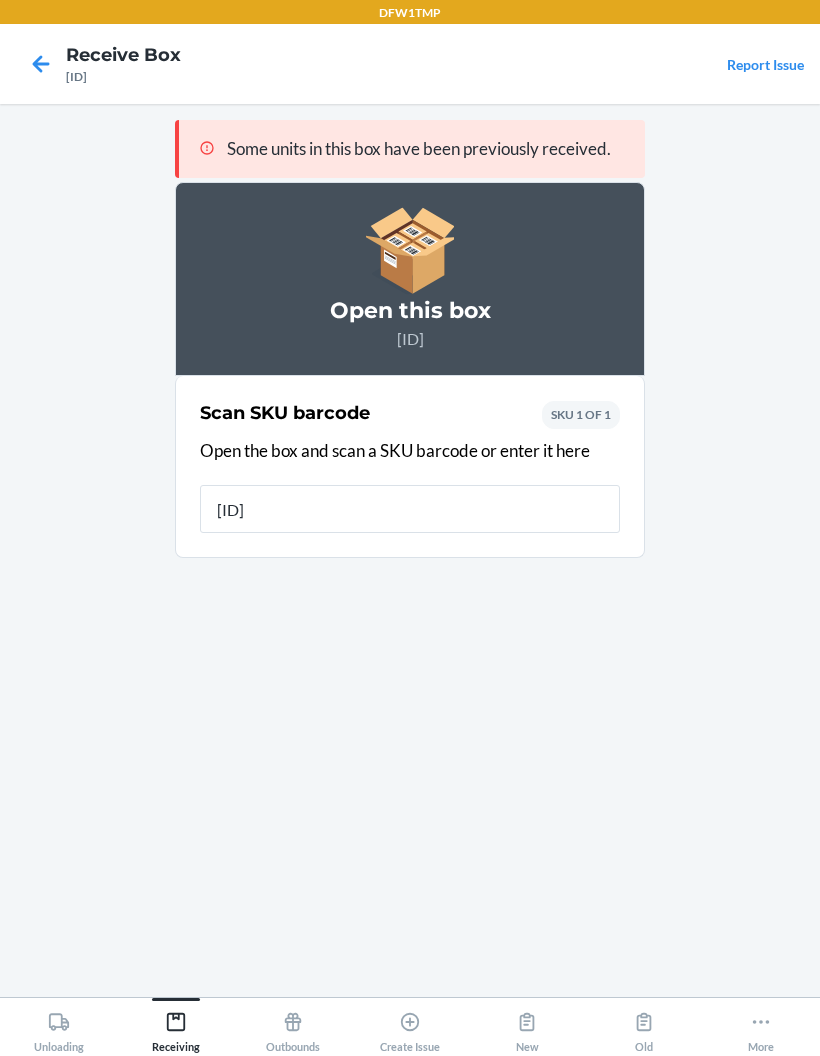 type on "DCA62QNLG" 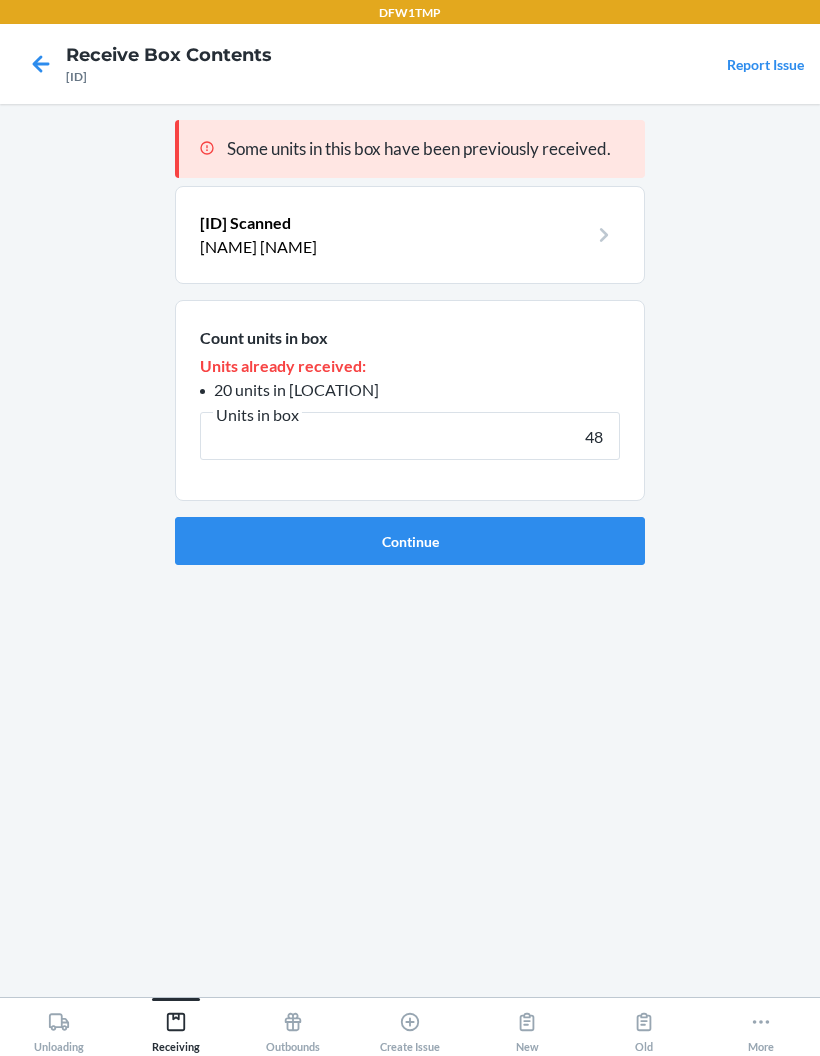 type on "48" 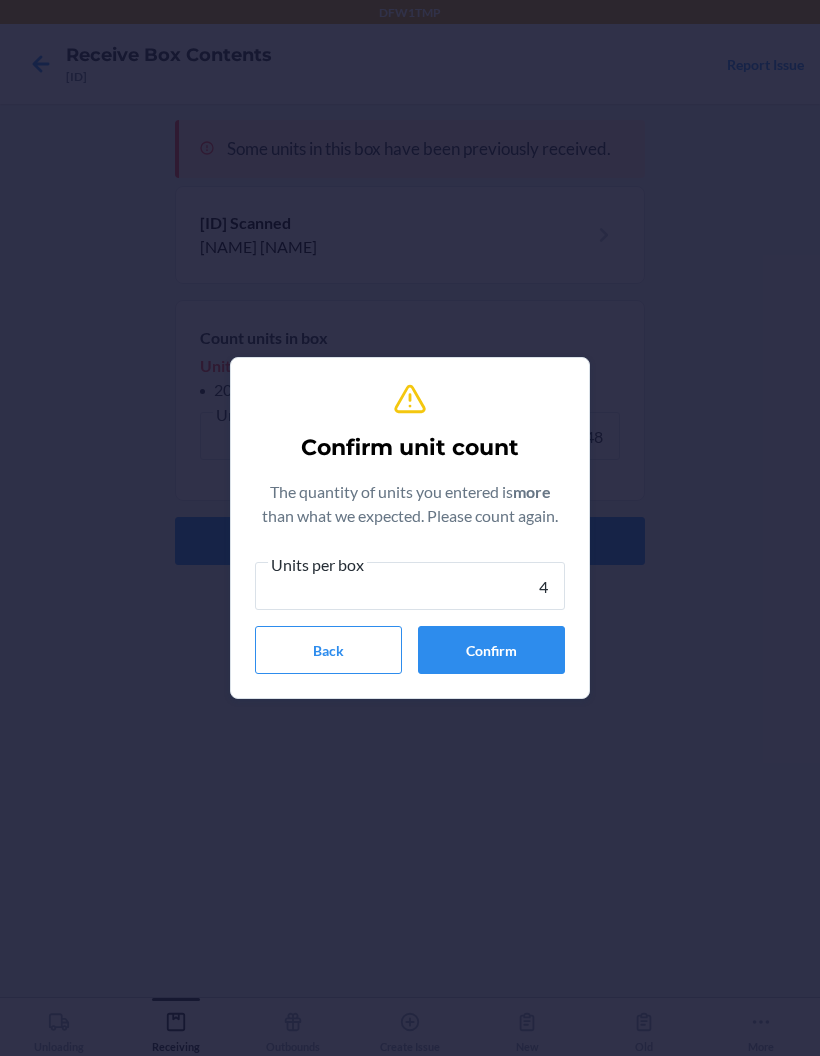 type on "48" 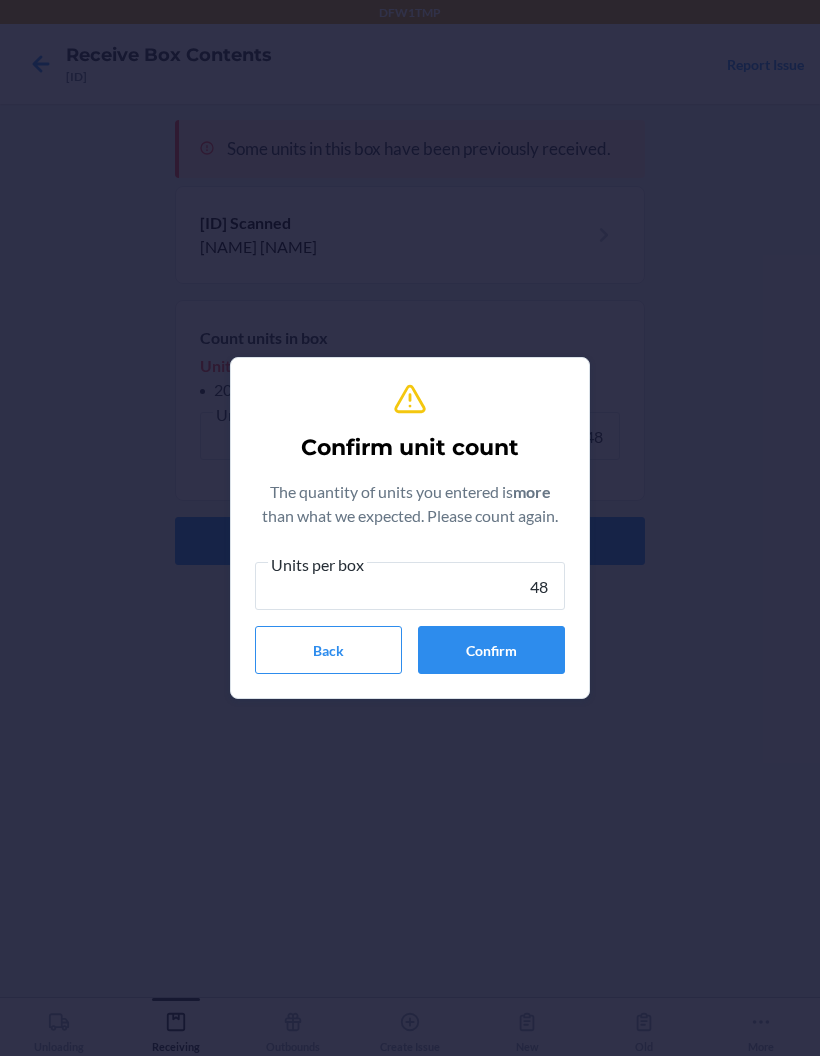 click on "Confirm" at bounding box center [491, 650] 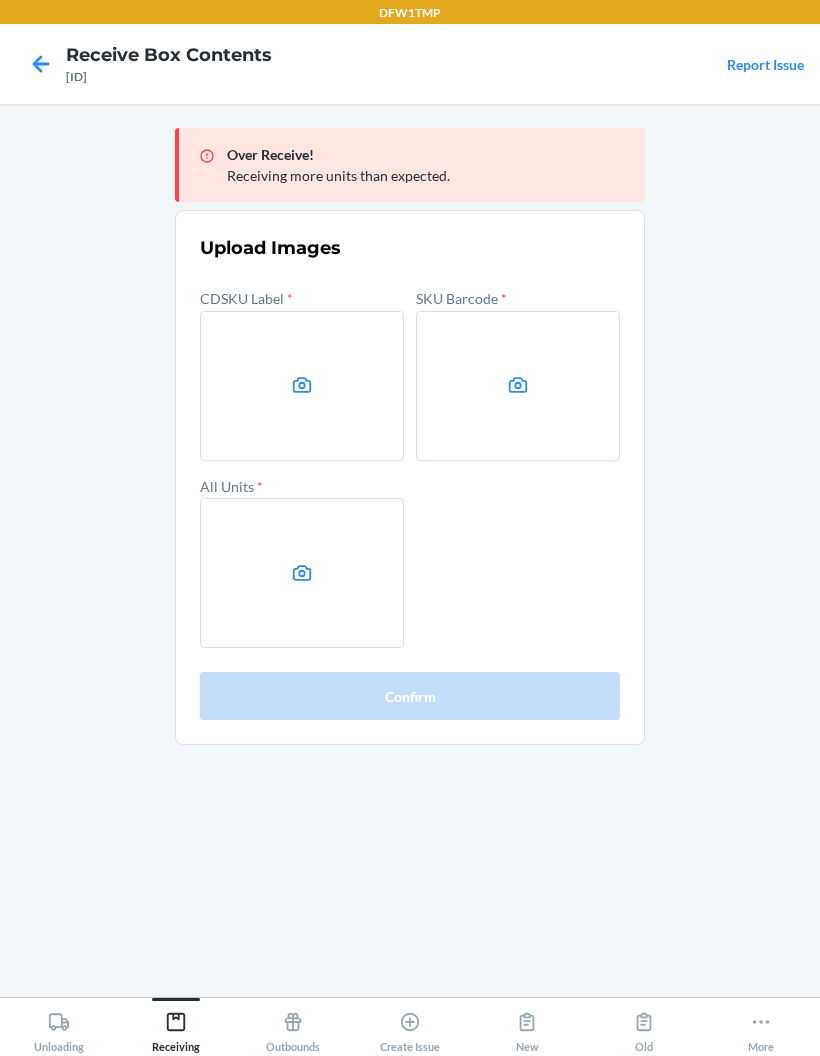 click at bounding box center (302, 386) 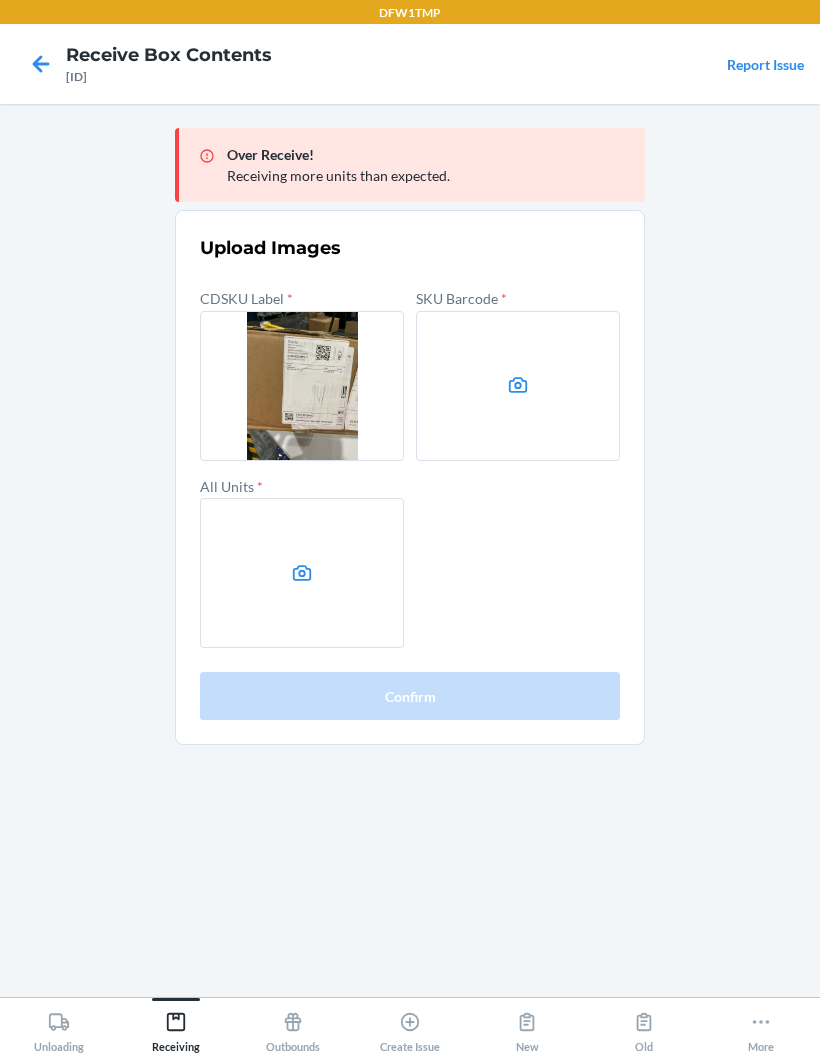 click 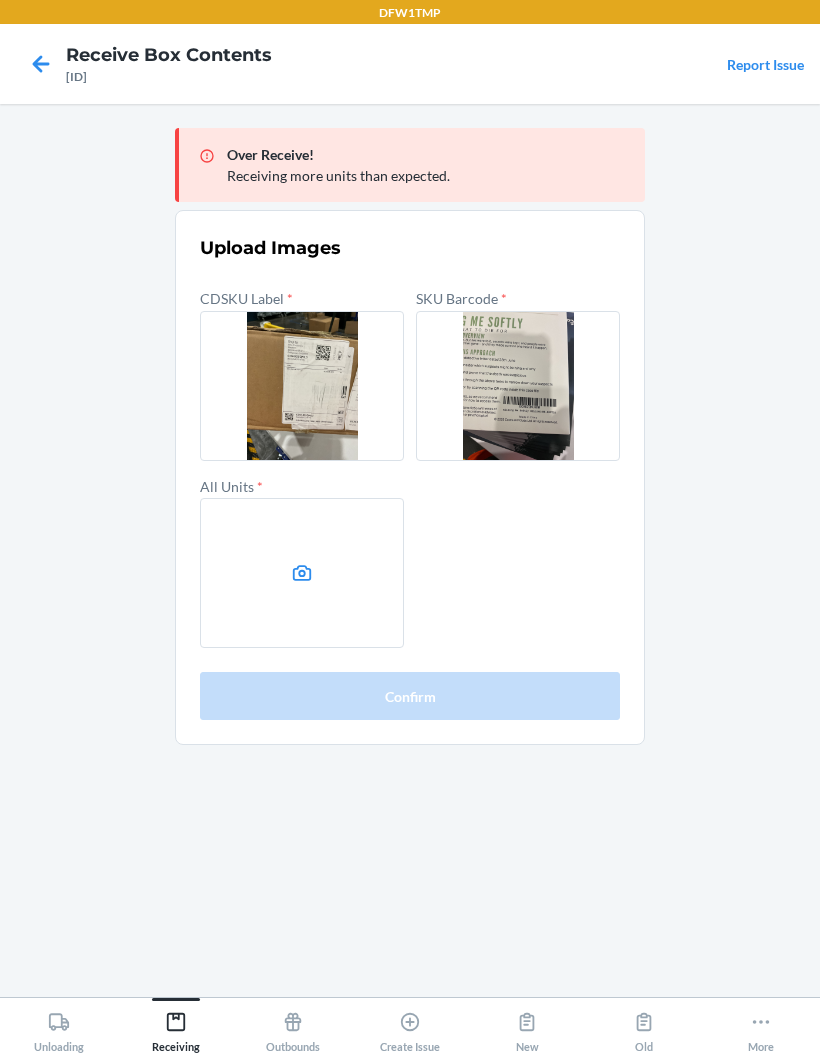 click 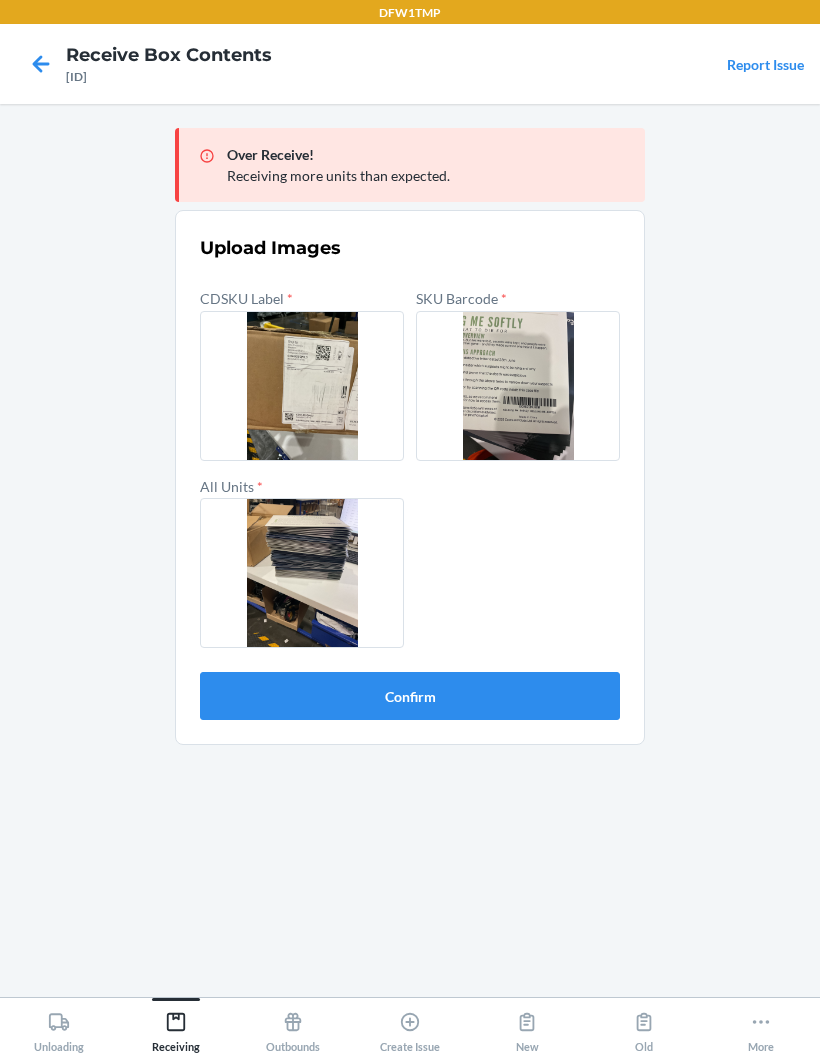 click on "Confirm" at bounding box center (410, 696) 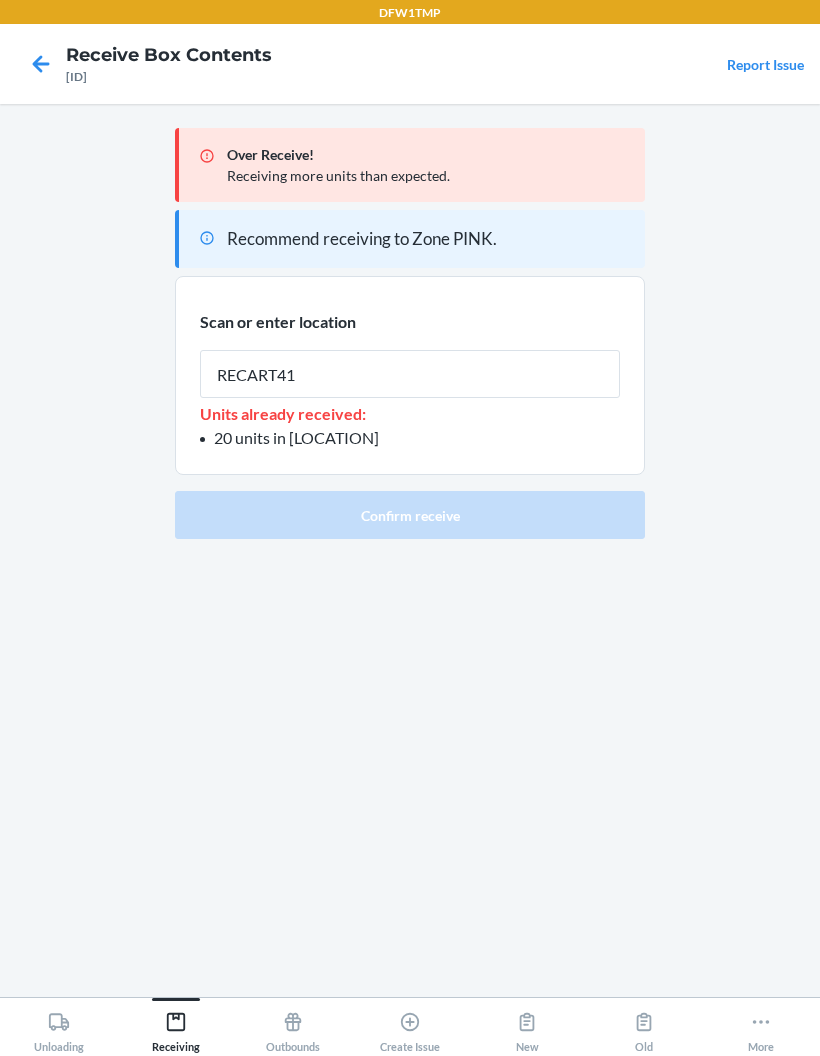 type on "RECART41" 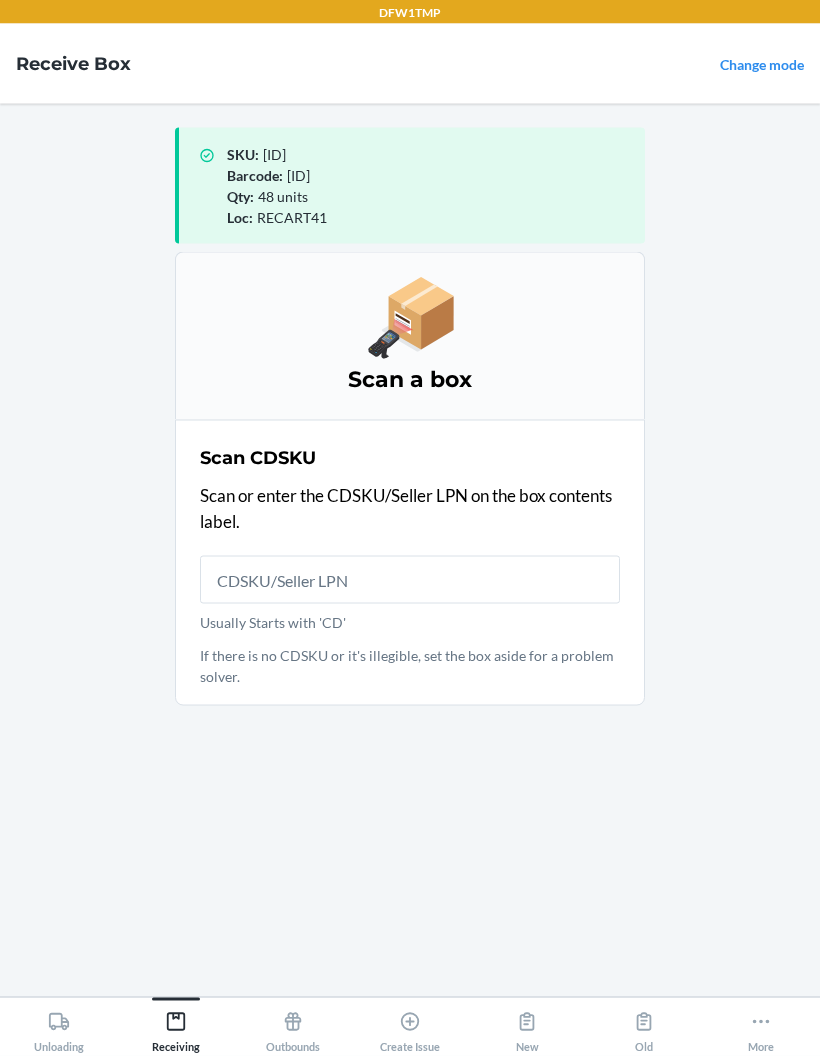 scroll, scrollTop: 0, scrollLeft: 0, axis: both 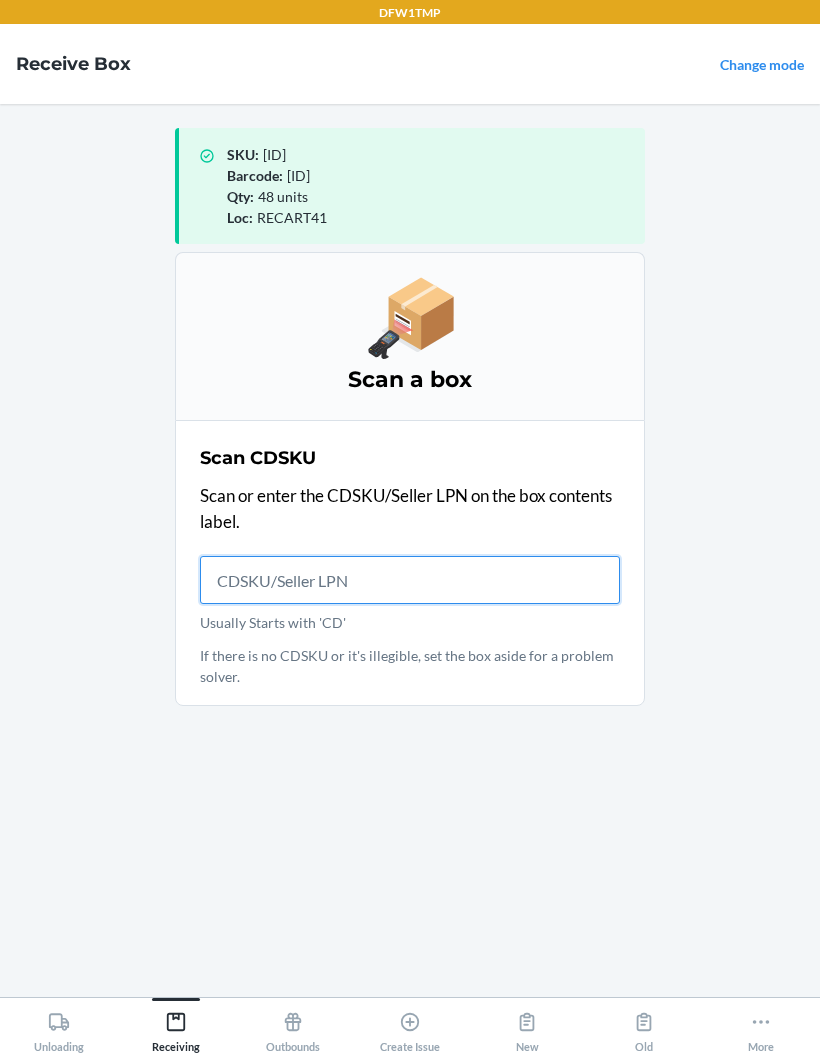 click on "Usually Starts with 'CD'" at bounding box center [410, 580] 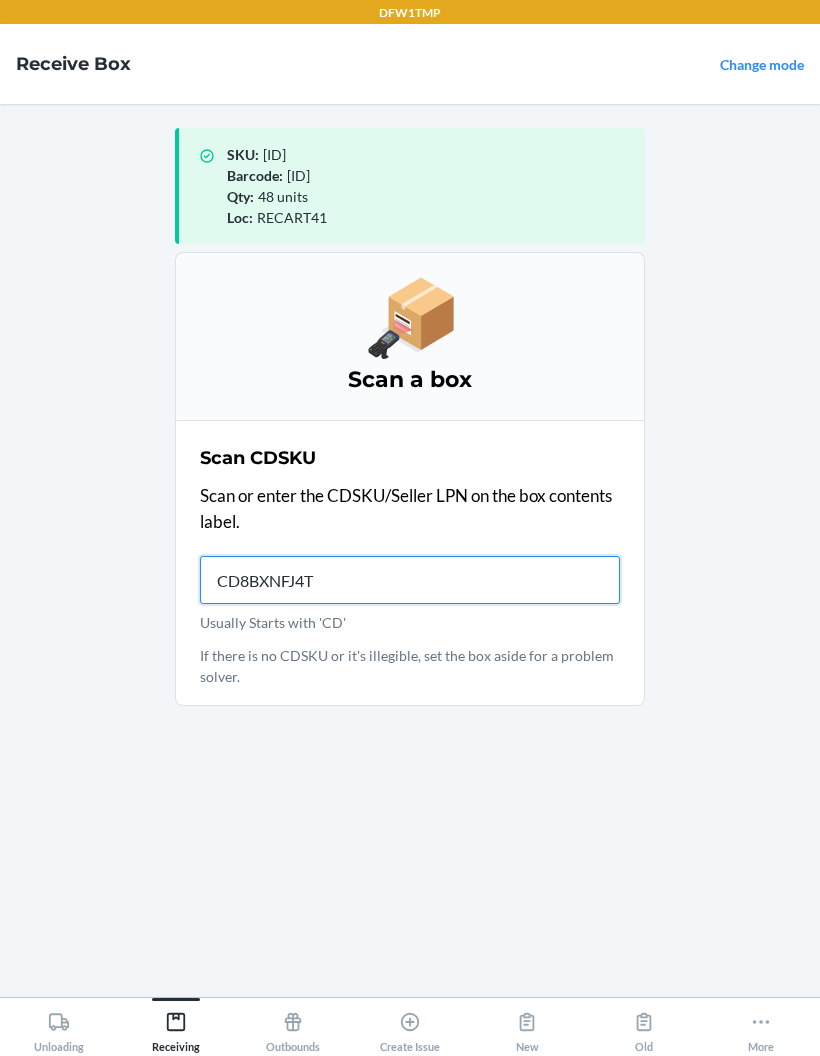 type on "CD8BXNFJ4TJ" 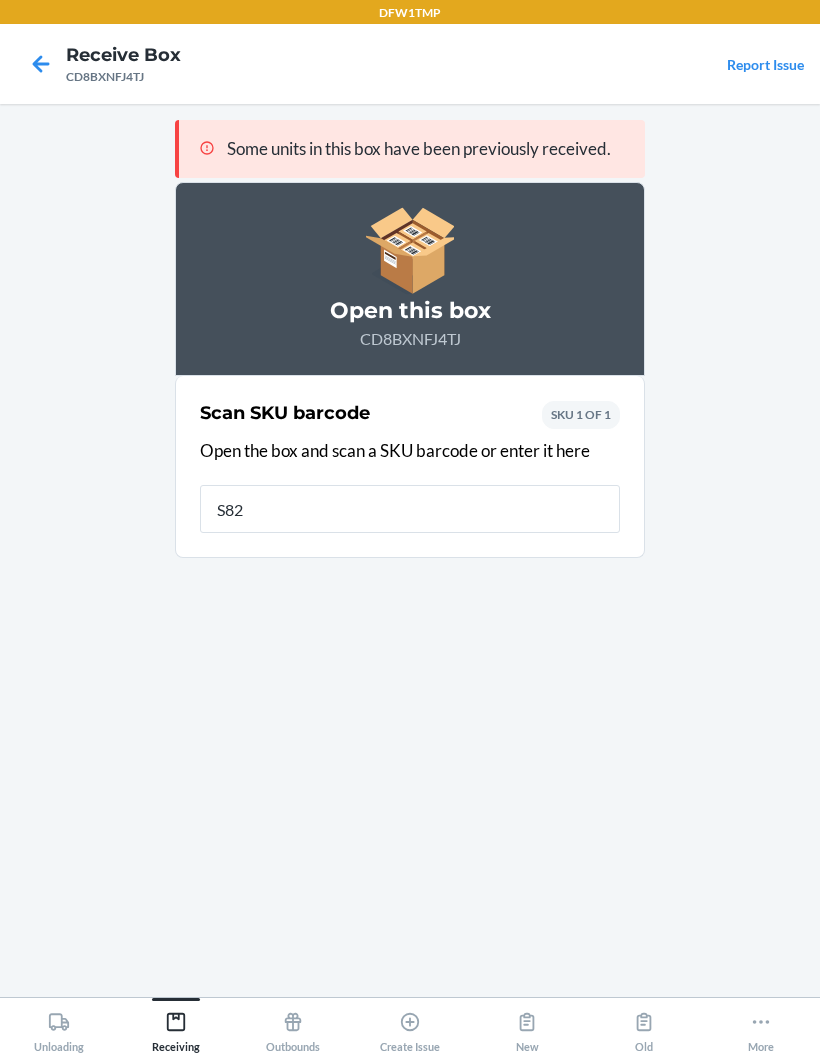 type on "S823" 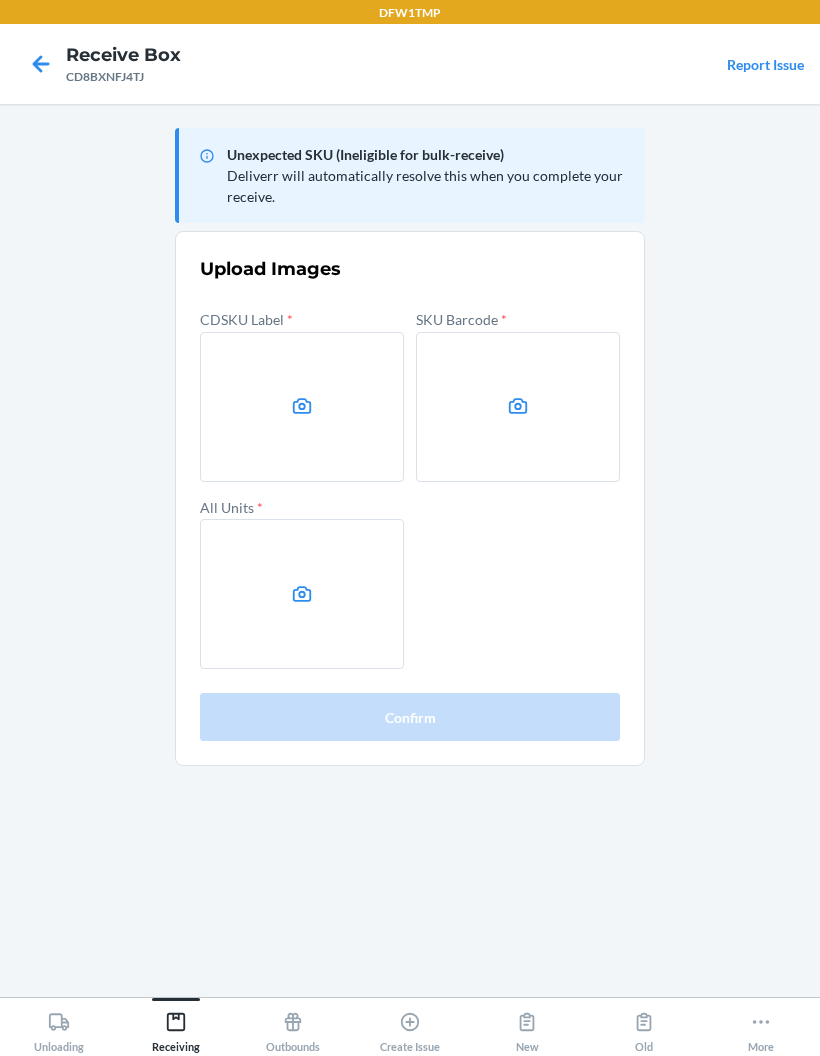 click 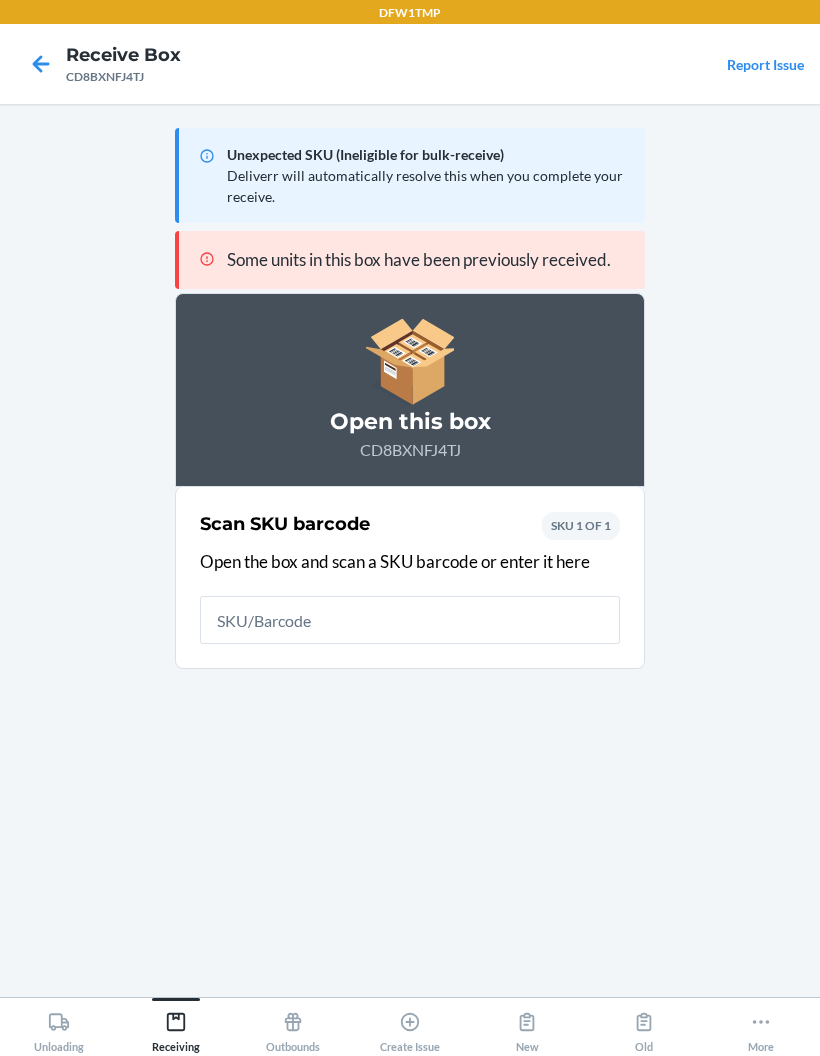 click 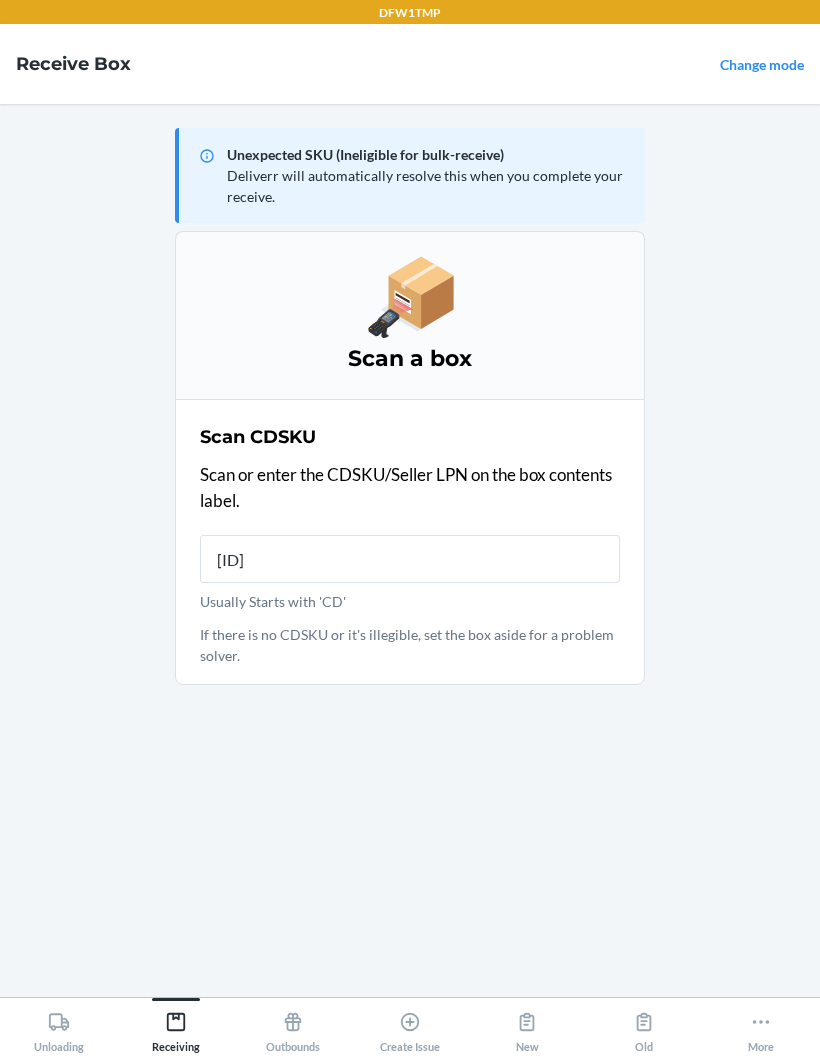 type on "CD83XT7BM" 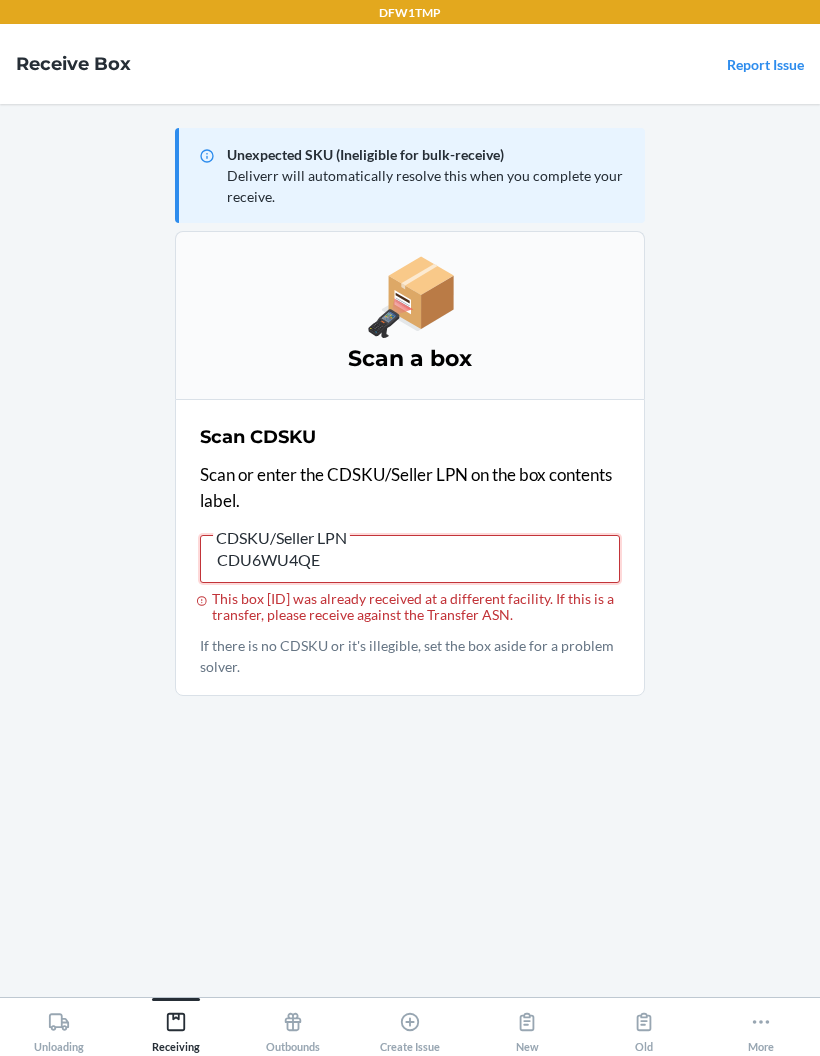 type on "CDU6WU4QEK" 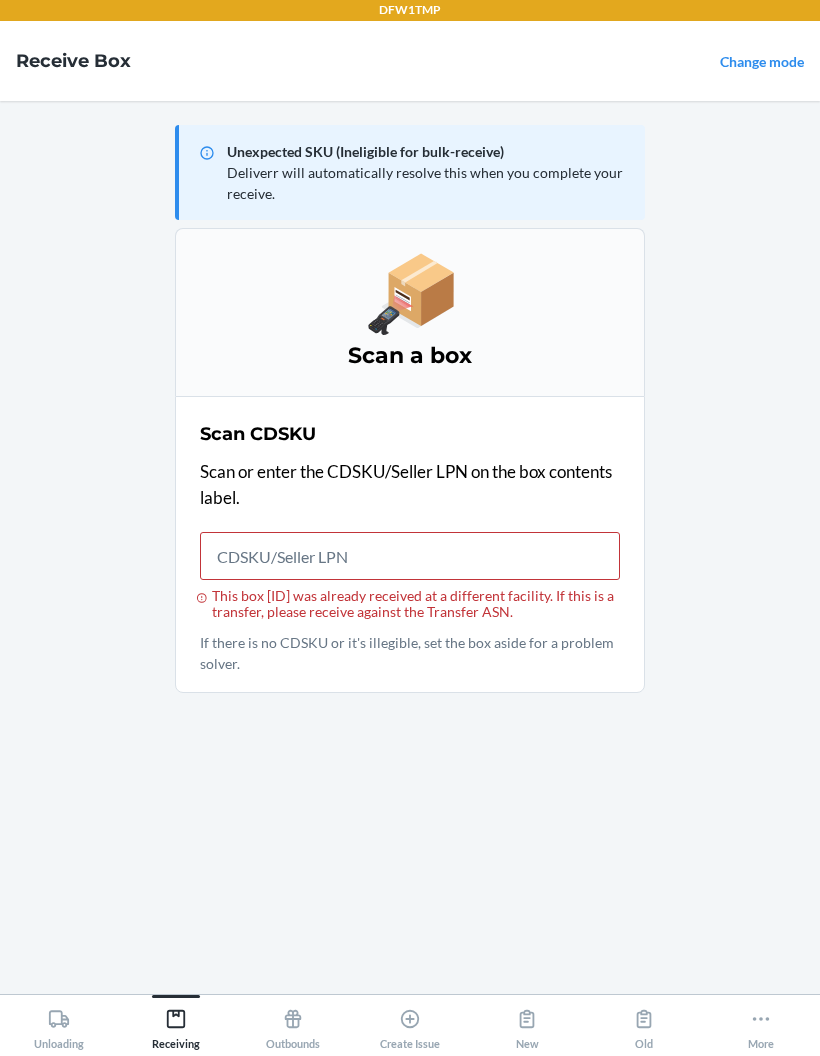 scroll, scrollTop: 3, scrollLeft: 0, axis: vertical 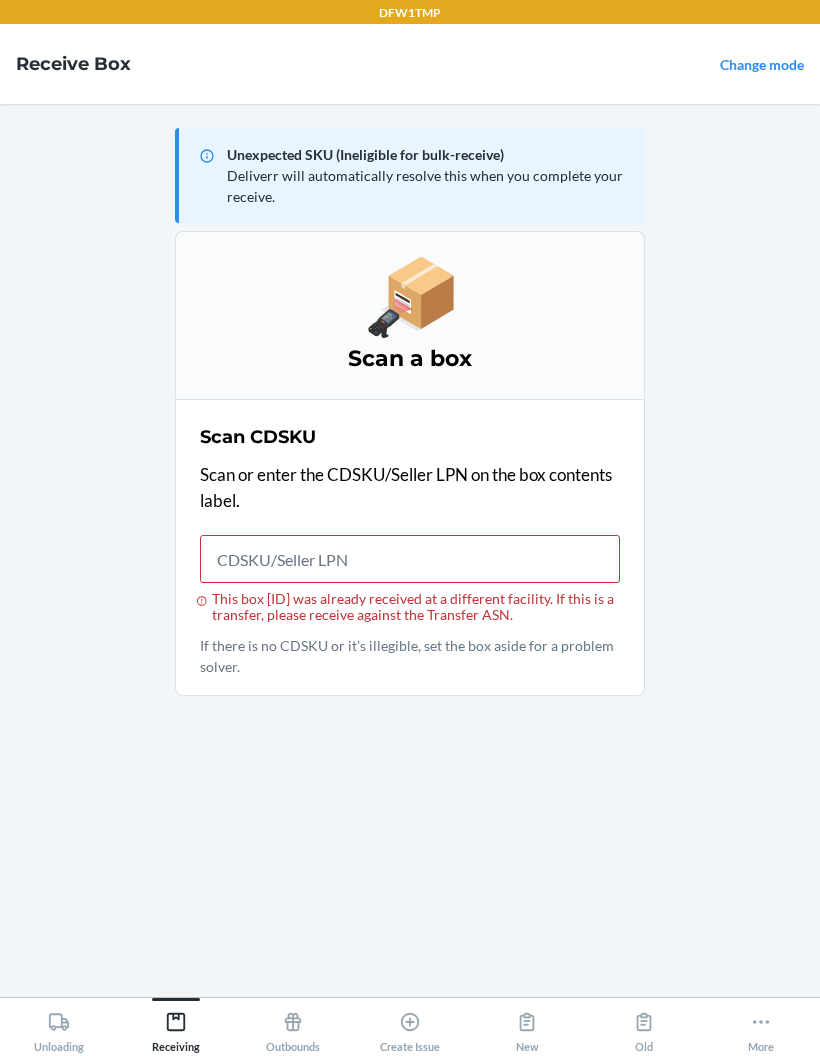 click on "Unexpected SKU (Ineligible for bulk-receive) Deliverr will automatically resolve this when you complete your receive.   Scan a box Scan CDSKU Scan or enter the CDSKU/Seller LPN on the box contents label.   This box CDU6WU4QEK6 was already received at a different facility. If this is a transfer, please receive against the Transfer ASN. If there is no CDSKU or it's illegible, set the box aside for a problem solver." at bounding box center (410, 550) 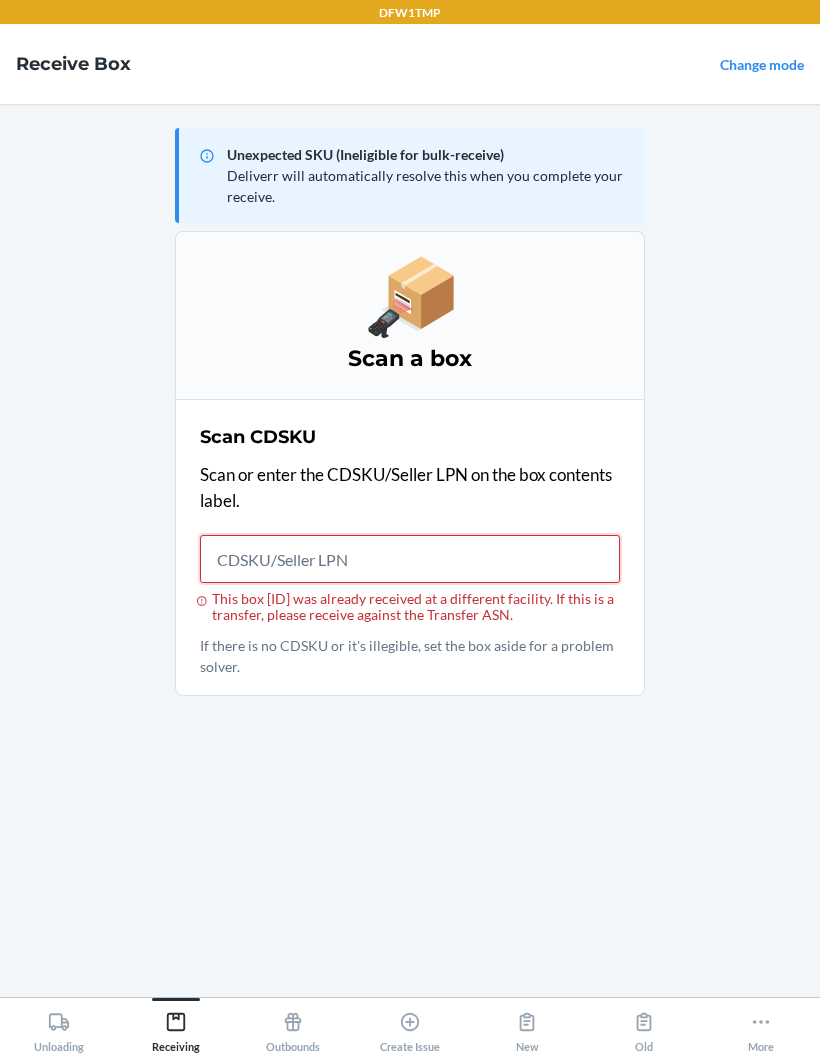 click on "This box CDU6WU4QEK6 was already received at a different facility. If this is a transfer, please receive against the Transfer ASN." at bounding box center (410, 559) 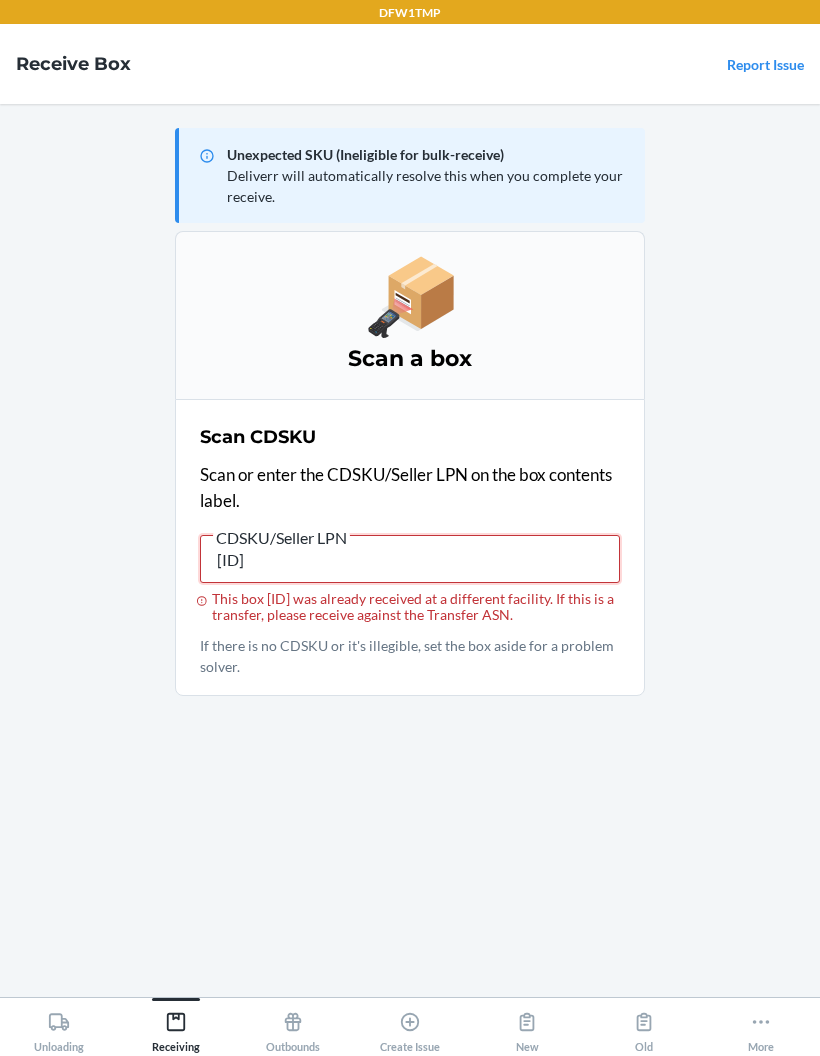 type on "CDBRQ72K98M" 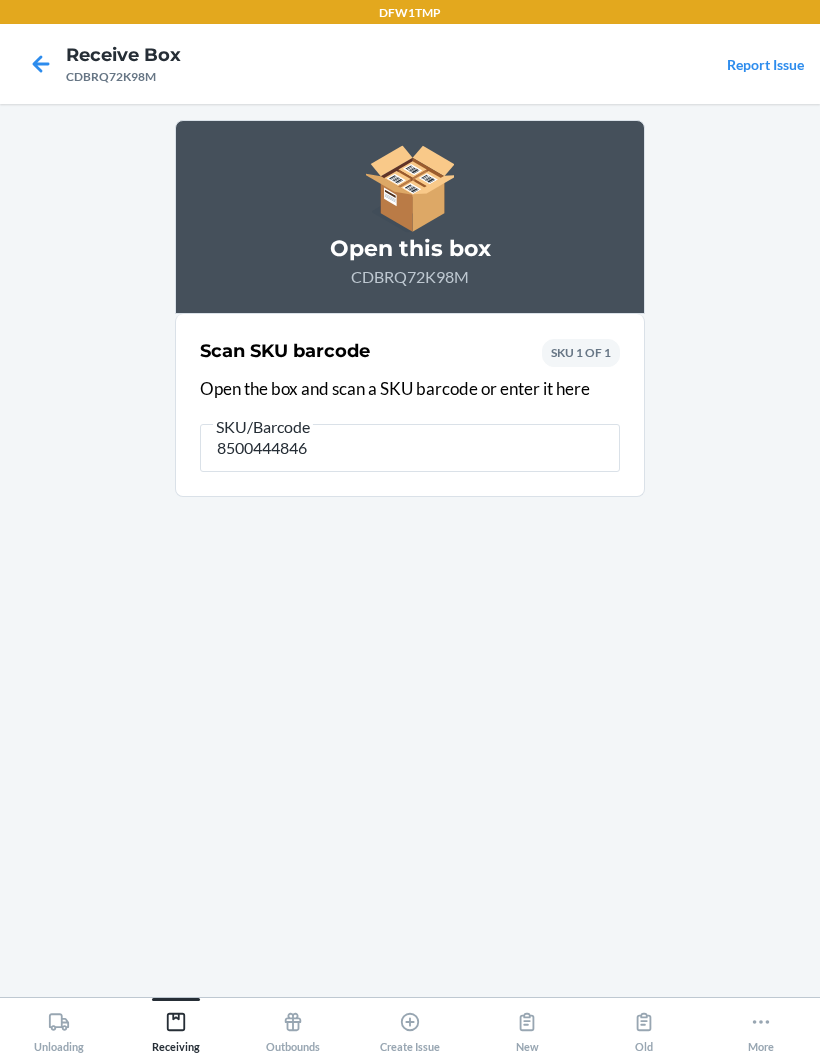 type on "85004448467" 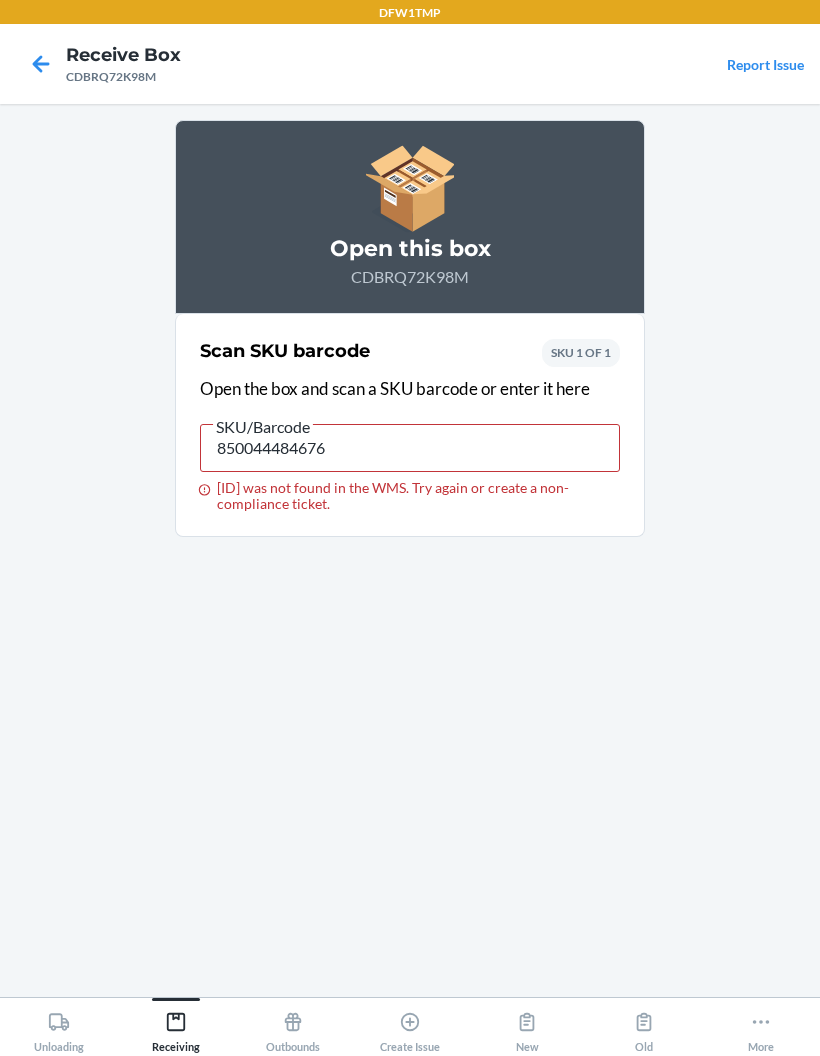 click 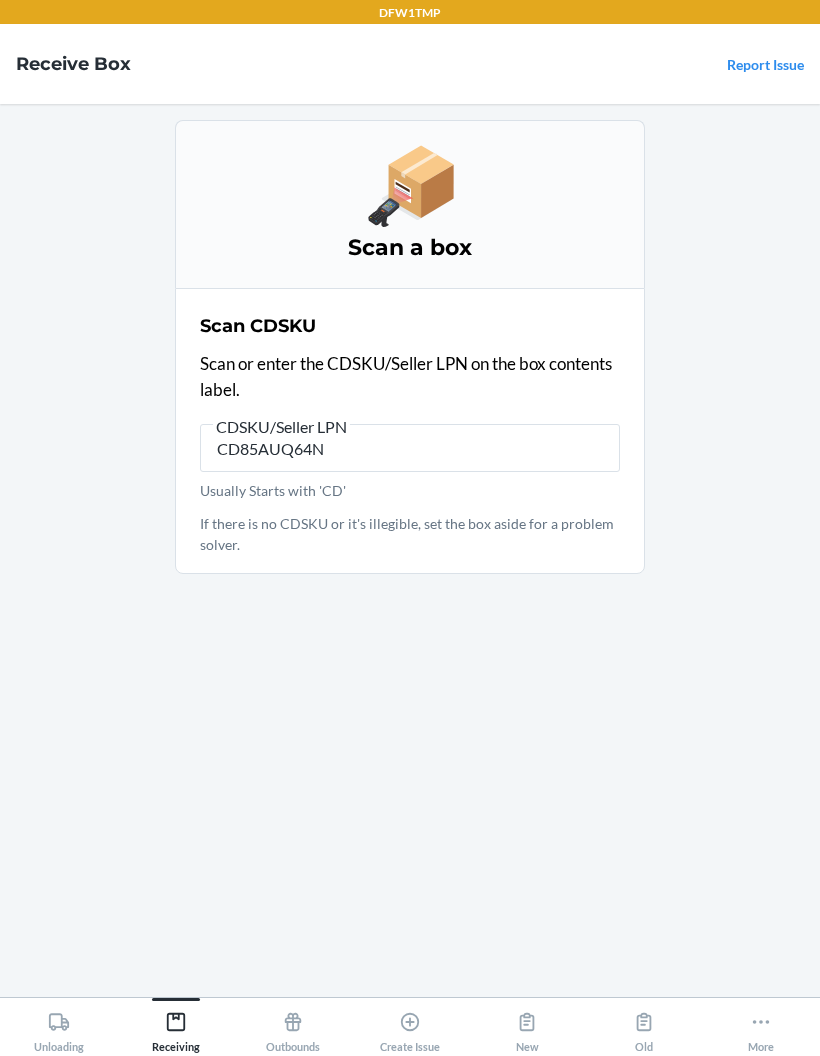 type on "CD85AUQ64NE" 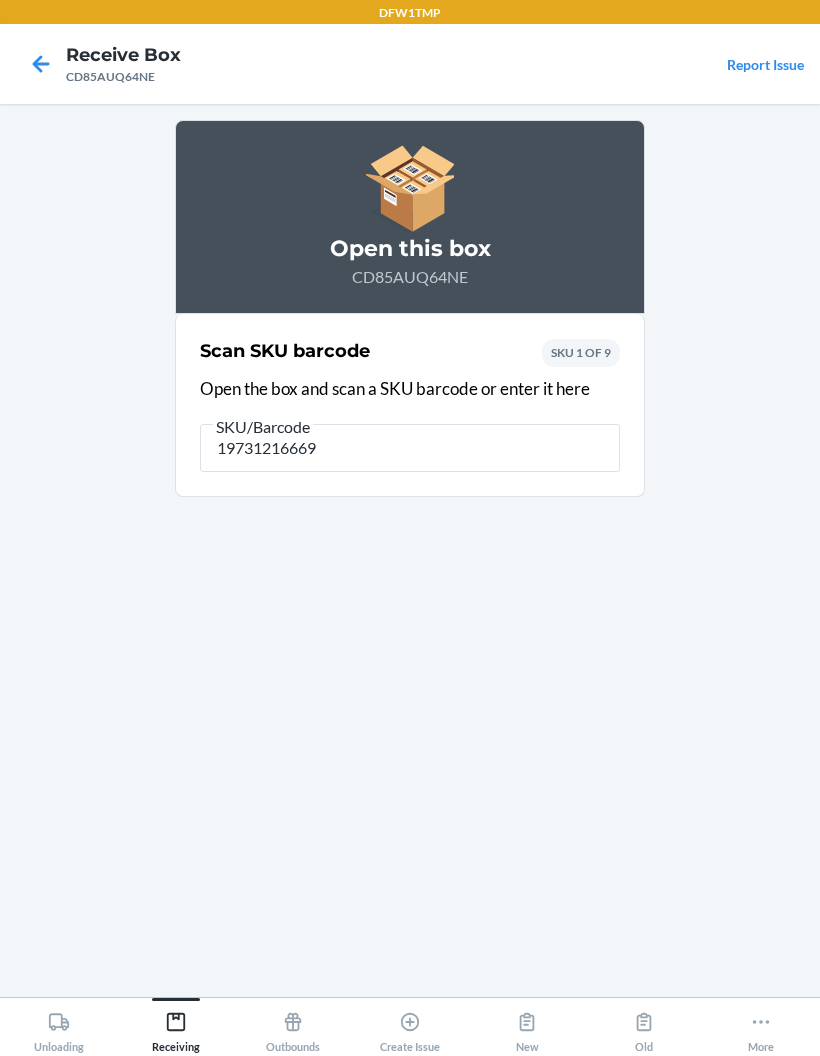 type on "197312166699" 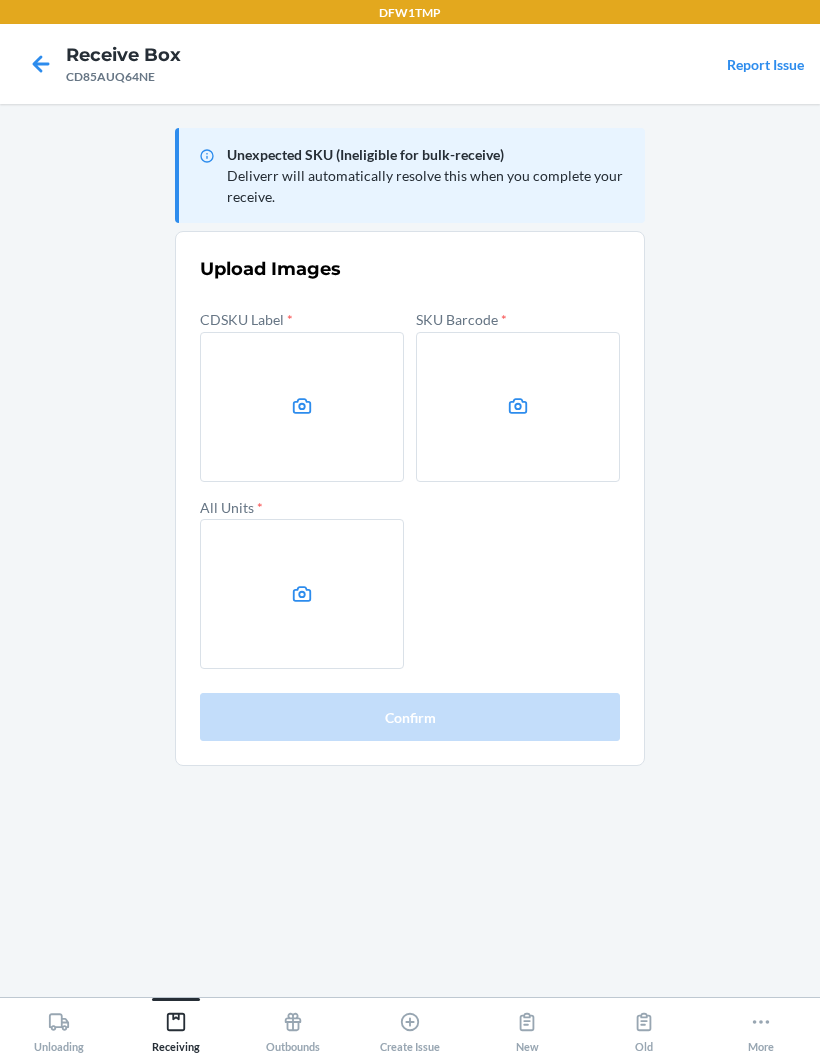 click 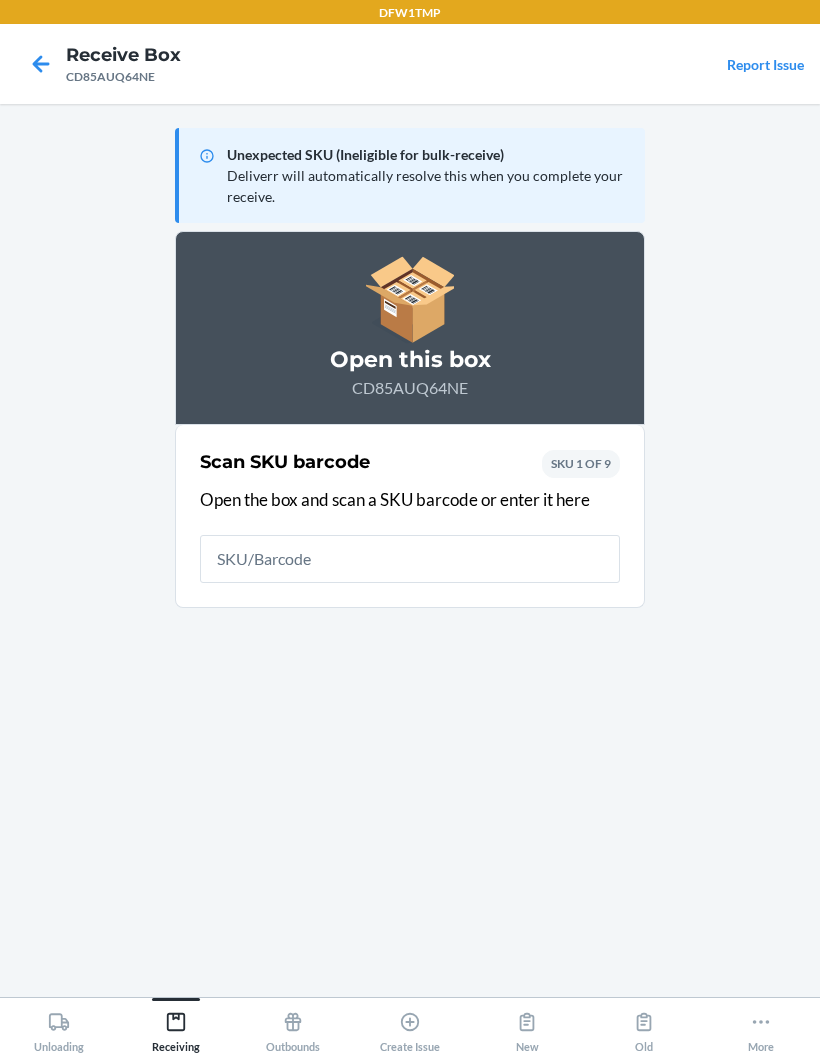 click 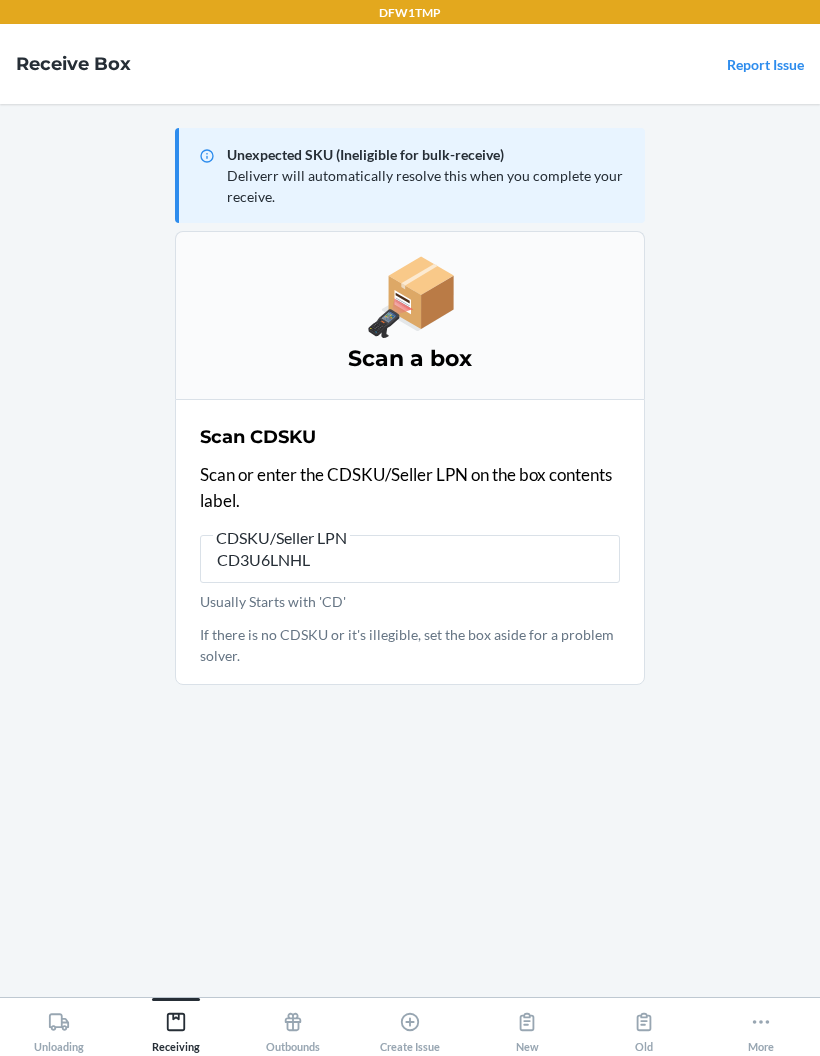 type on "CD3U6LNHL3" 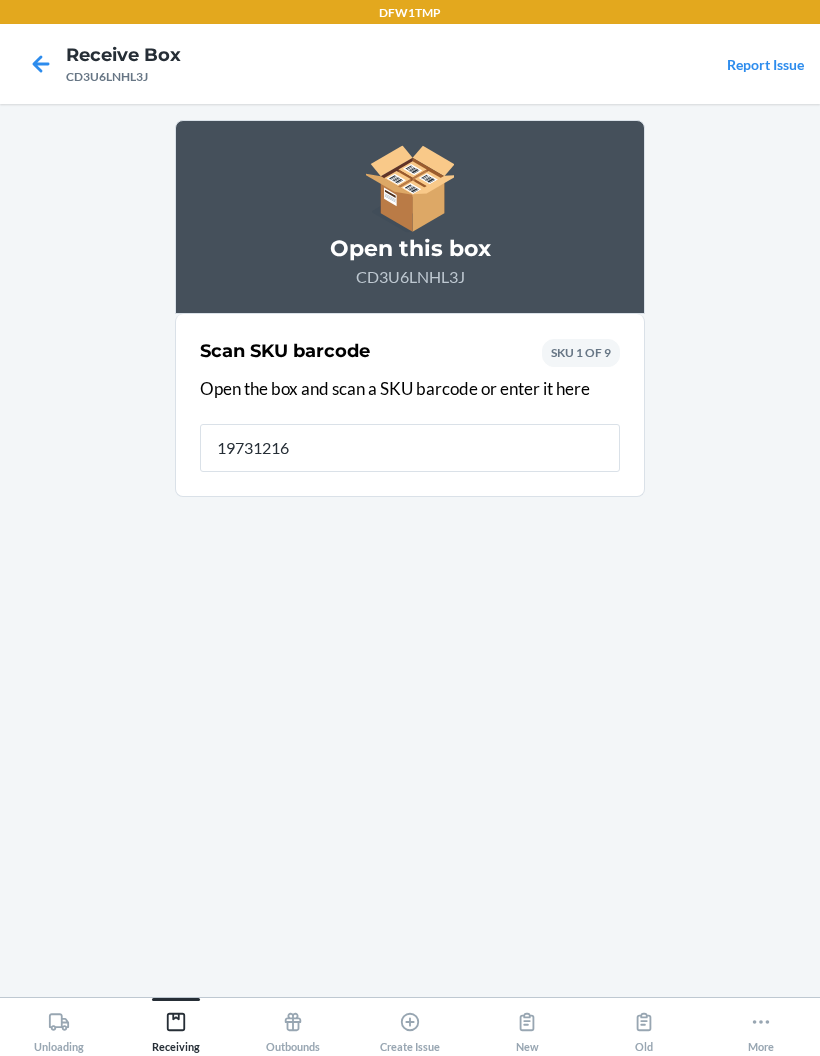 type on "197312166" 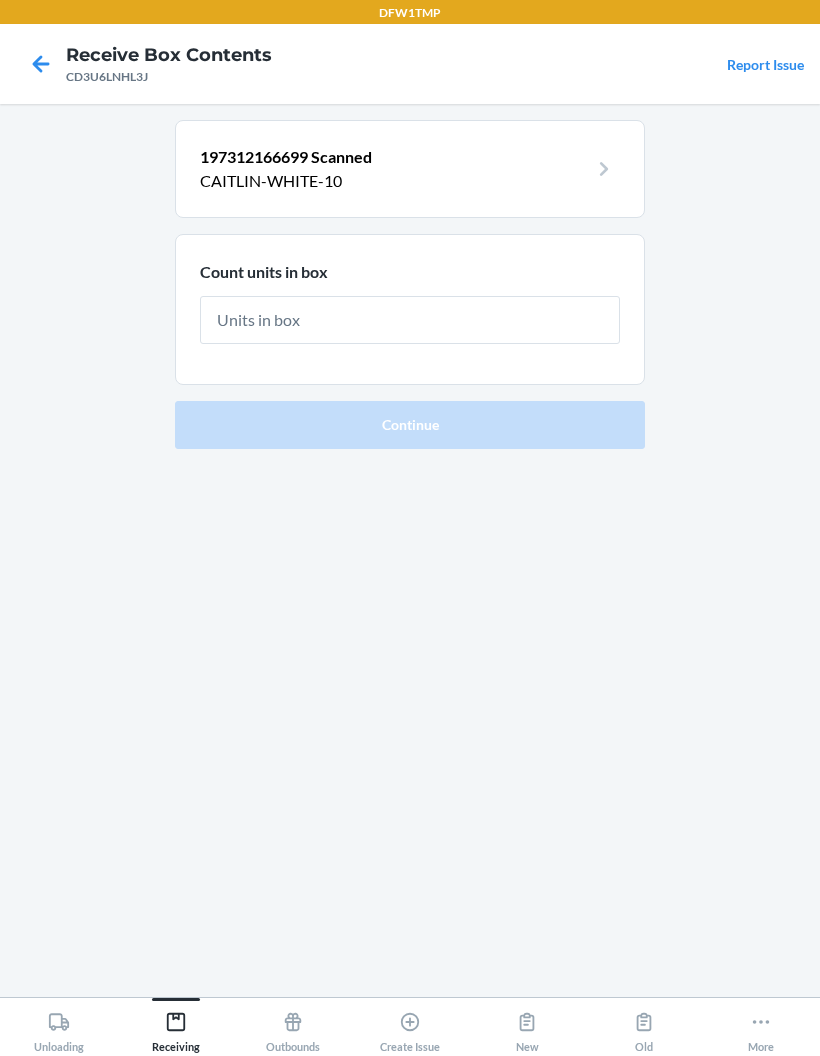 click 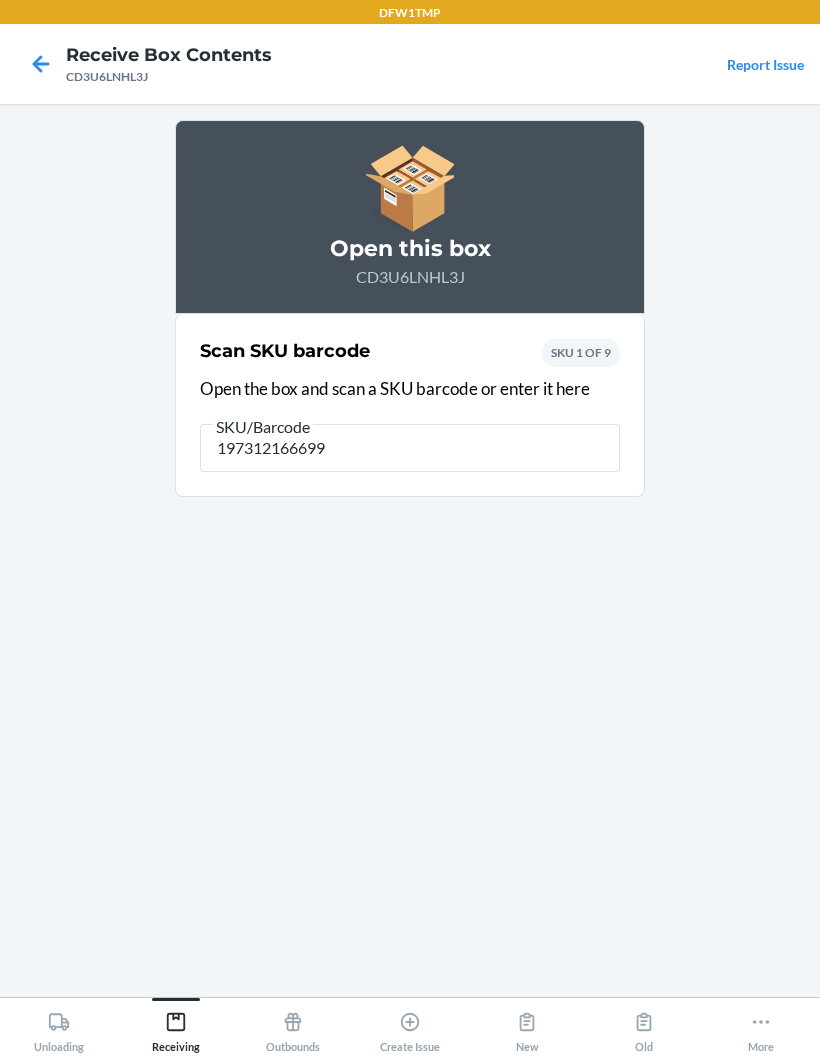 type 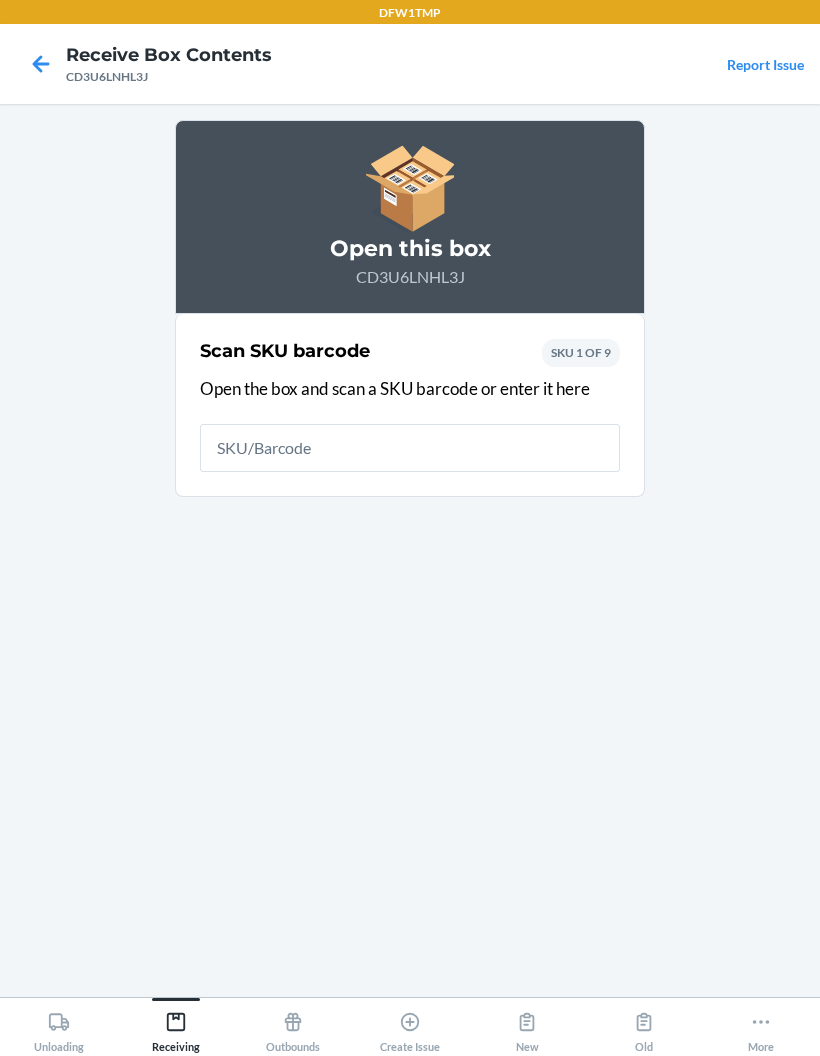 click 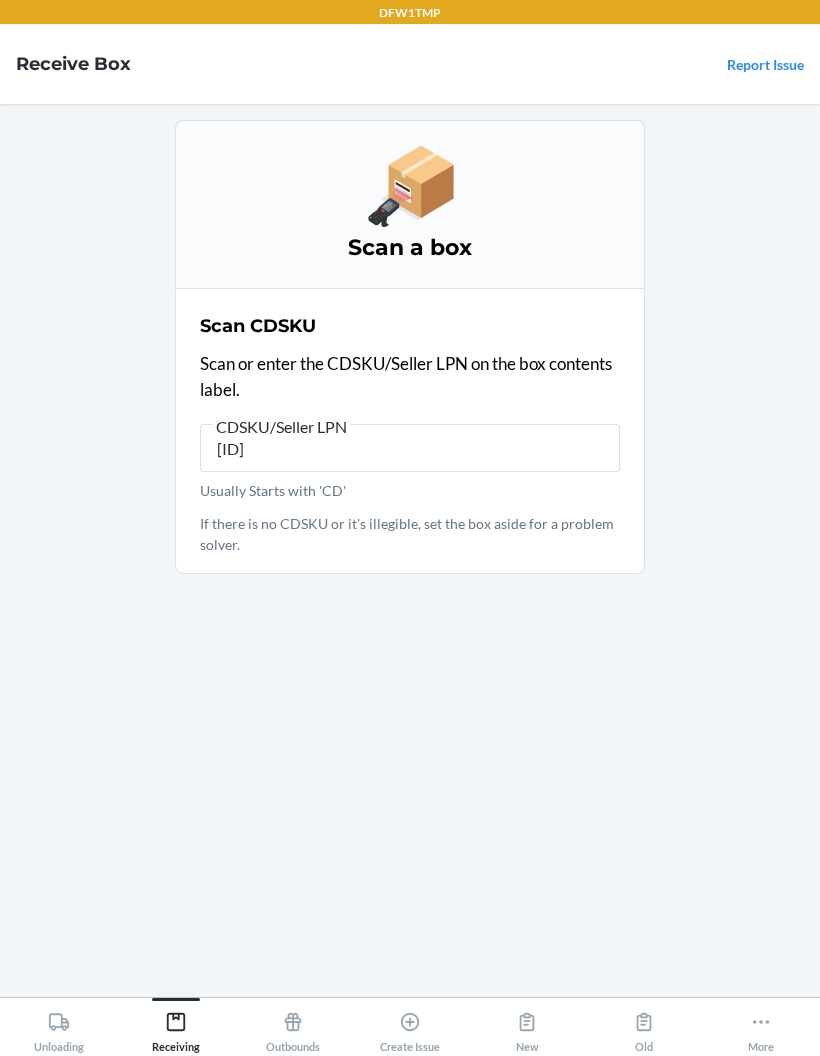 type on "CDFDMTCCX3Y" 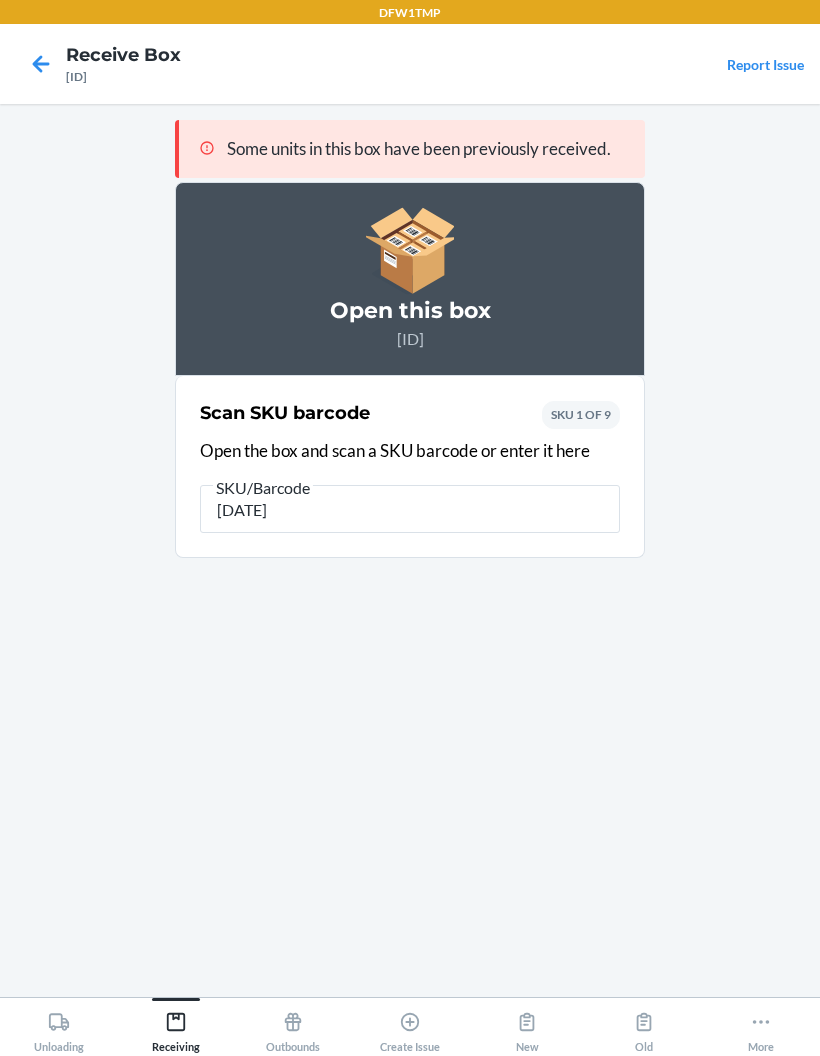 type on "197312207" 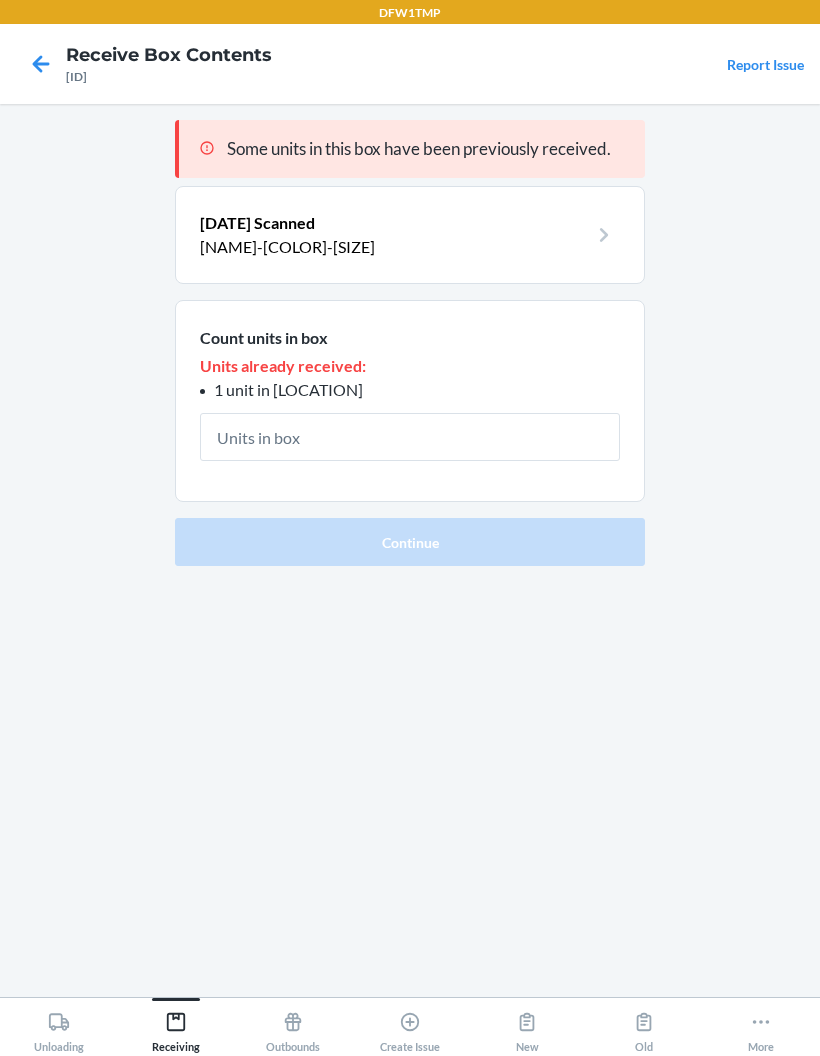 click 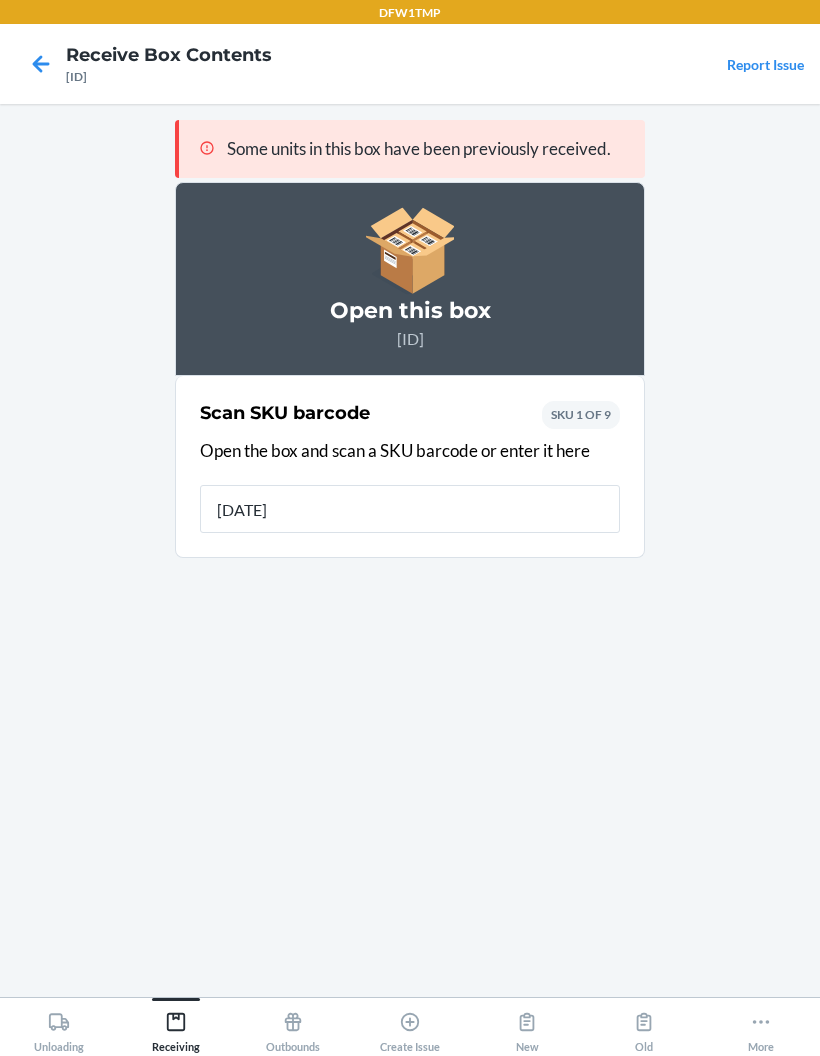 type on "19731220759" 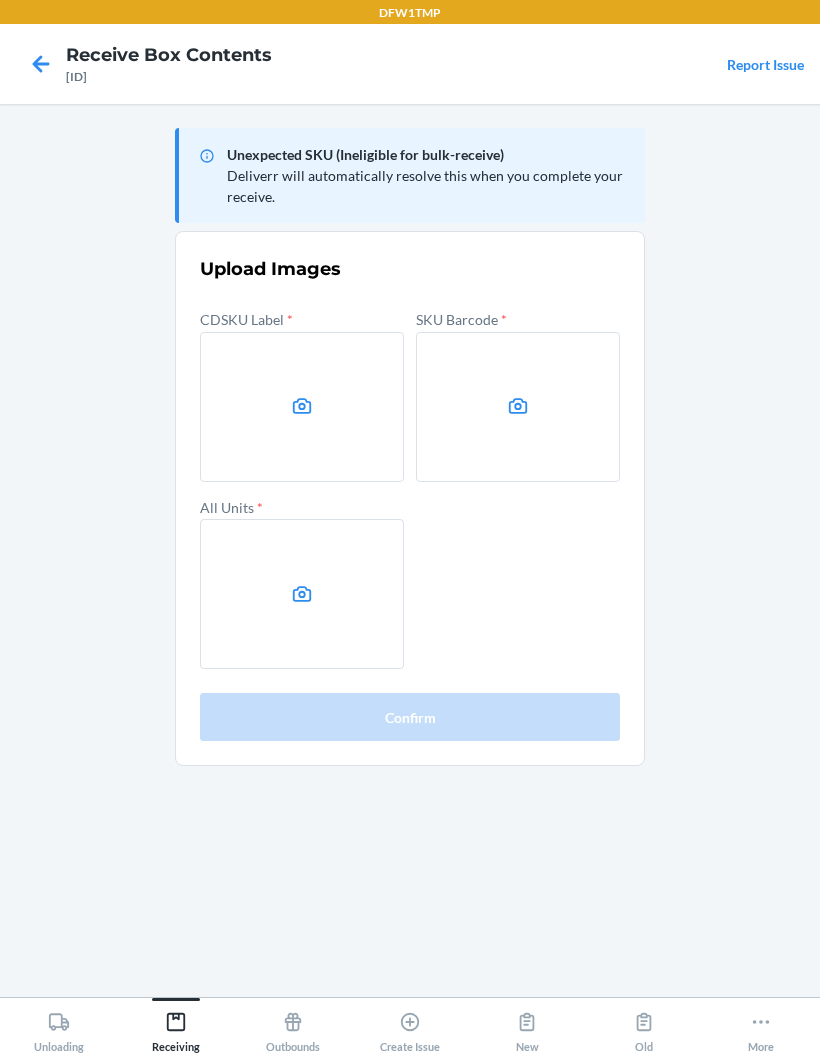 click 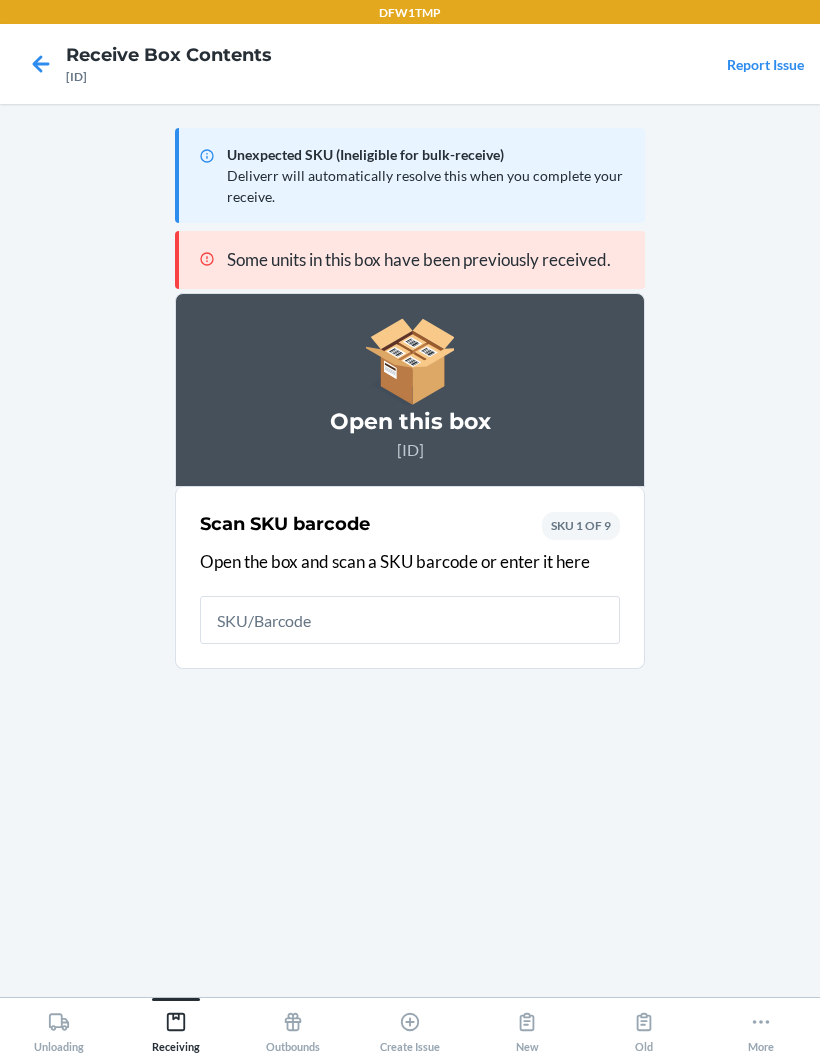 click 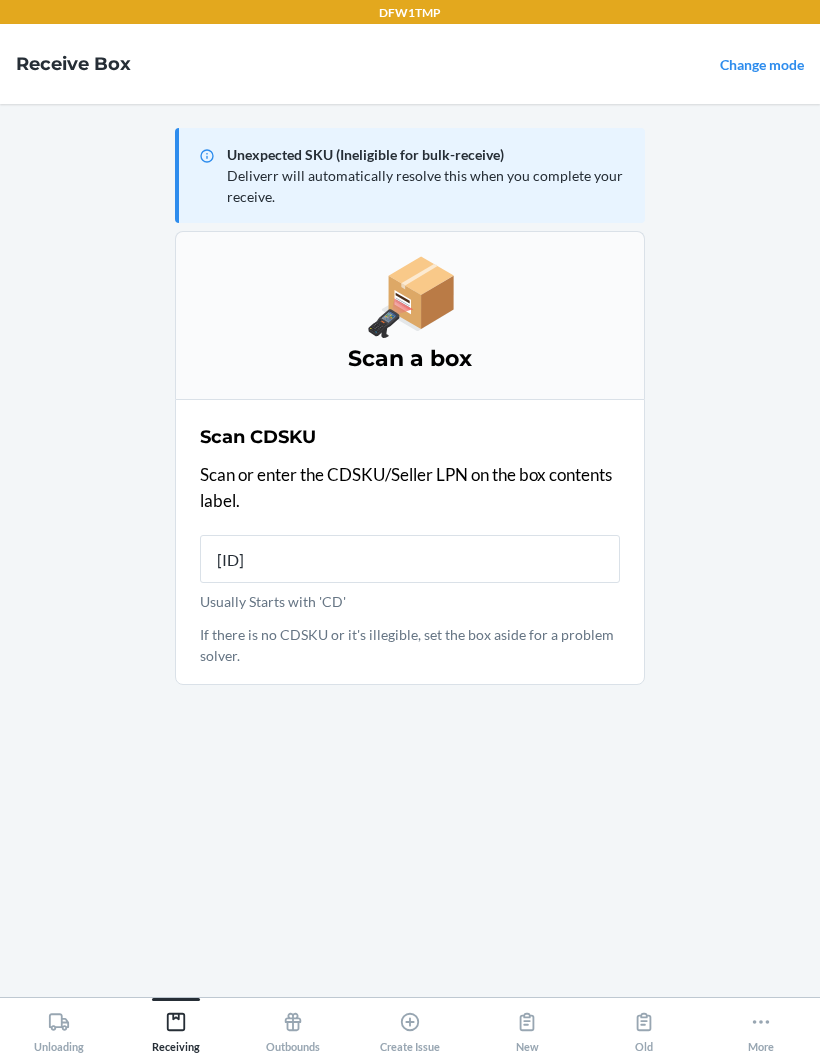 type on "CDFDMTCCX3" 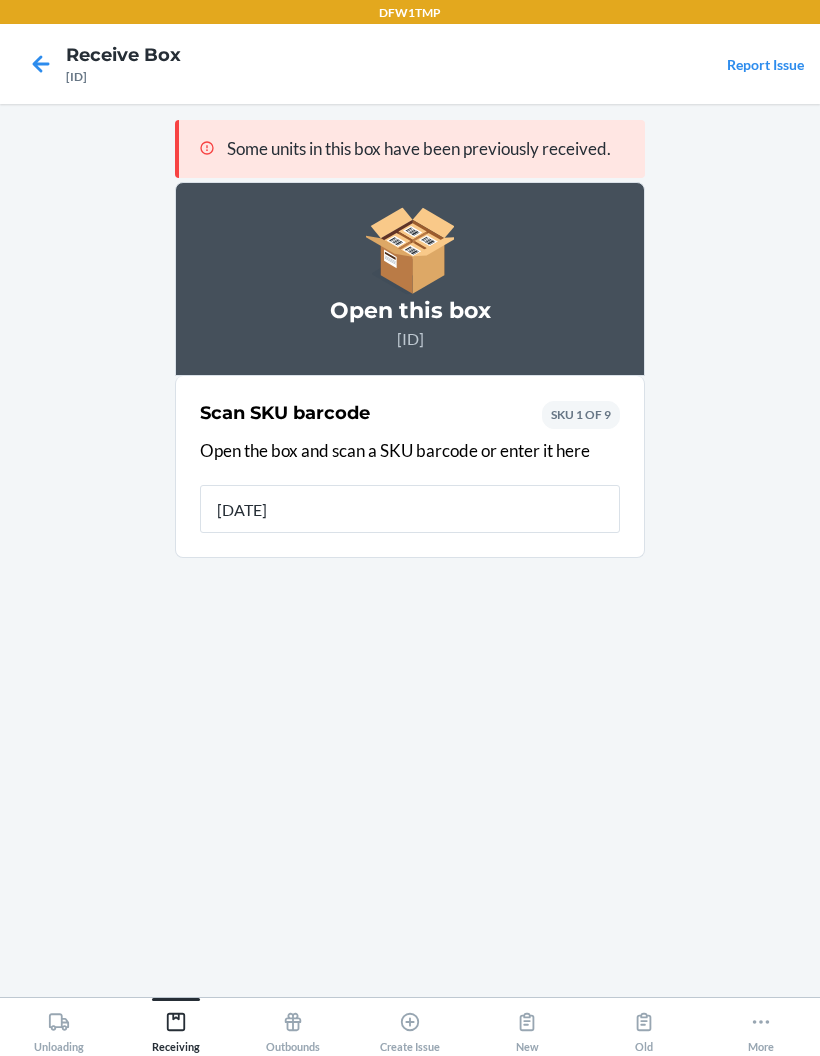 type on "19731220749" 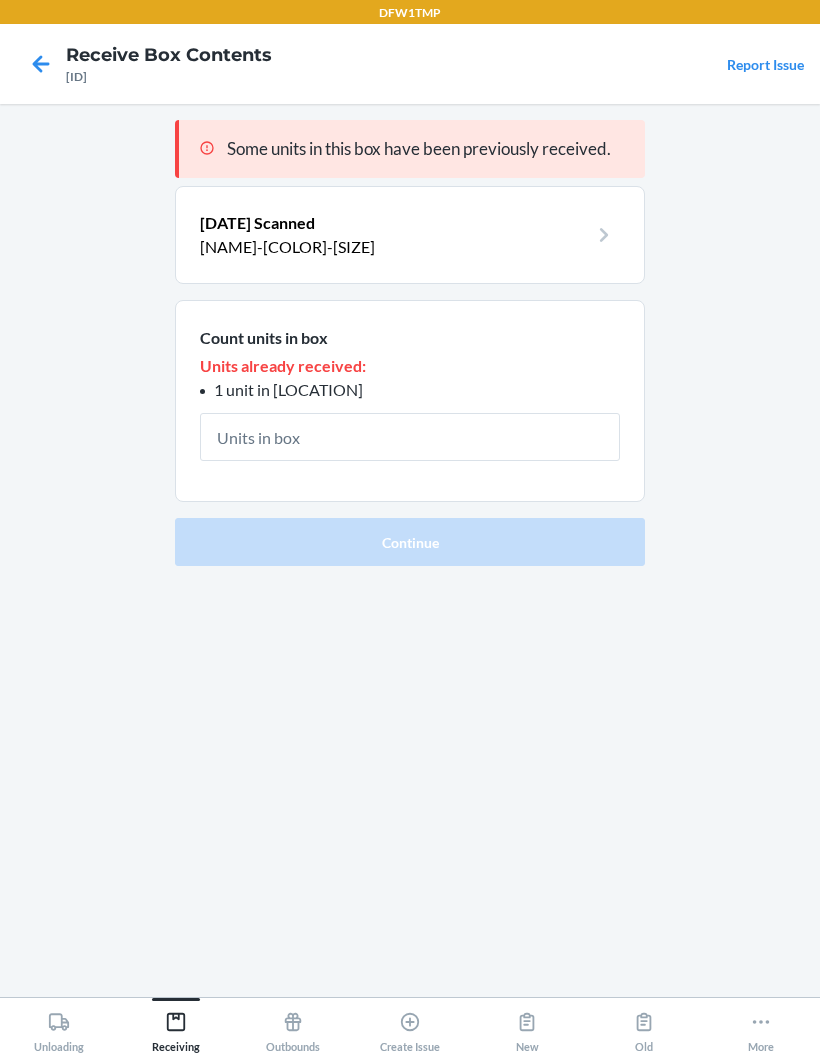 type on "1" 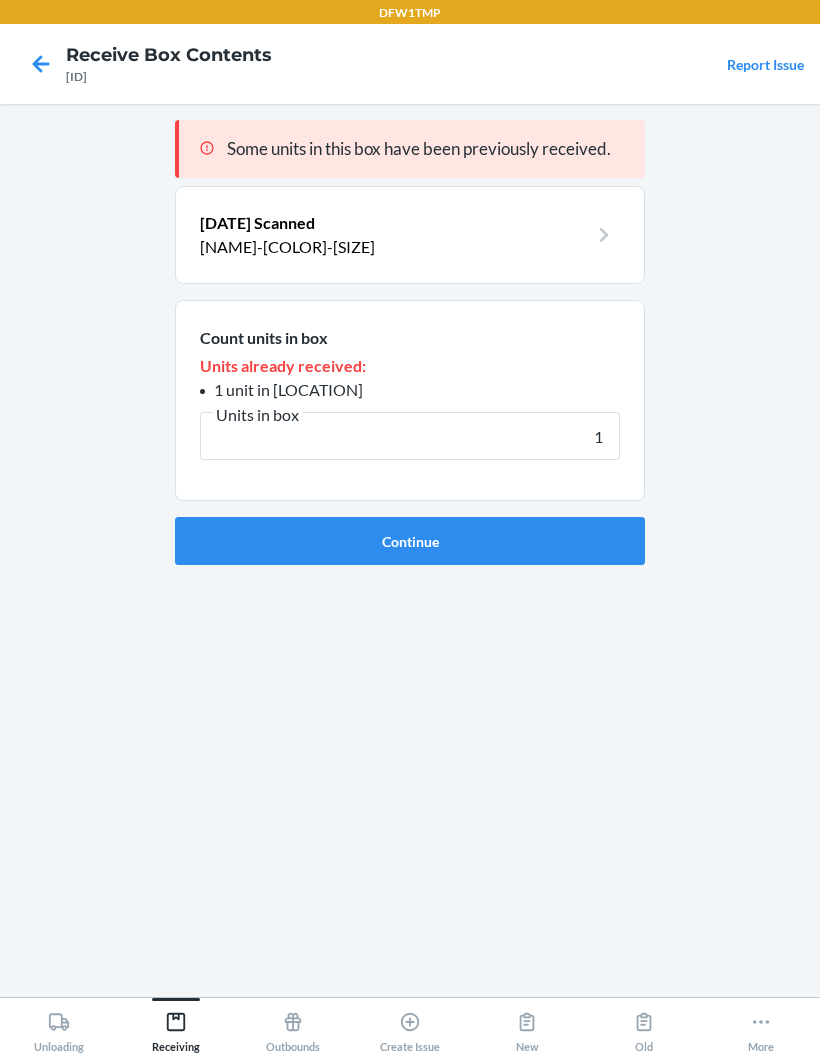click on "Continue" at bounding box center [410, 541] 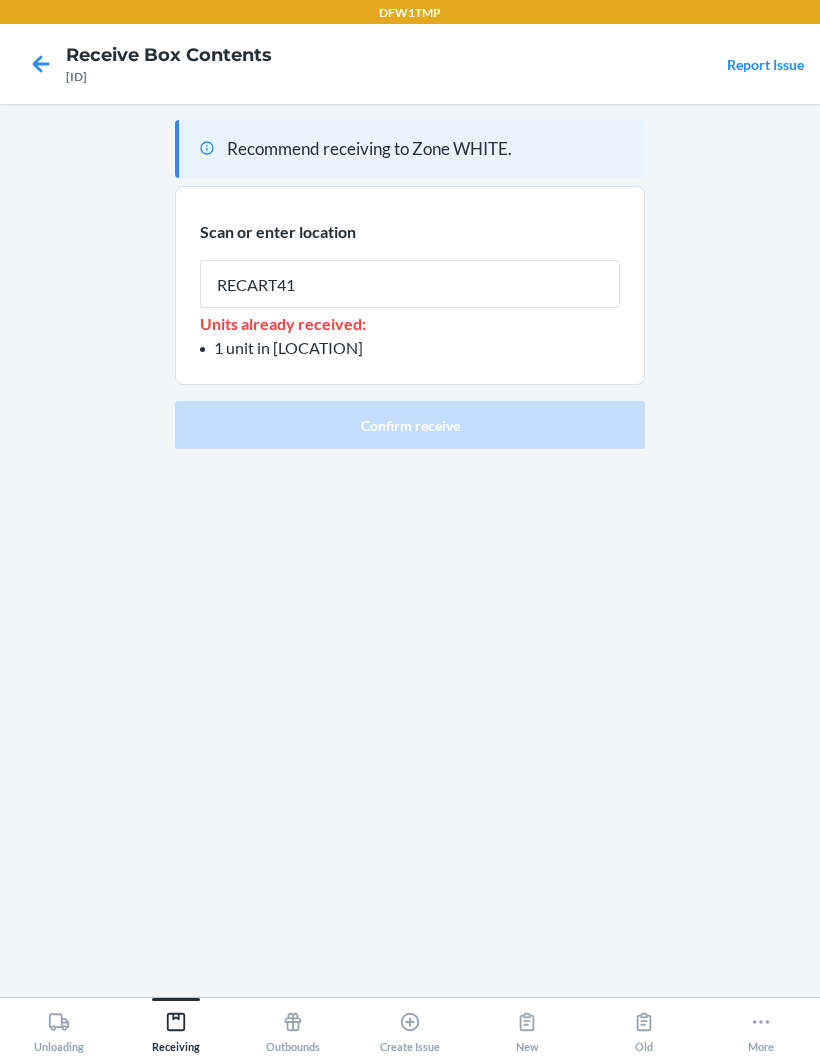 type on "RECART41" 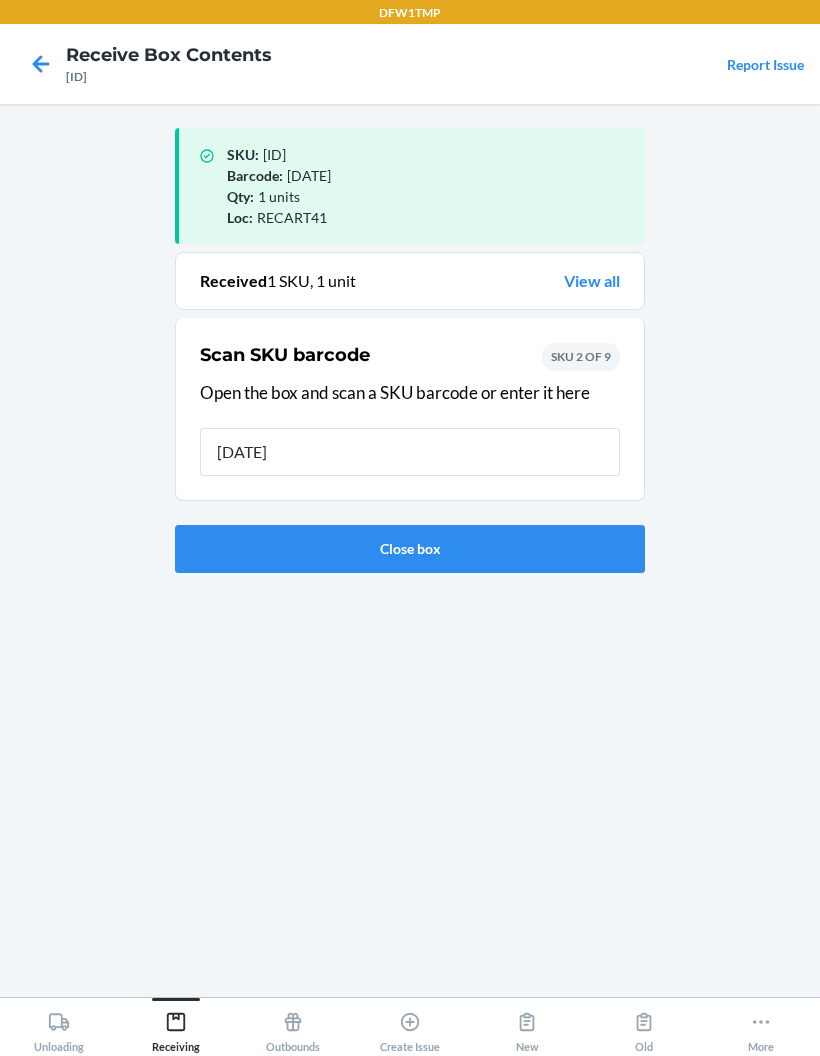 type on "1973122076" 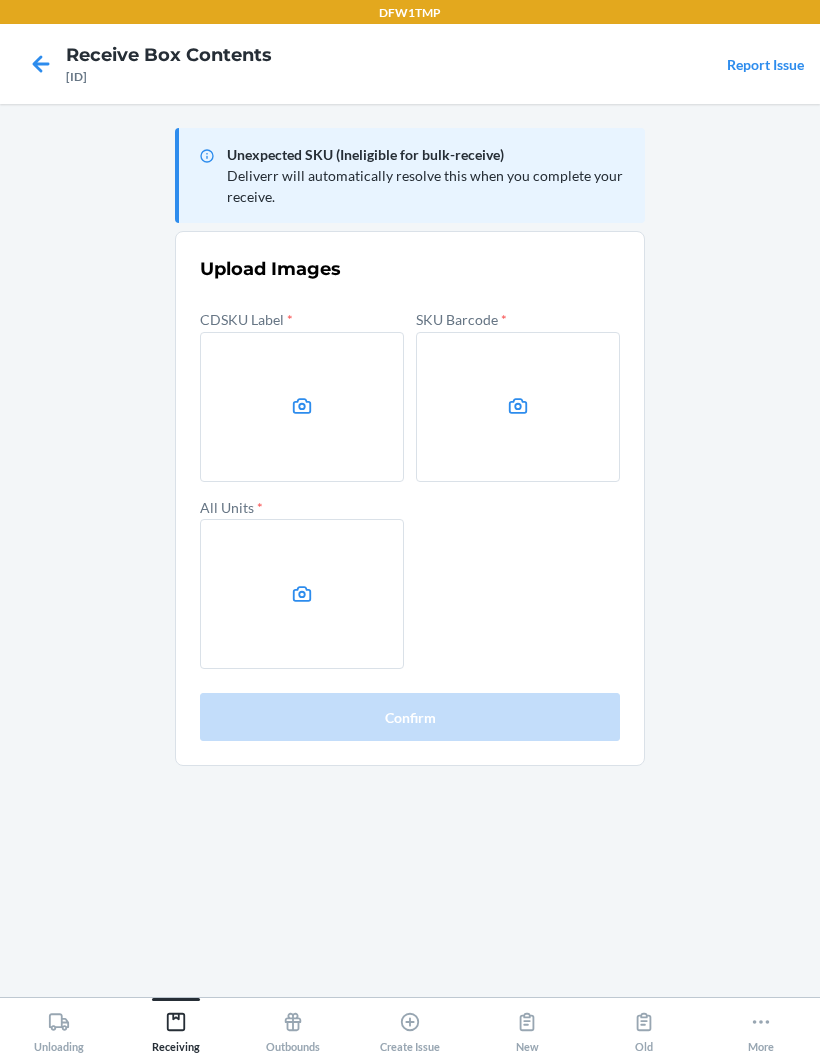 click at bounding box center (302, 407) 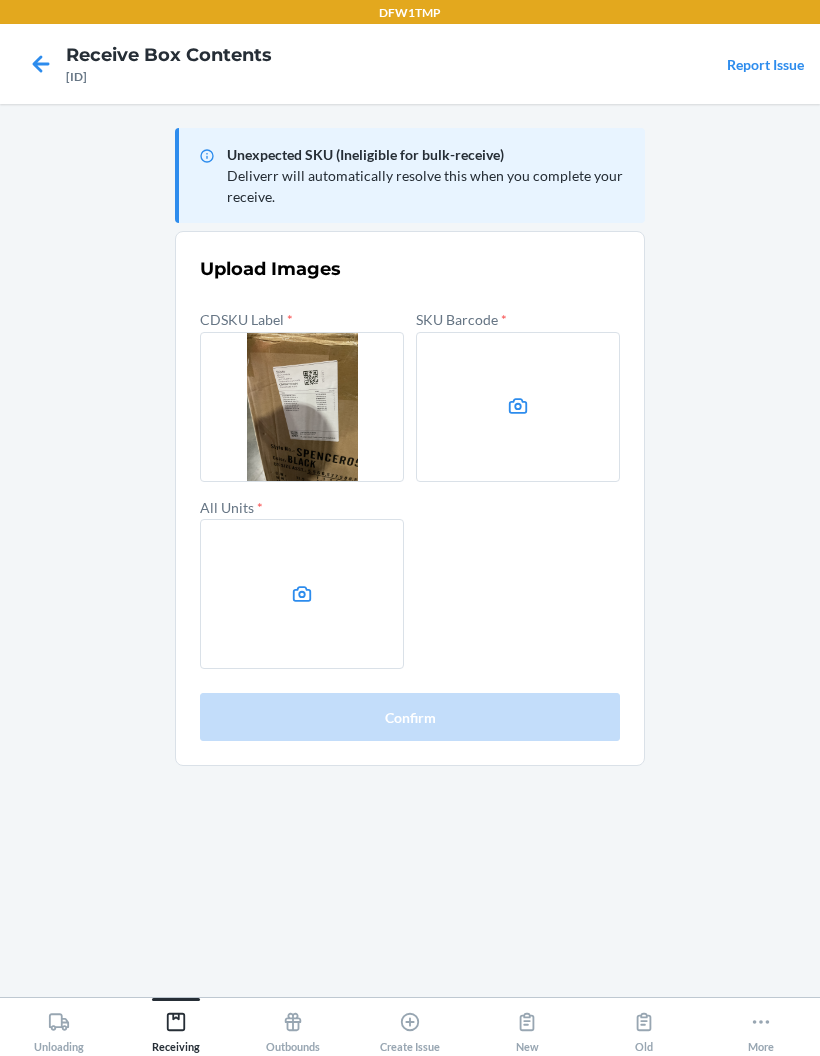 click 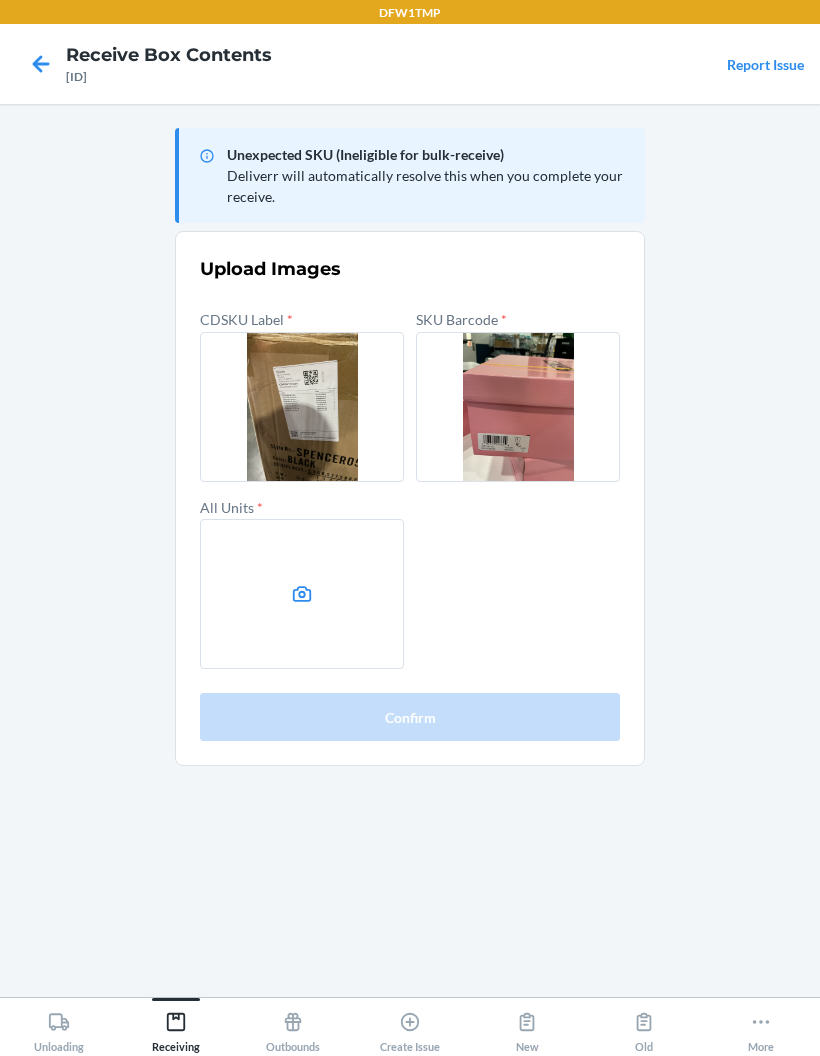 click at bounding box center [302, 594] 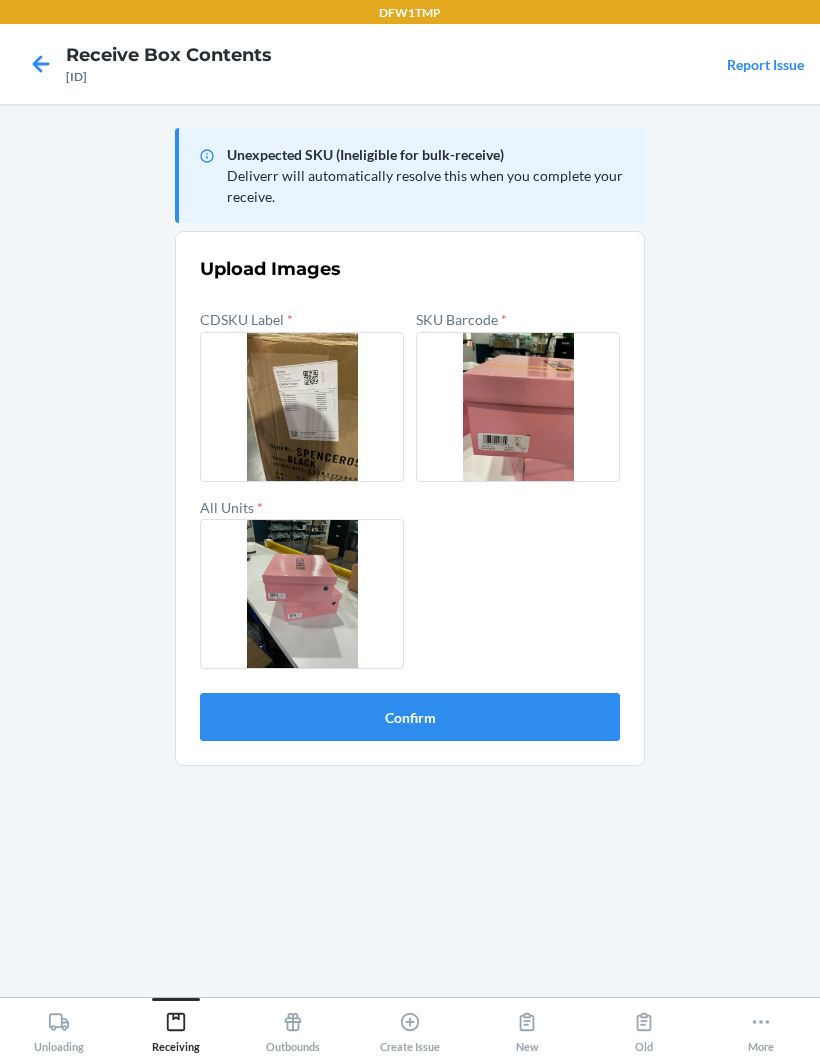 click on "Confirm" at bounding box center (410, 717) 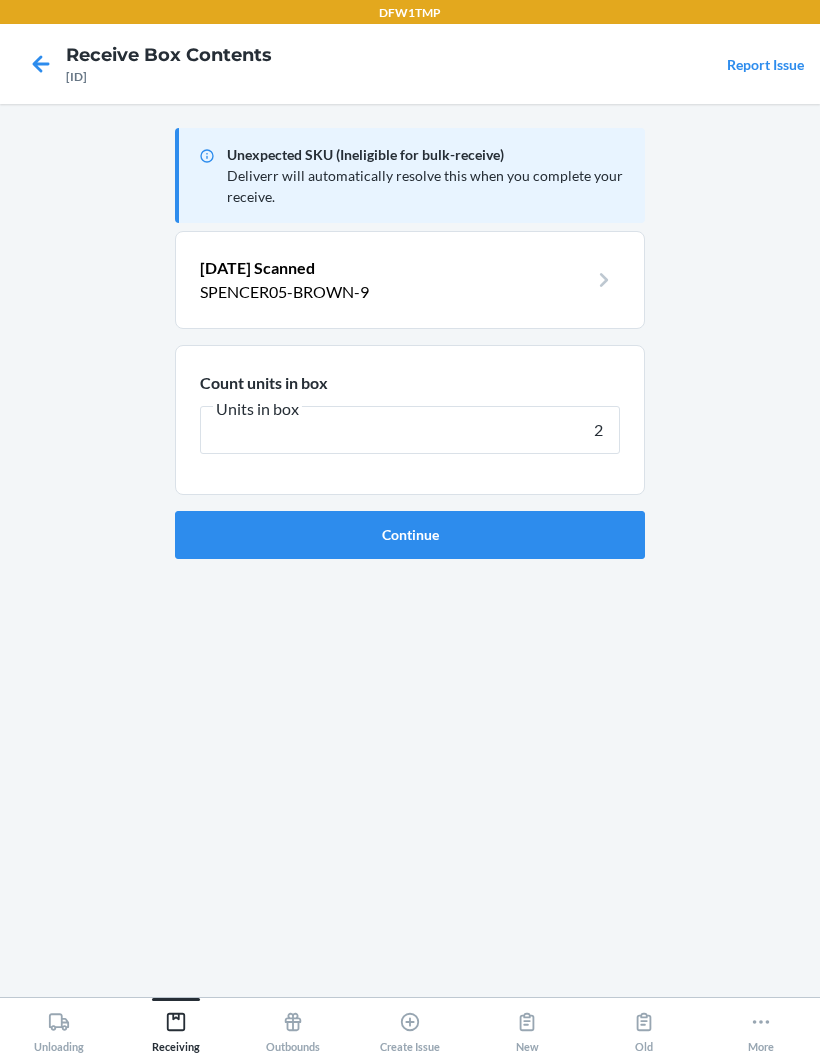 type on "2" 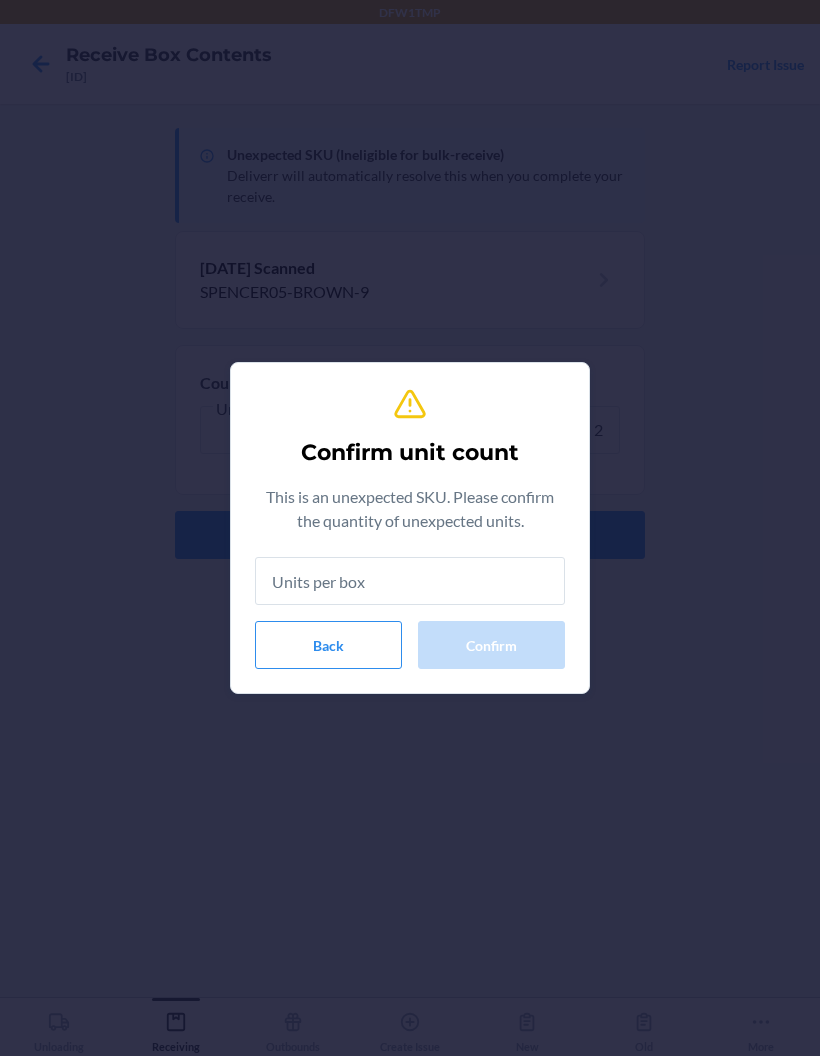 type on "2" 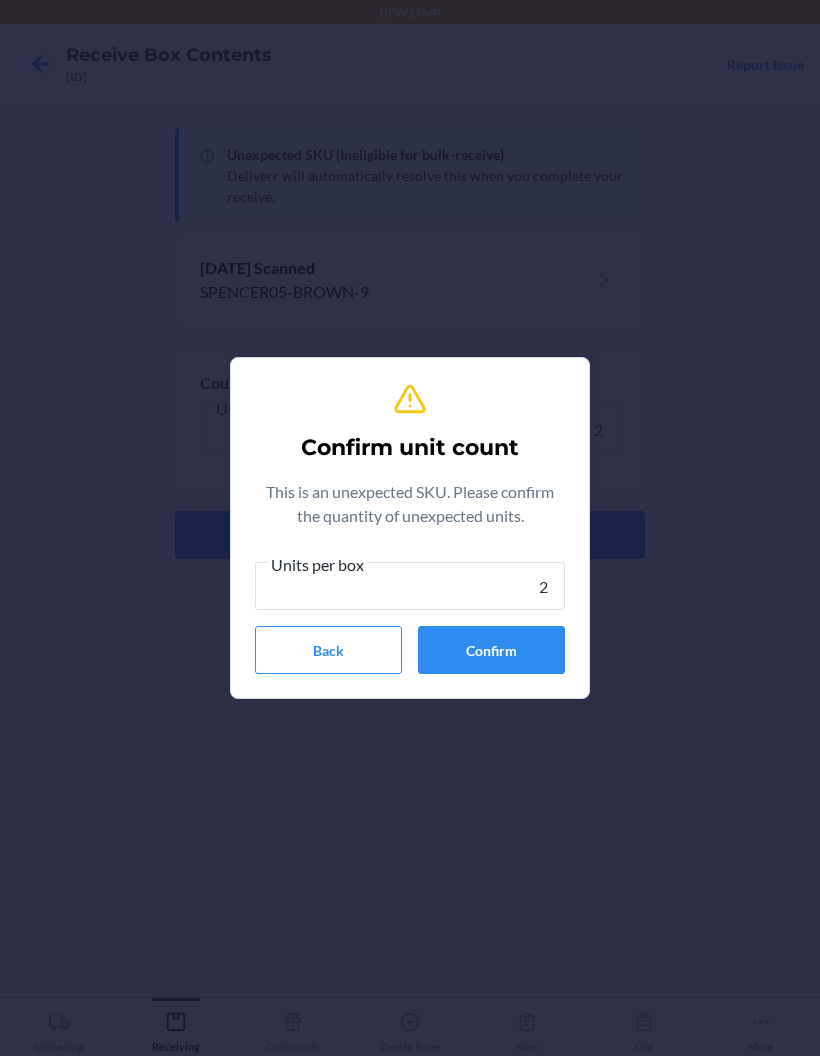 click on "Confirm" at bounding box center (491, 650) 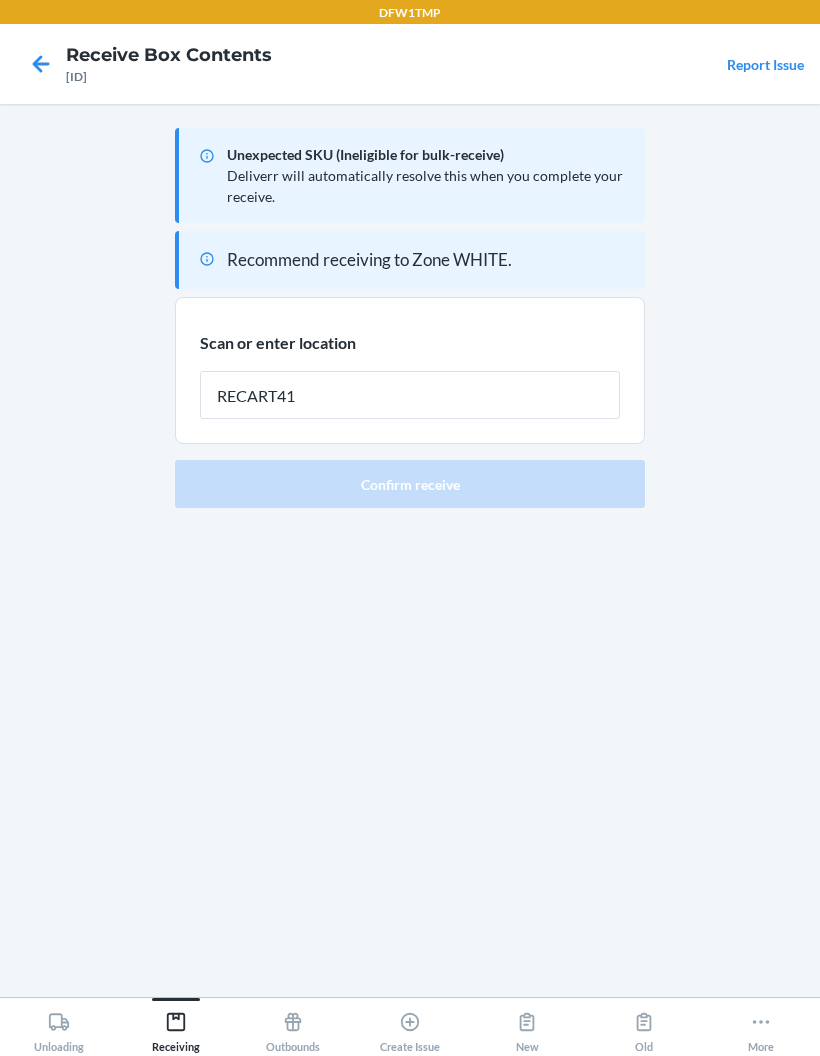 type on "RECART41" 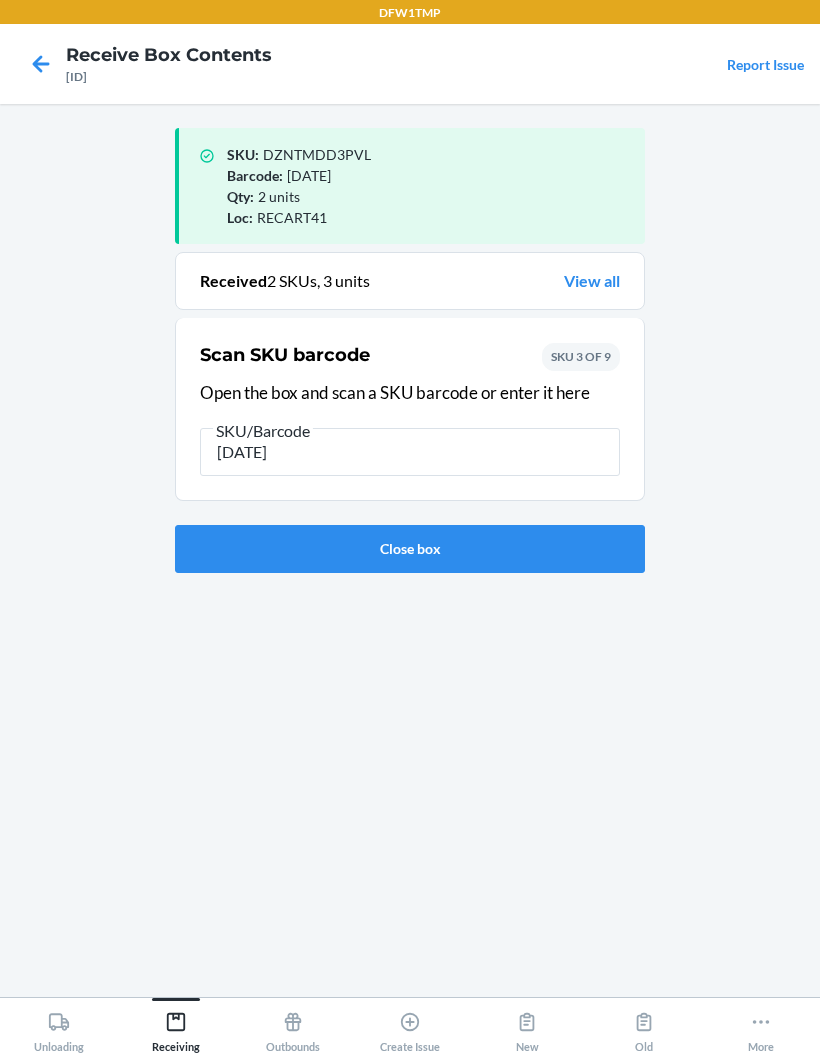 type on "19731220752" 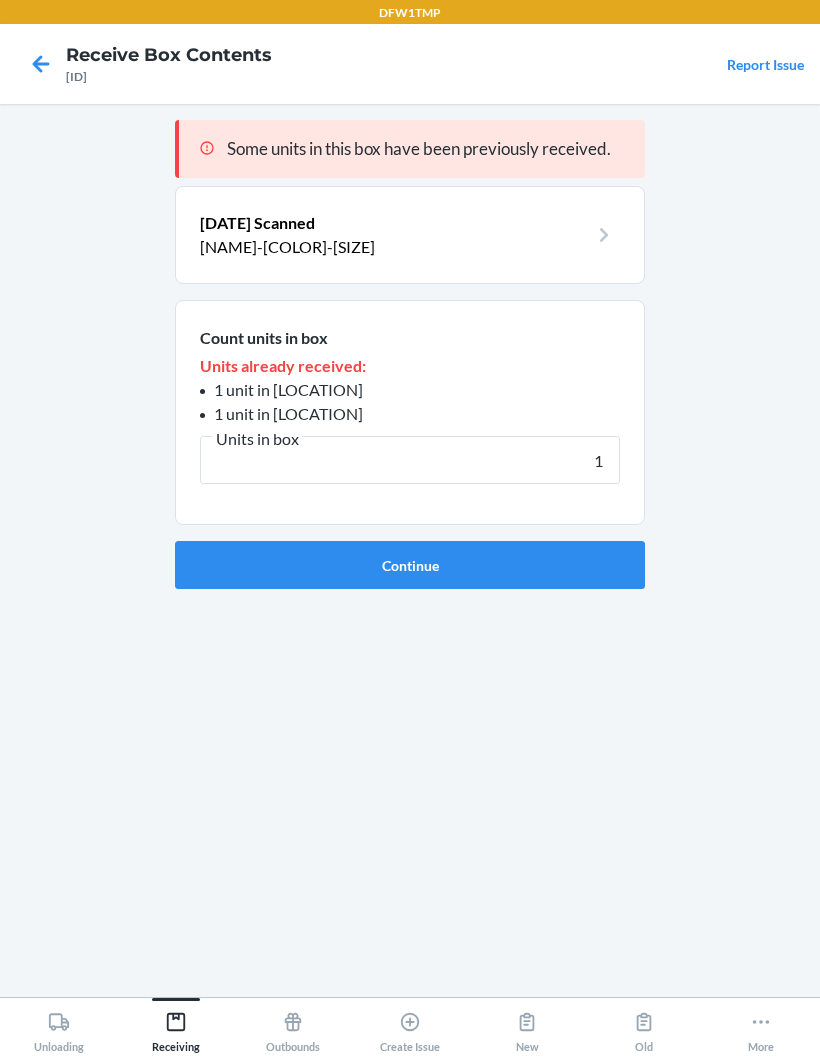 type on "1" 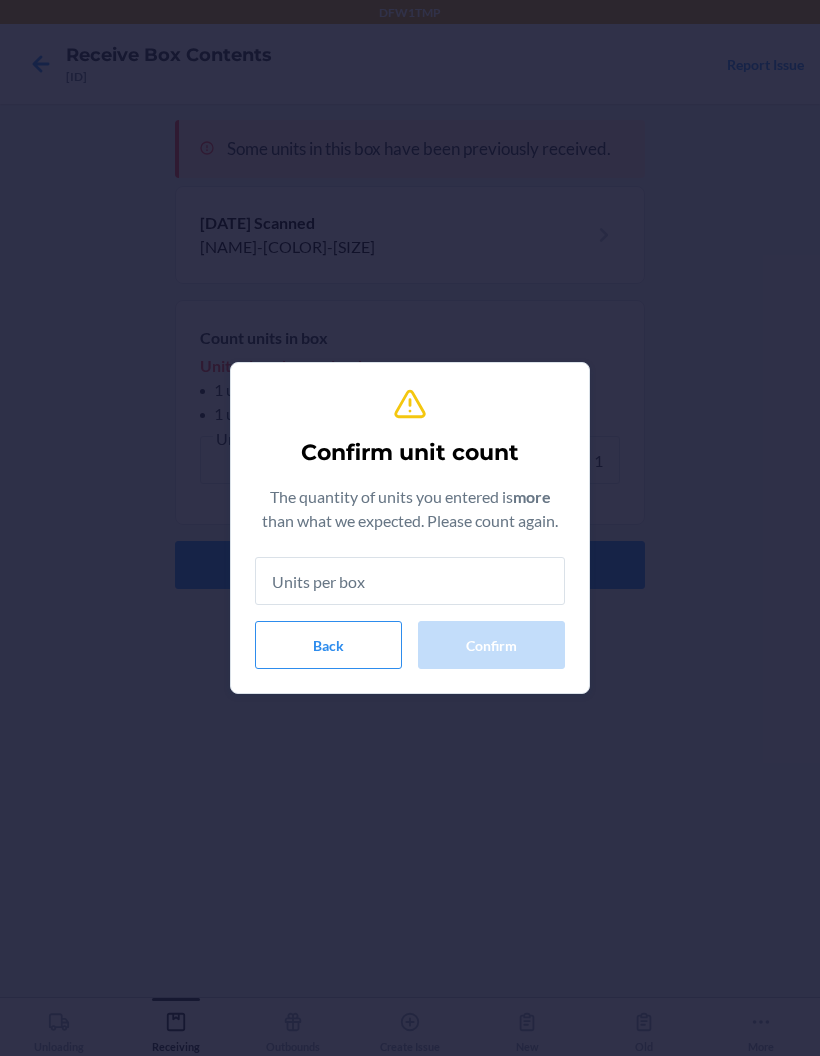 type on "1" 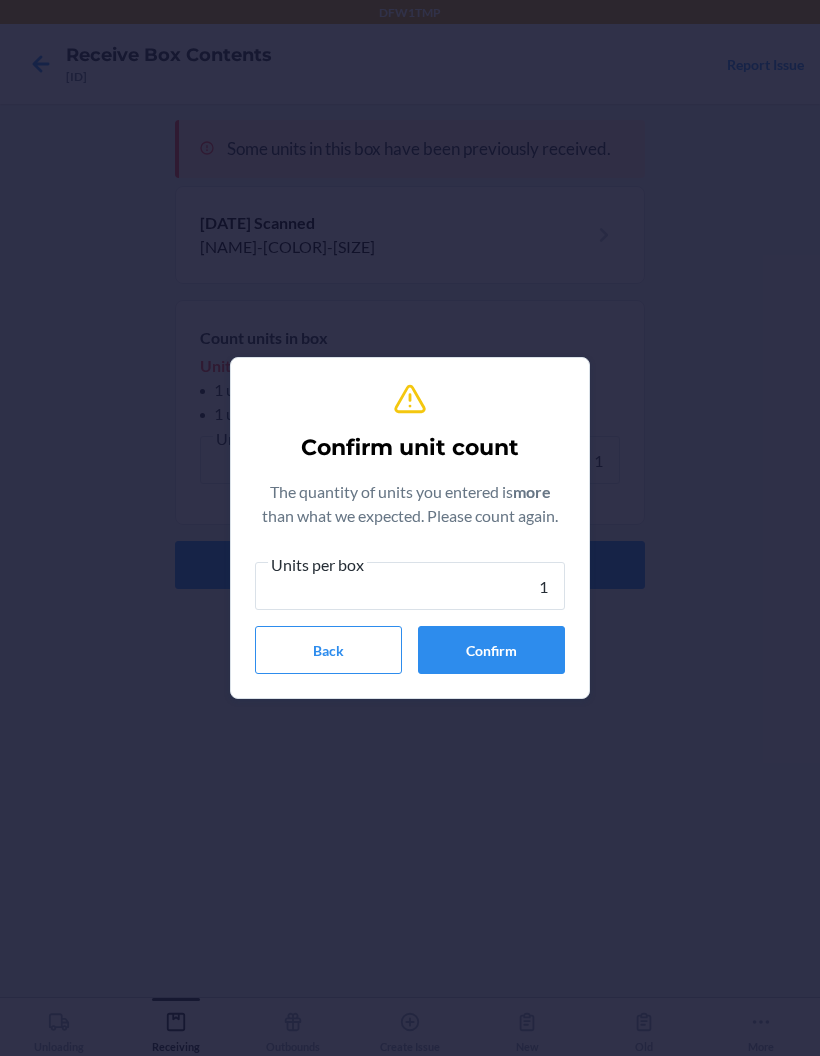 click on "Confirm" at bounding box center (491, 650) 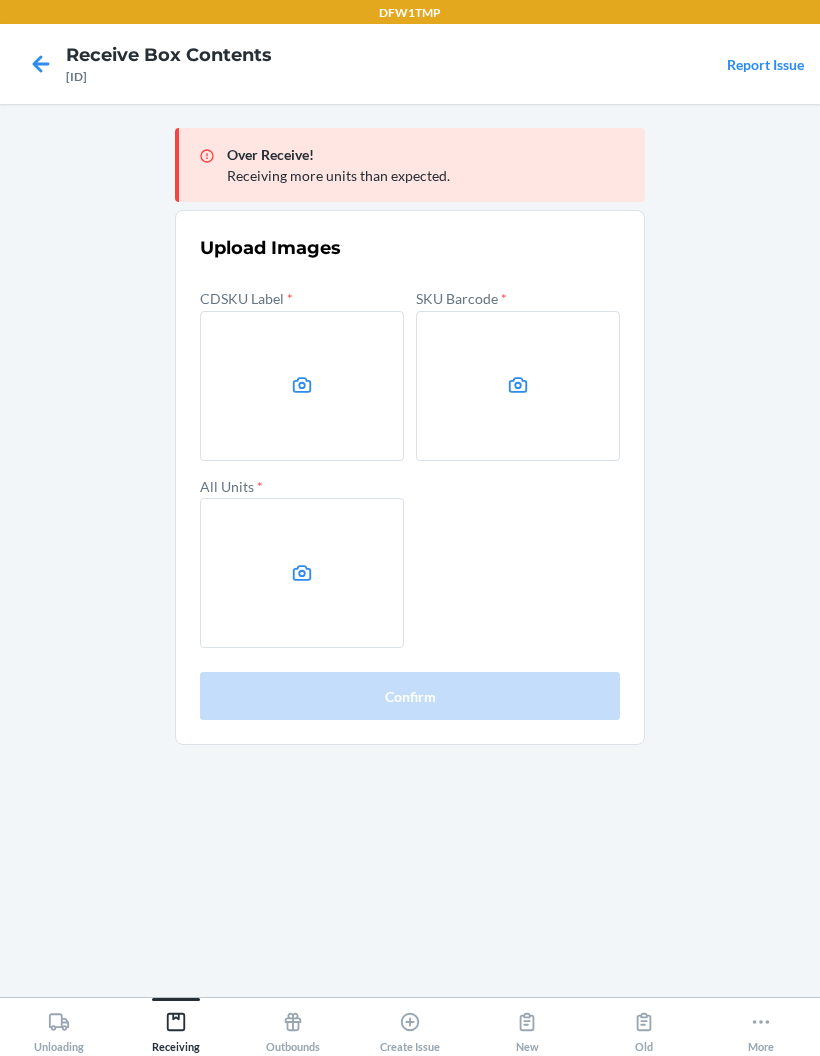 click 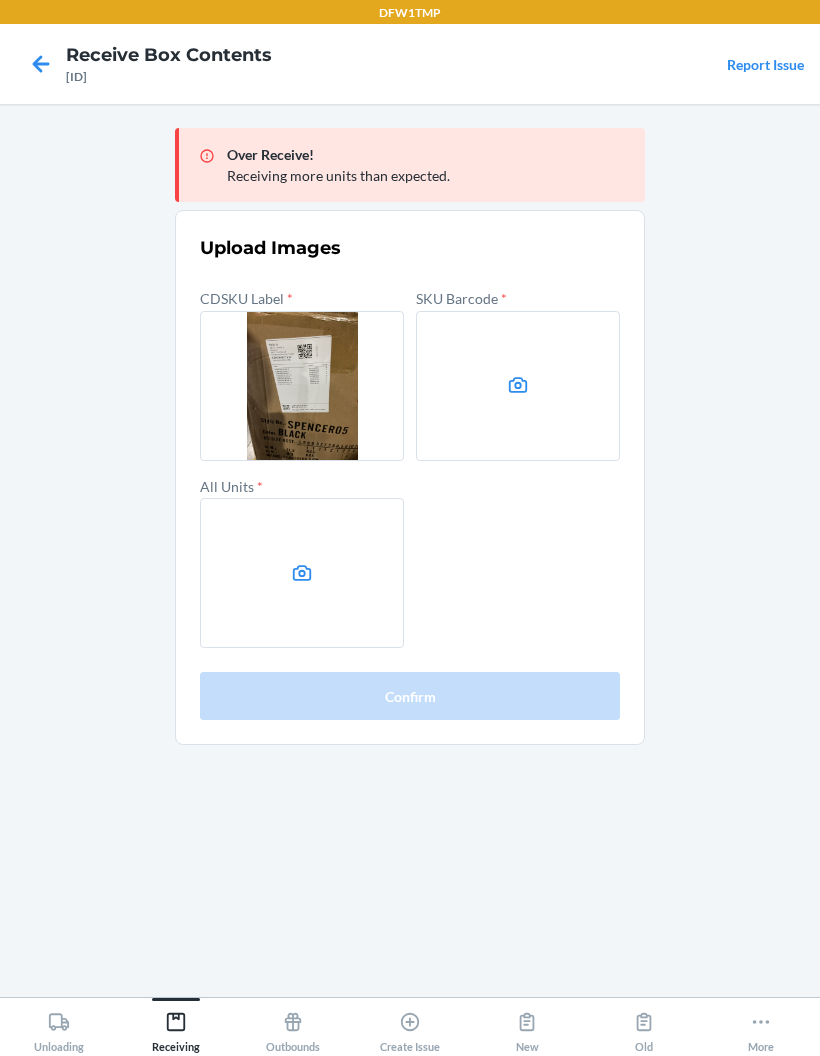 click 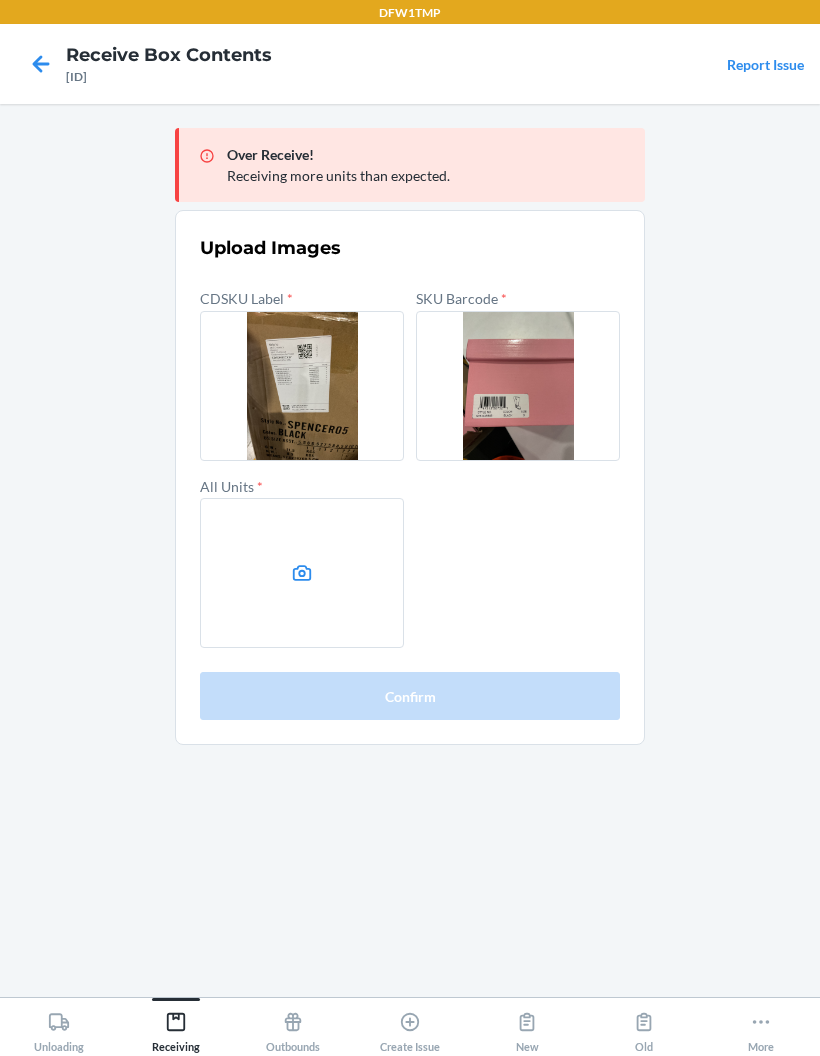 click 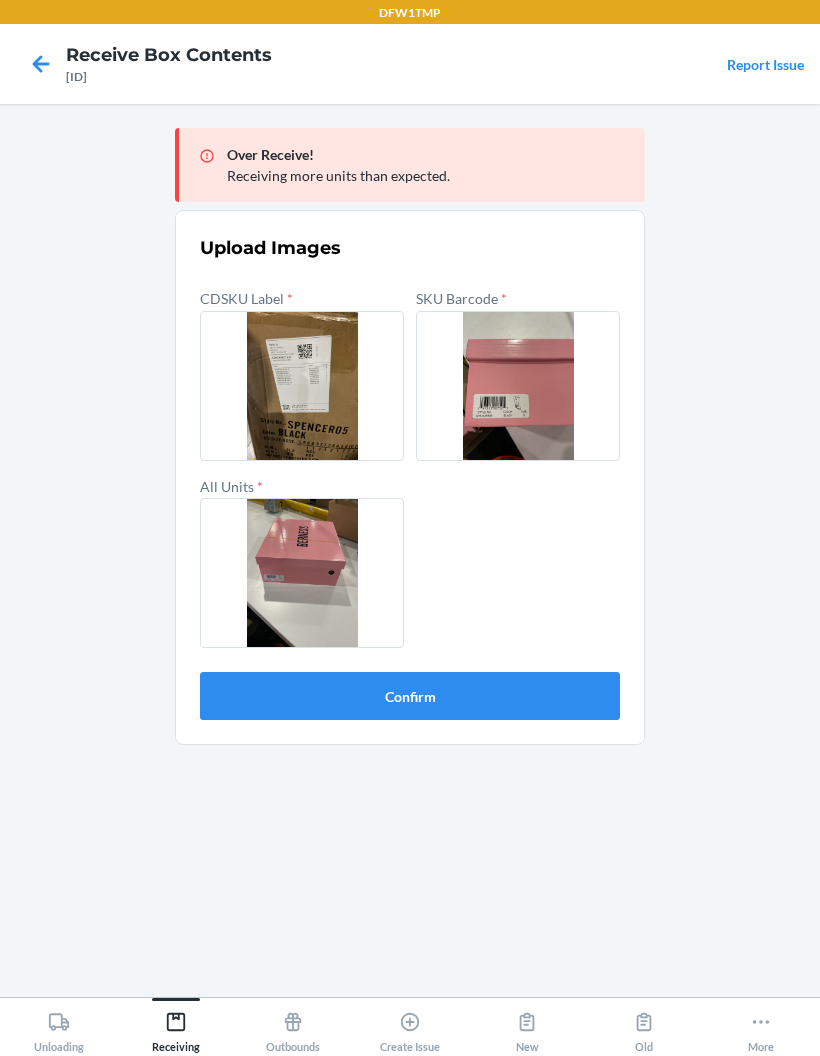 click on "Confirm" at bounding box center [410, 696] 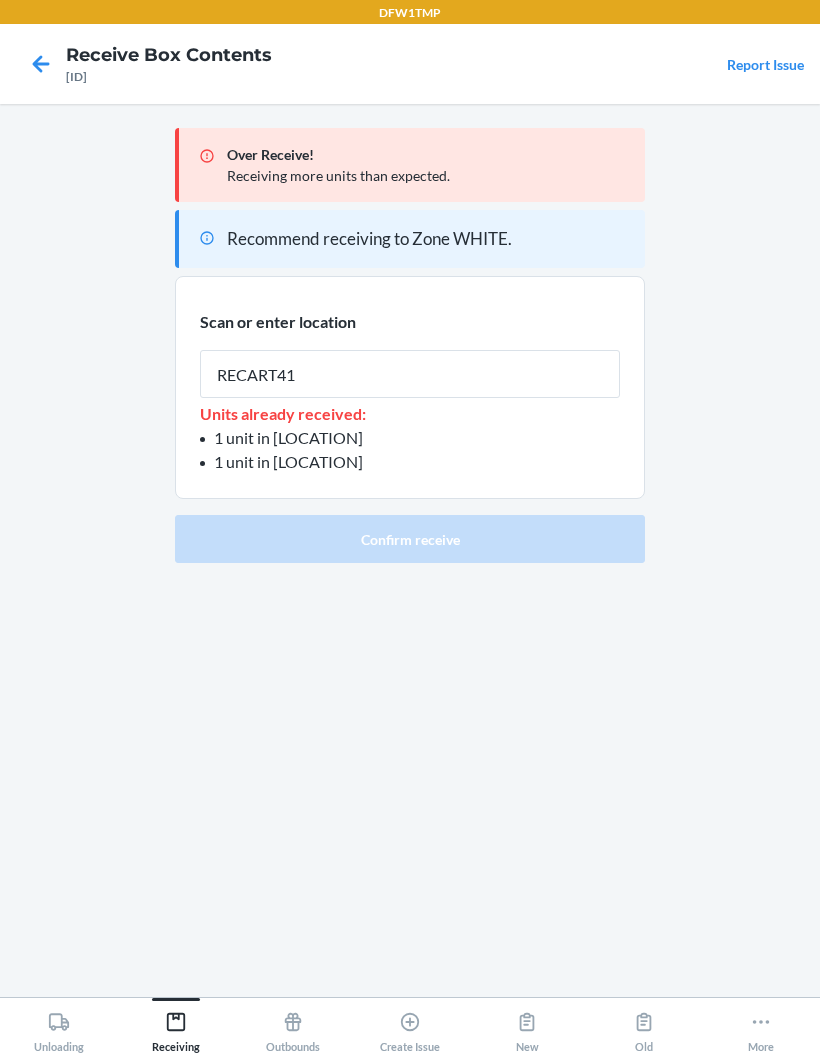 type on "RECART41" 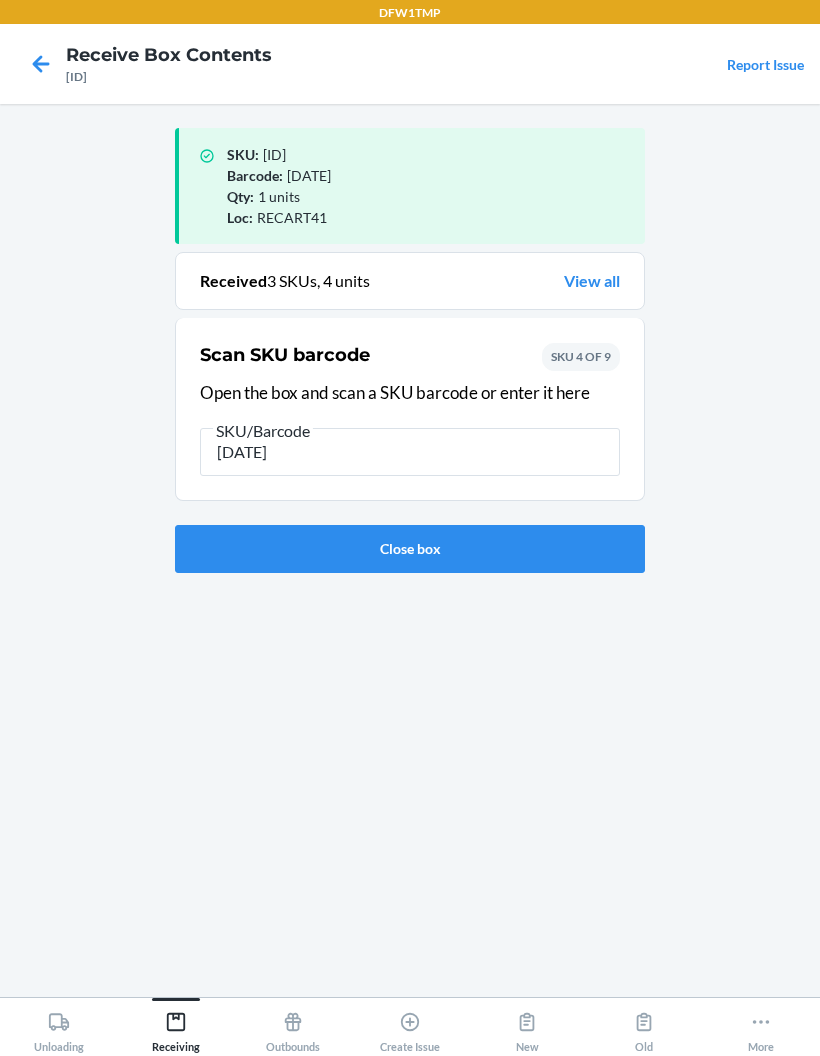 type on "197312207538" 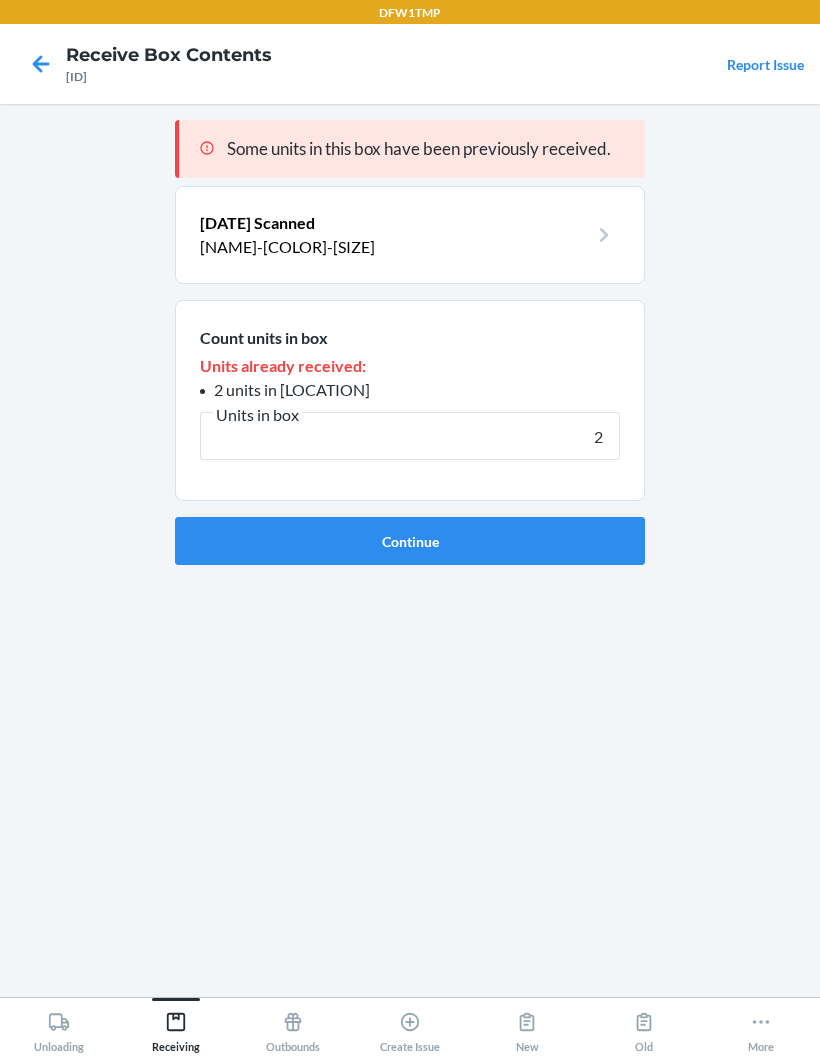 type on "2" 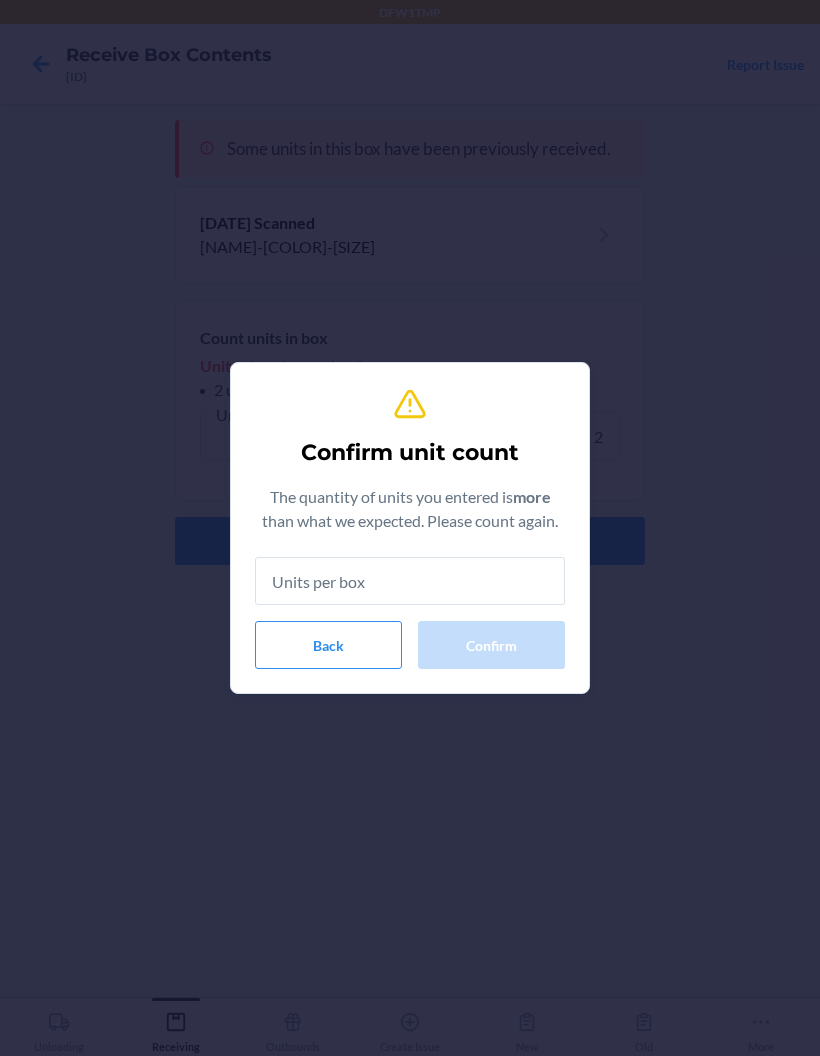 type on "2" 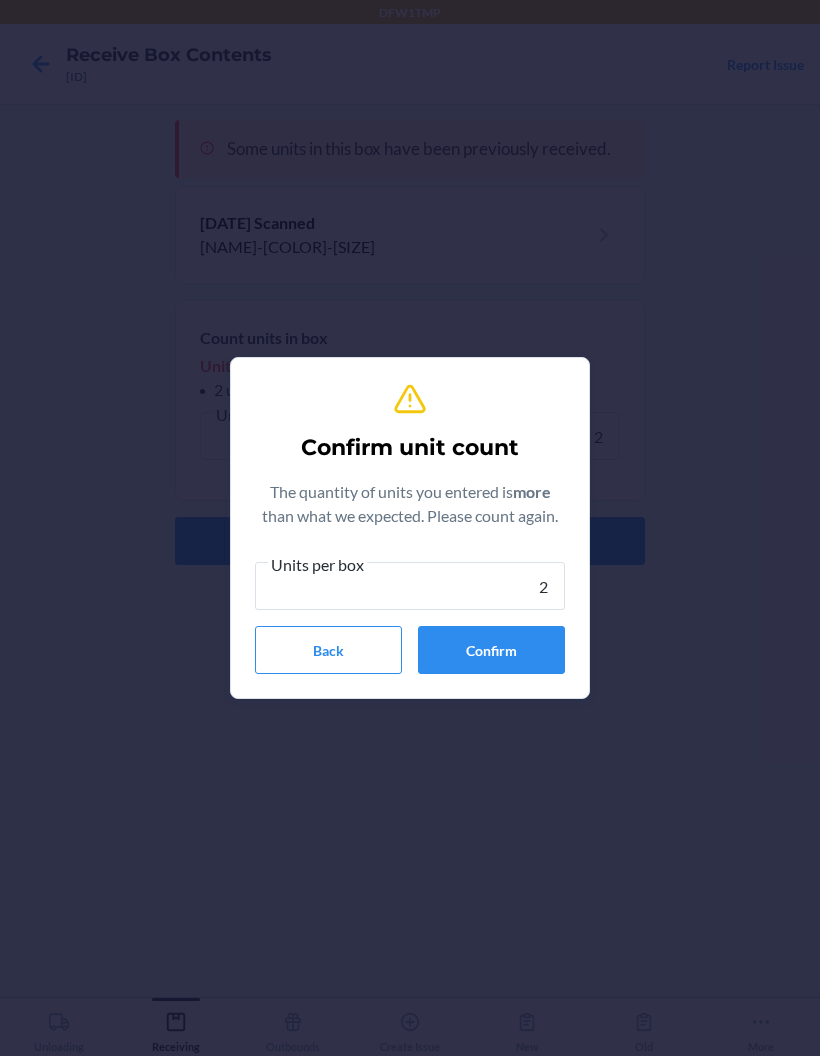 click on "Confirm" at bounding box center (491, 650) 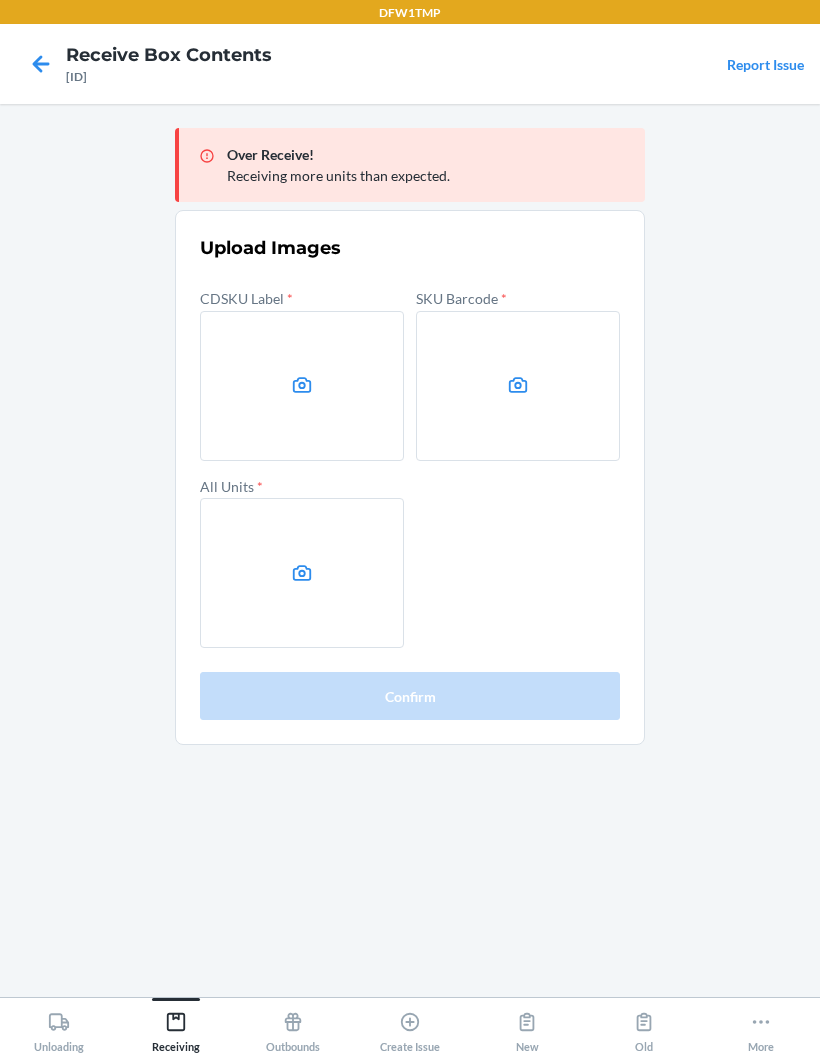 click at bounding box center (302, 386) 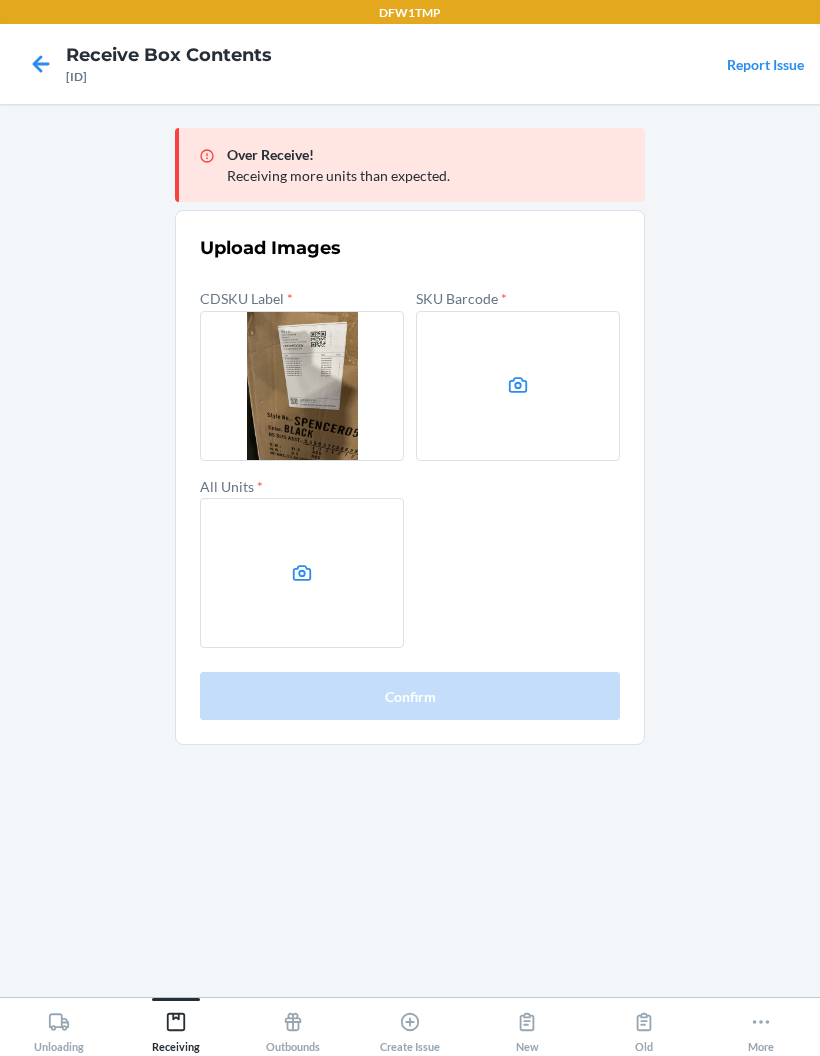 click at bounding box center (518, 386) 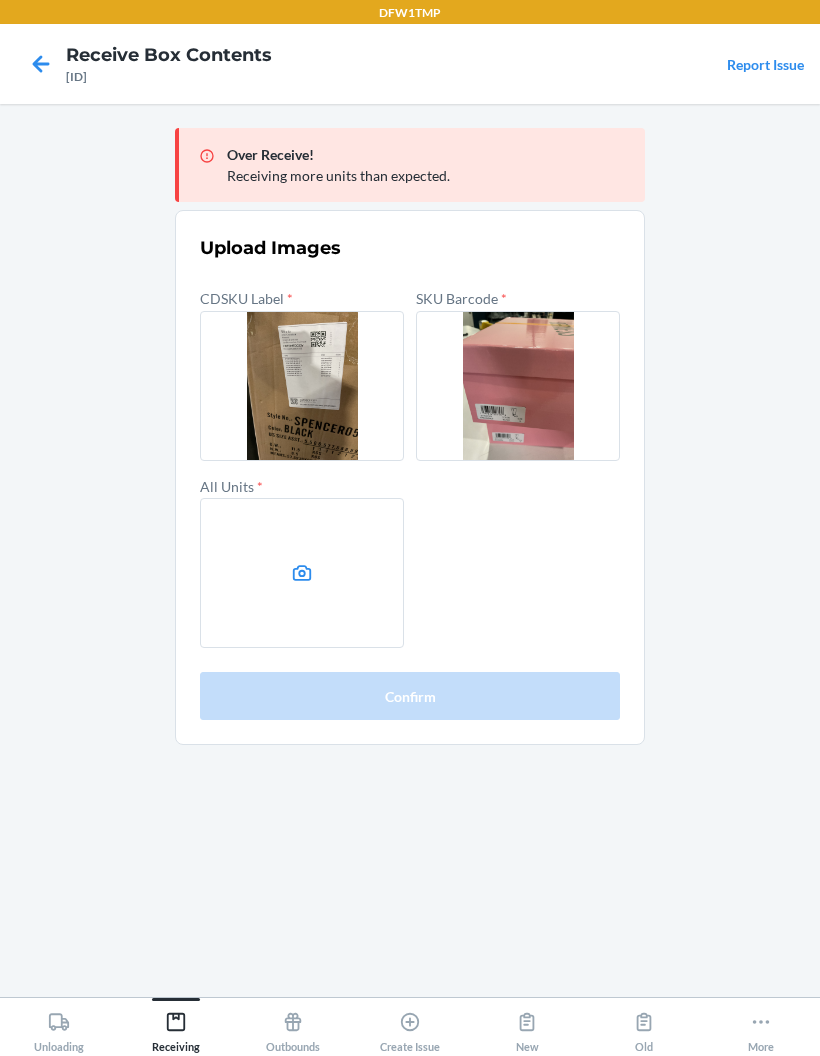 click 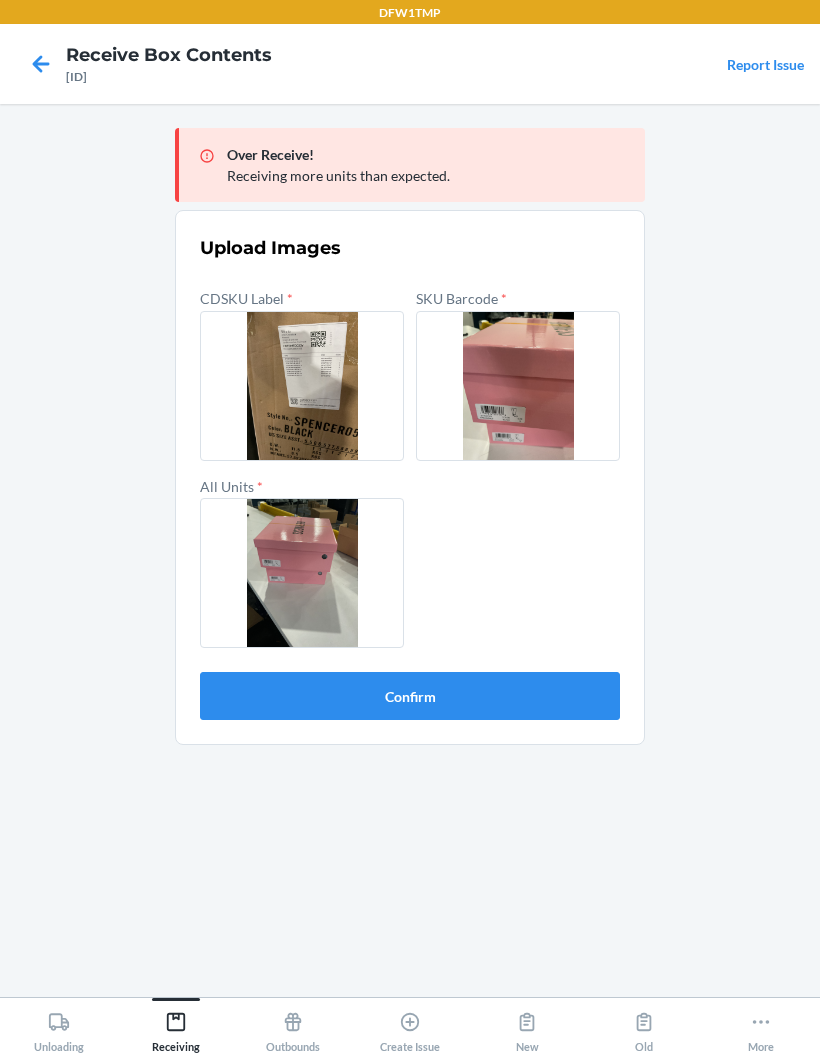 click on "Upload Images CDSKU Label   * SKU Barcode   * All Units   * Confirm" at bounding box center [410, 477] 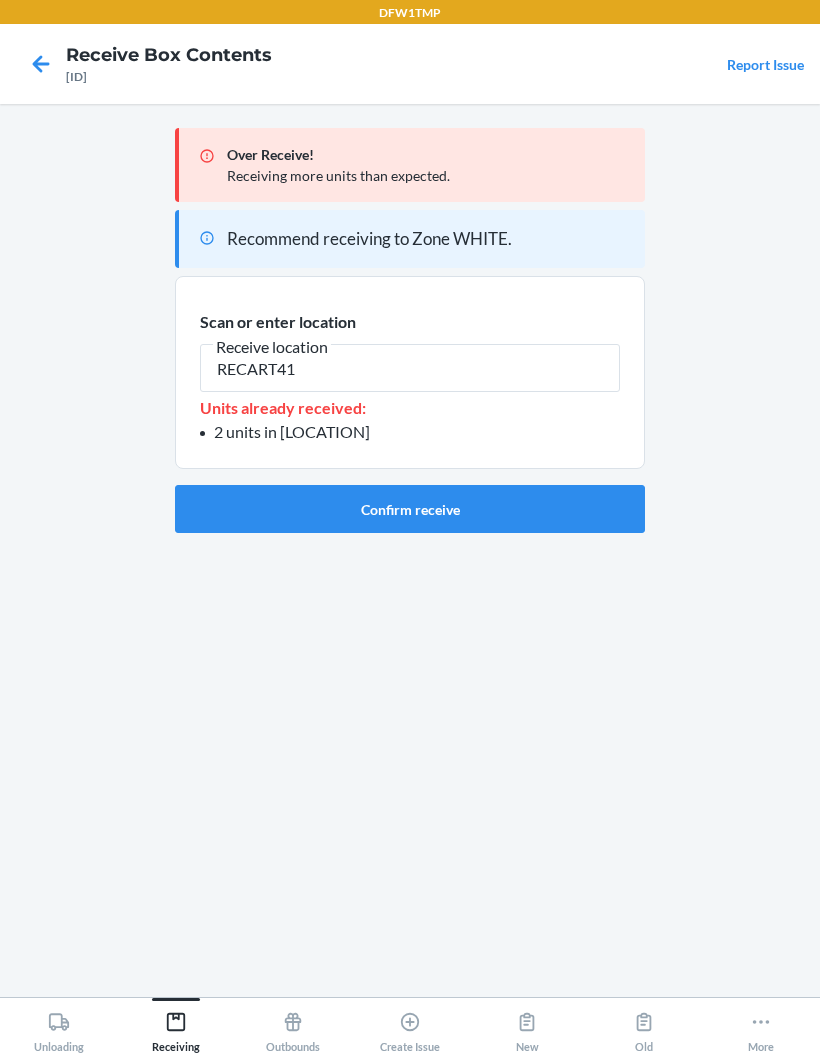 type on "RECART41" 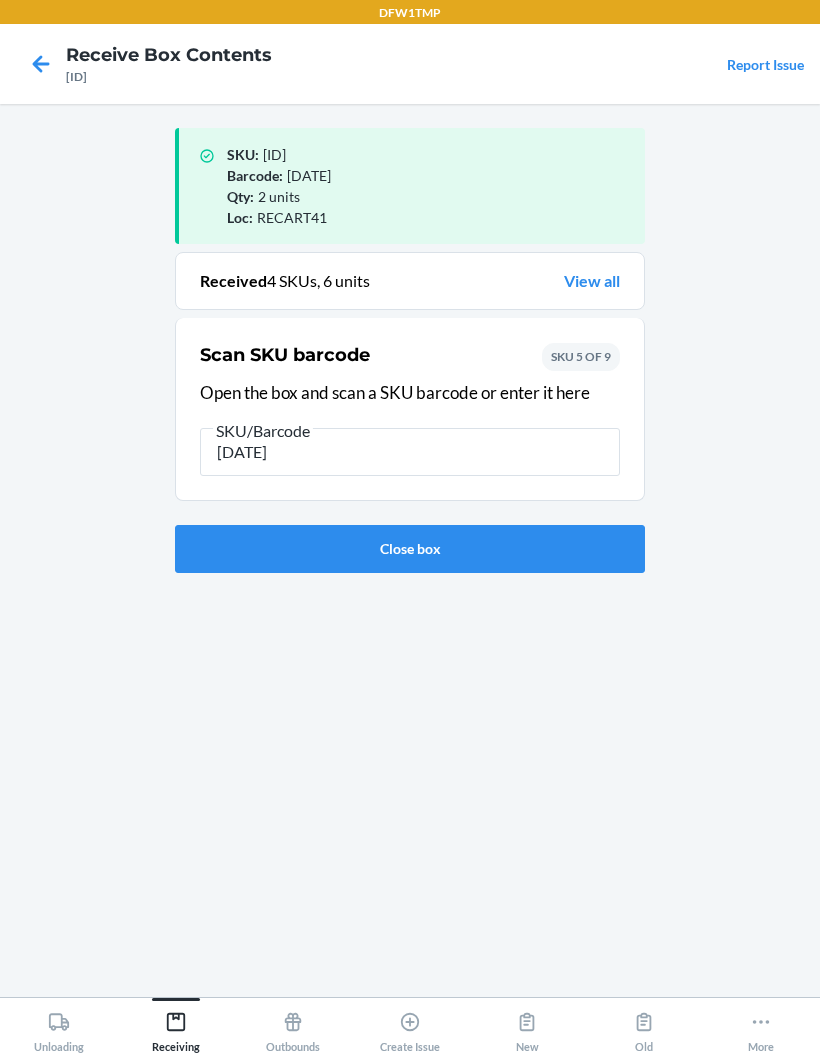 type on "1973122074" 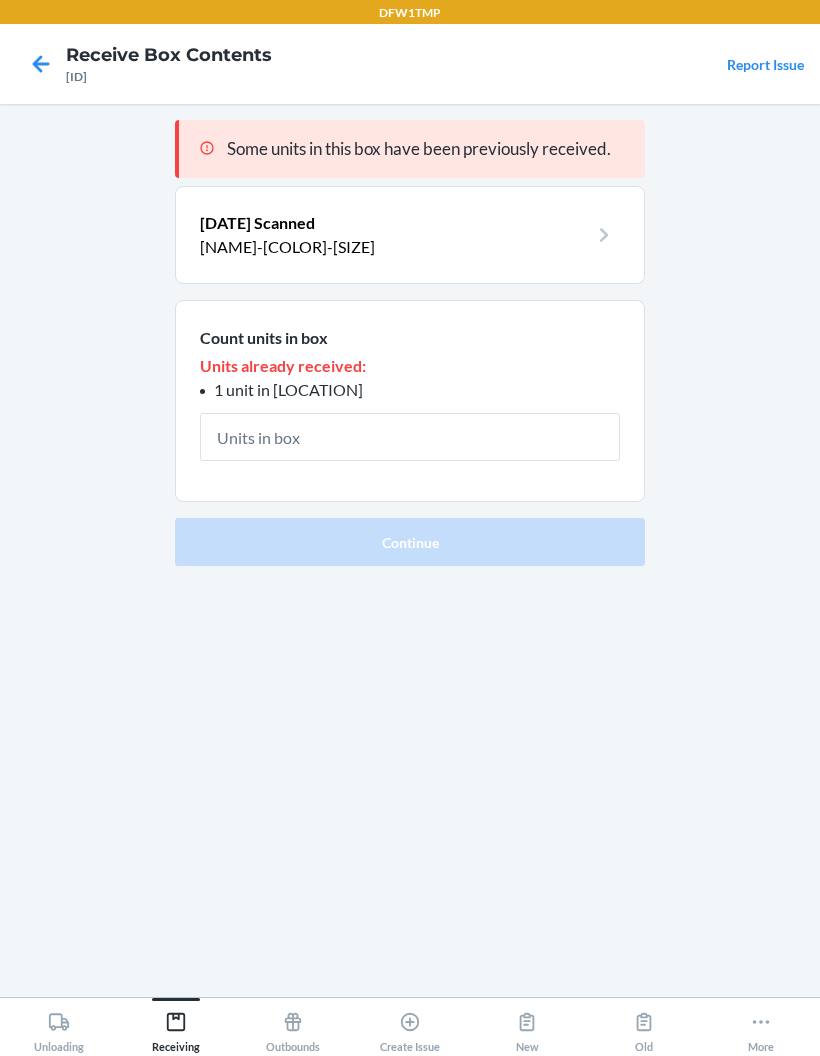 type on "1" 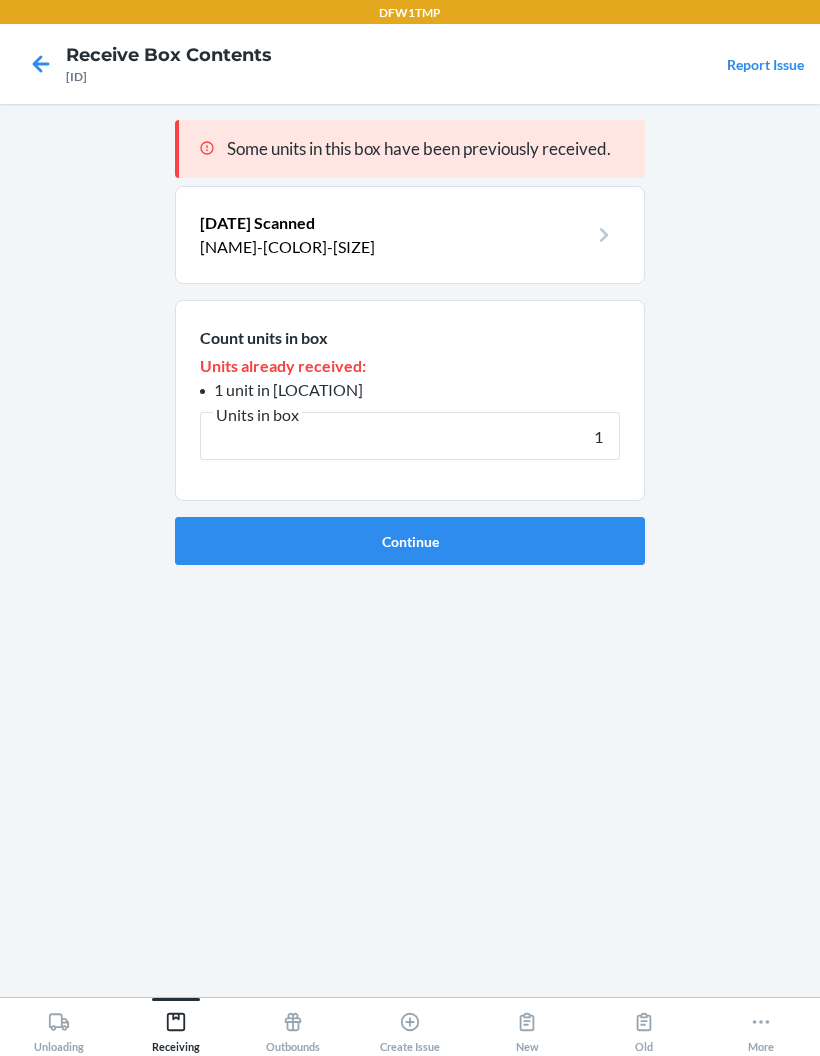 click on "Continue" at bounding box center [410, 541] 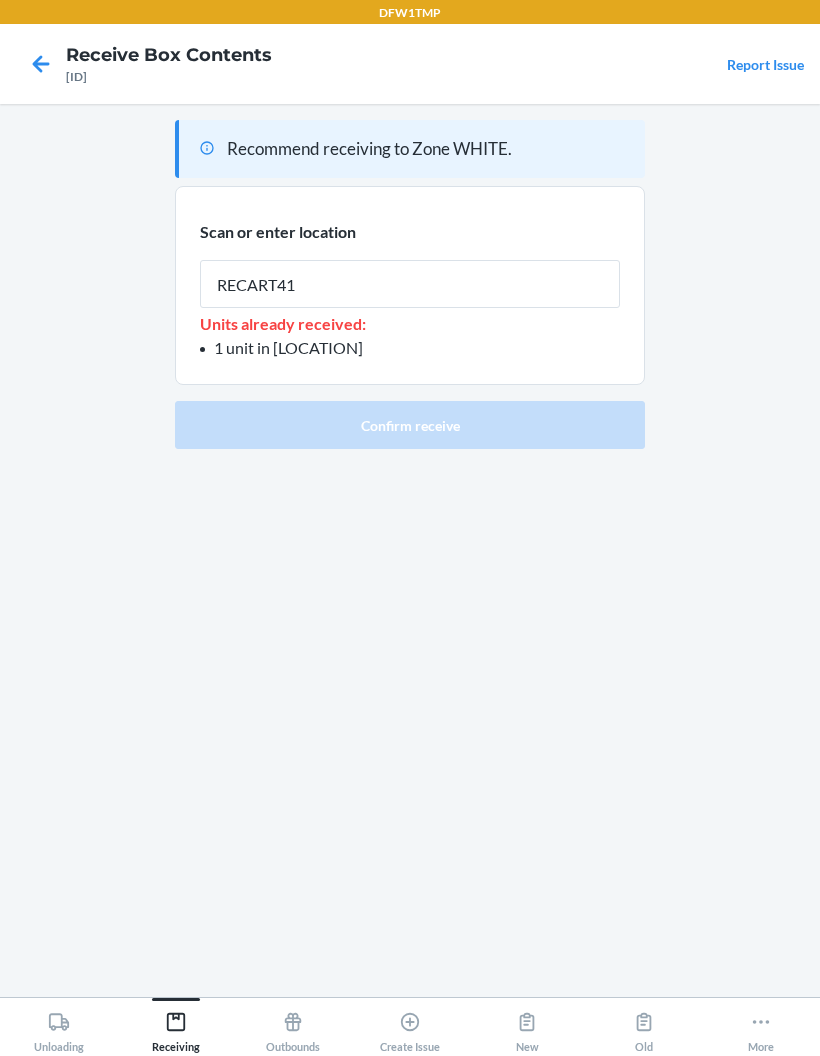 type on "RECART41" 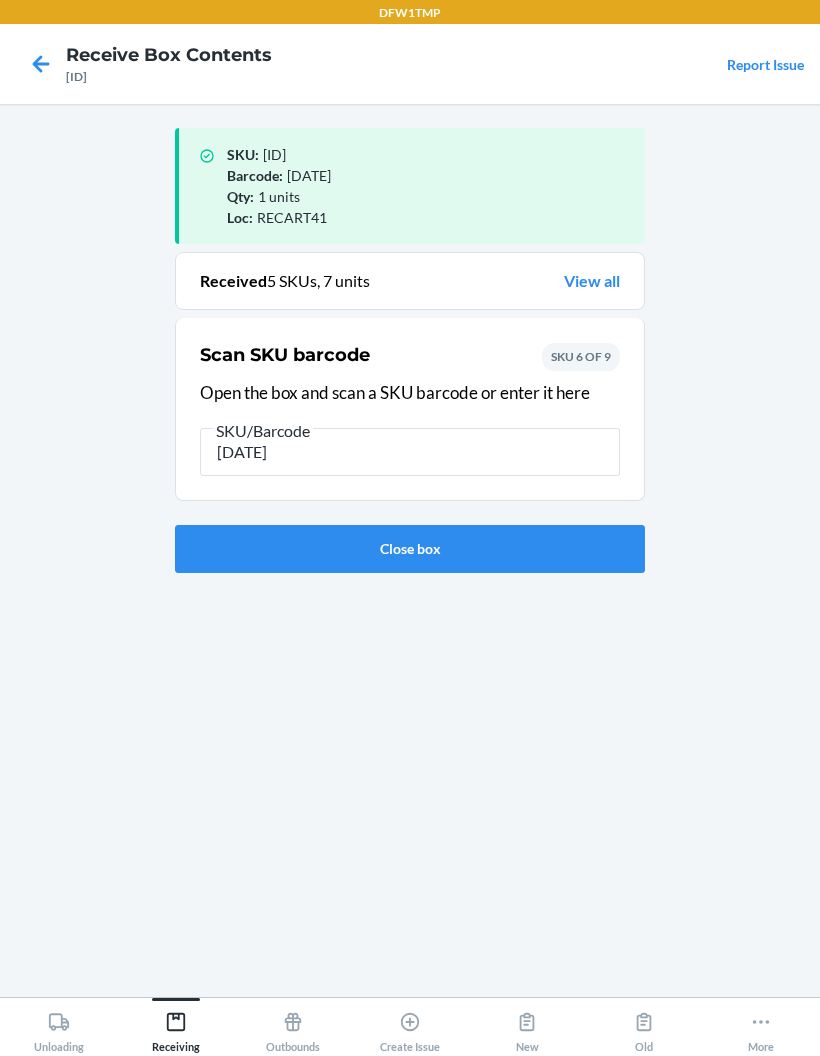 type on "197312207" 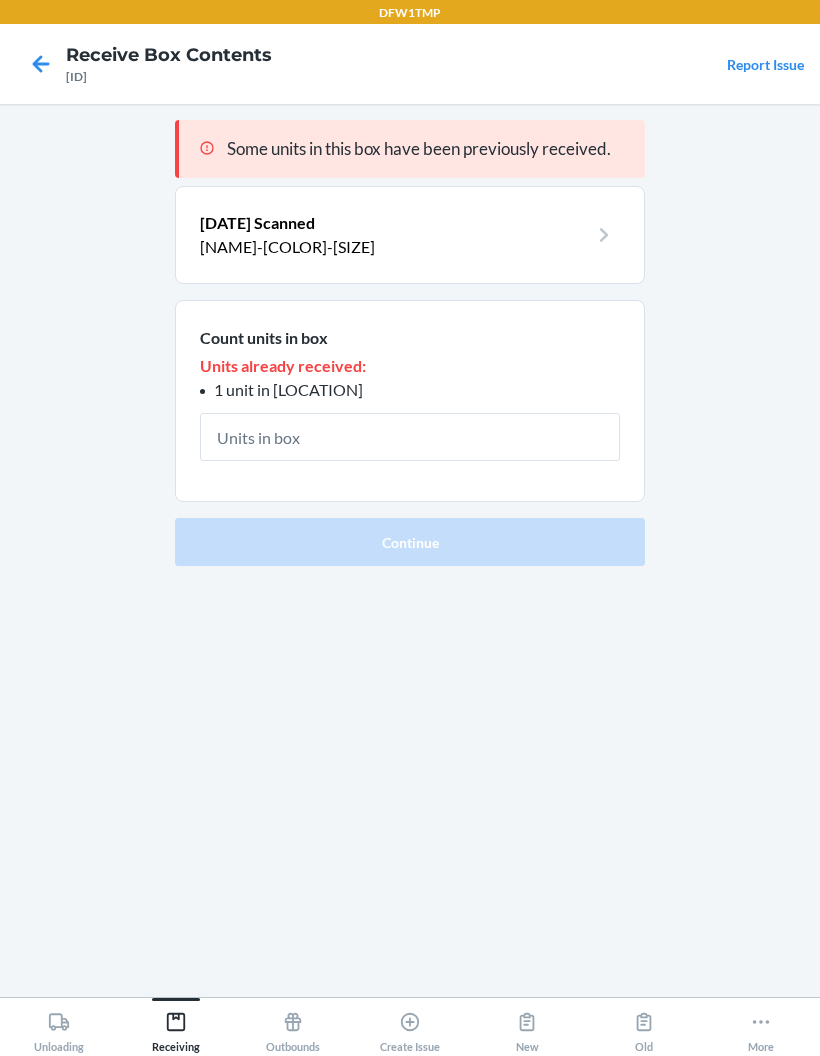 type on "1" 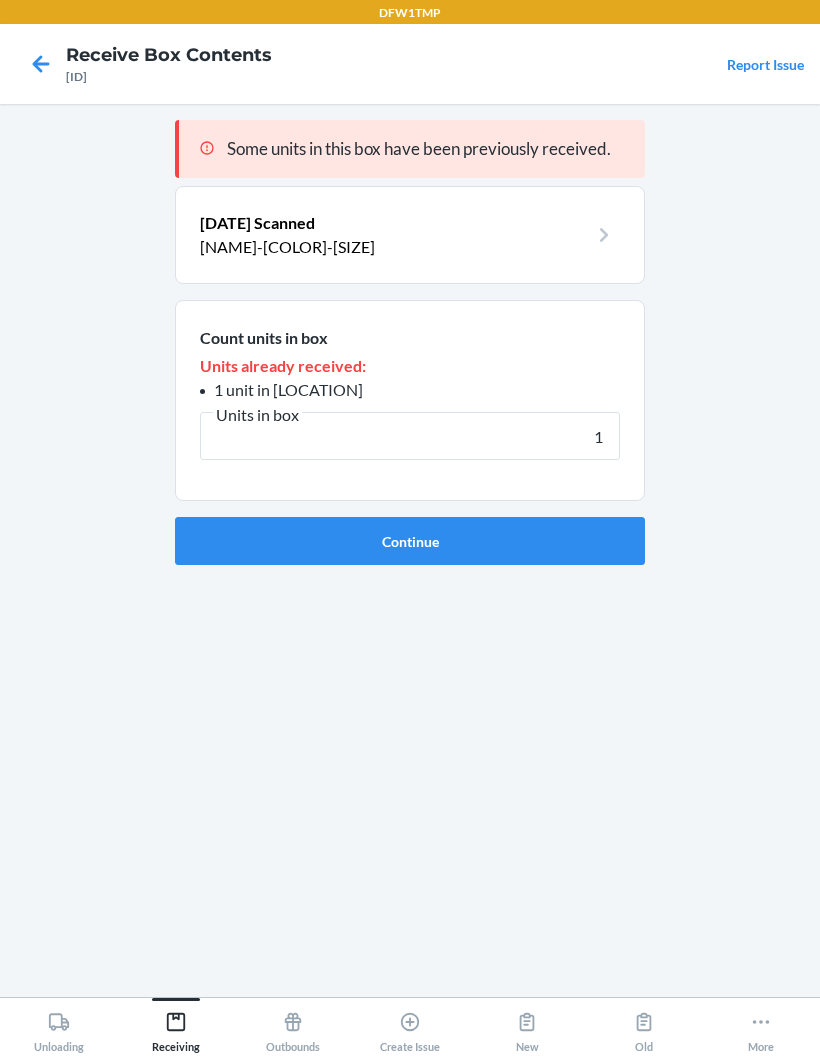 click on "Continue" at bounding box center (410, 541) 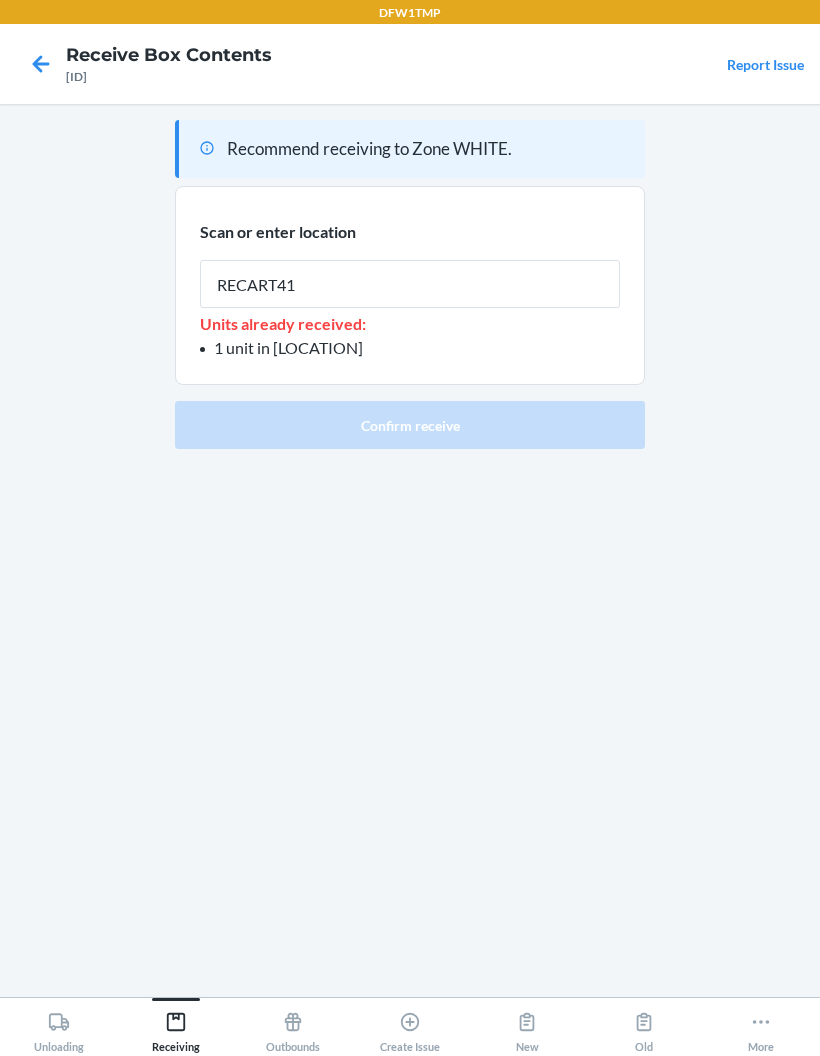type on "RECART41" 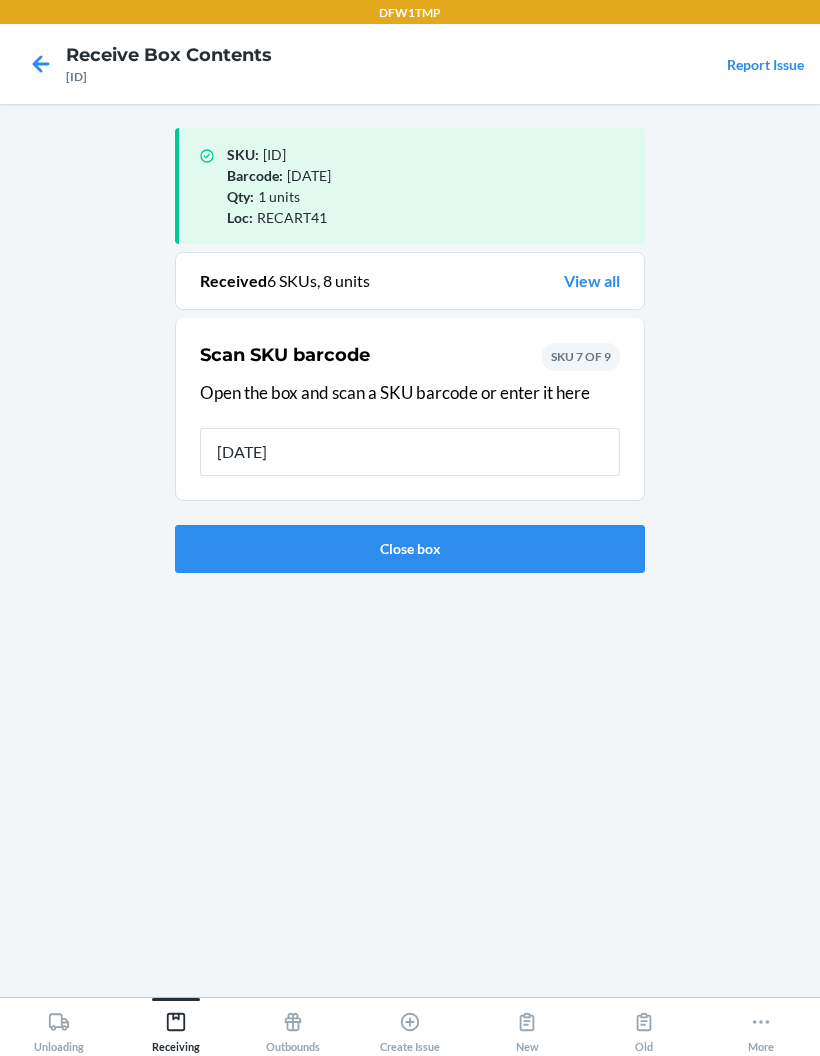 type on "197312207484" 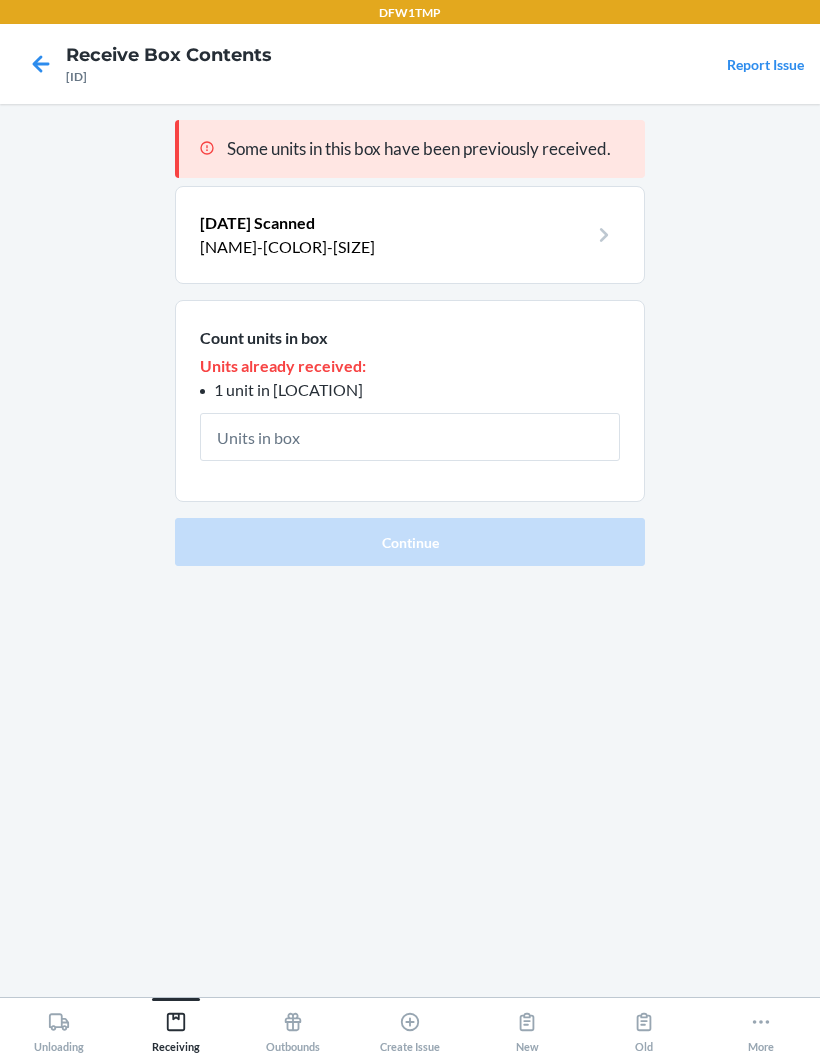 type on "1" 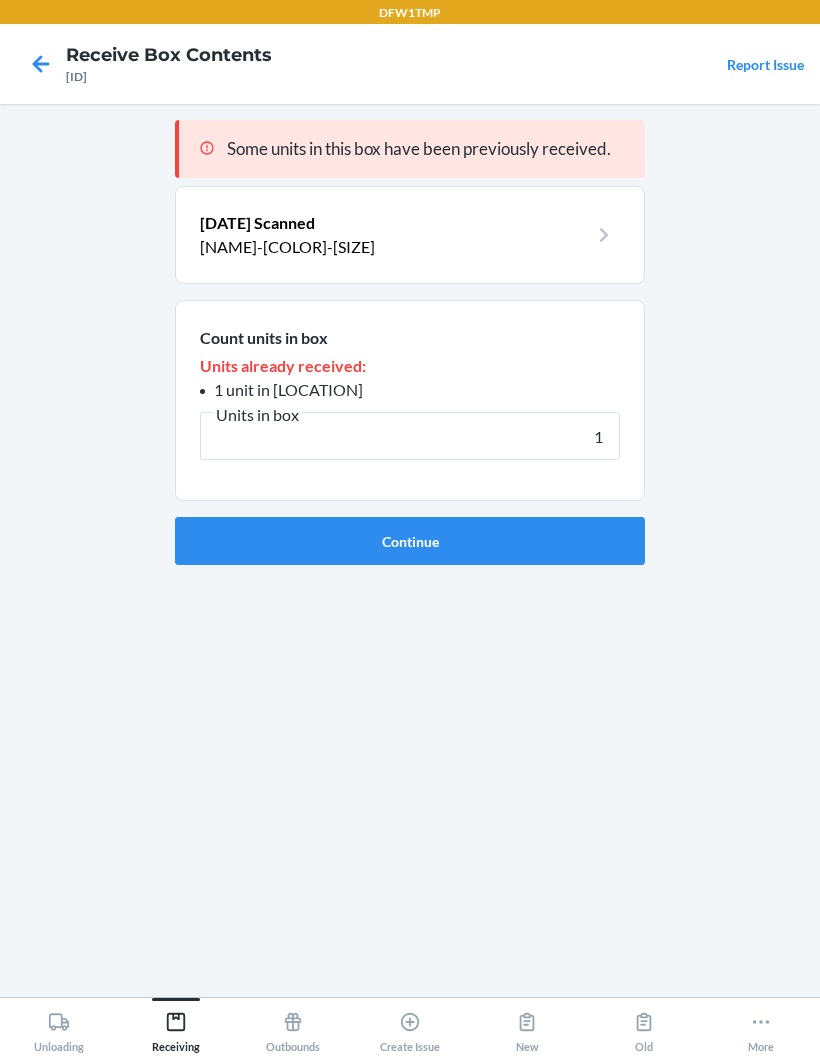click on "Continue" at bounding box center [410, 541] 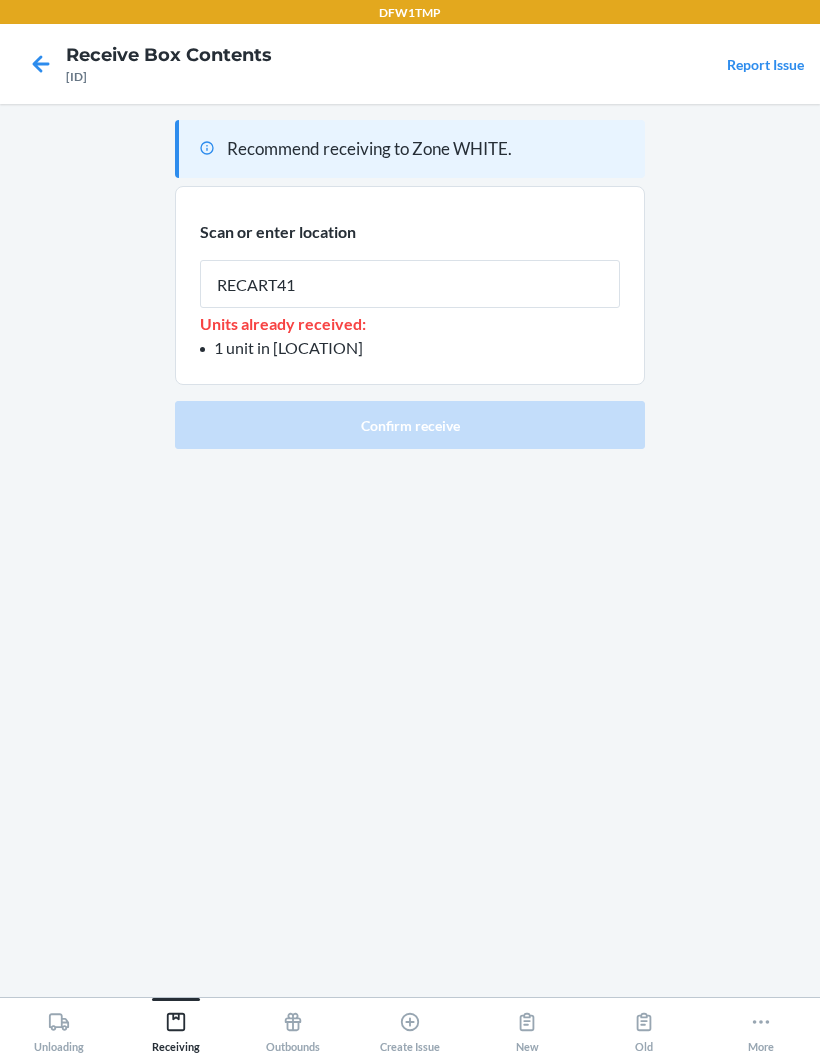 type on "RECART41" 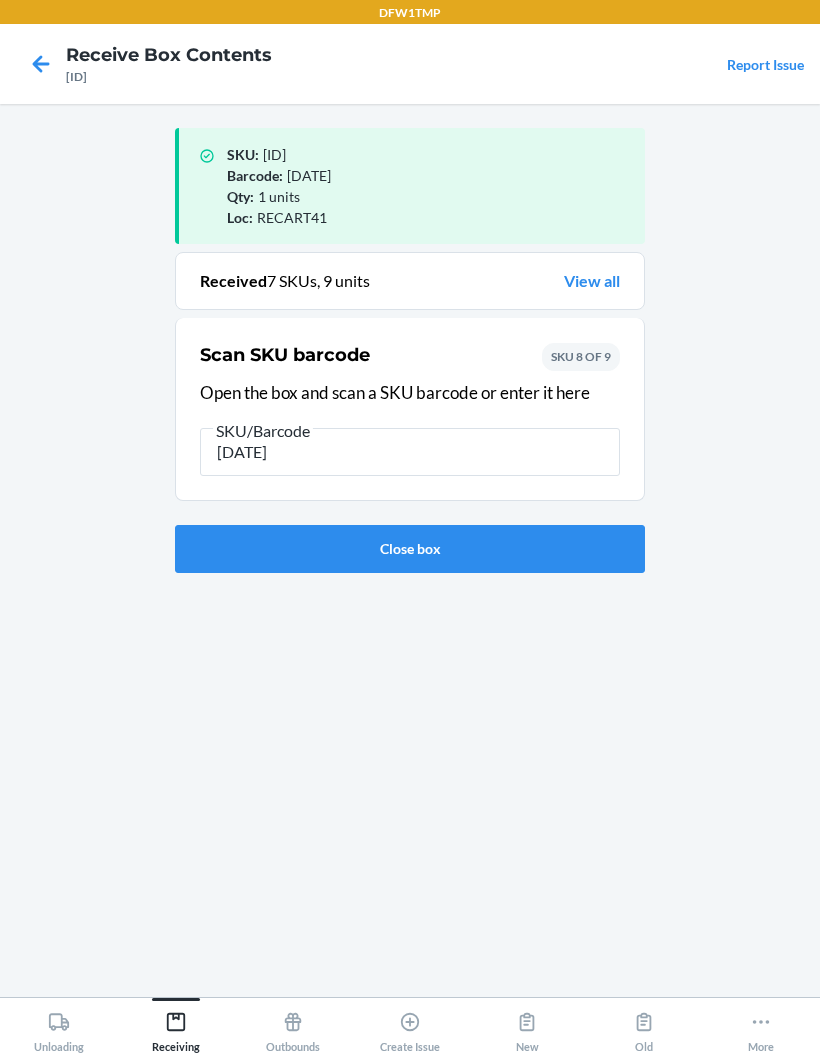 type on "1973122075" 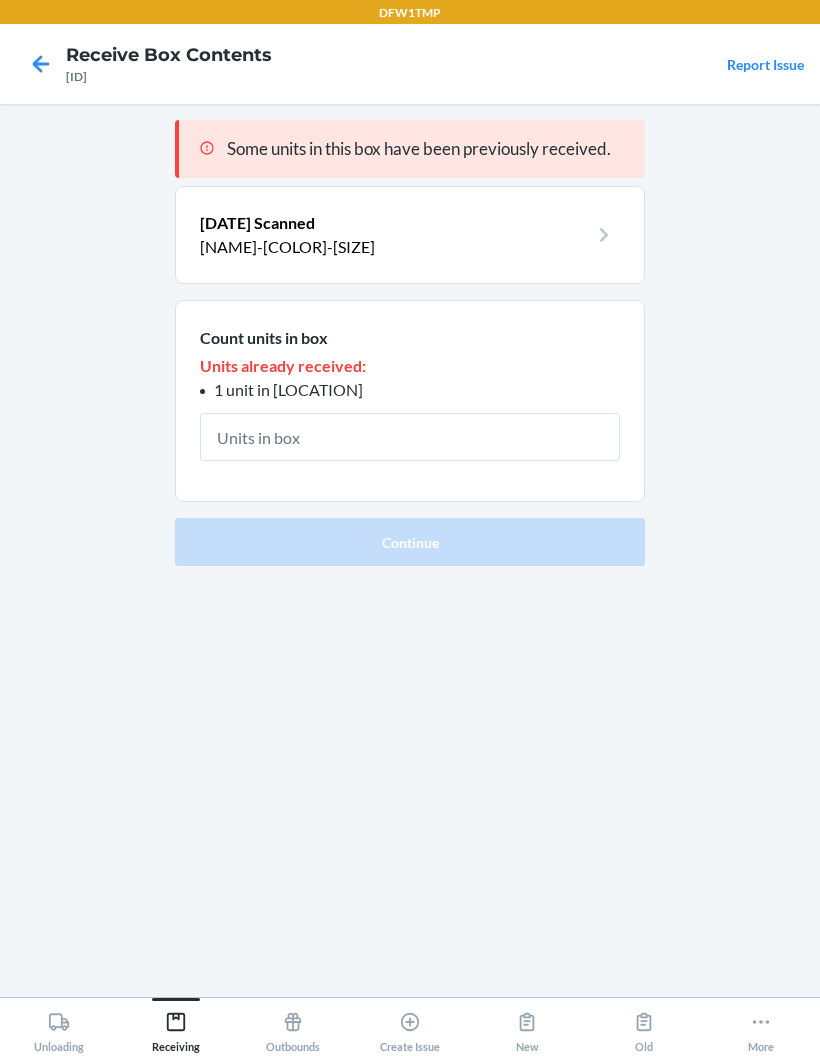 type on "1" 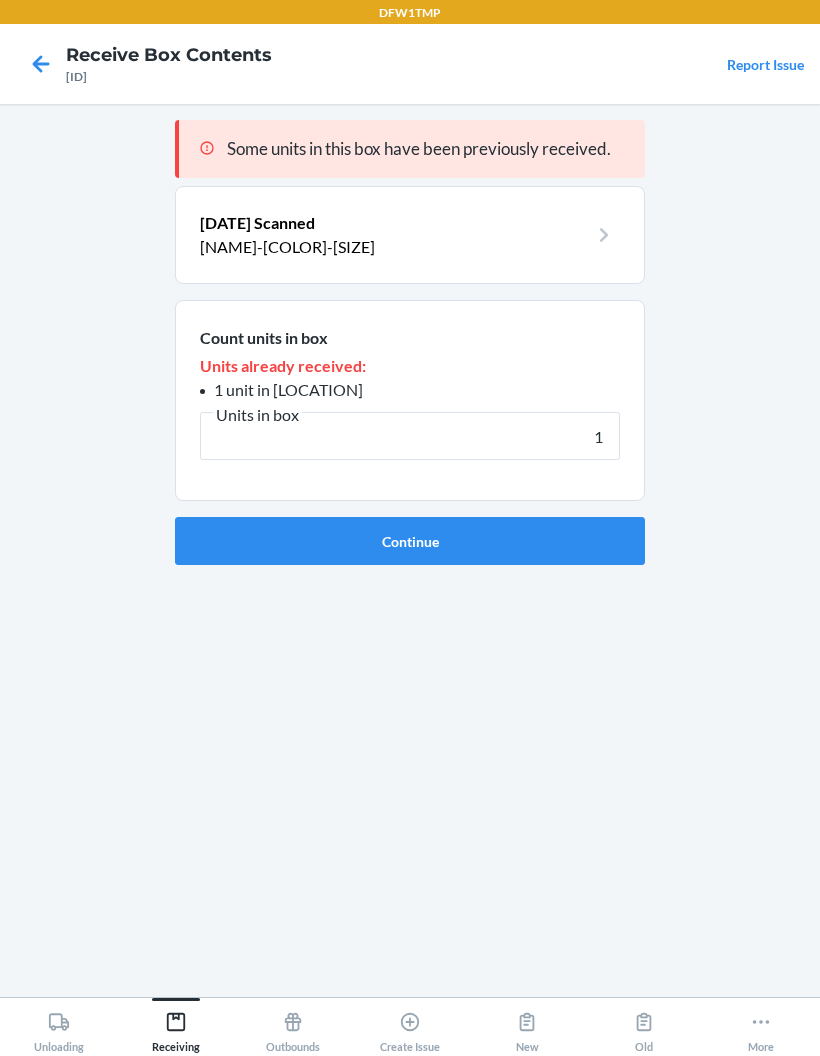 click on "Continue" at bounding box center (410, 541) 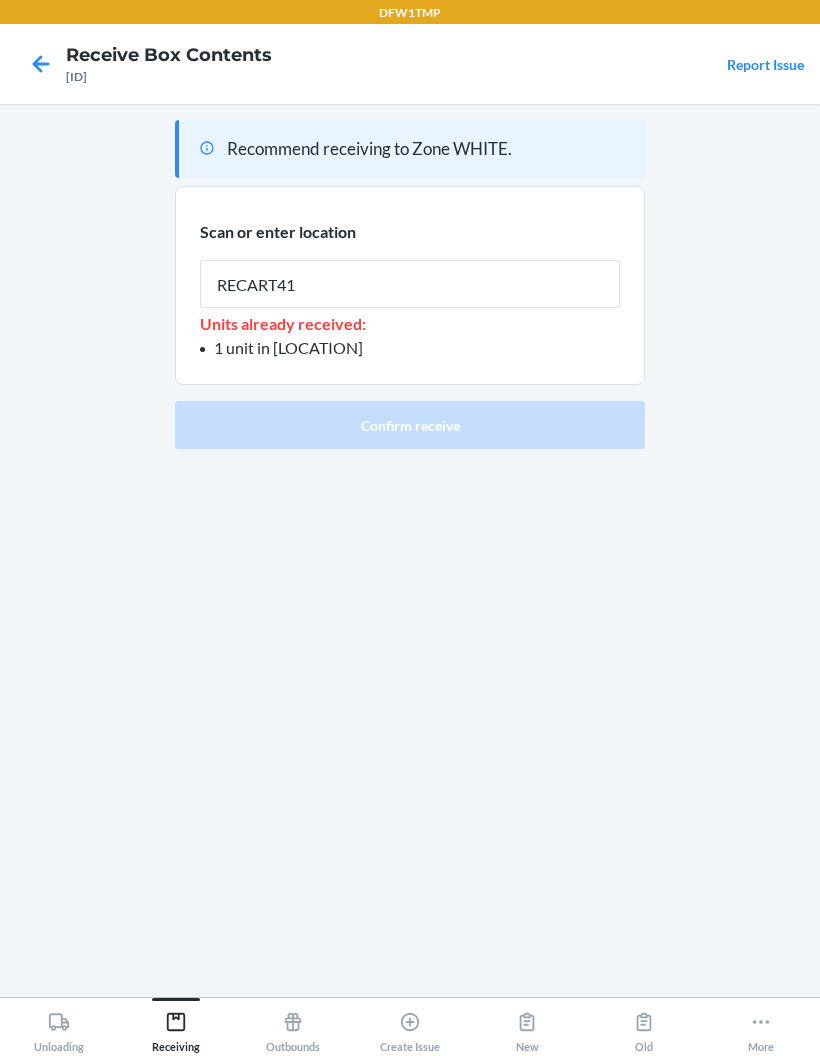 type on "RECART41" 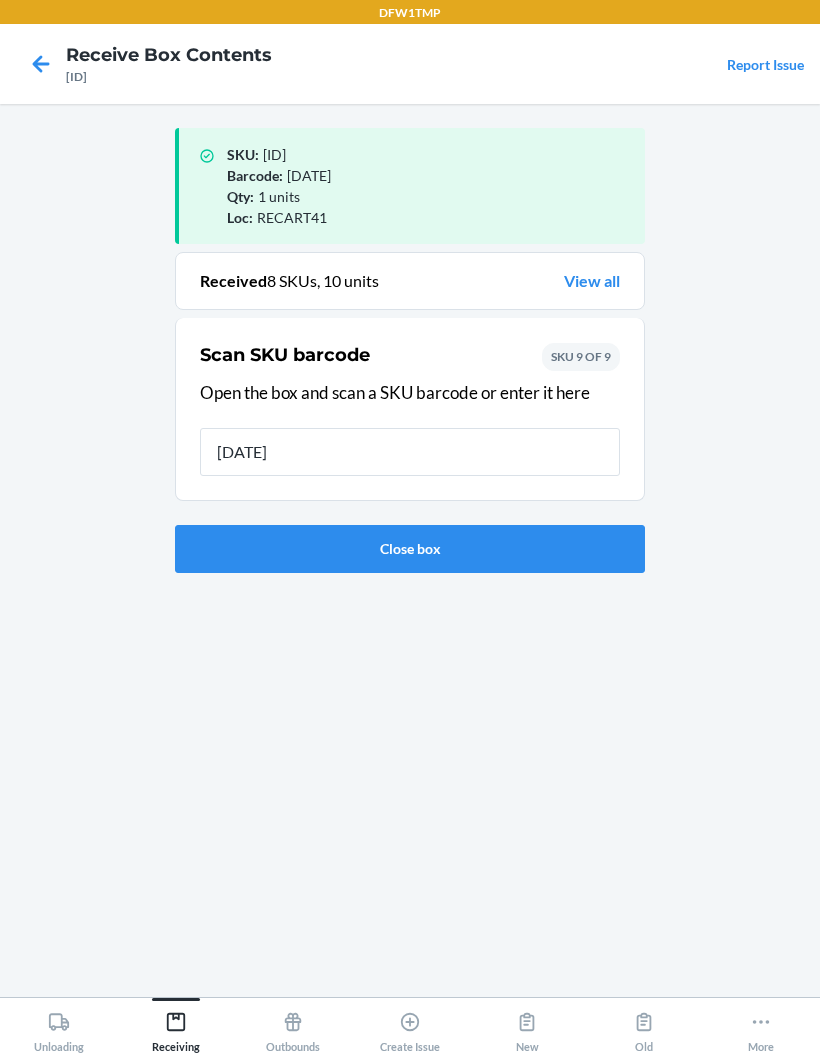 type on "197312207590" 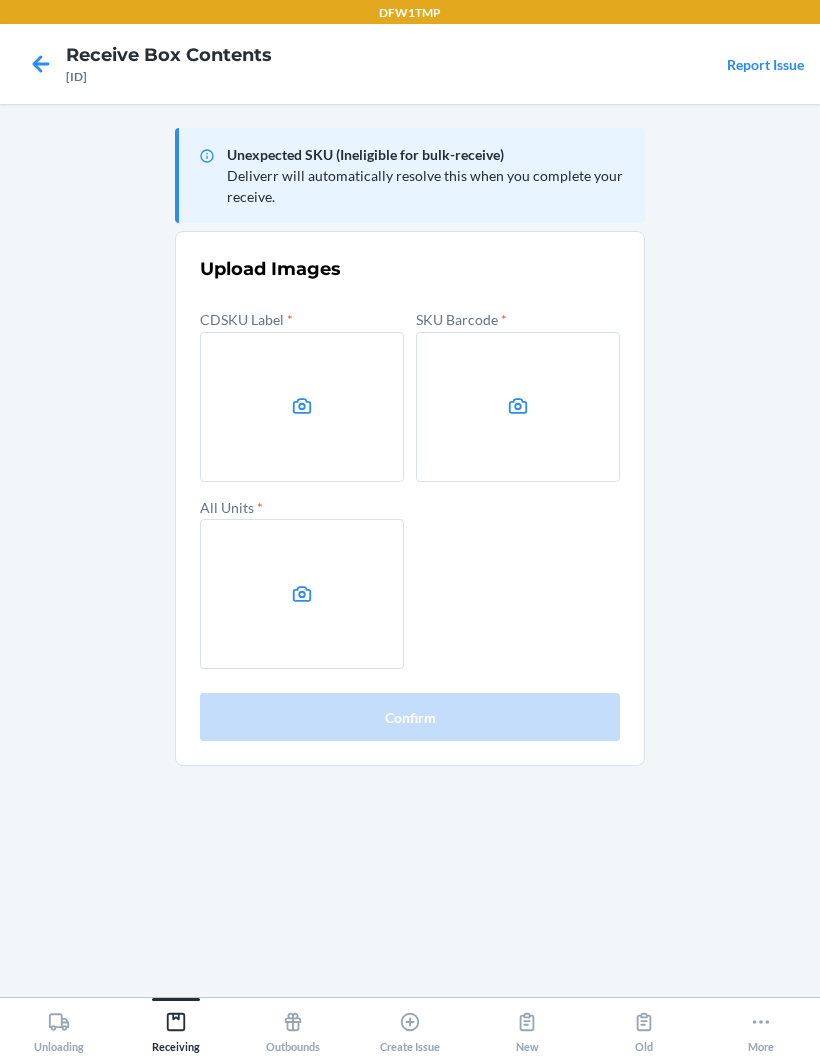 click at bounding box center [302, 407] 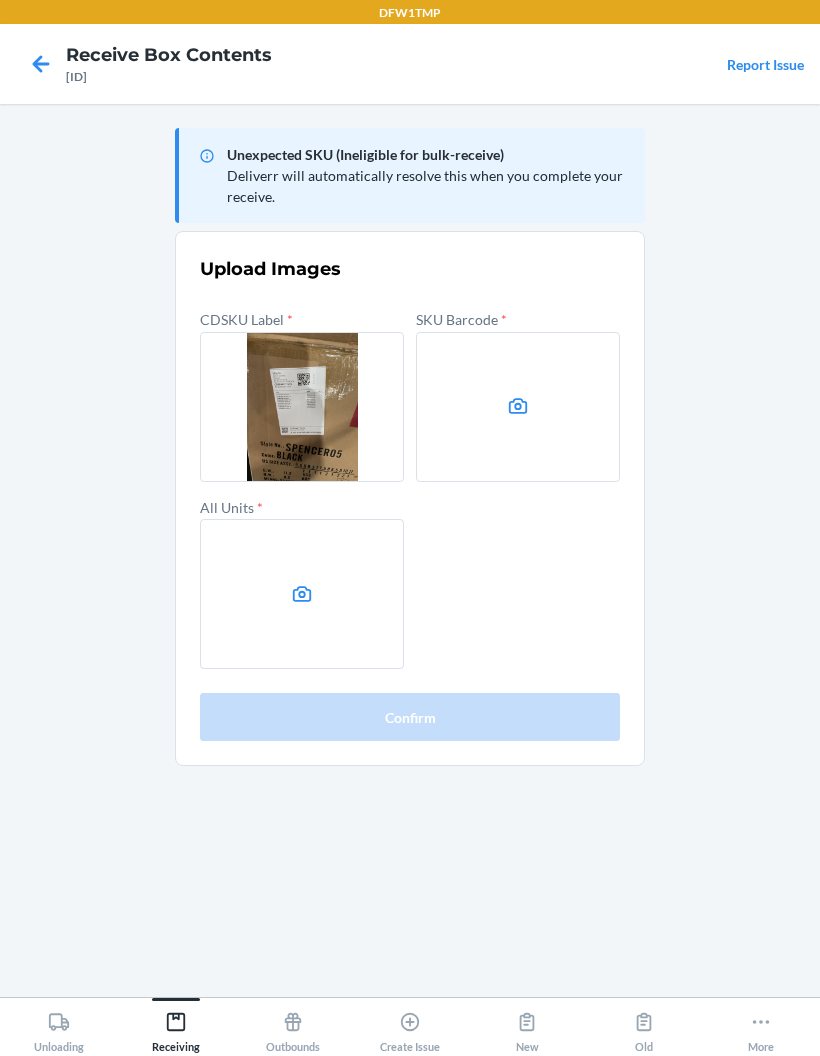 click 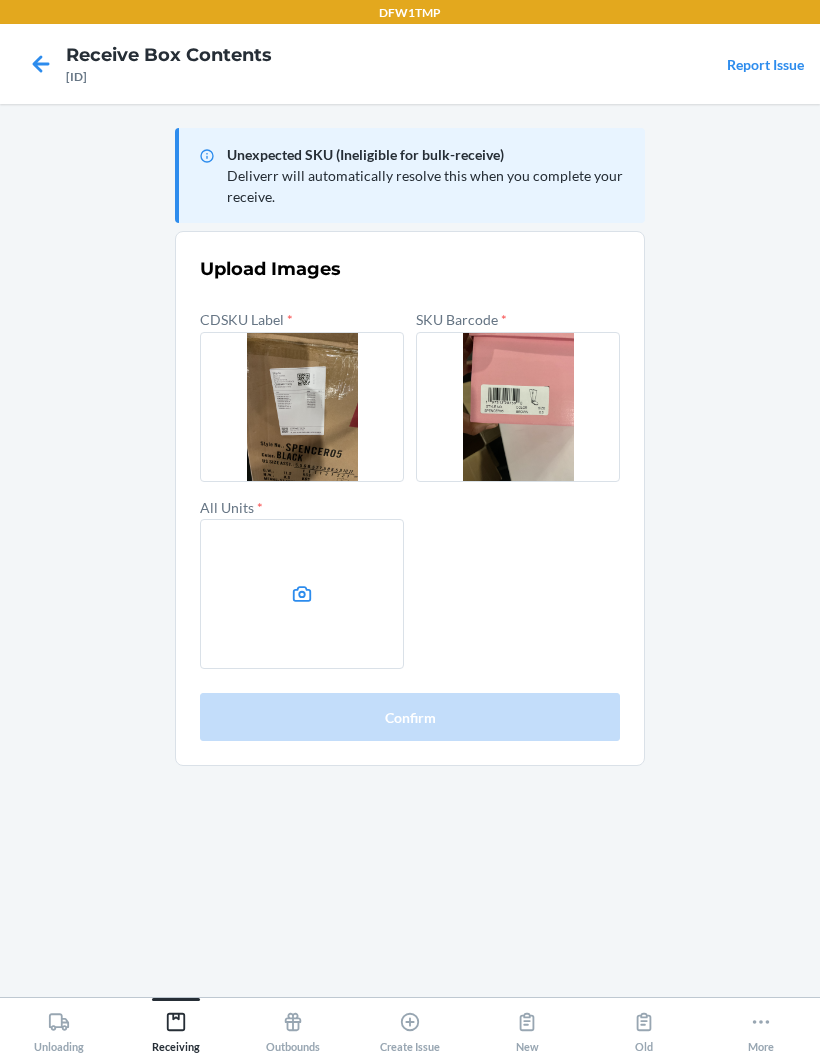 click at bounding box center [302, 594] 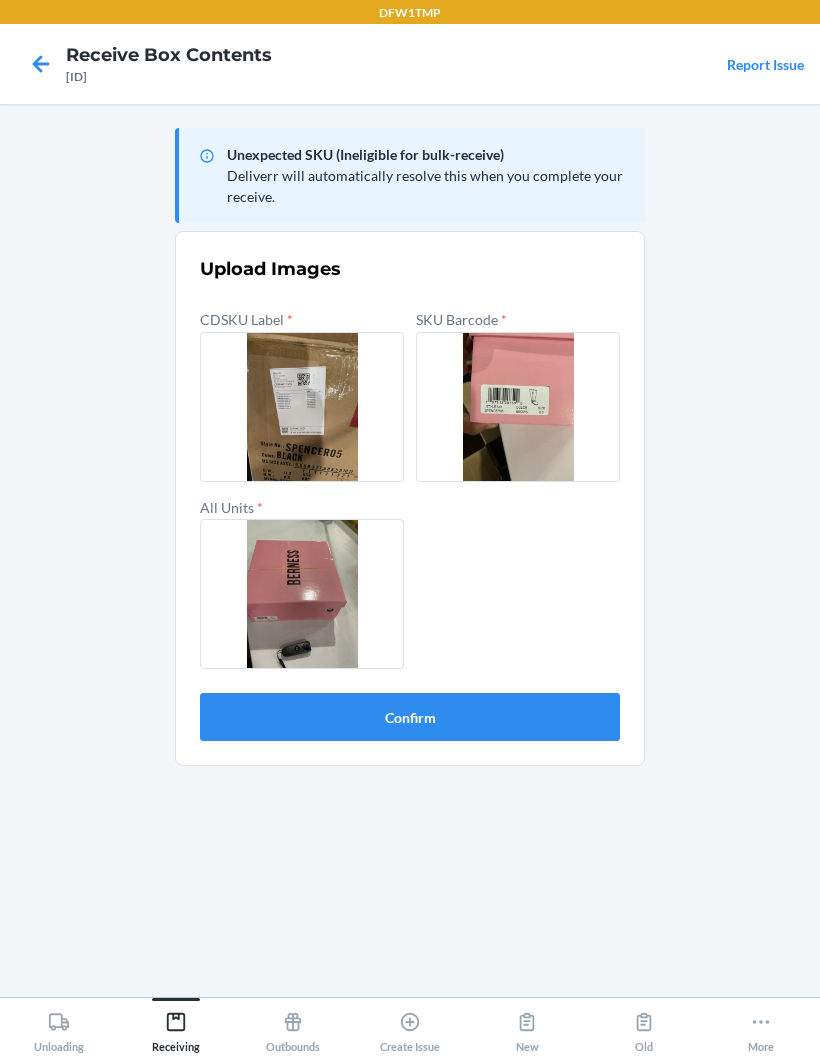 click on "Confirm" at bounding box center (410, 717) 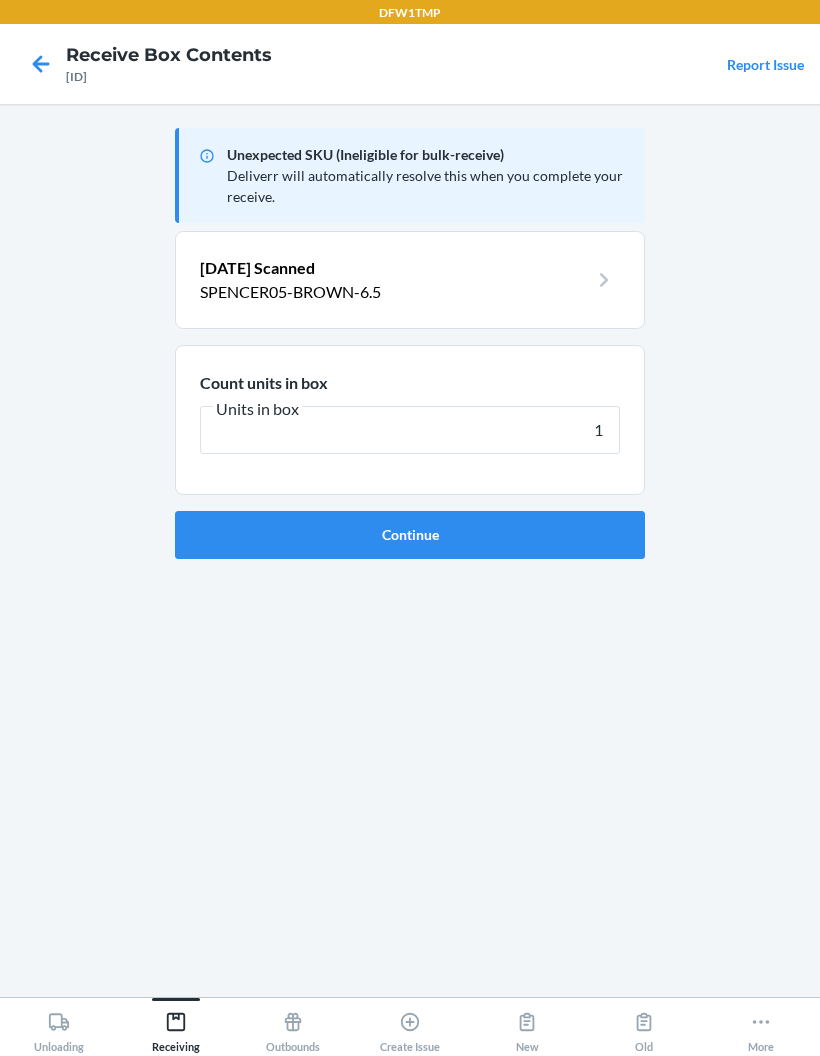 type on "1" 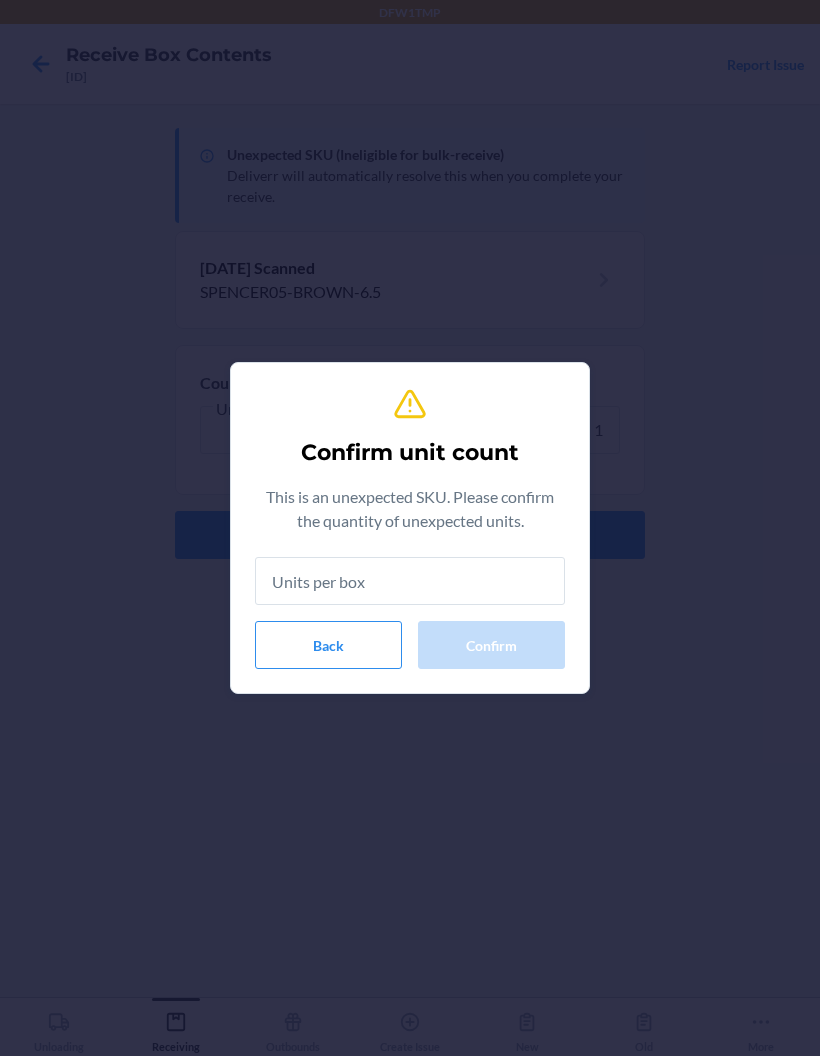 type on "1" 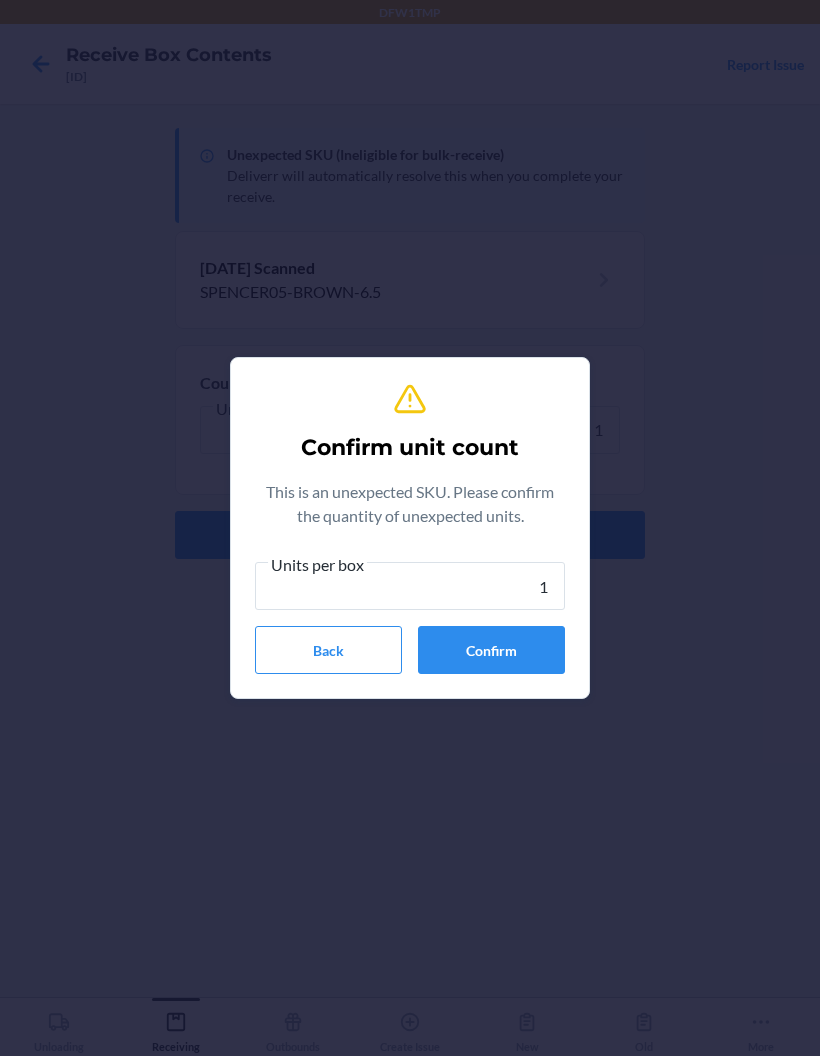 click on "Confirm" at bounding box center (491, 650) 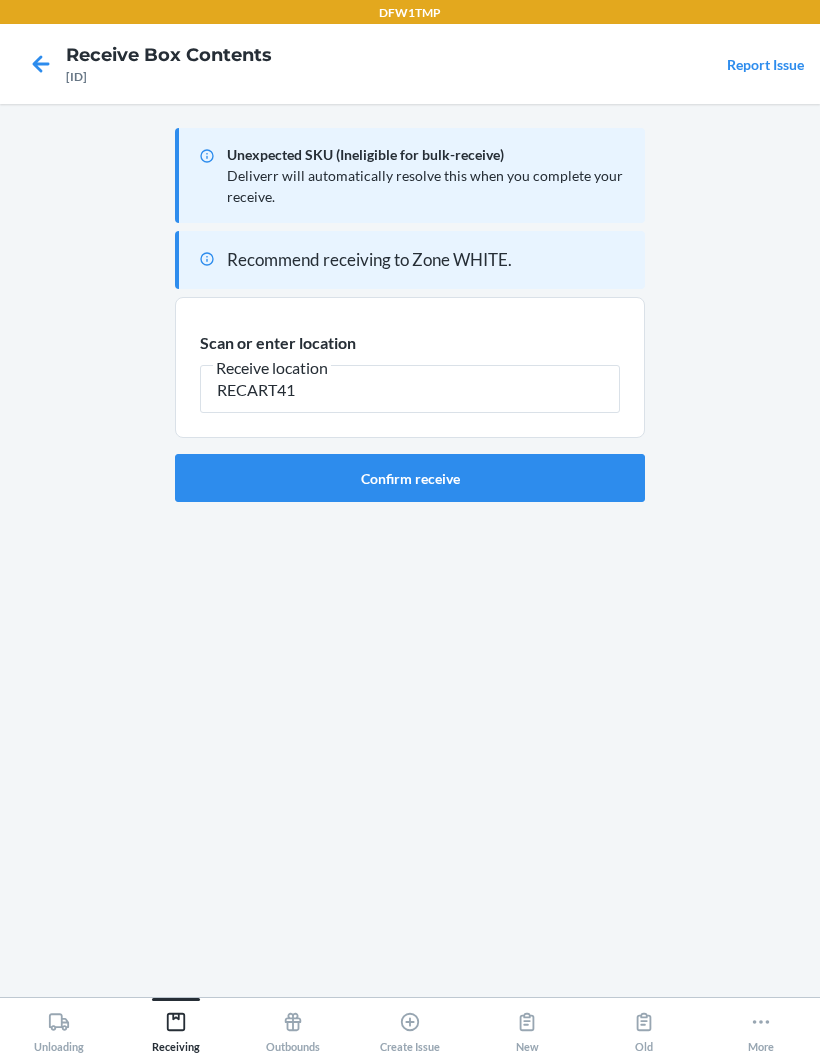 type on "RECART41" 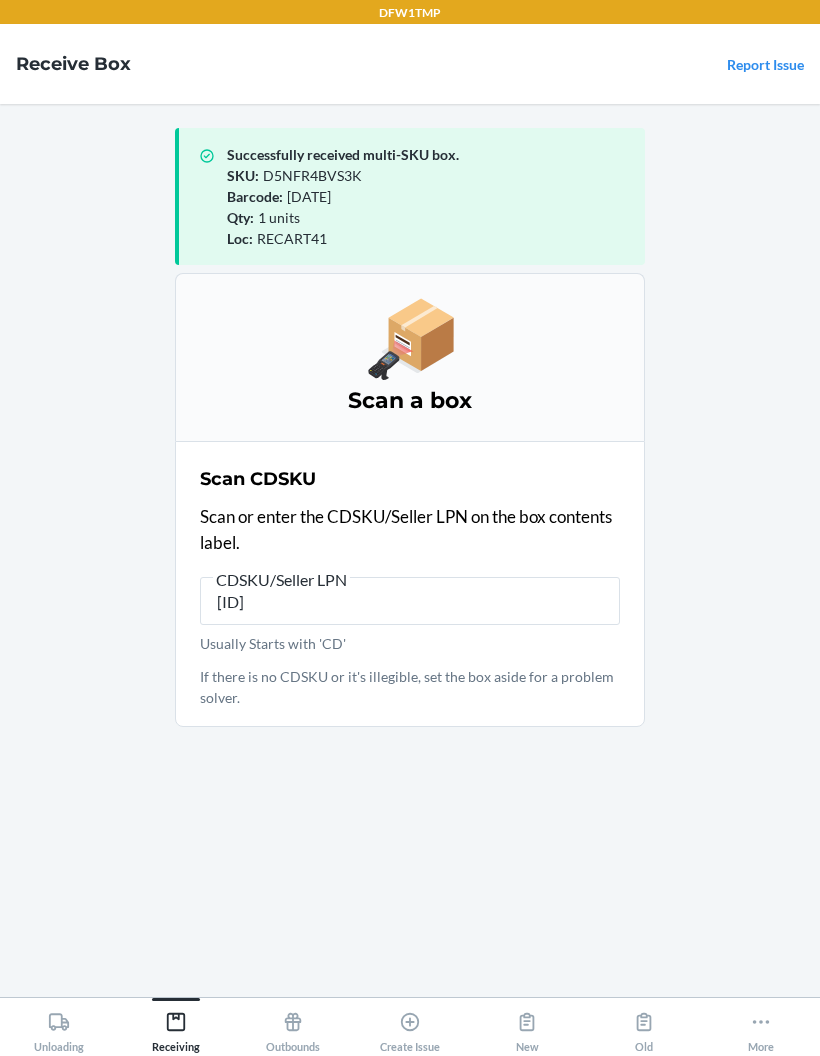 type on "CDFDMTCCX3" 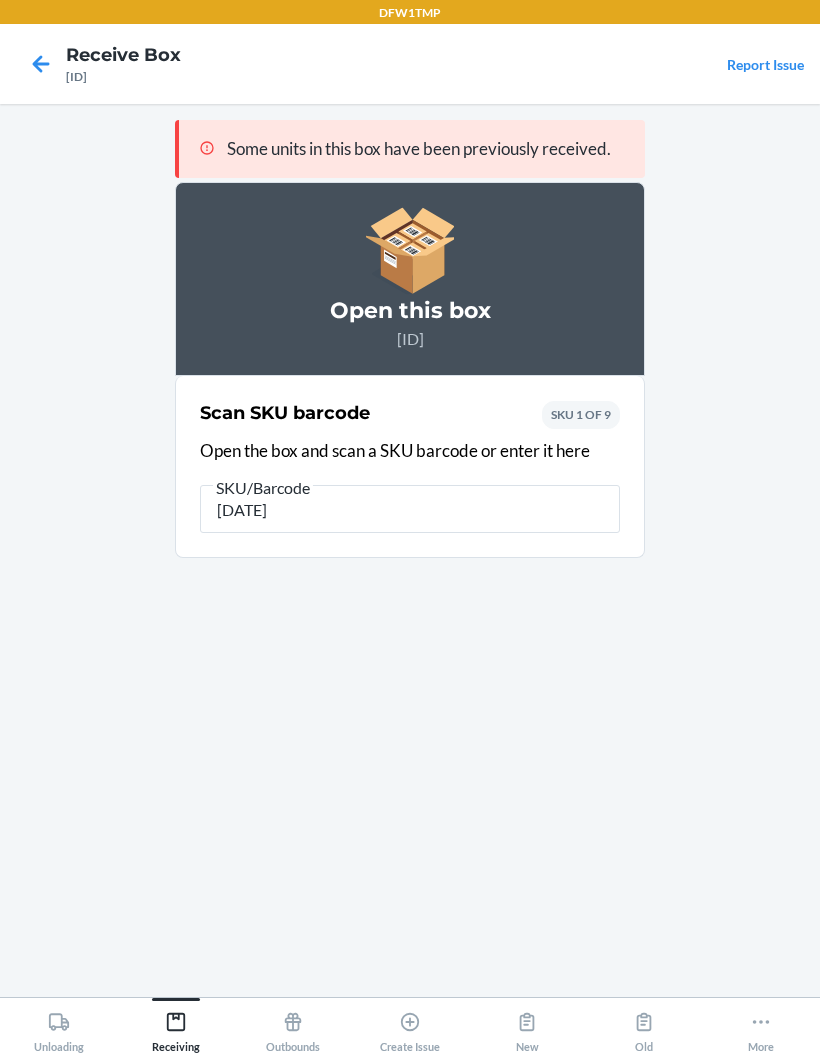 type on "197312207545" 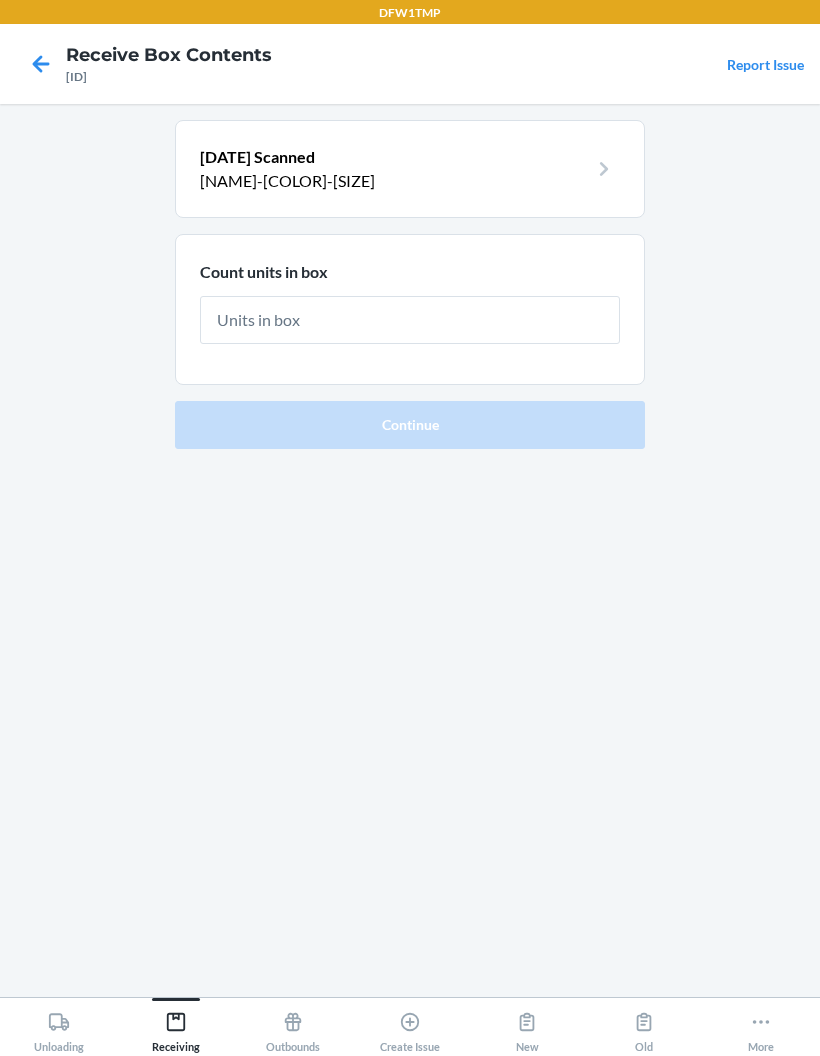 type on "1" 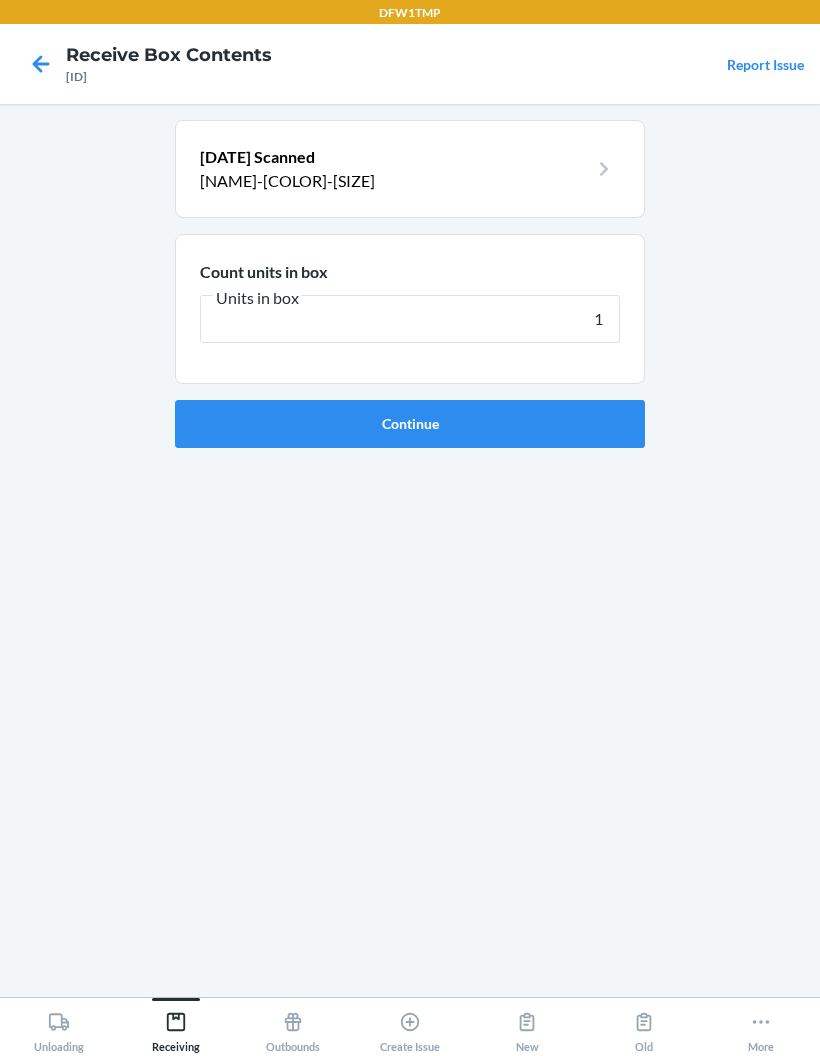 click on "Continue" at bounding box center (410, 424) 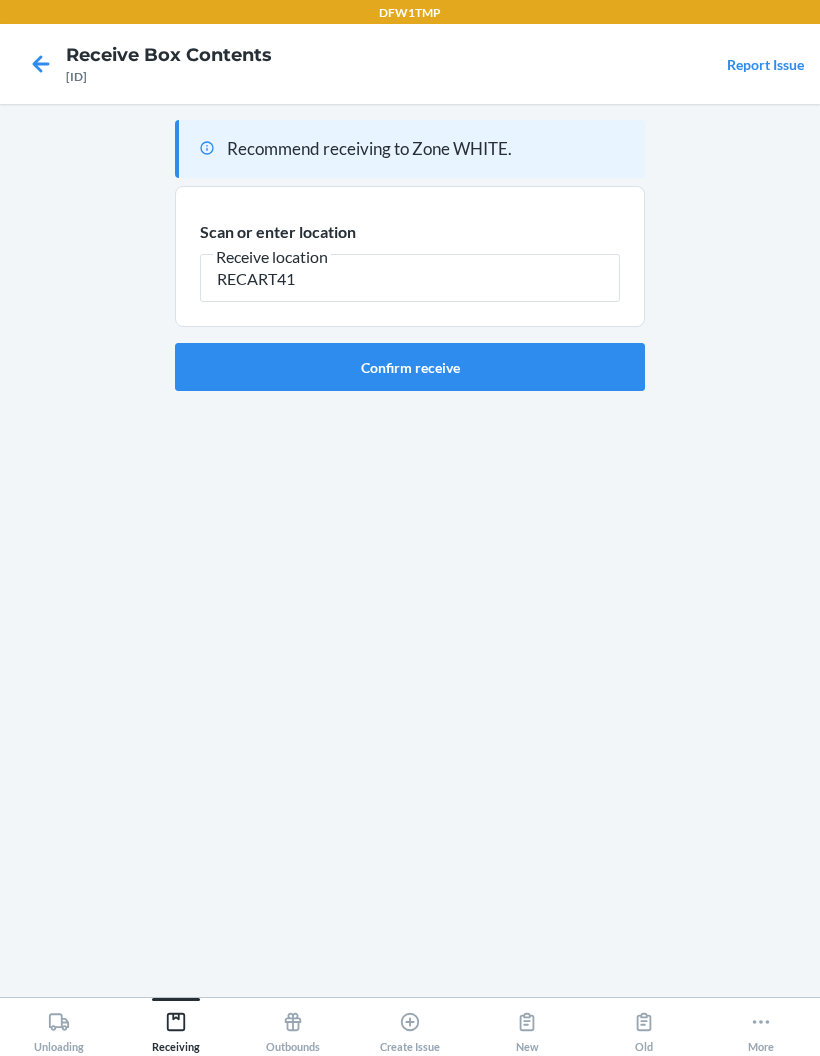 type on "RECART41" 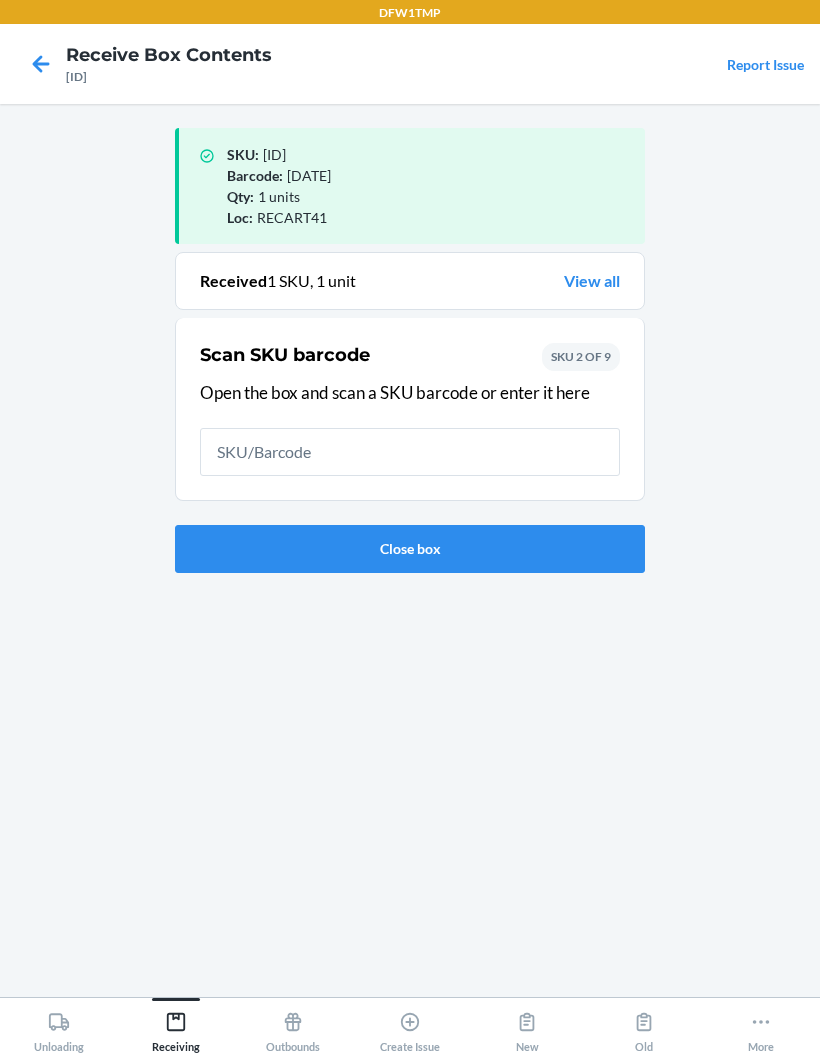 click on "Close box" at bounding box center [410, 549] 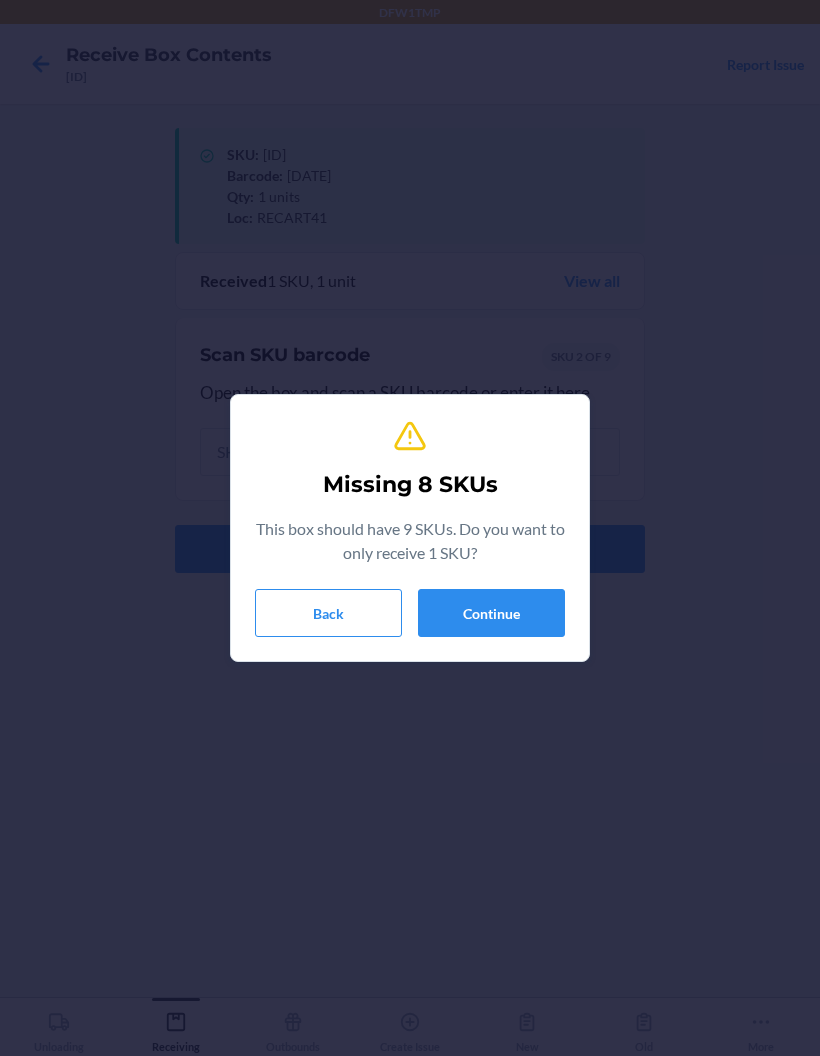 click on "Continue" at bounding box center (491, 613) 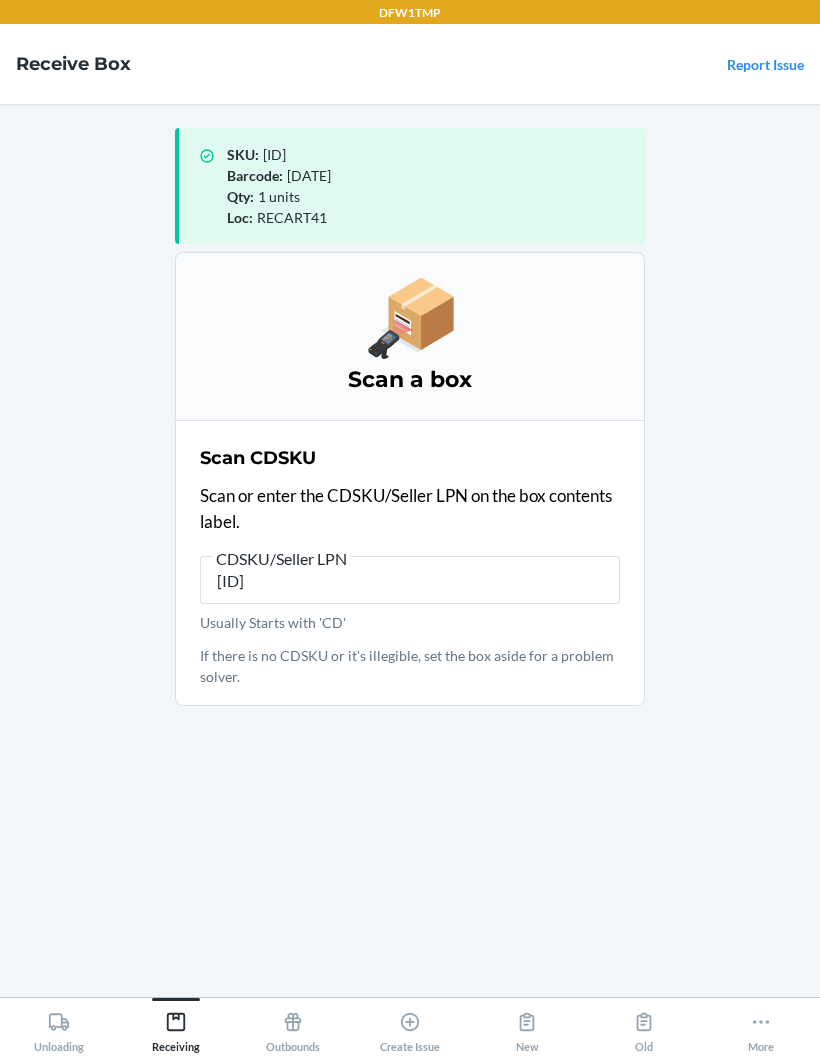 type on "CD5MJU5G6" 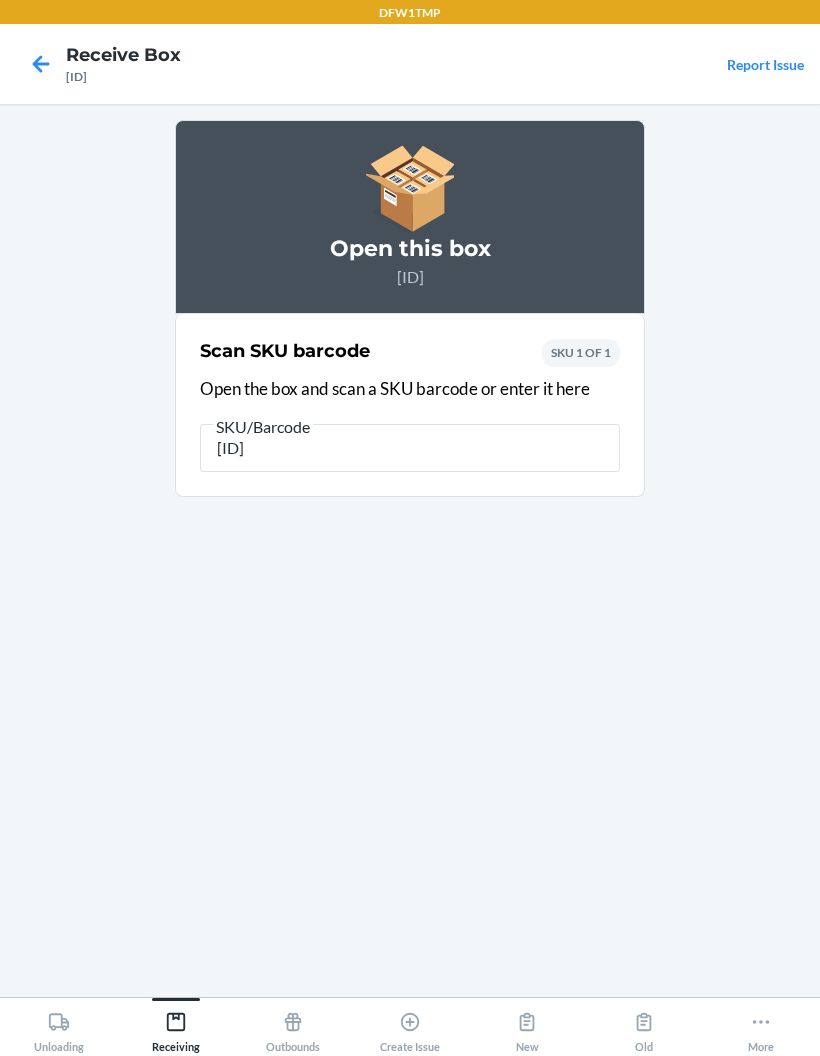 type on "X0022ZI5" 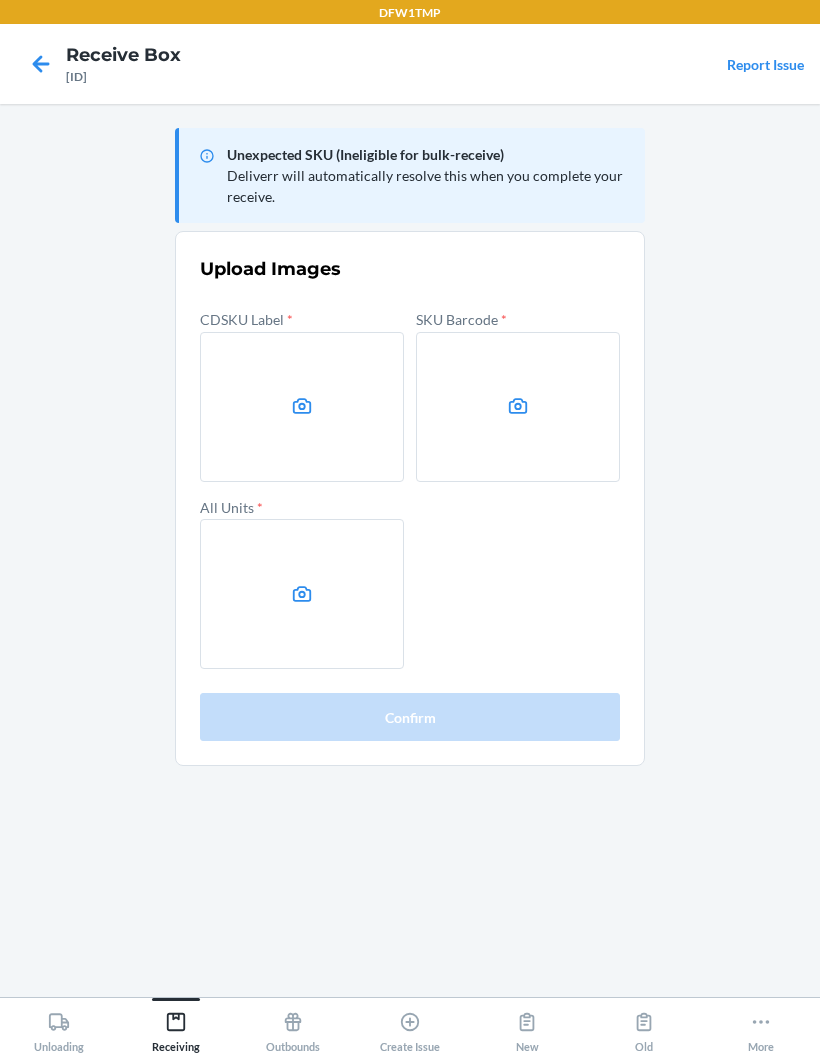 click at bounding box center [302, 407] 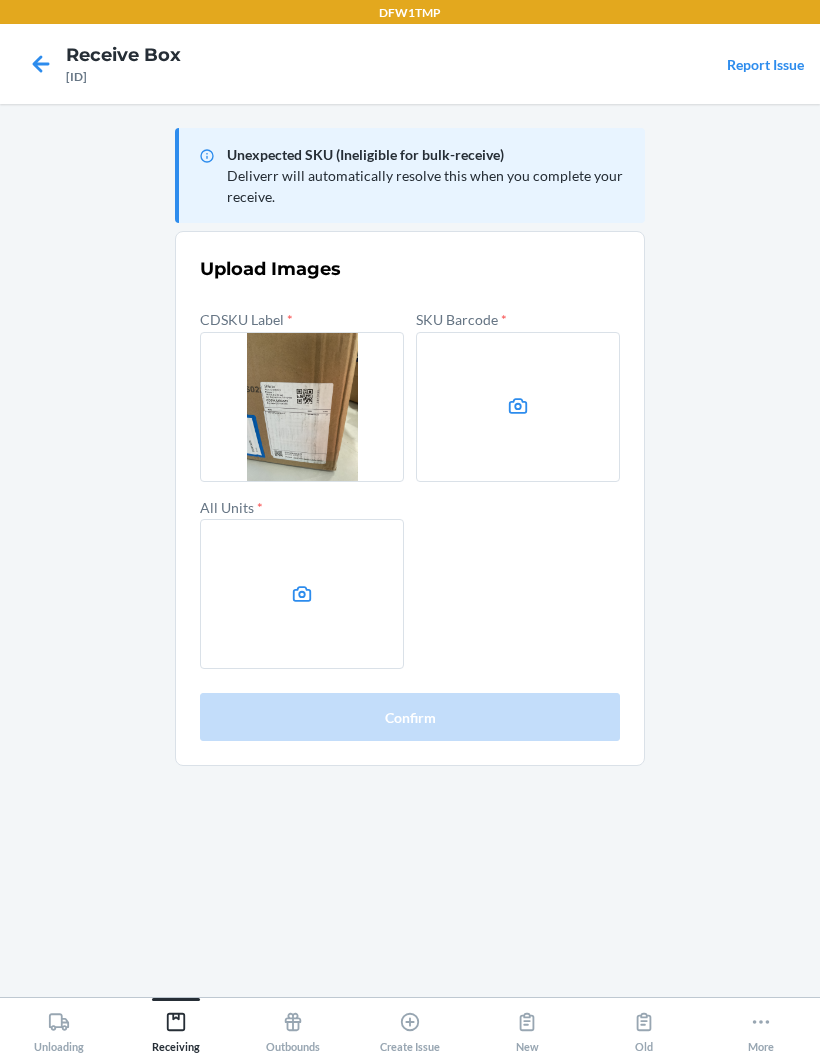 click at bounding box center (518, 407) 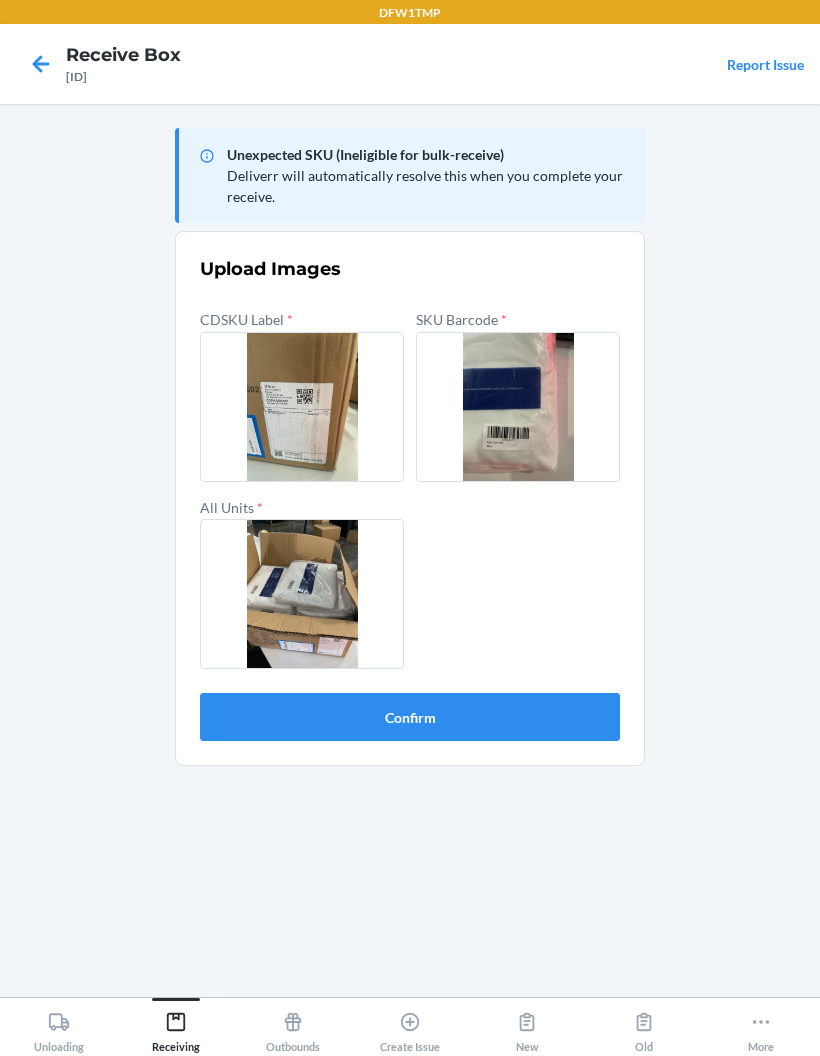 click on "Confirm" at bounding box center [410, 717] 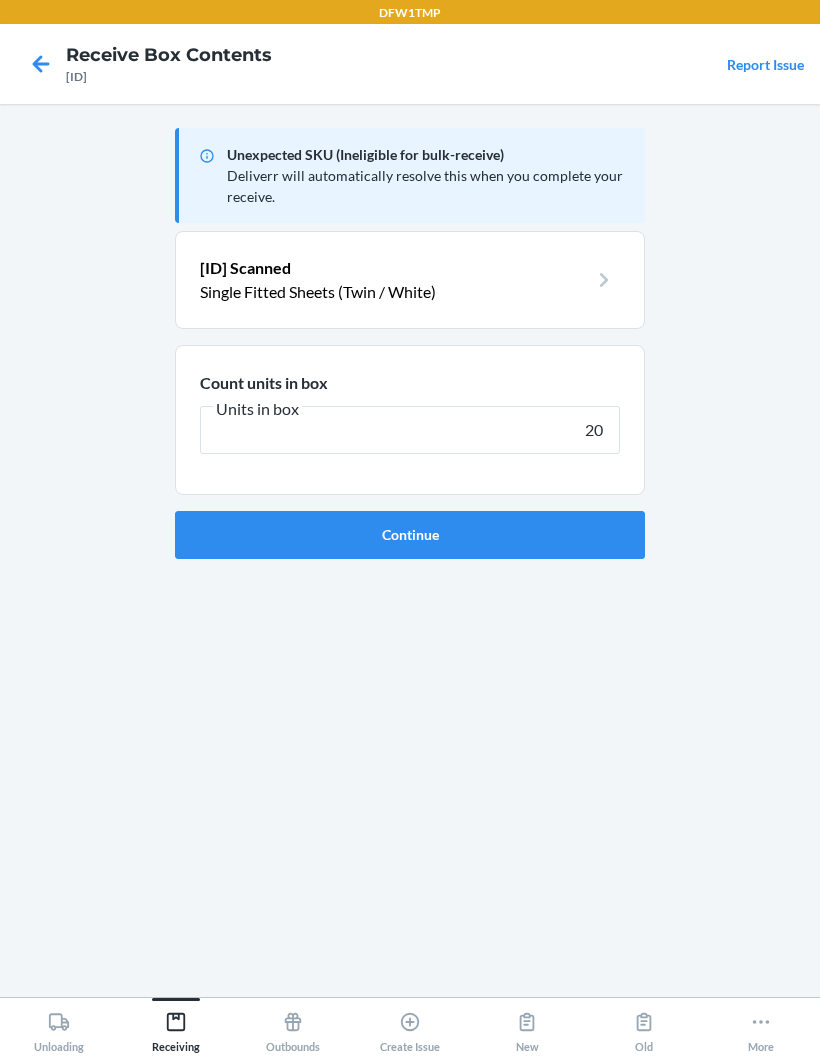 type on "20" 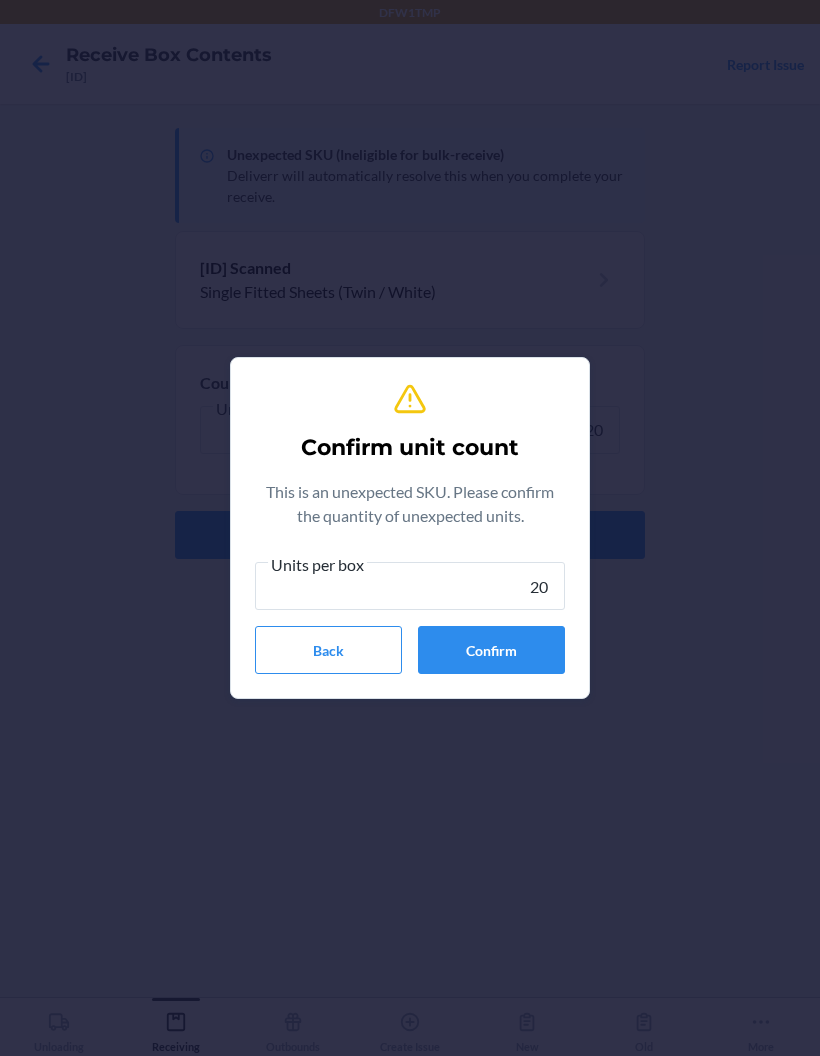 type on "20" 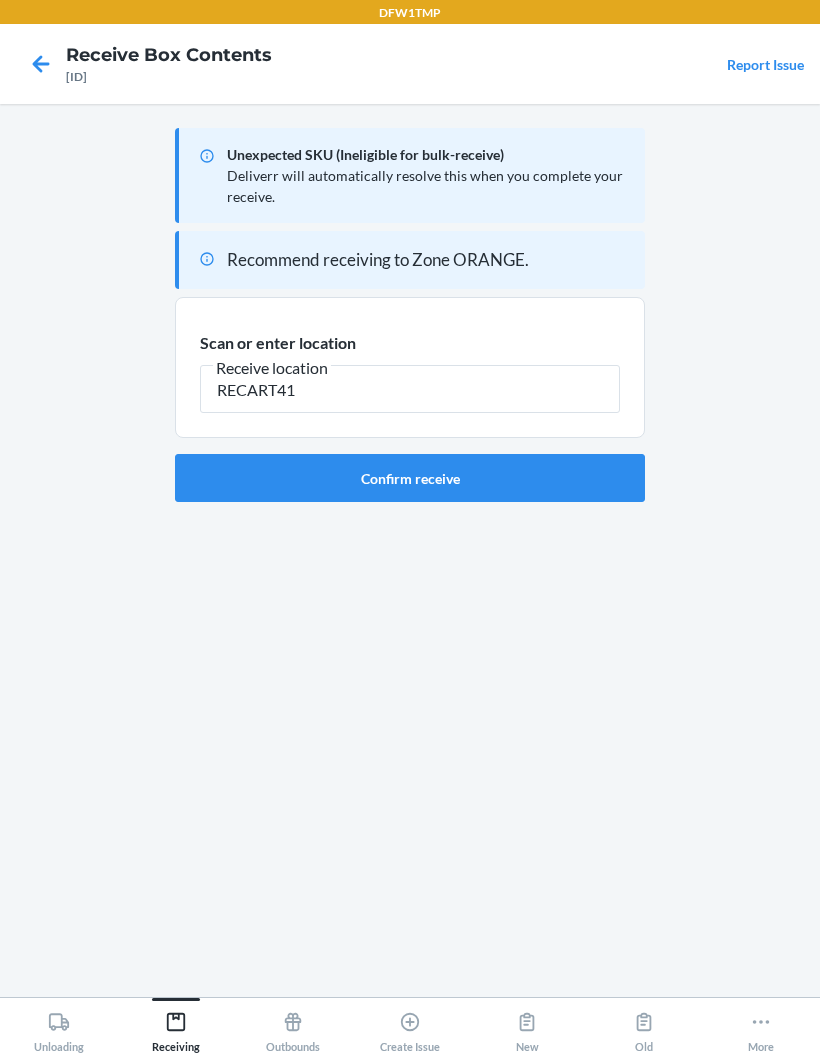 type on "RECART41" 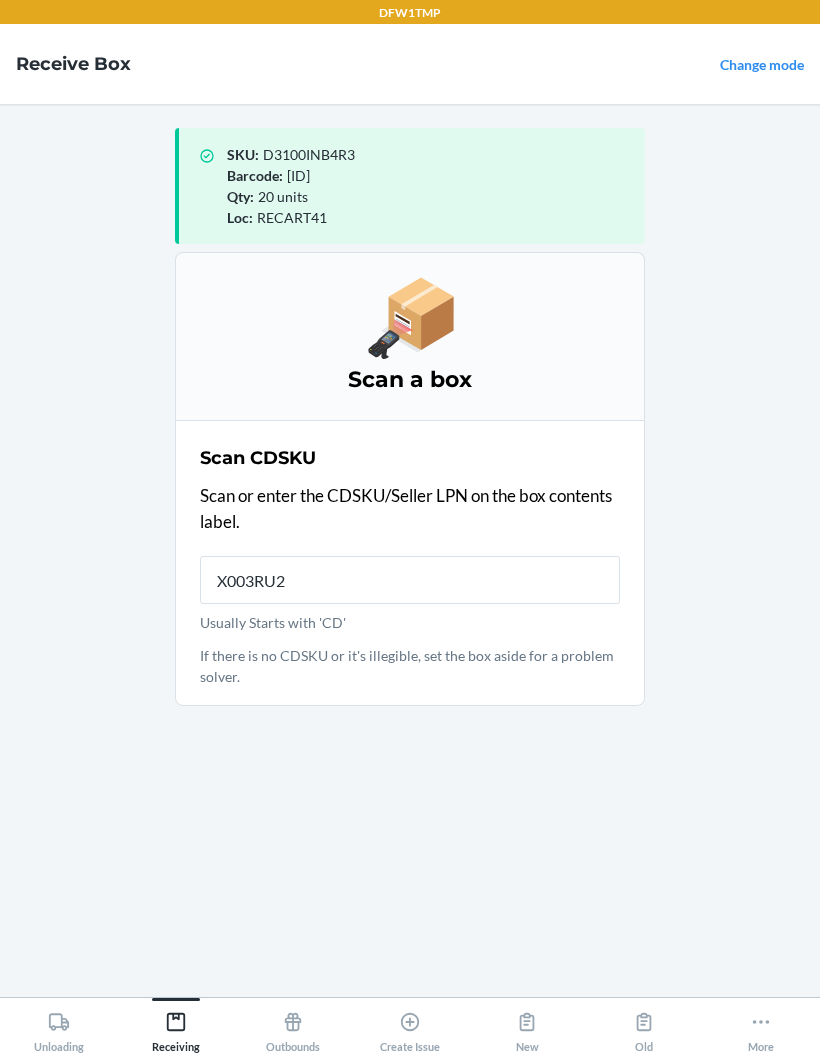 type on "X003RU28" 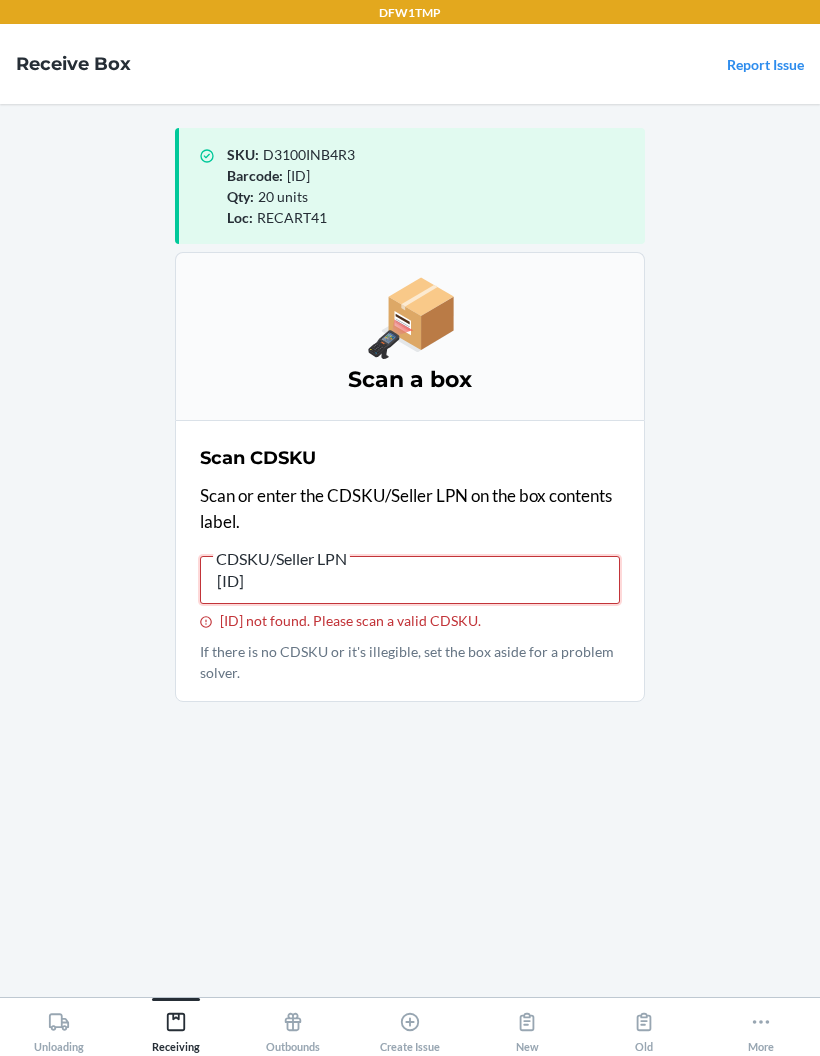 type on "CDZAWNFJUH" 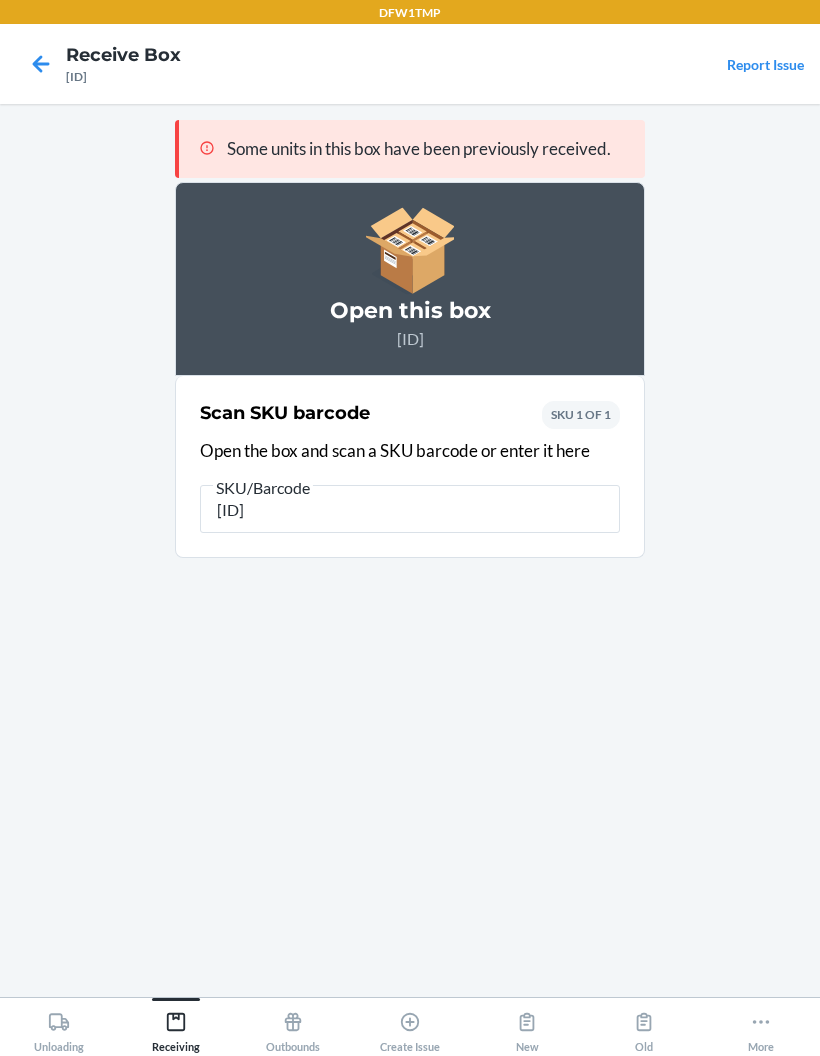 type on "X003RU28O" 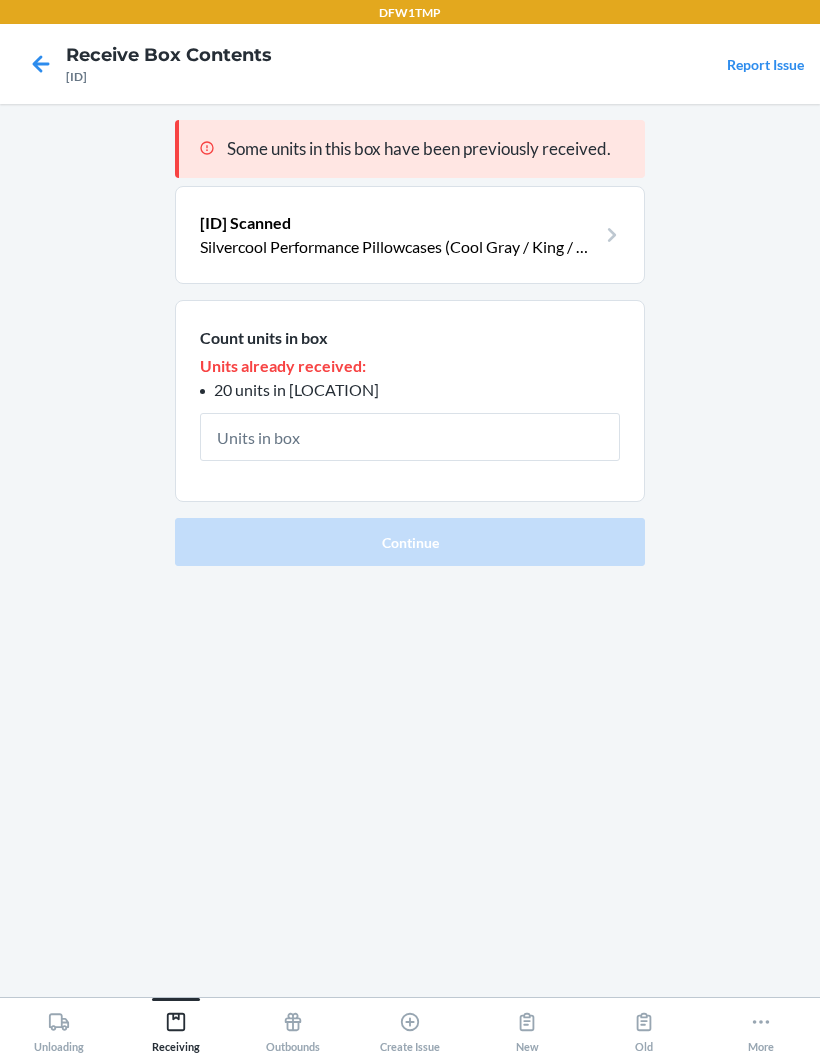click on "Some units in this box have been previously received. X003RU28OH Scanned Silvercool Performance Pillowcases (Cool Gray / King / Cali King - New) Count units in box Units already received: 24 units in S-402-26-A1 Continue" at bounding box center (410, 550) 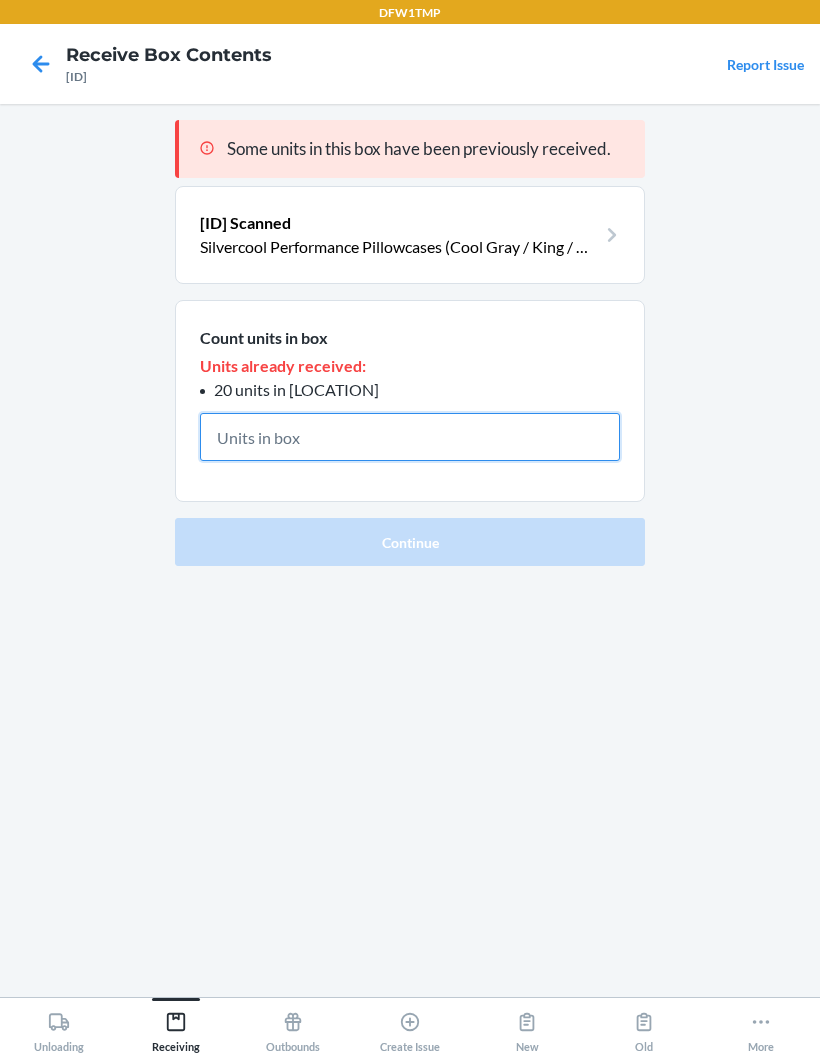 click at bounding box center (410, 437) 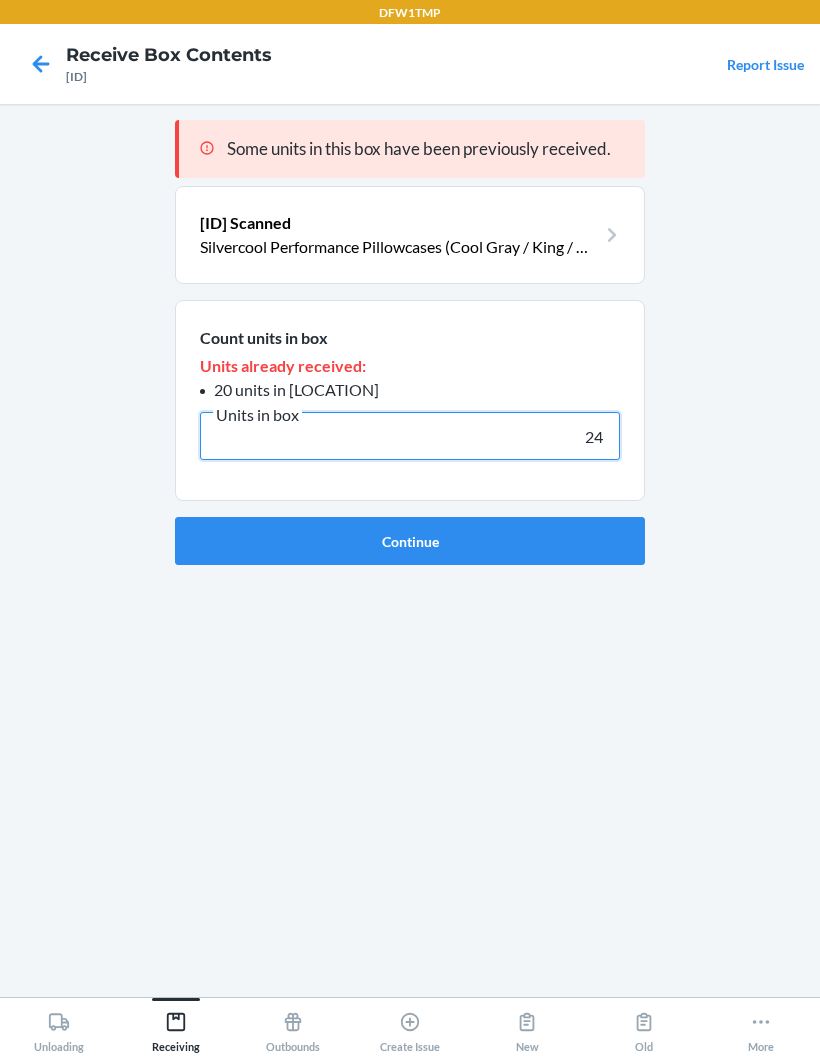 type on "24" 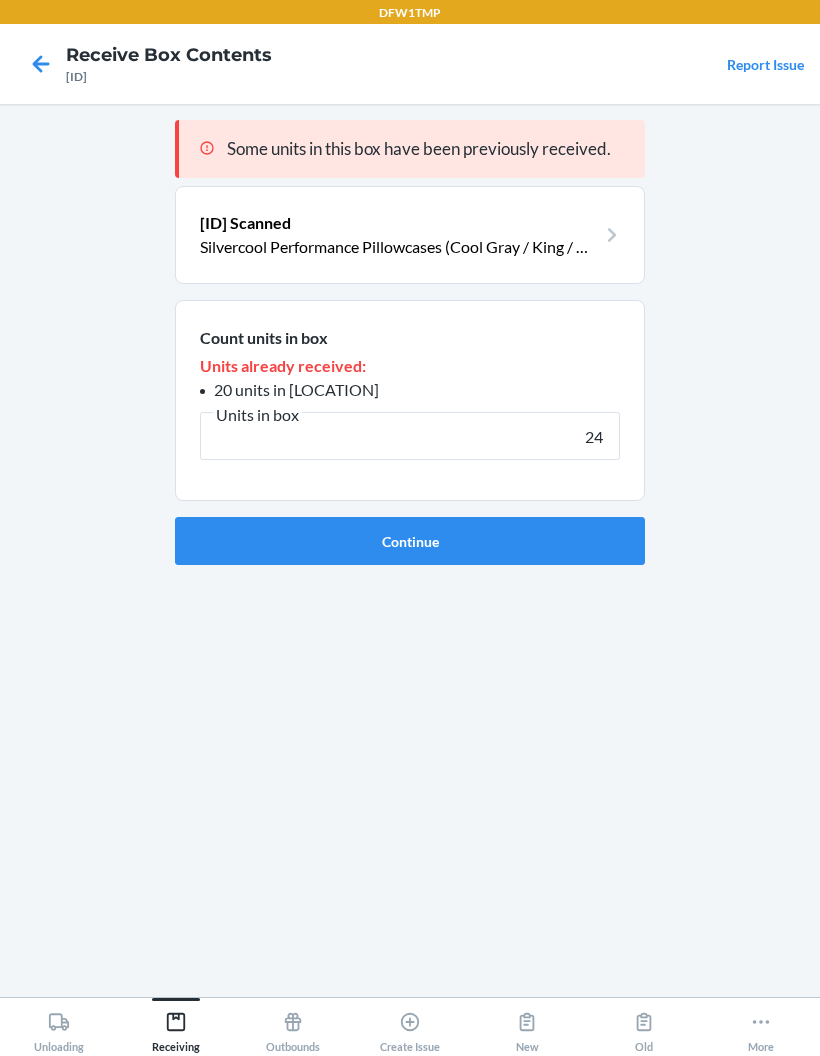 click on "Continue" at bounding box center [410, 541] 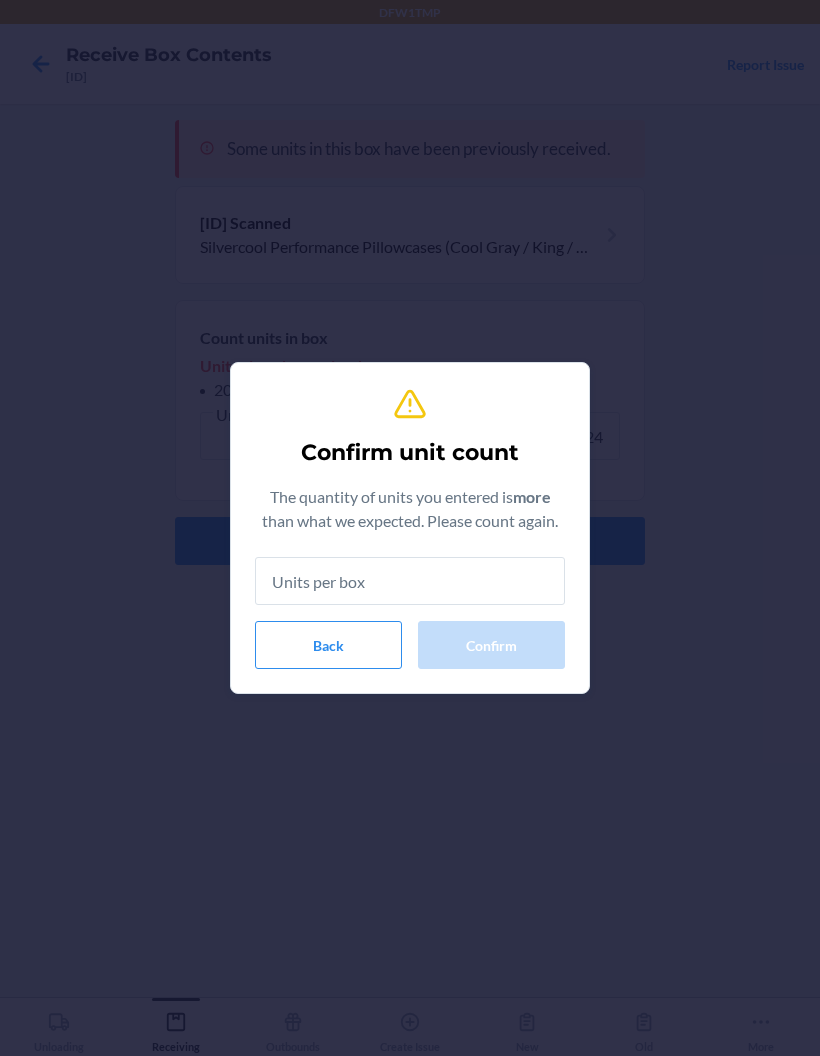 click at bounding box center (410, 581) 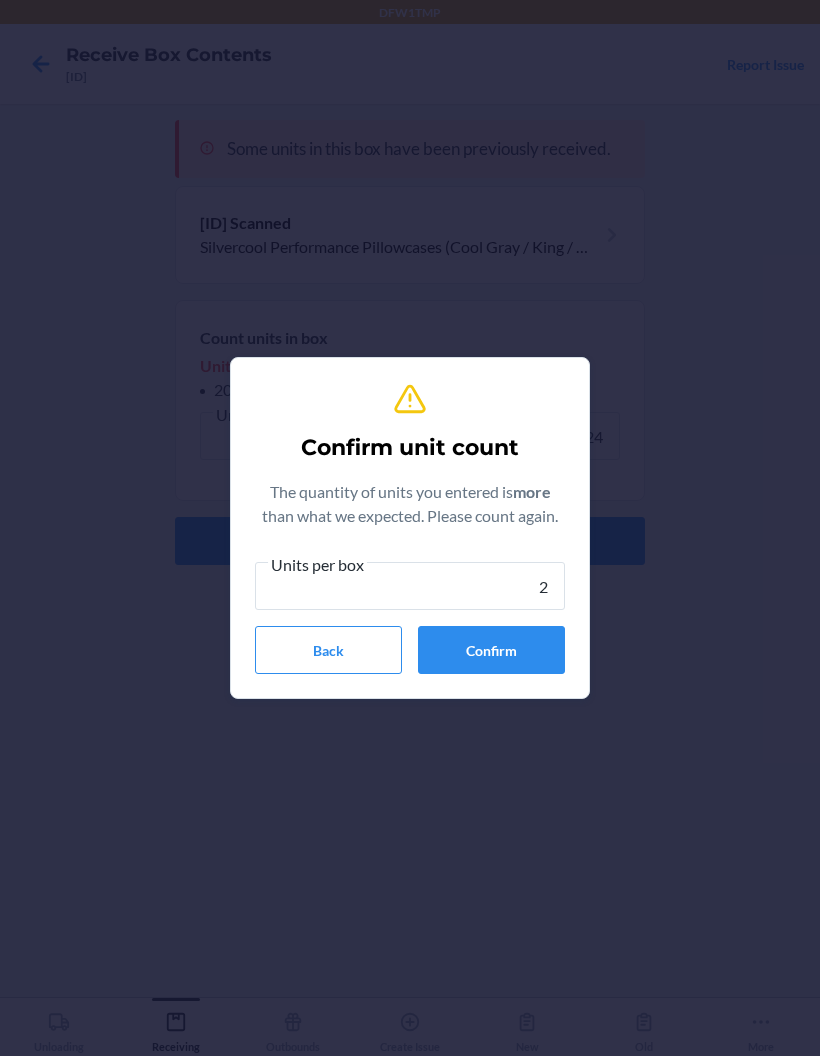 type on "24" 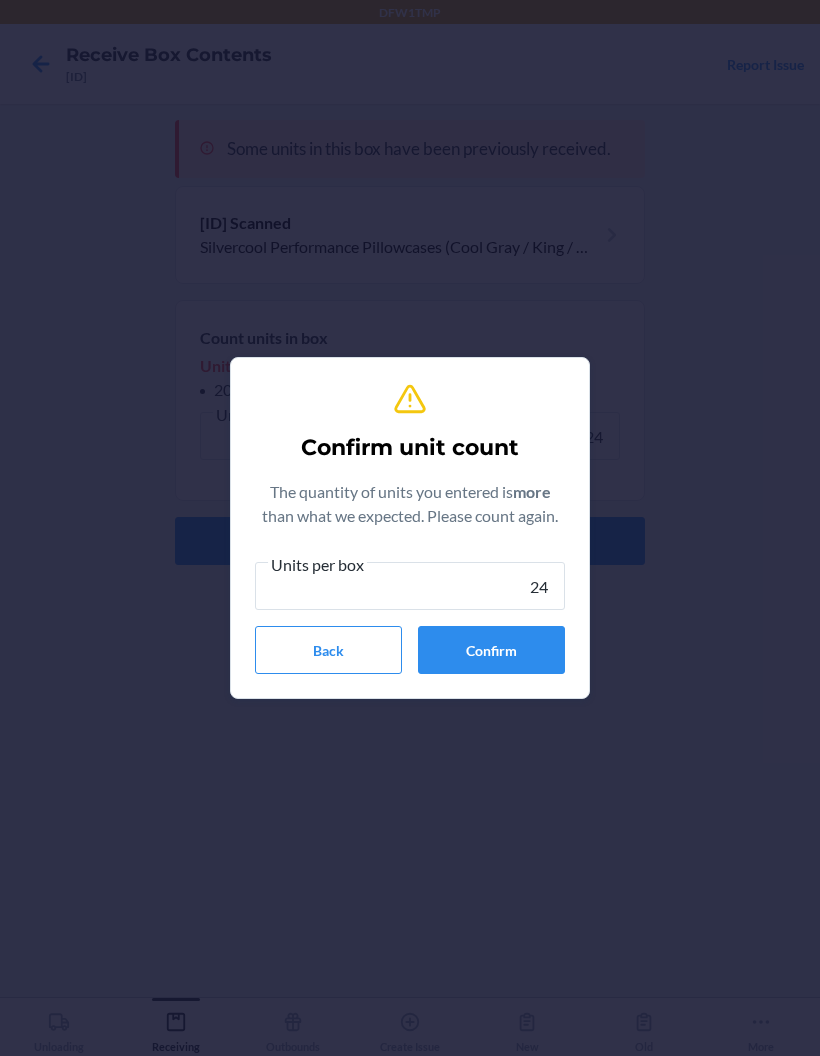 click on "Confirm" at bounding box center (491, 650) 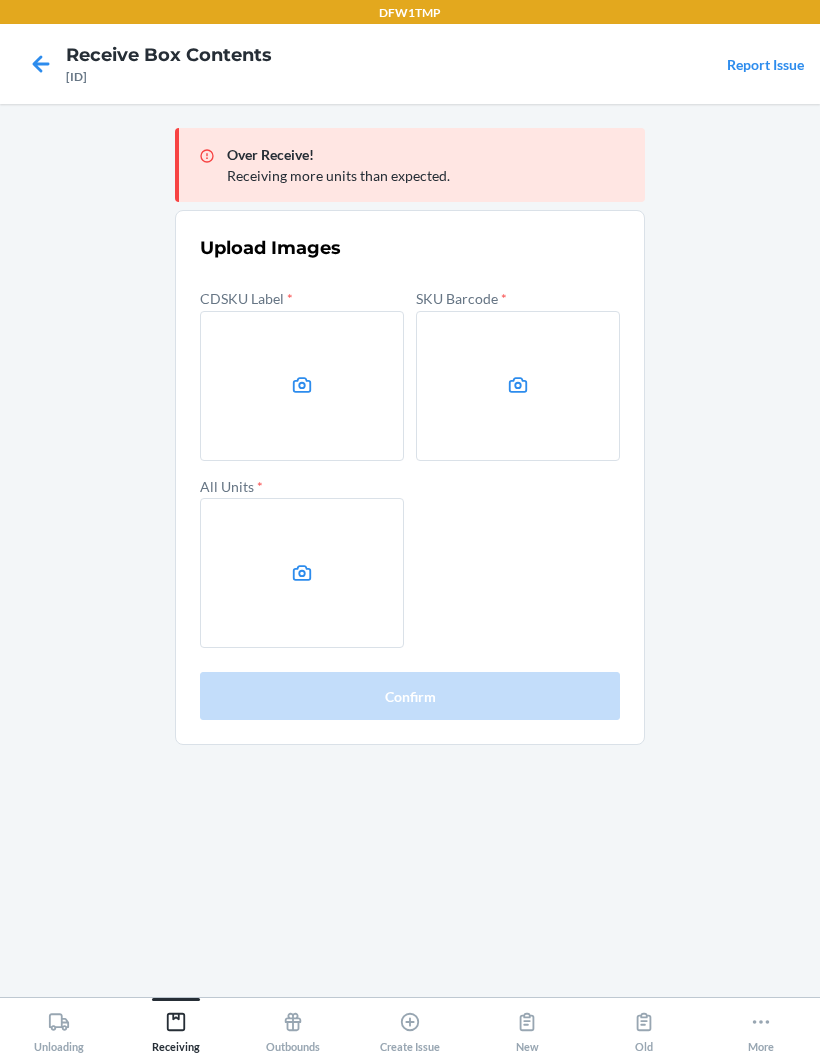 click 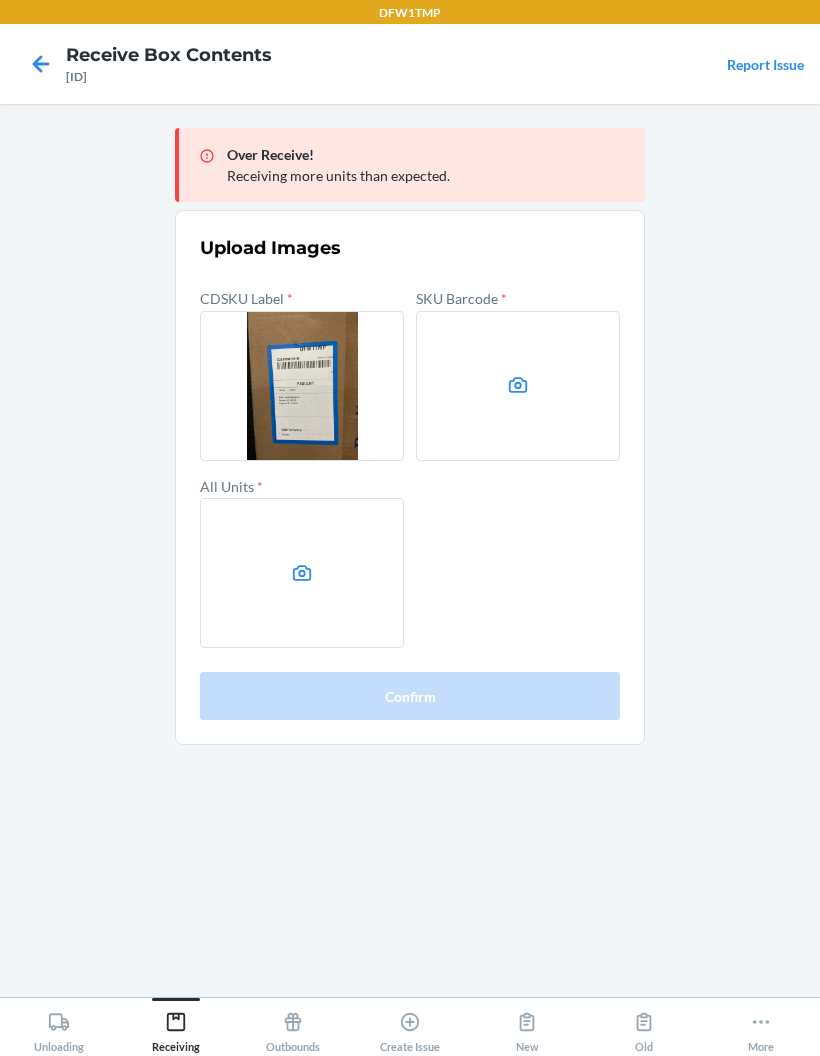click 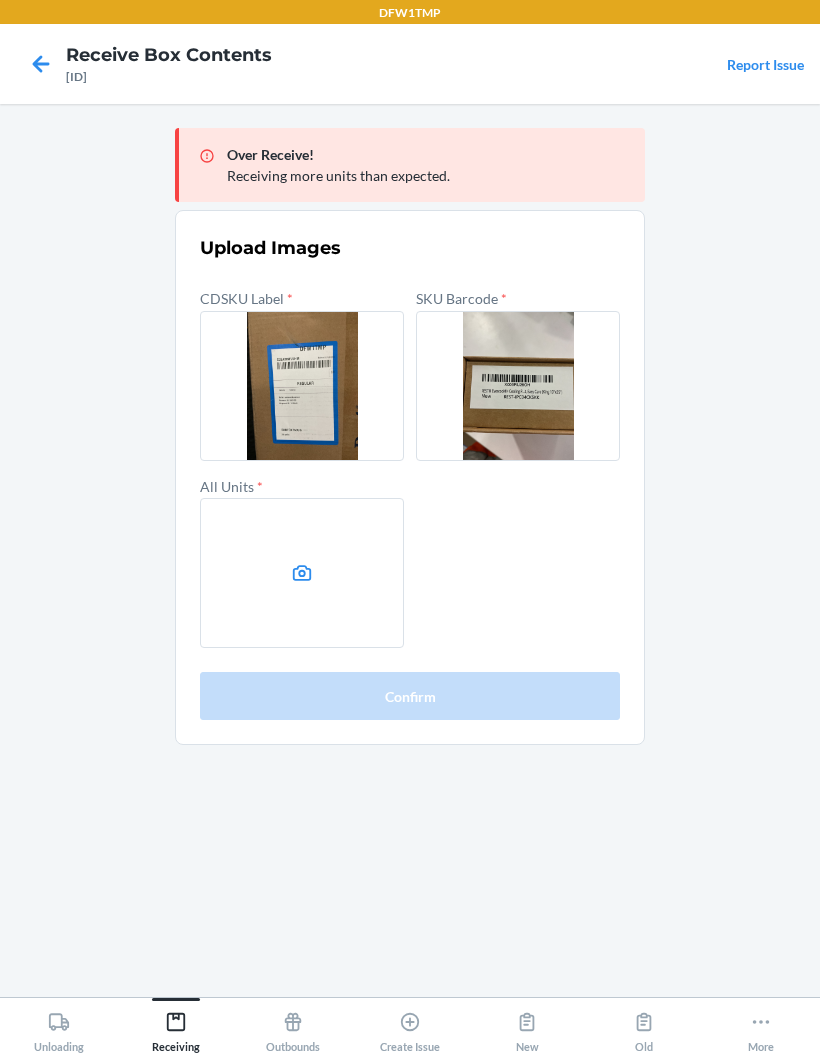 click at bounding box center [302, 573] 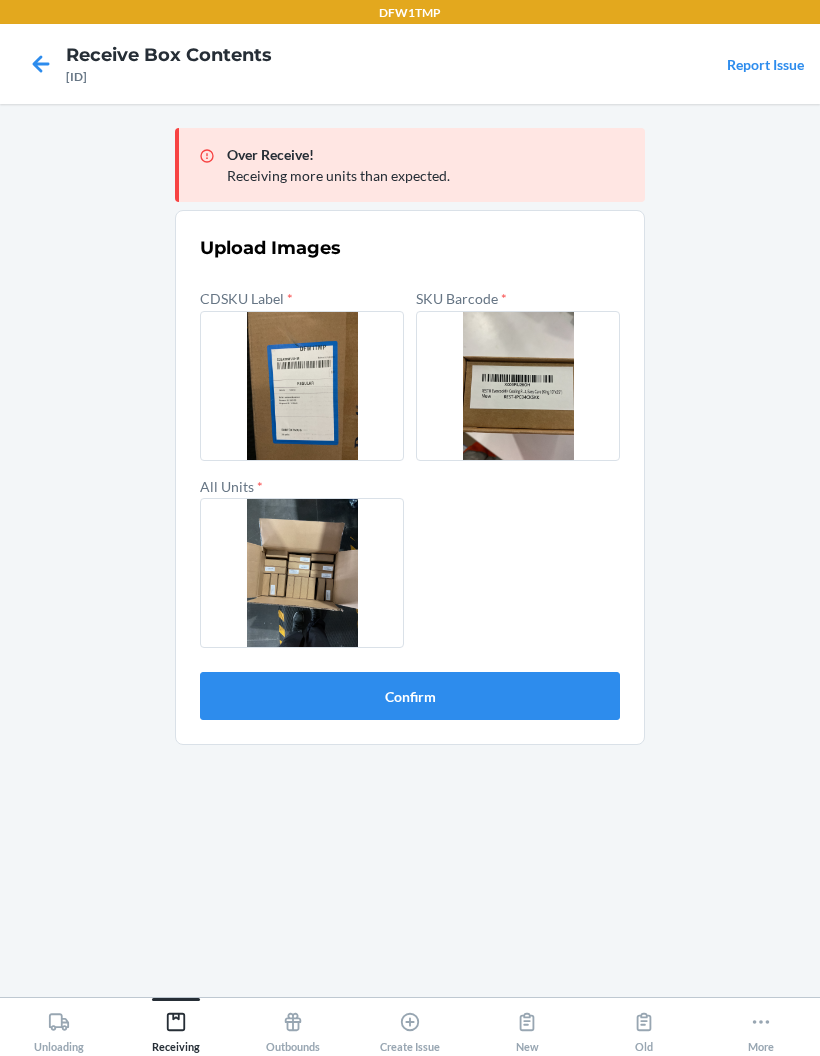 click on "Confirm" at bounding box center [410, 696] 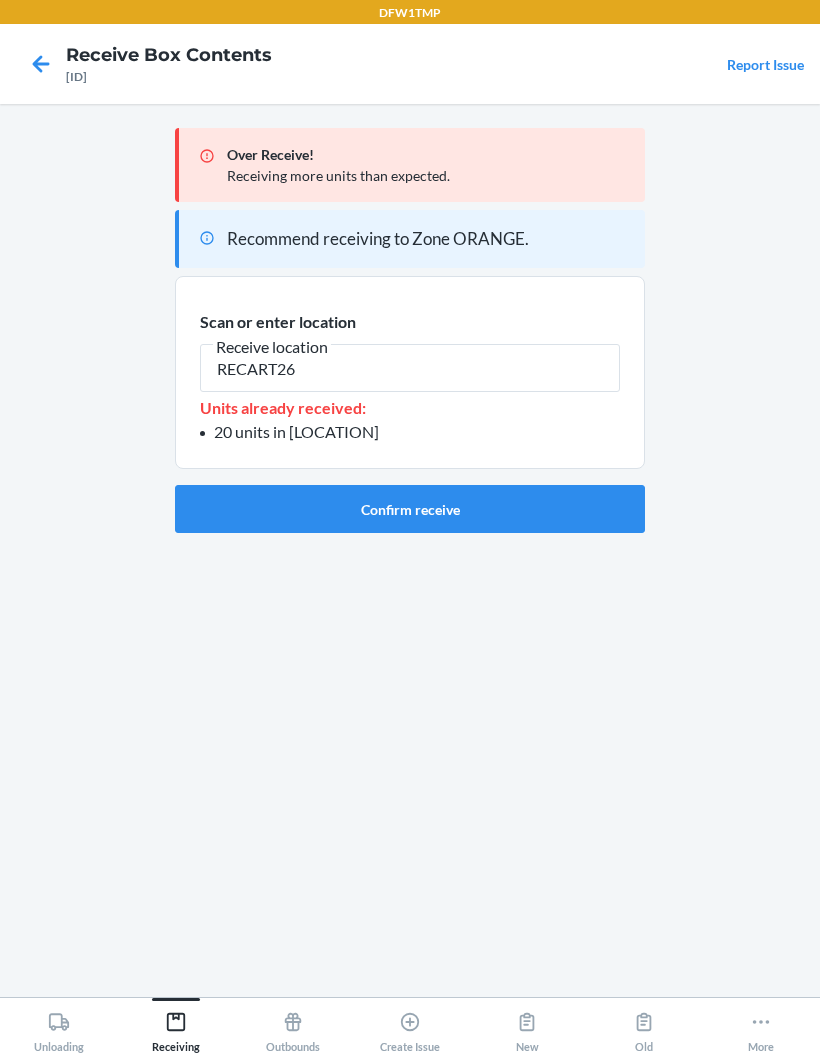 type on "RECART26" 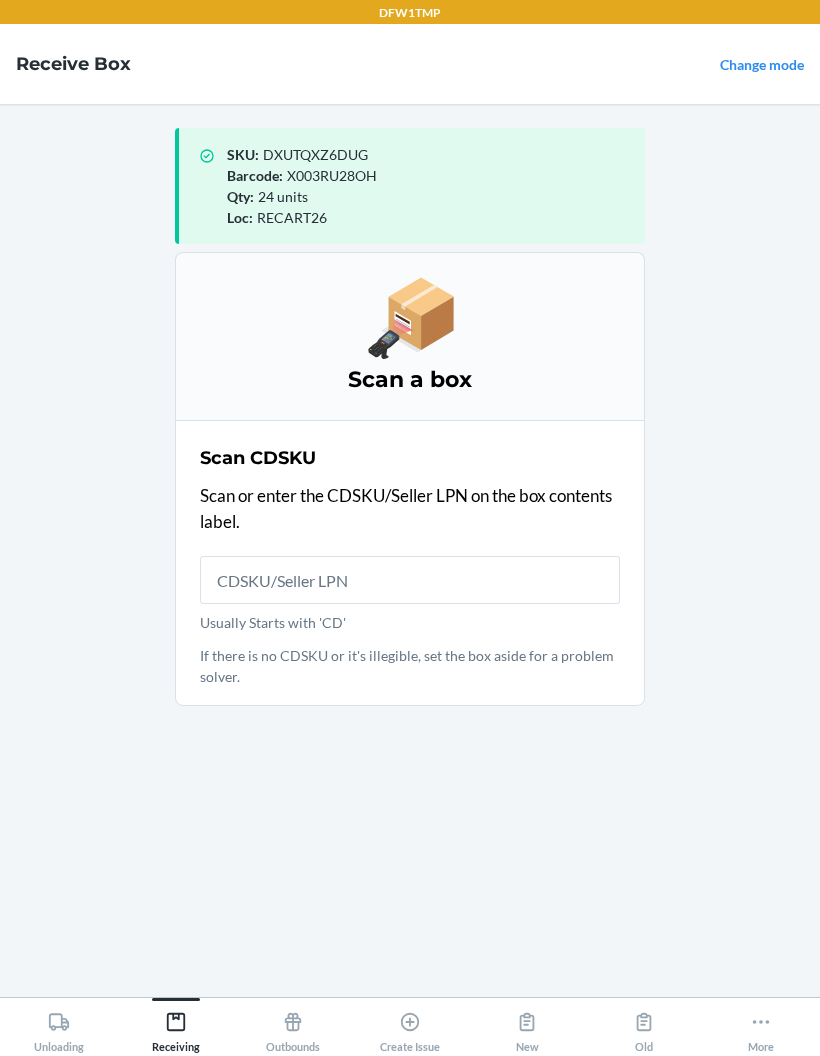 click on "SKU : DXUTQXZ6DUG Barcode : X003RU28OH Qty : 24 units Loc : RECART26   Scan a box Scan CDSKU Scan or enter the CDSKU/Seller LPN on the box contents label. Usually Starts with 'CD' If there is no CDSKU or it's illegible, set the box aside for a problem solver." at bounding box center (410, 550) 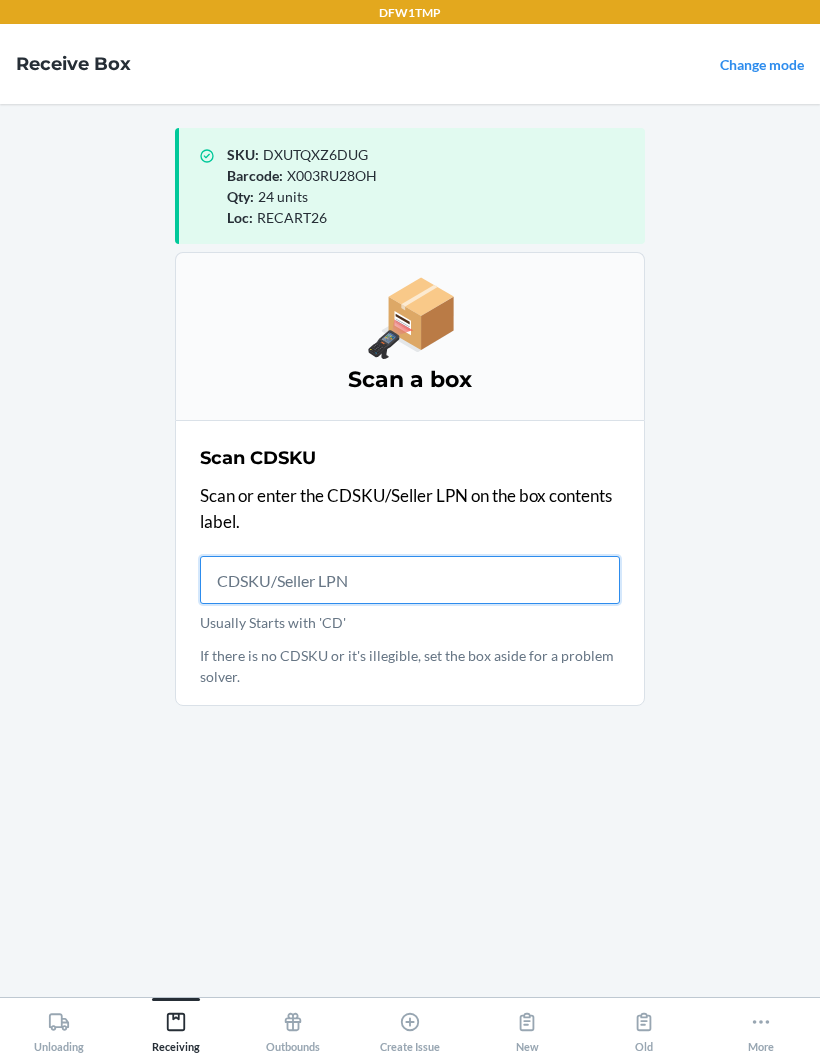 click on "Usually Starts with 'CD'" at bounding box center [410, 580] 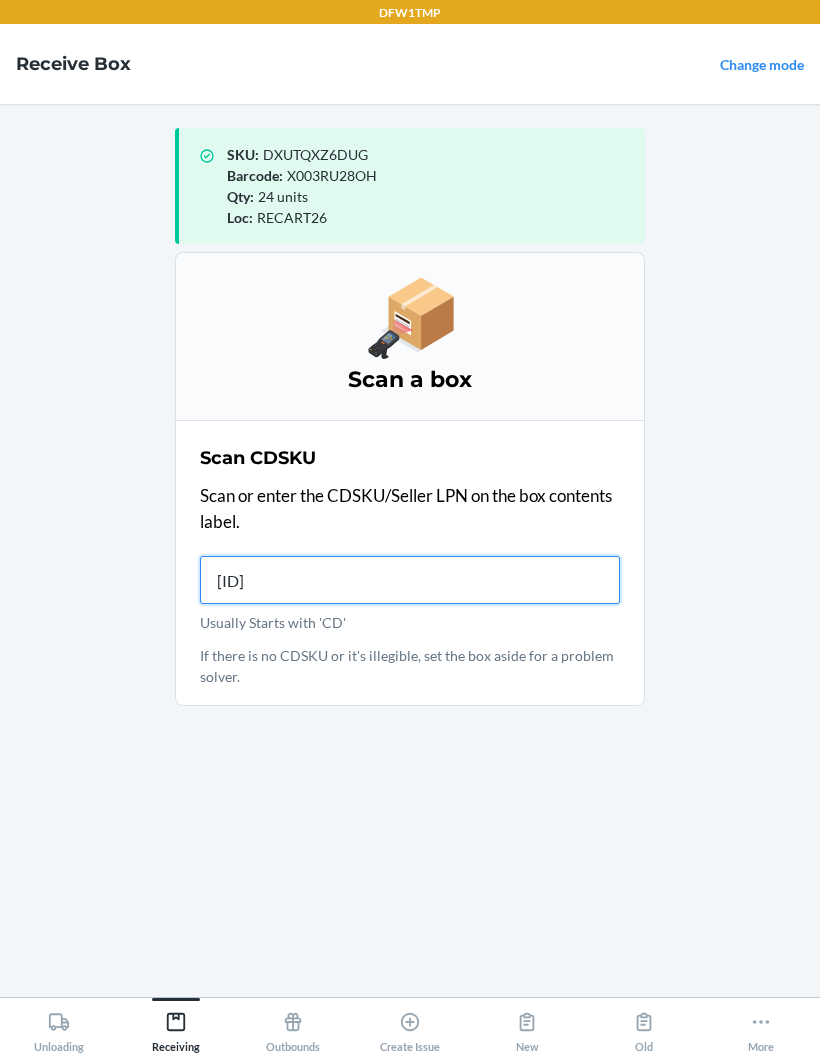 type on "CDNSH379T2" 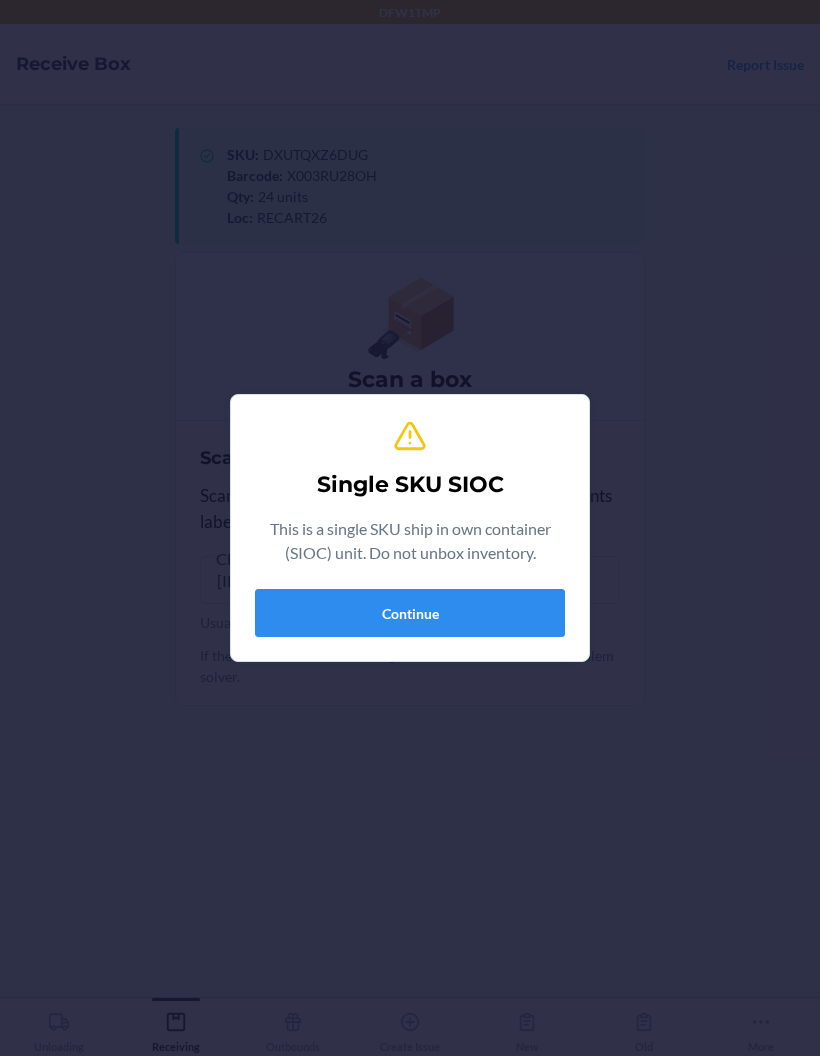 click on "Continue" at bounding box center [410, 613] 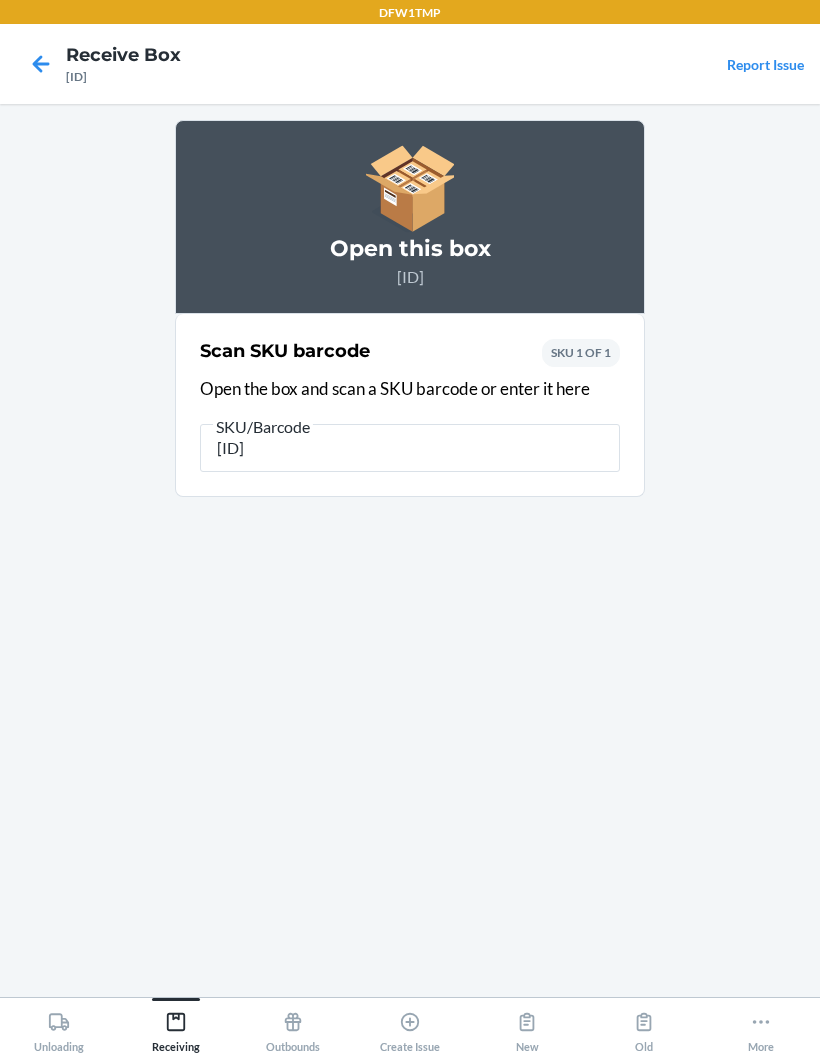 type on "DEL2N338FLK" 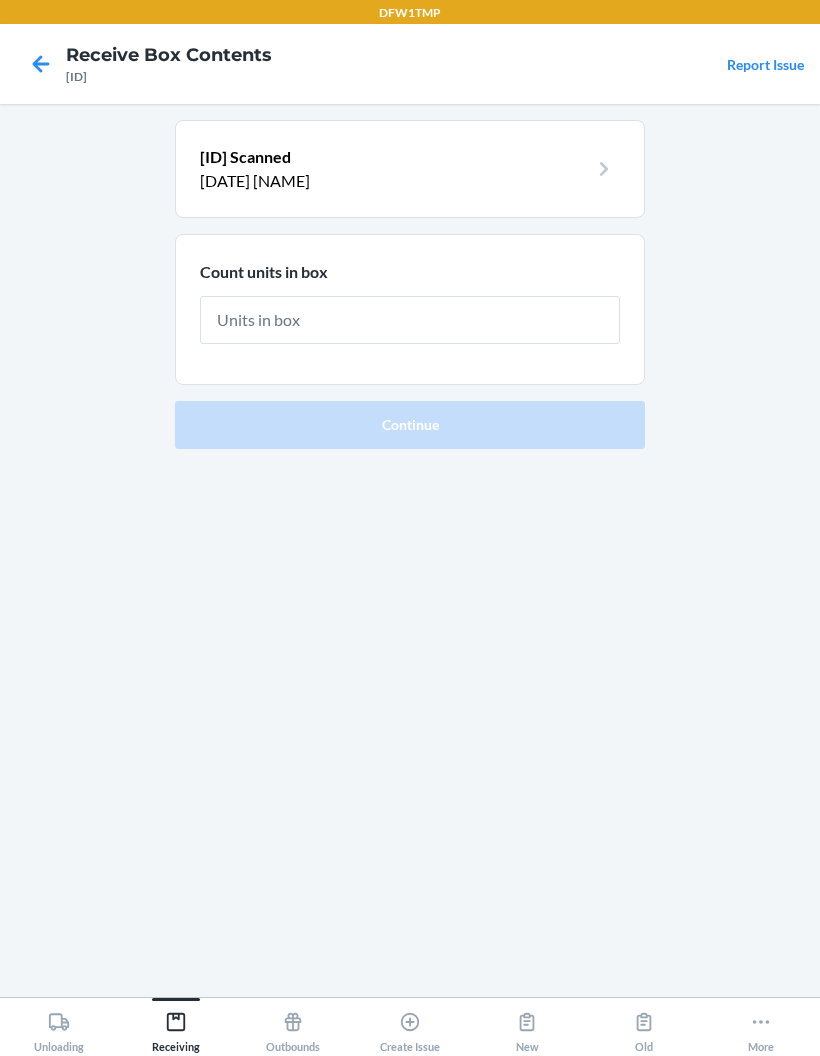type on "1" 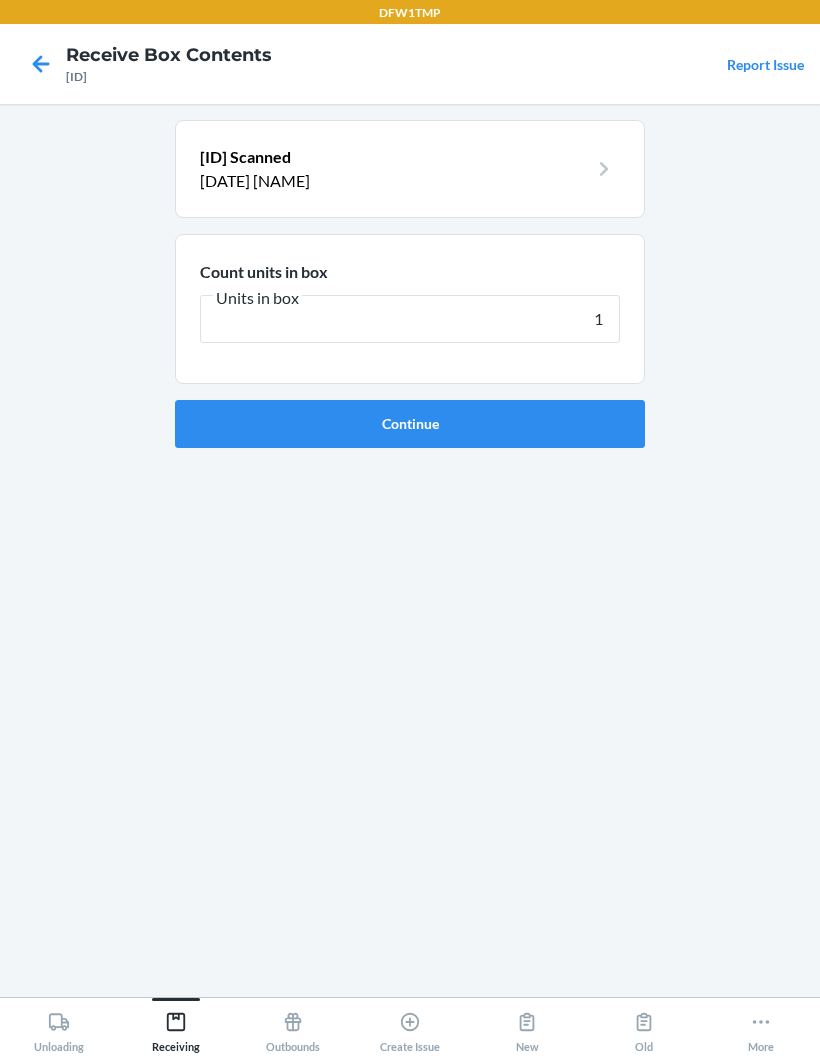 click on "Continue" at bounding box center (410, 424) 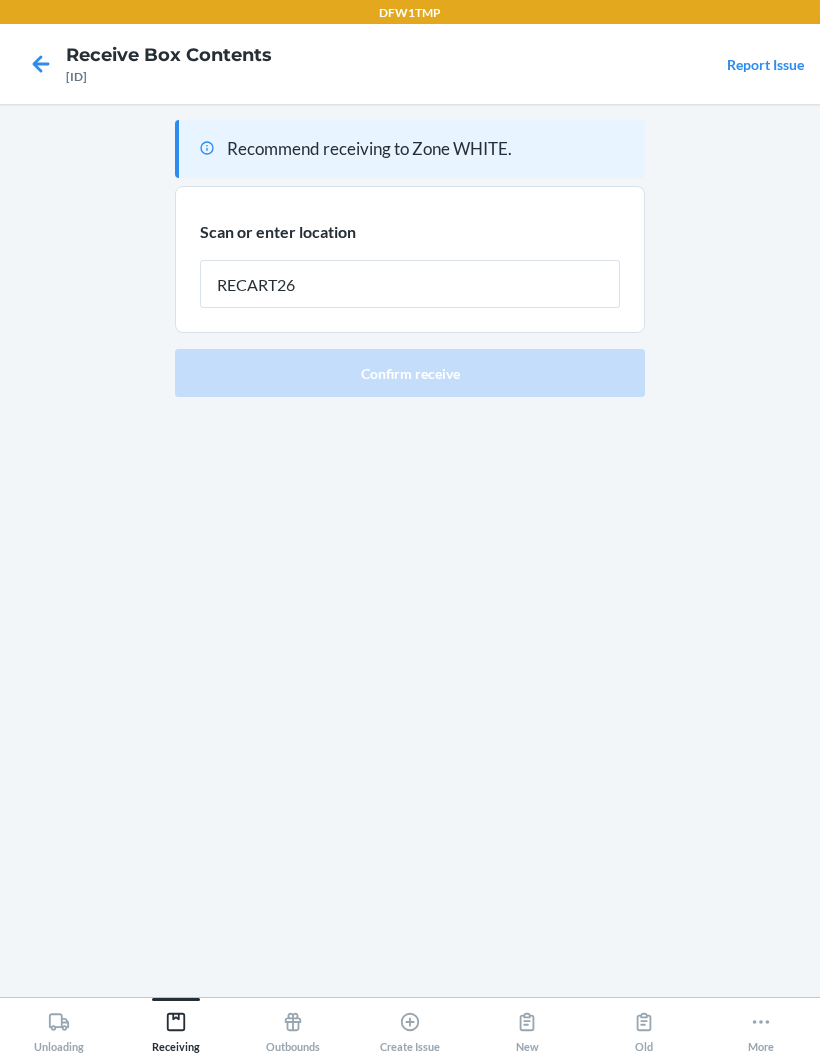 type on "RECART26" 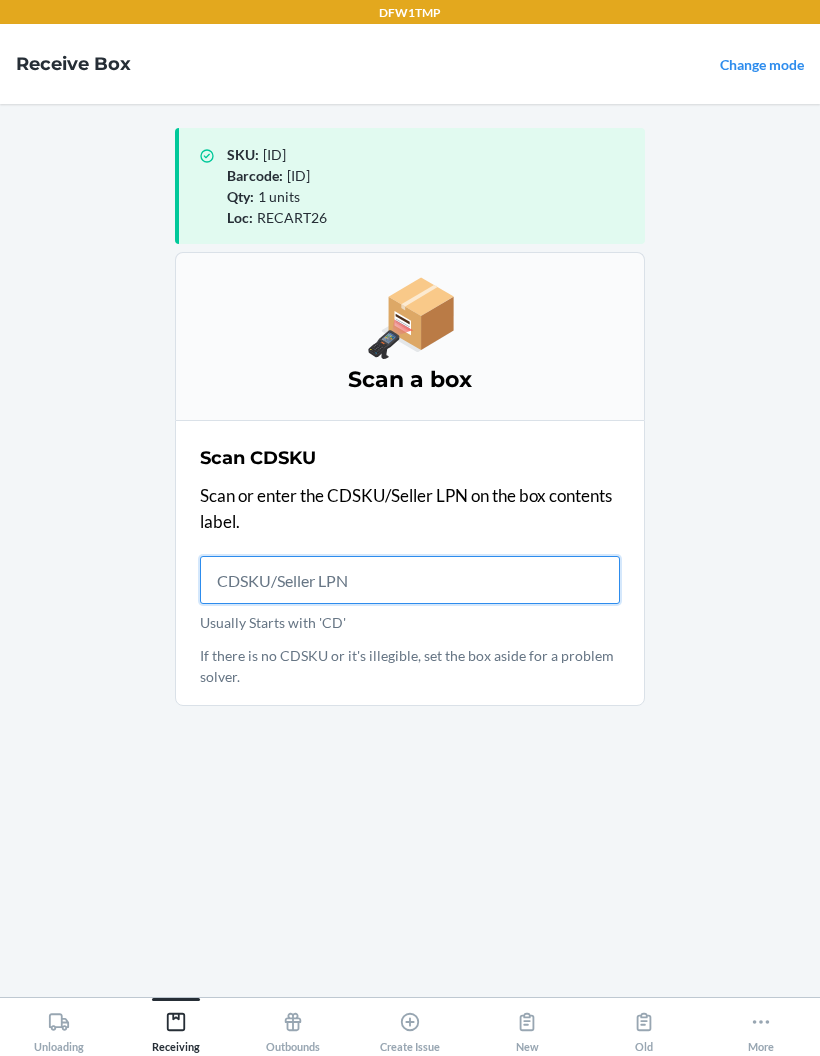 click on "Usually Starts with 'CD'" at bounding box center (410, 580) 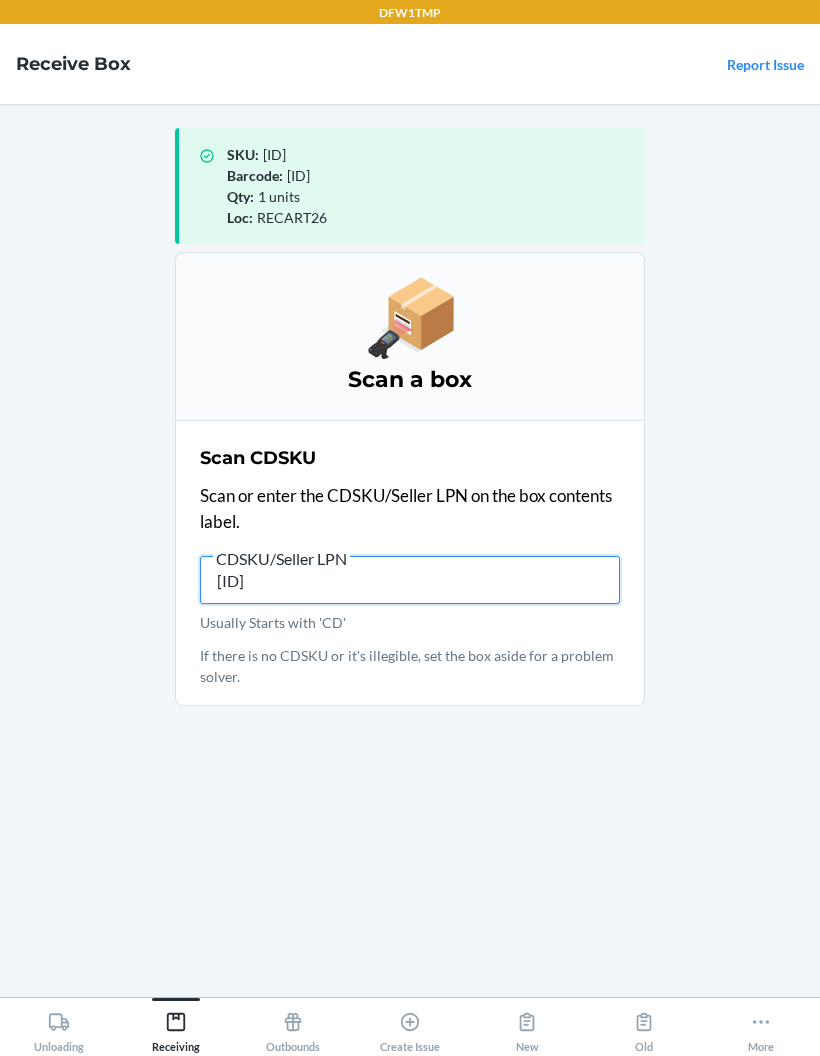 type on "10699146OF100" 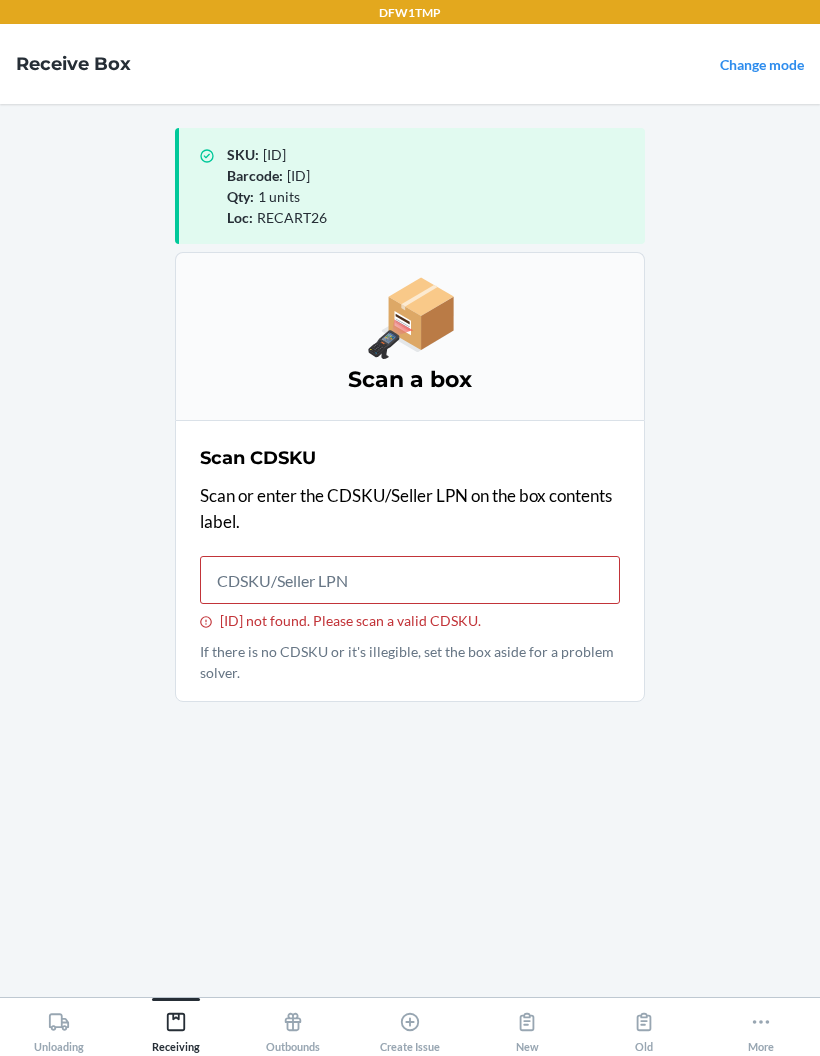 click on "Receive Box Change mode" at bounding box center (410, 64) 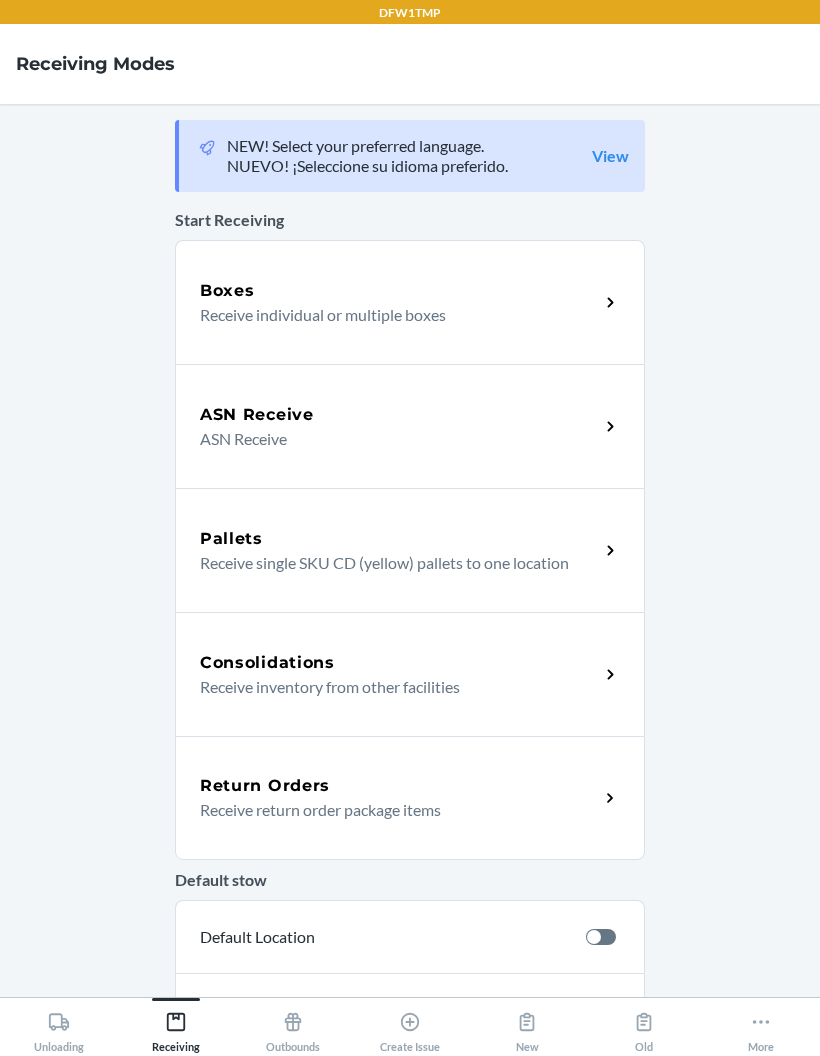 click on "ASN Receive" at bounding box center (391, 439) 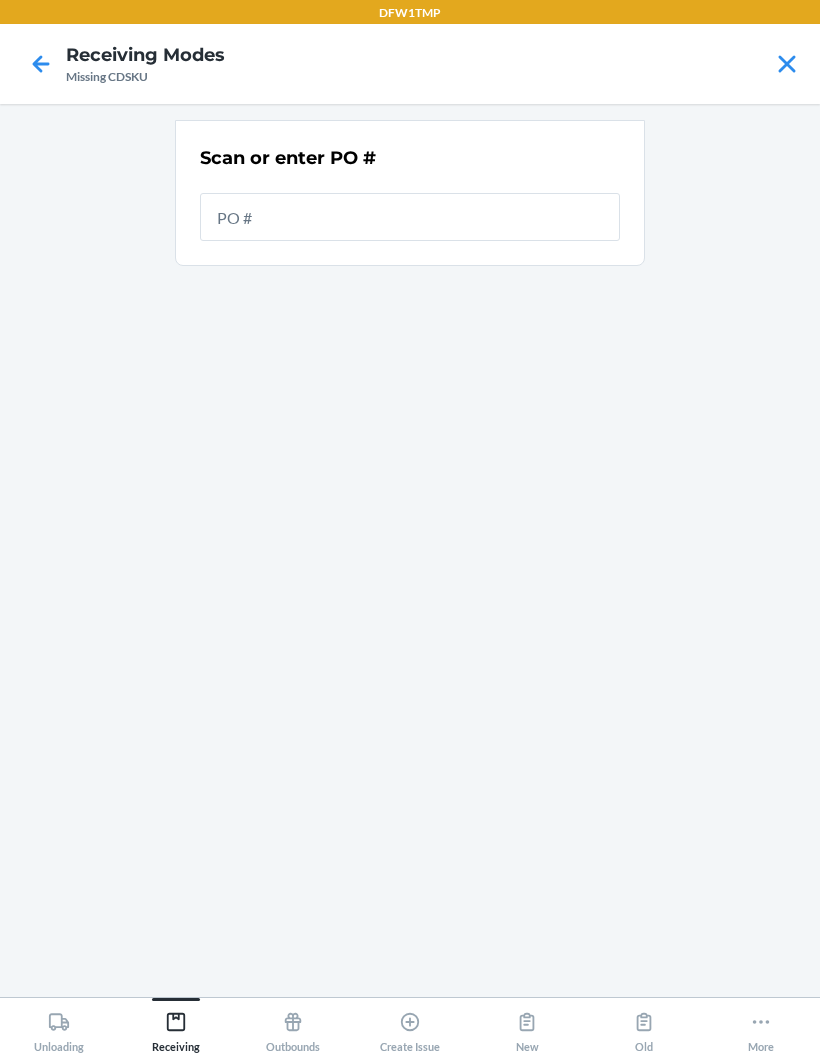 click at bounding box center (410, 217) 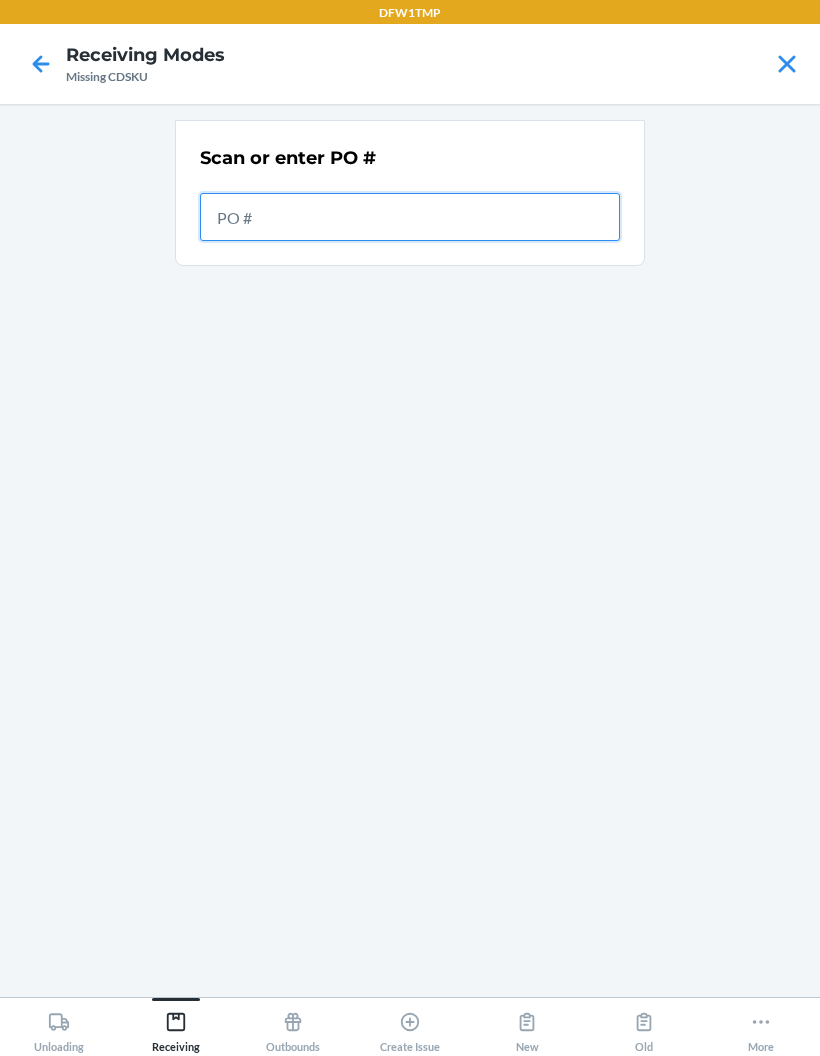 click at bounding box center (410, 217) 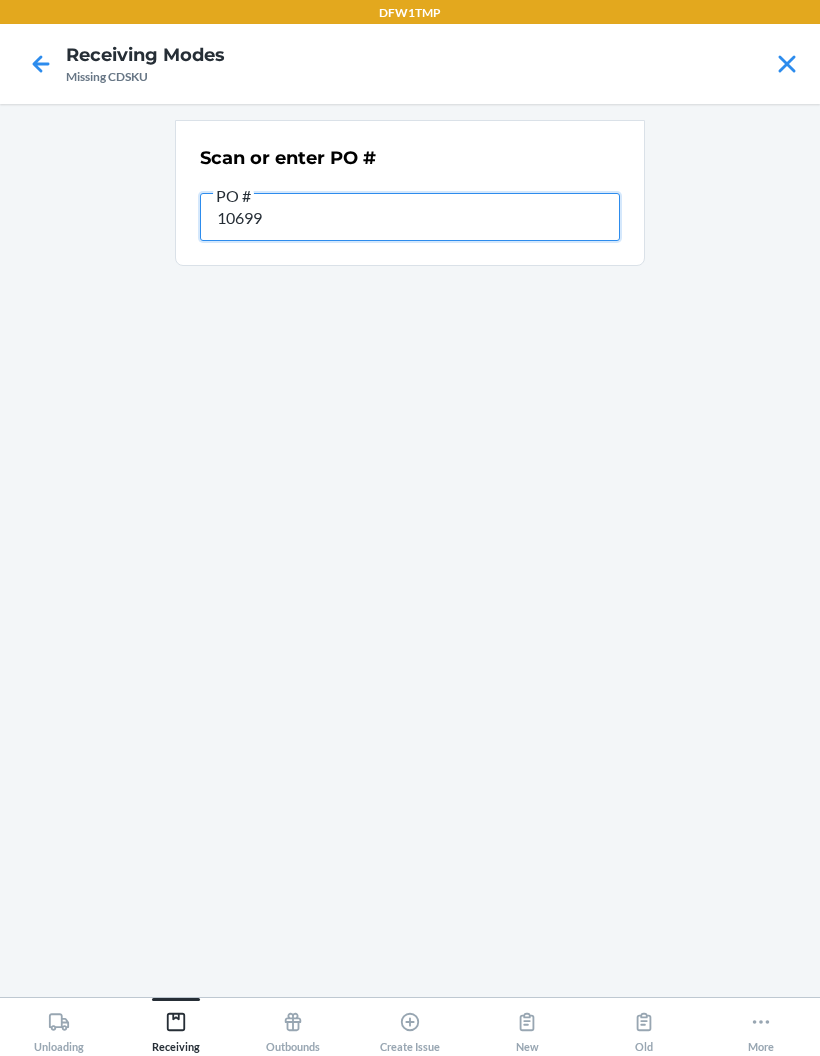 type on "106991" 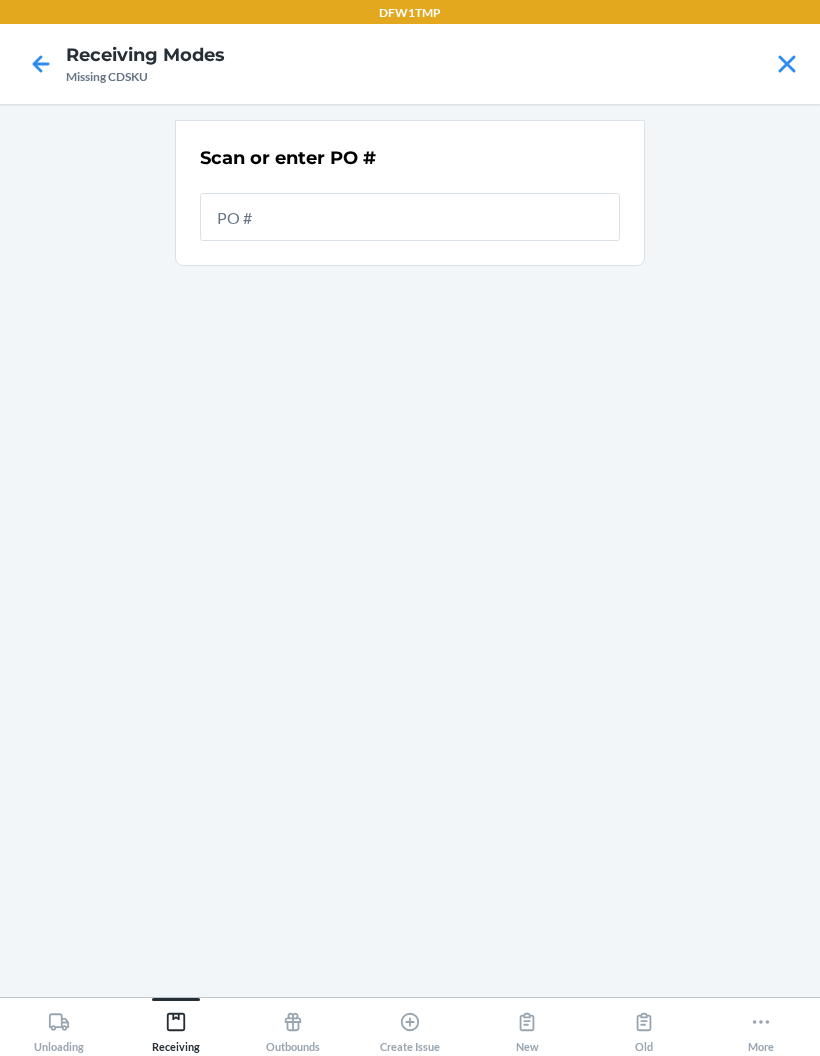 click 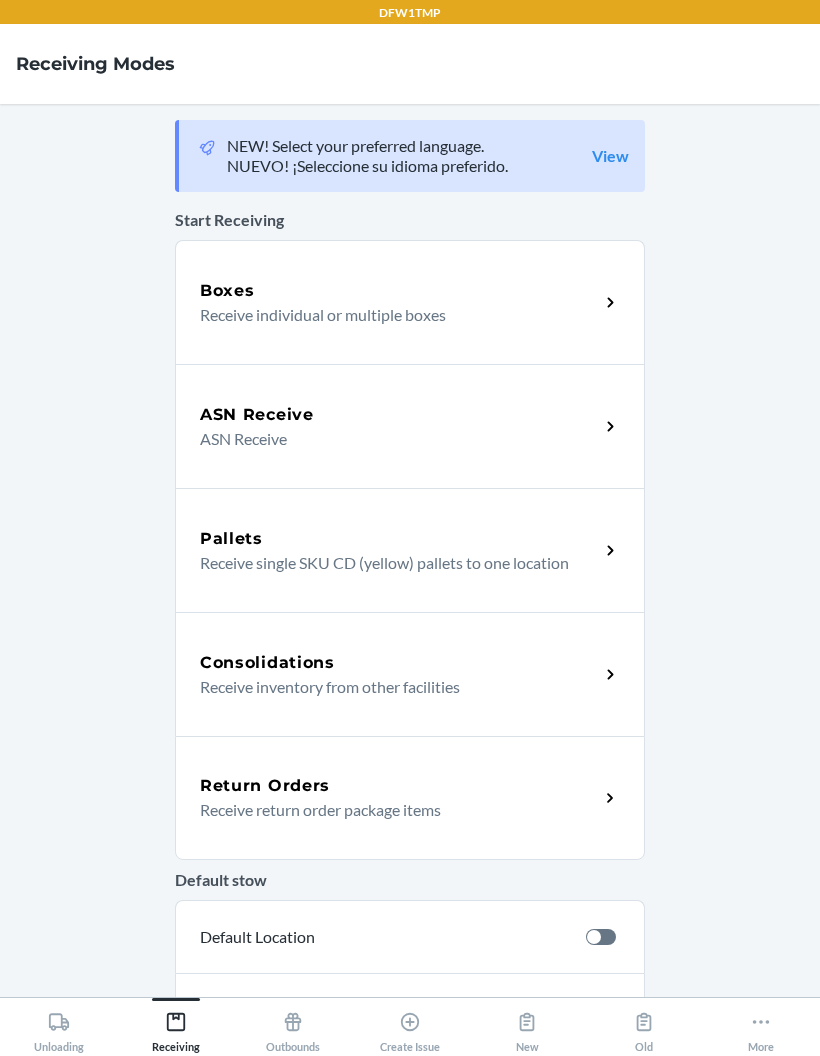 click on "Receive individual or multiple boxes" at bounding box center [391, 315] 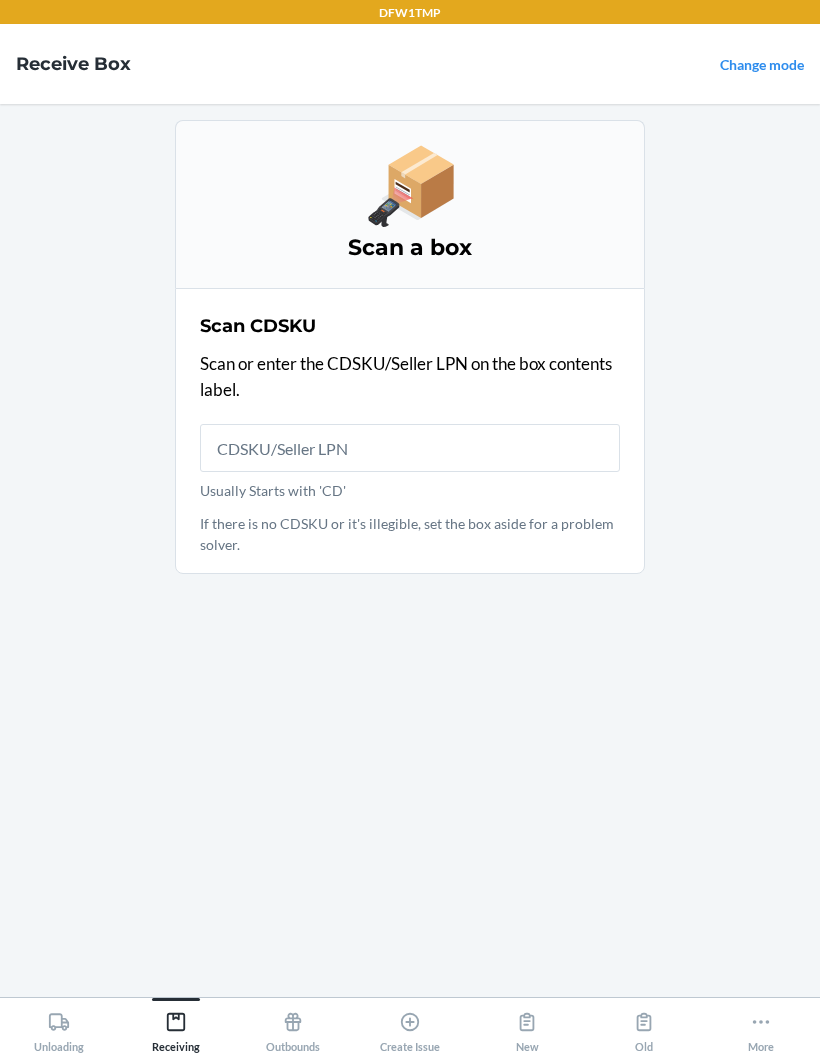 click on "Usually Starts with 'CD'" at bounding box center [410, 448] 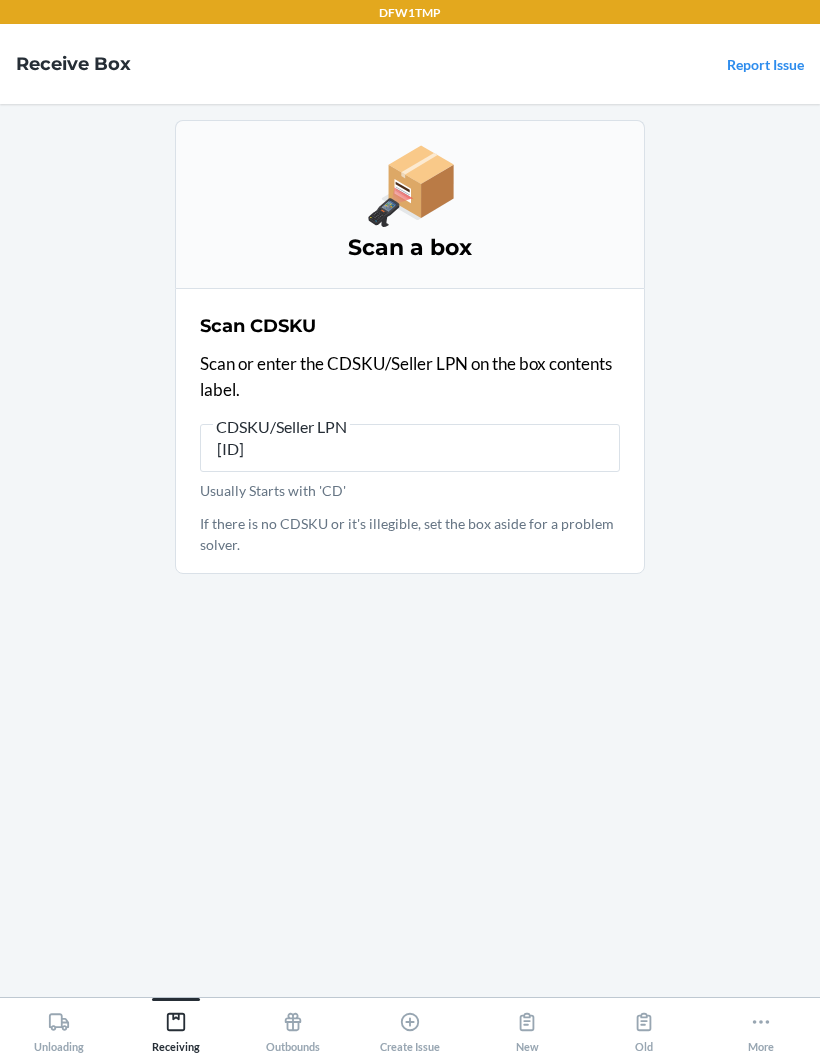 type on "CD9TBH9RZG" 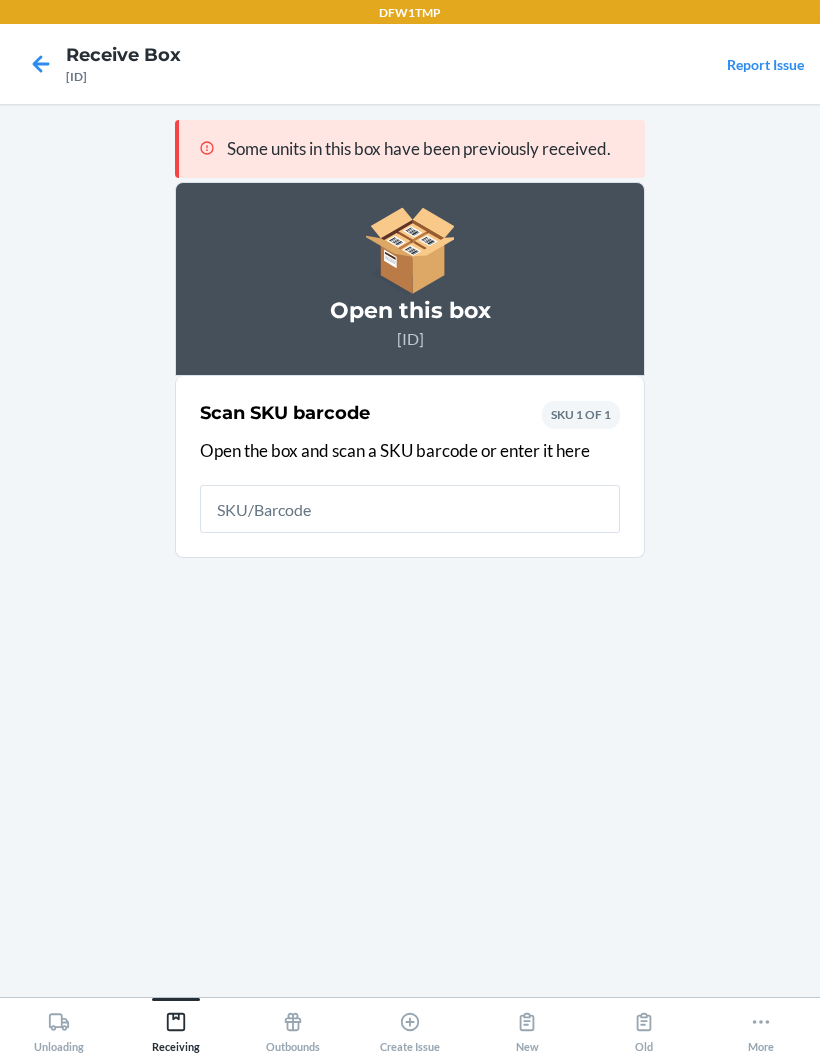 click 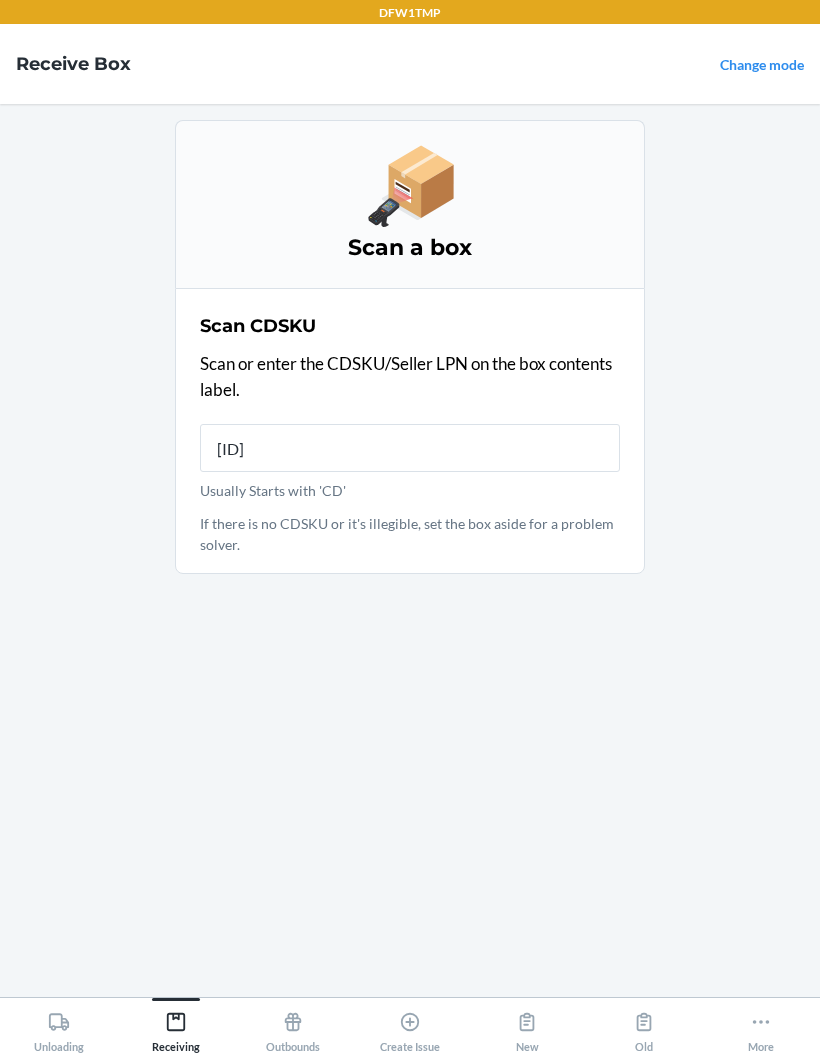 type on "CDHFE8KHV" 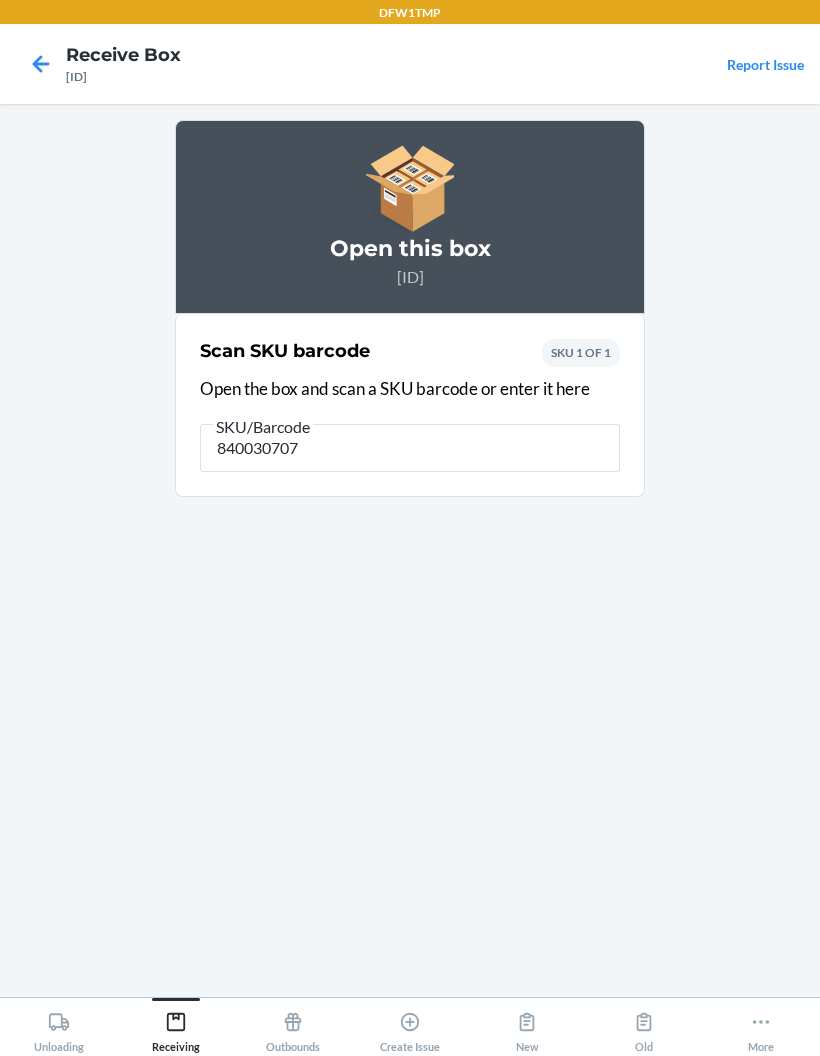 type on "8400307071" 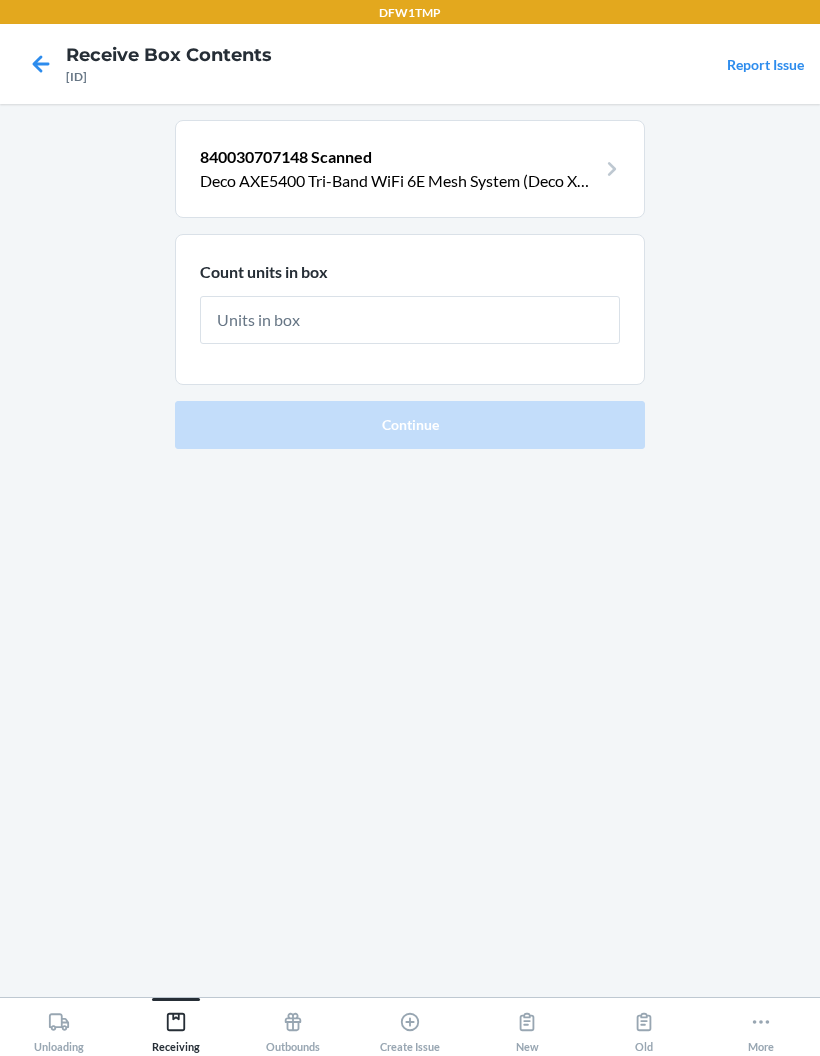 type on "4" 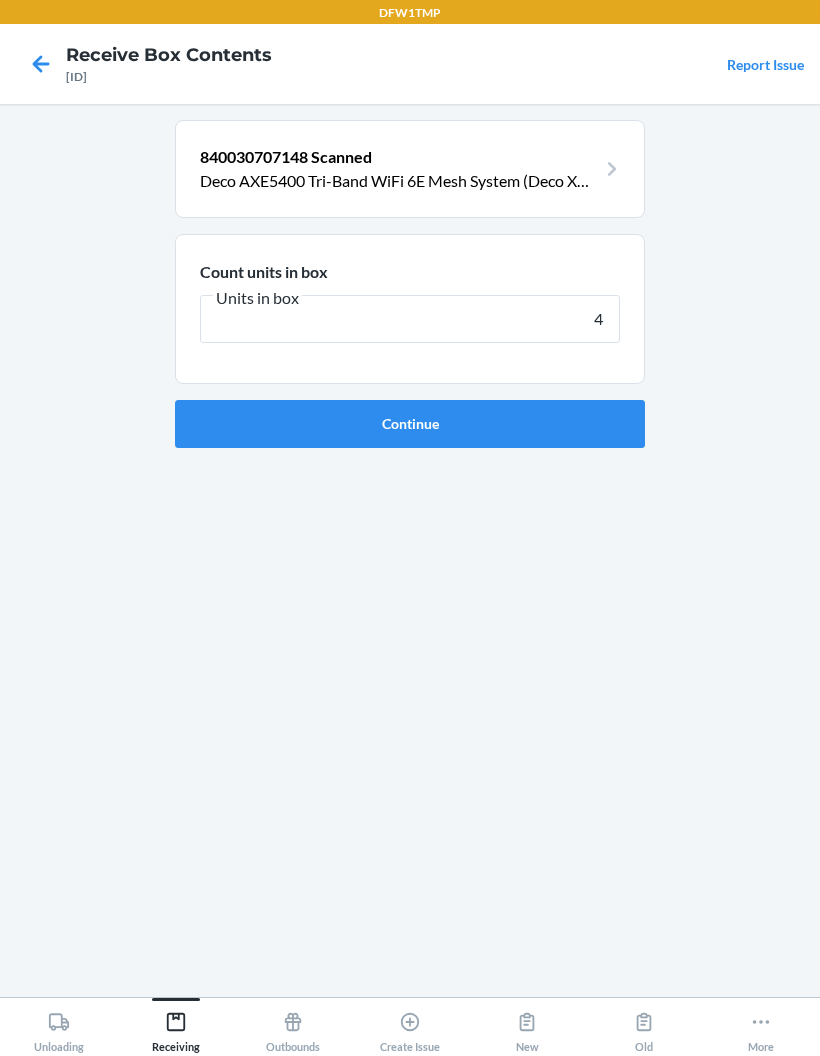 click on "Continue" at bounding box center (410, 424) 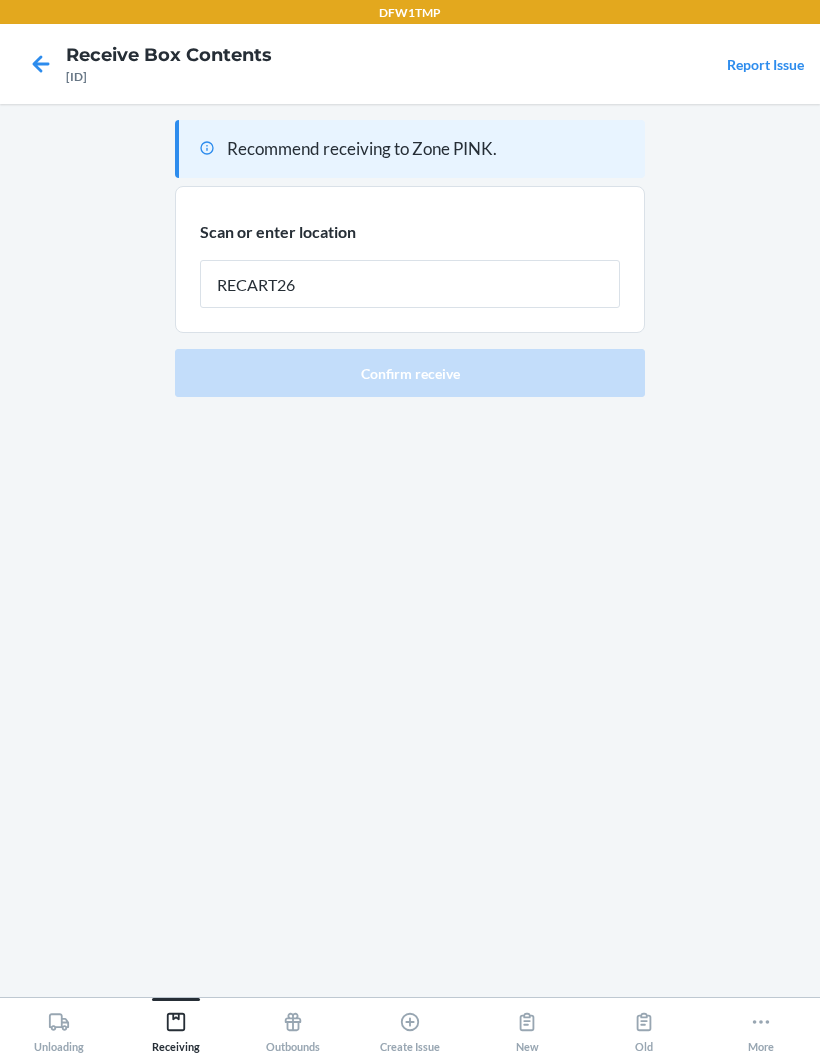 type on "RECART26" 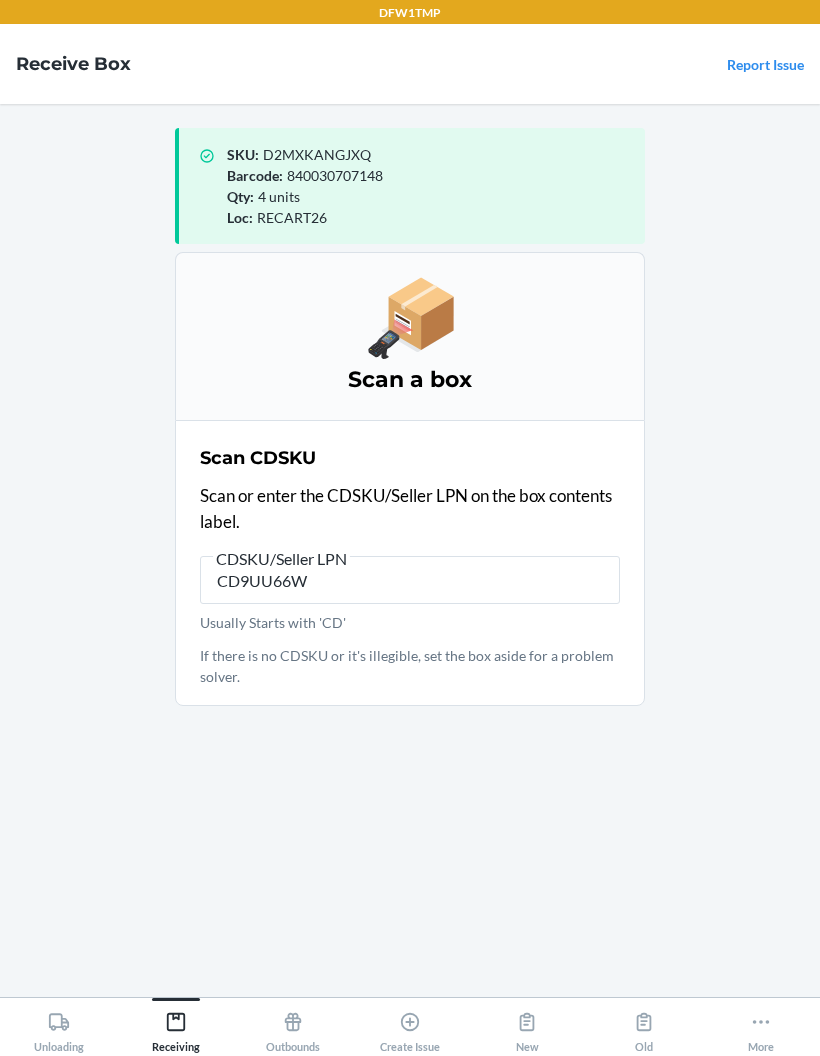 type on "CD9UU66WL" 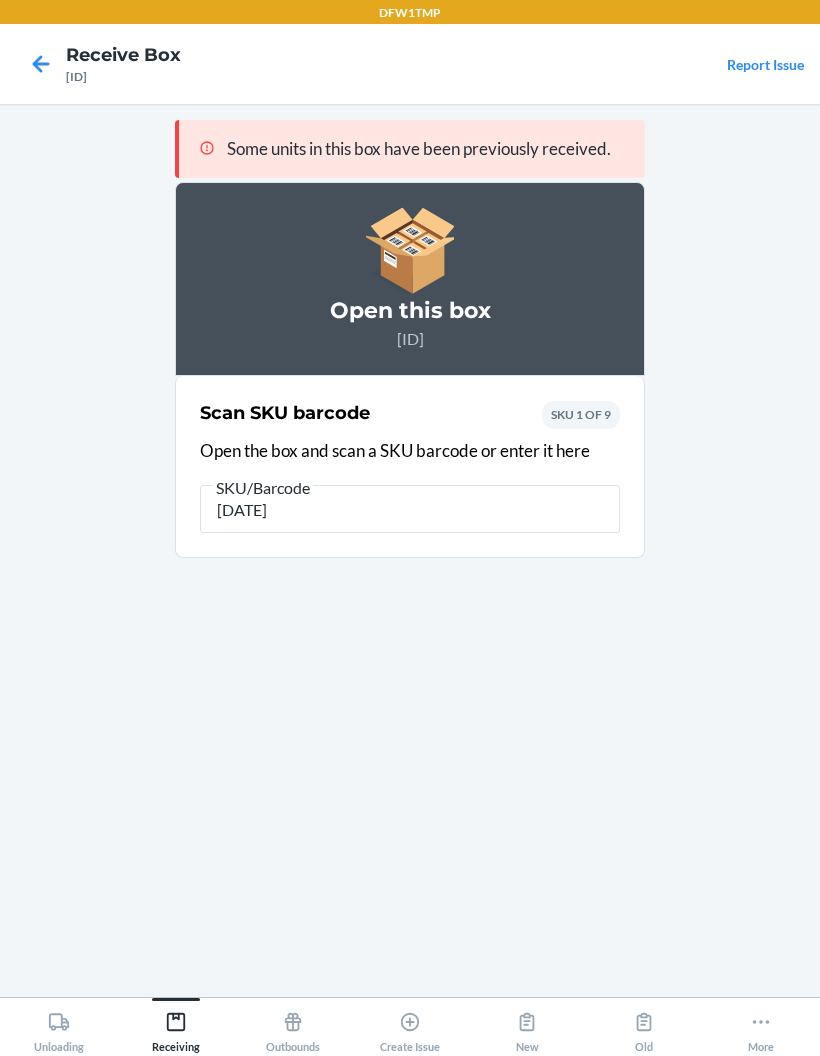 type on "1973121132" 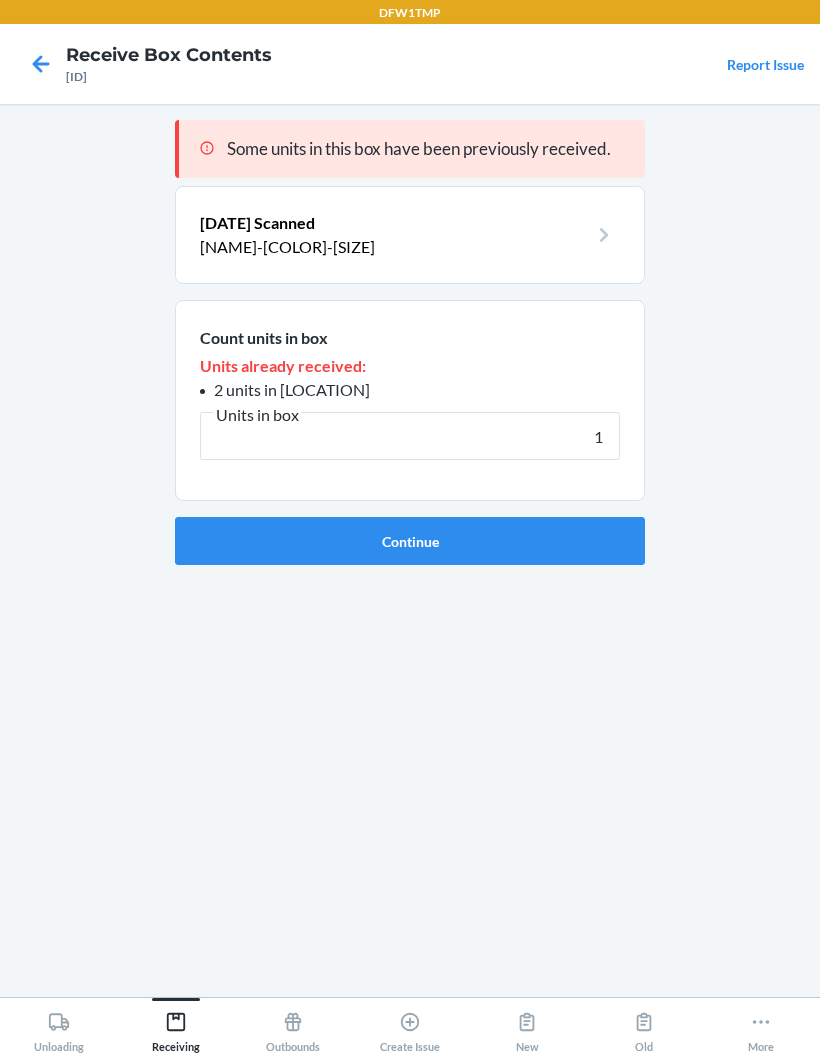type on "1" 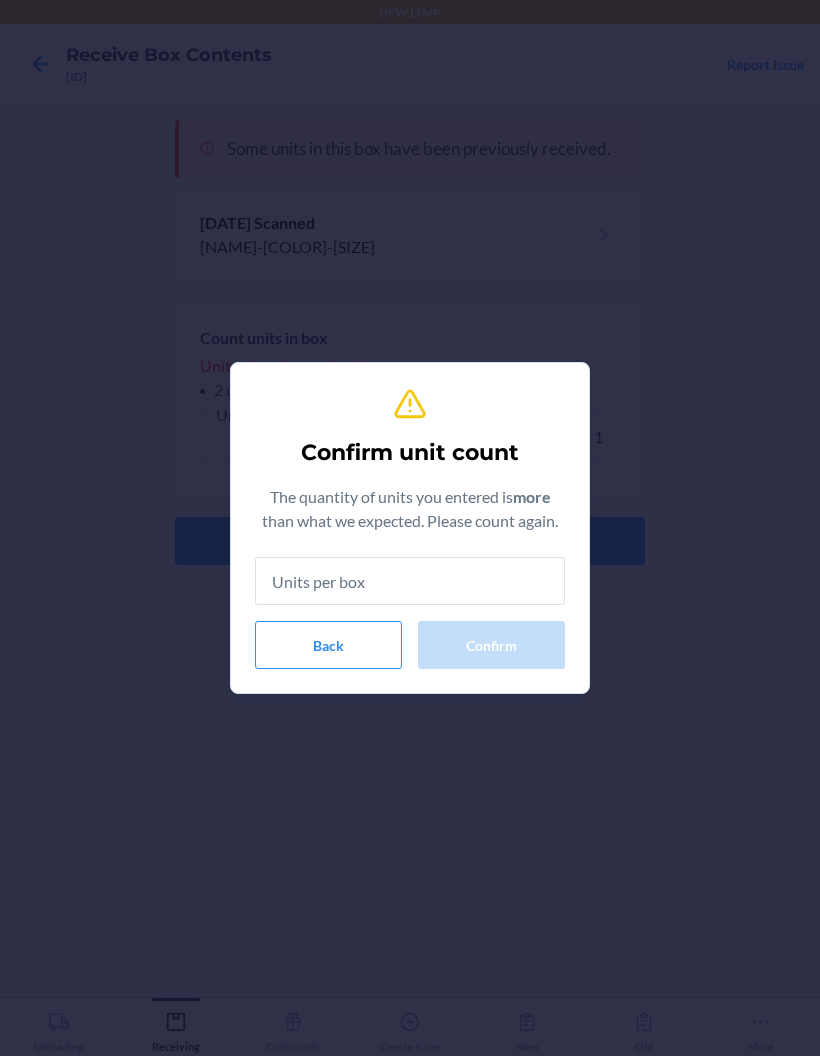type on "1" 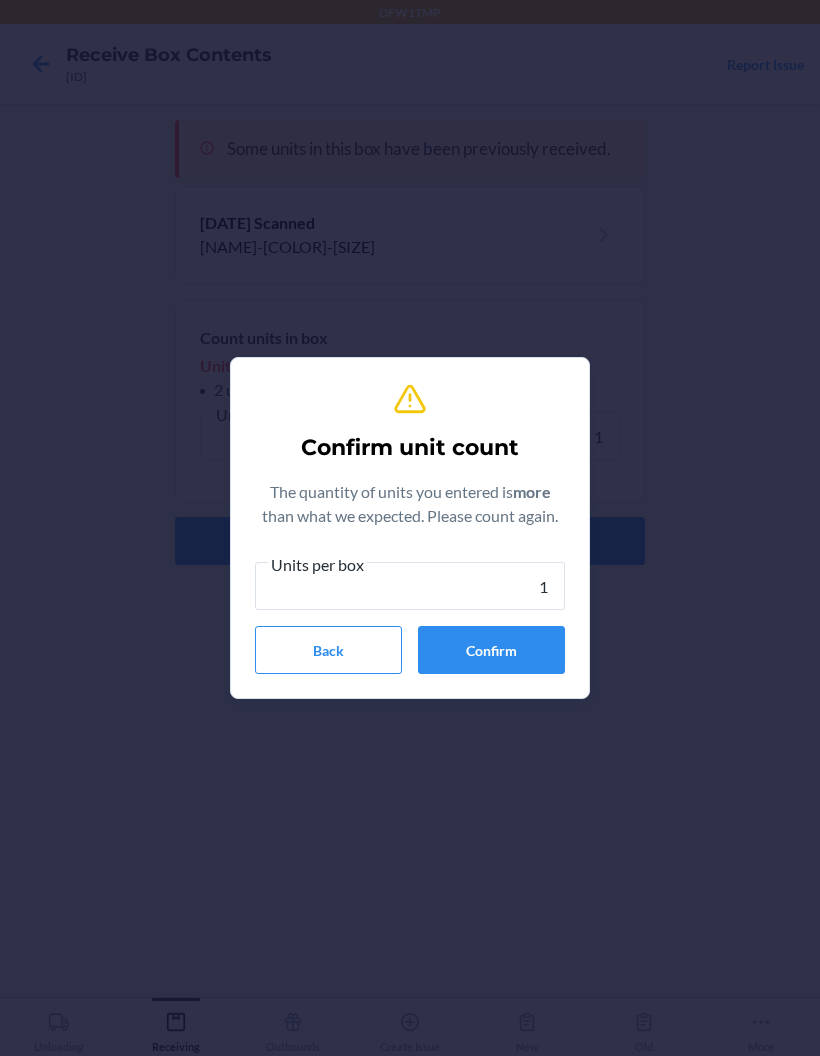 click on "Confirm" at bounding box center (491, 650) 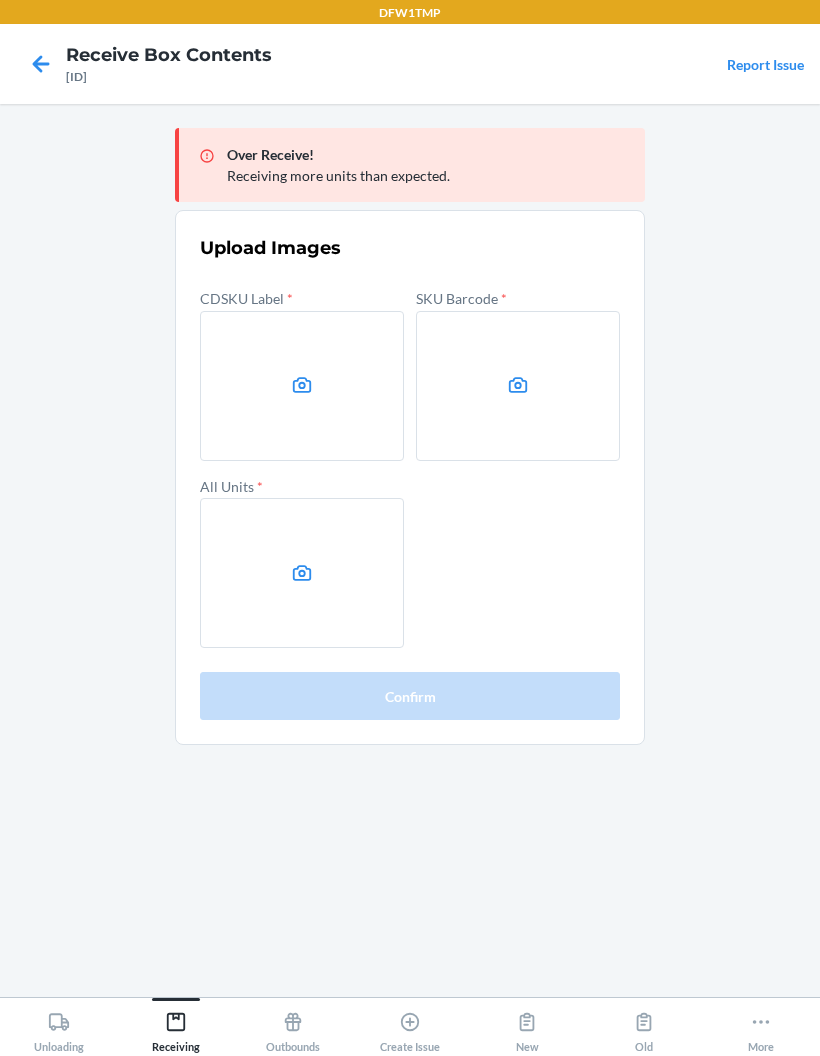click at bounding box center [302, 386] 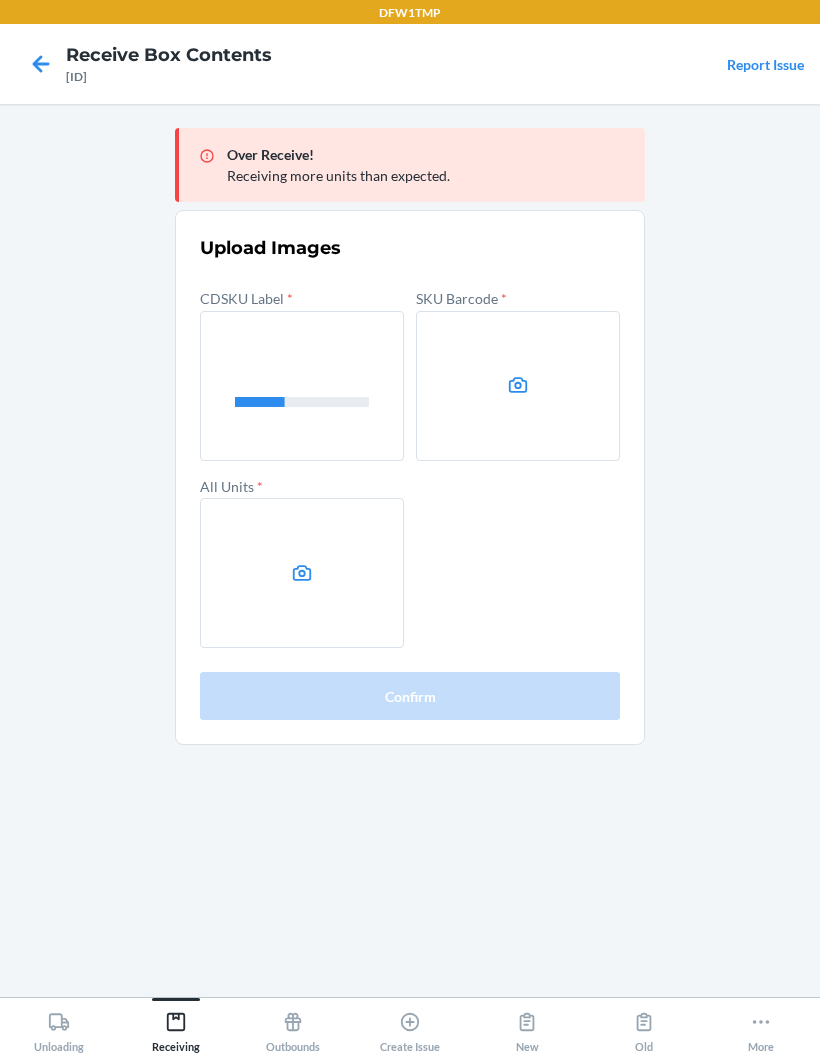 click at bounding box center [518, 386] 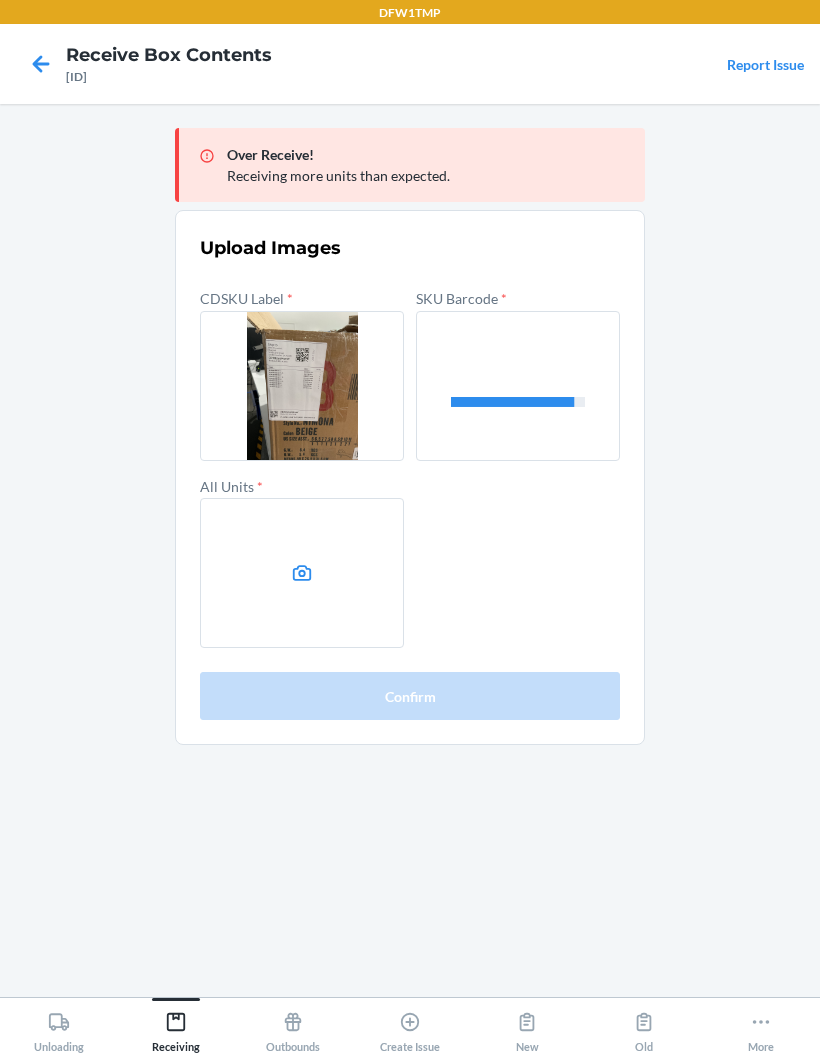click at bounding box center (302, 573) 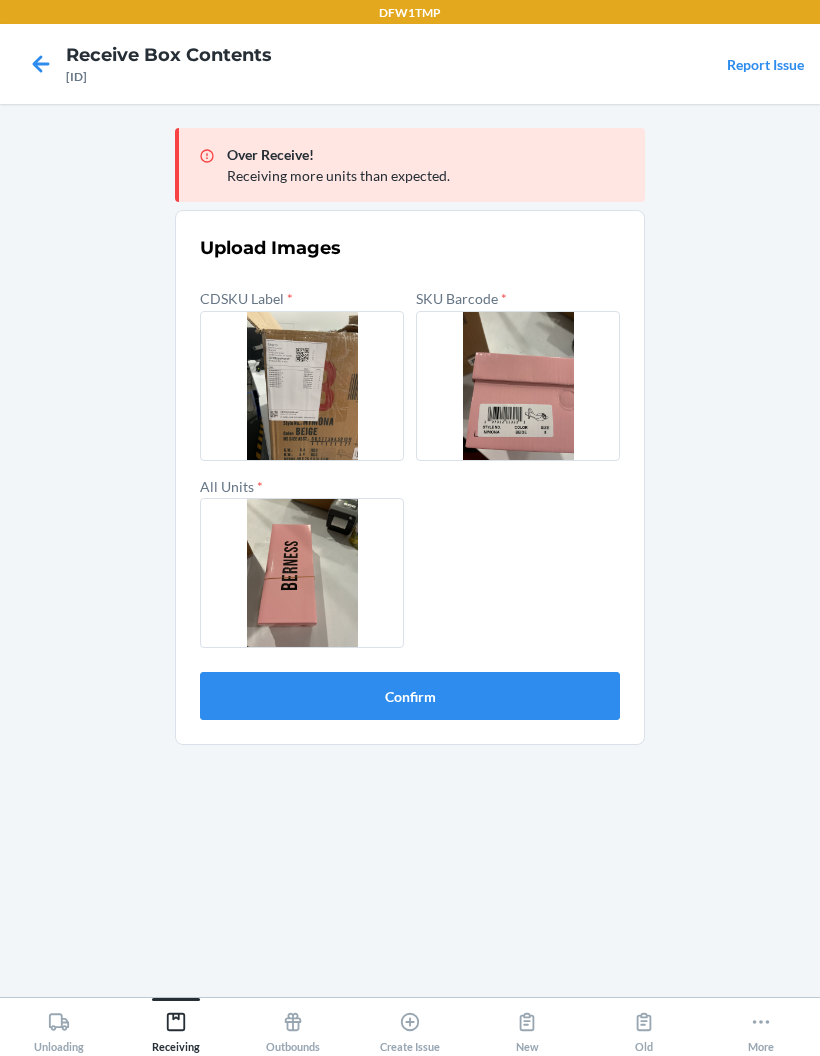 click on "Confirm" at bounding box center (410, 696) 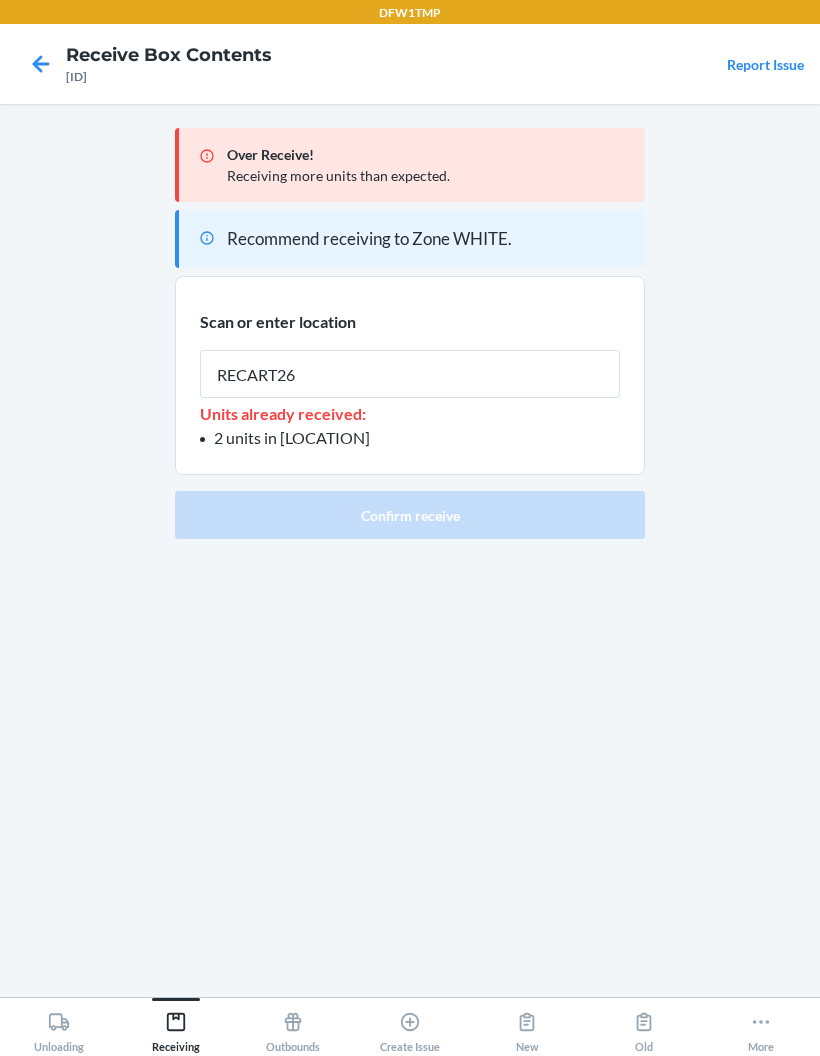 type on "RECART26" 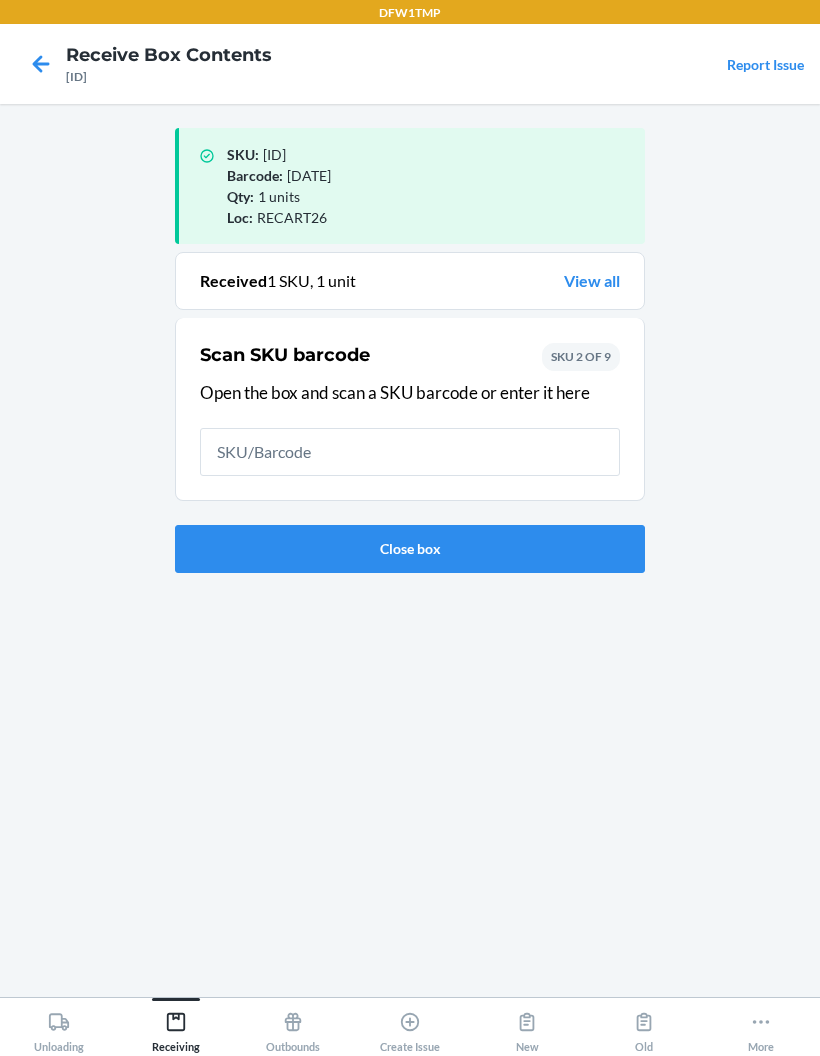 click on "Close box" at bounding box center (410, 549) 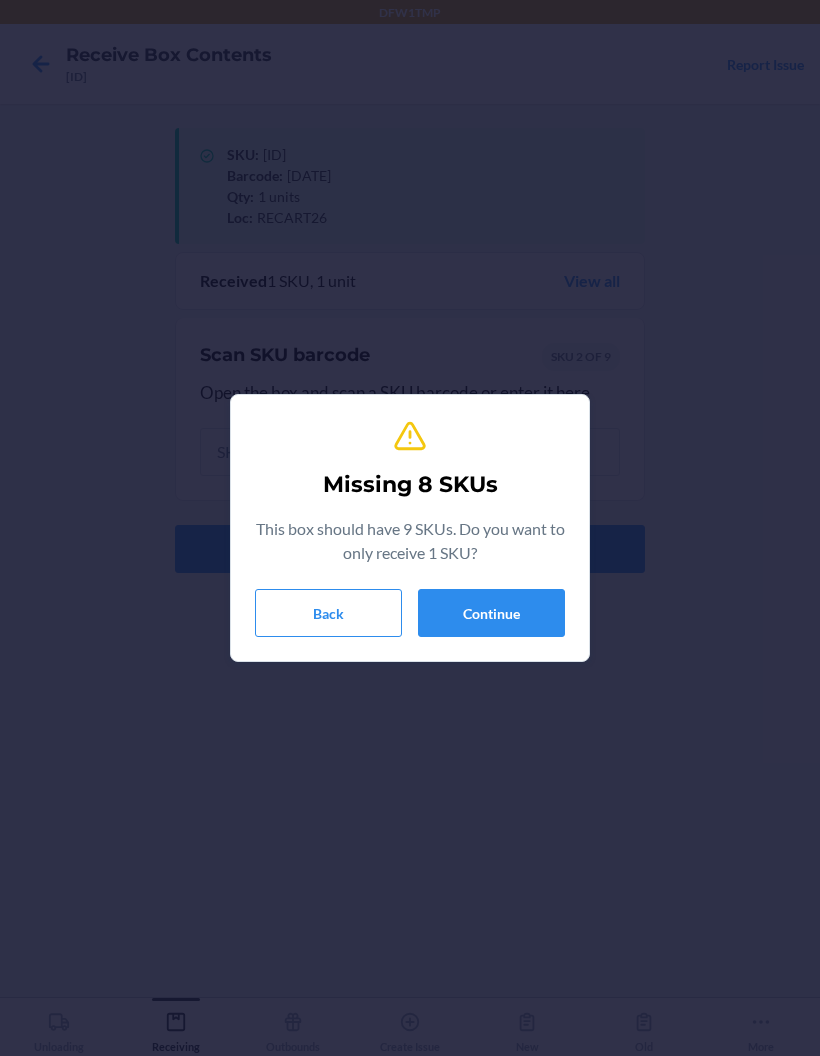 click on "Continue" at bounding box center [491, 613] 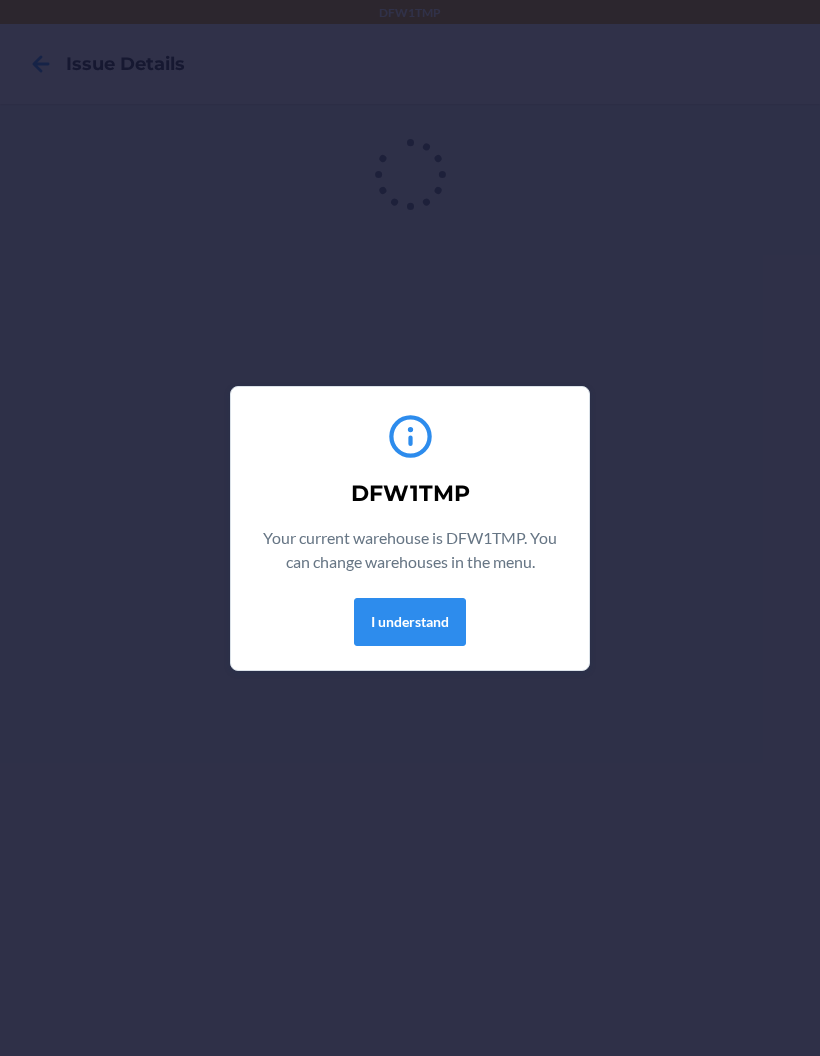 scroll, scrollTop: 0, scrollLeft: 0, axis: both 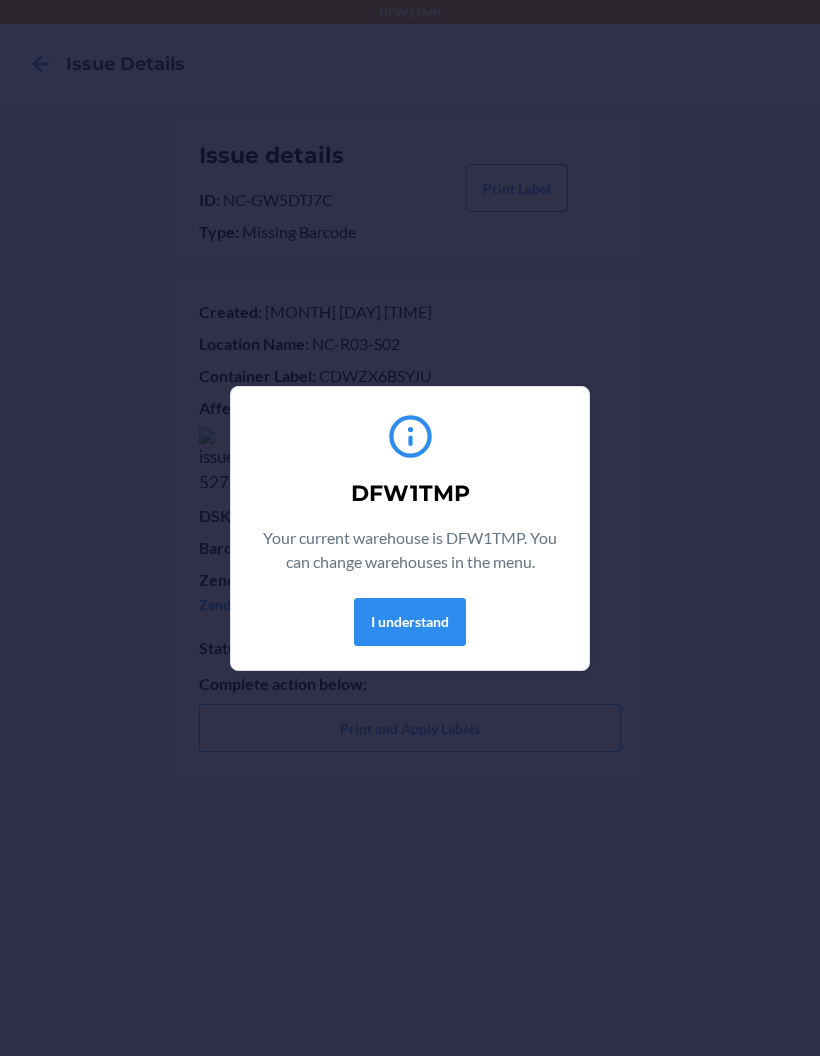 click on "I understand" at bounding box center (410, 622) 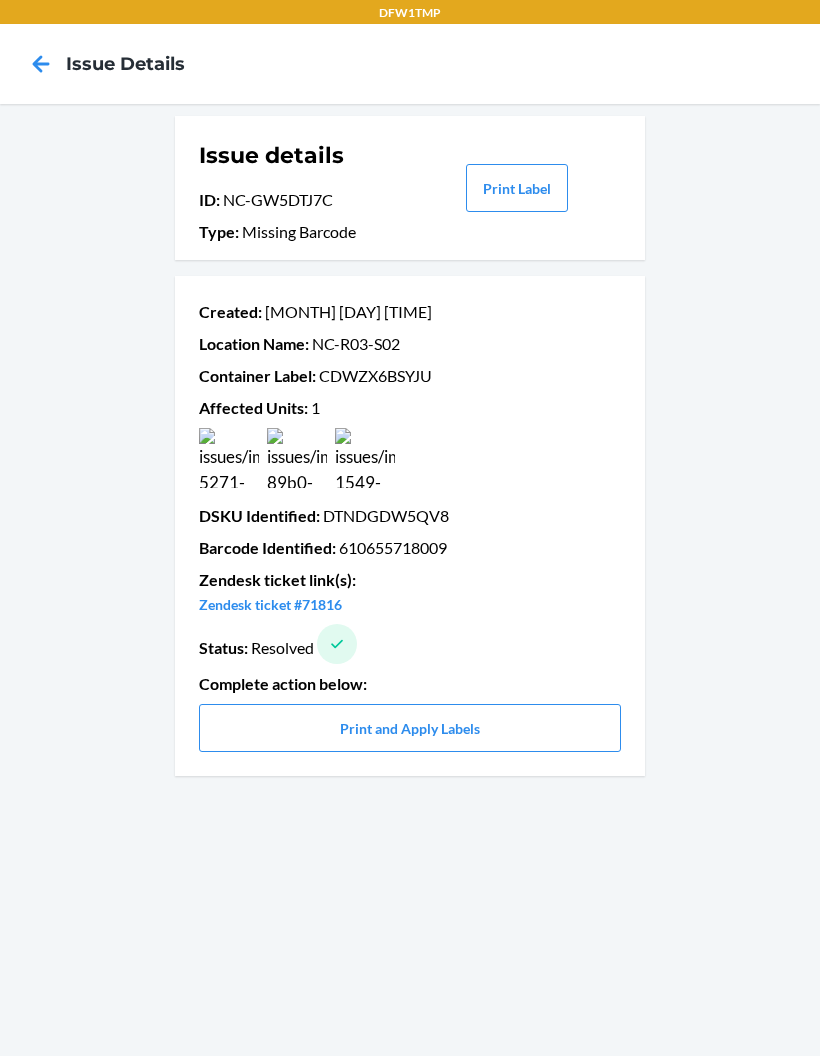 click 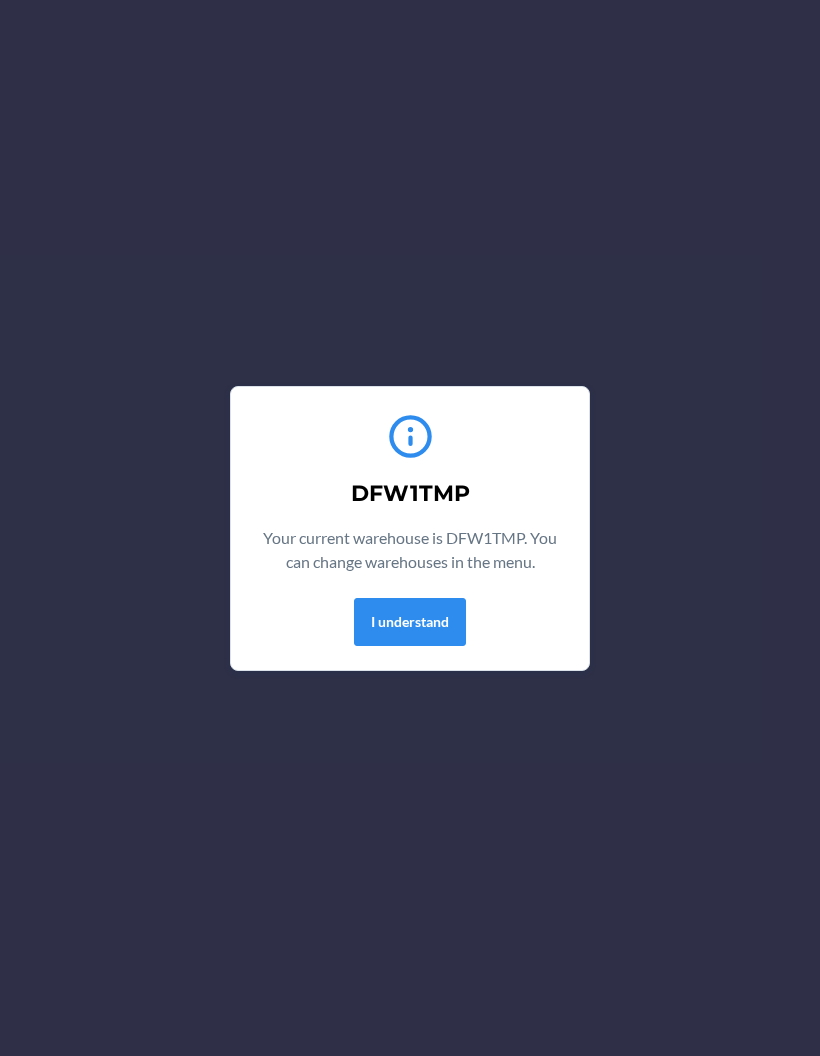 scroll, scrollTop: 0, scrollLeft: 0, axis: both 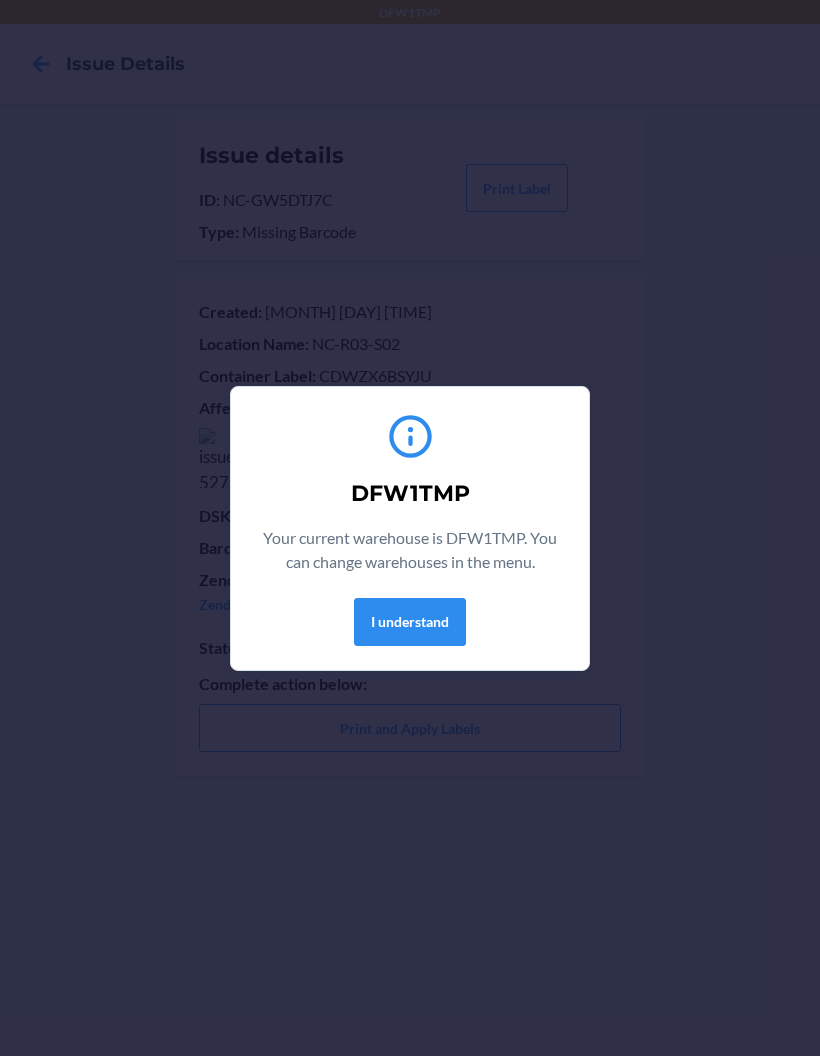click on "I understand" at bounding box center (410, 622) 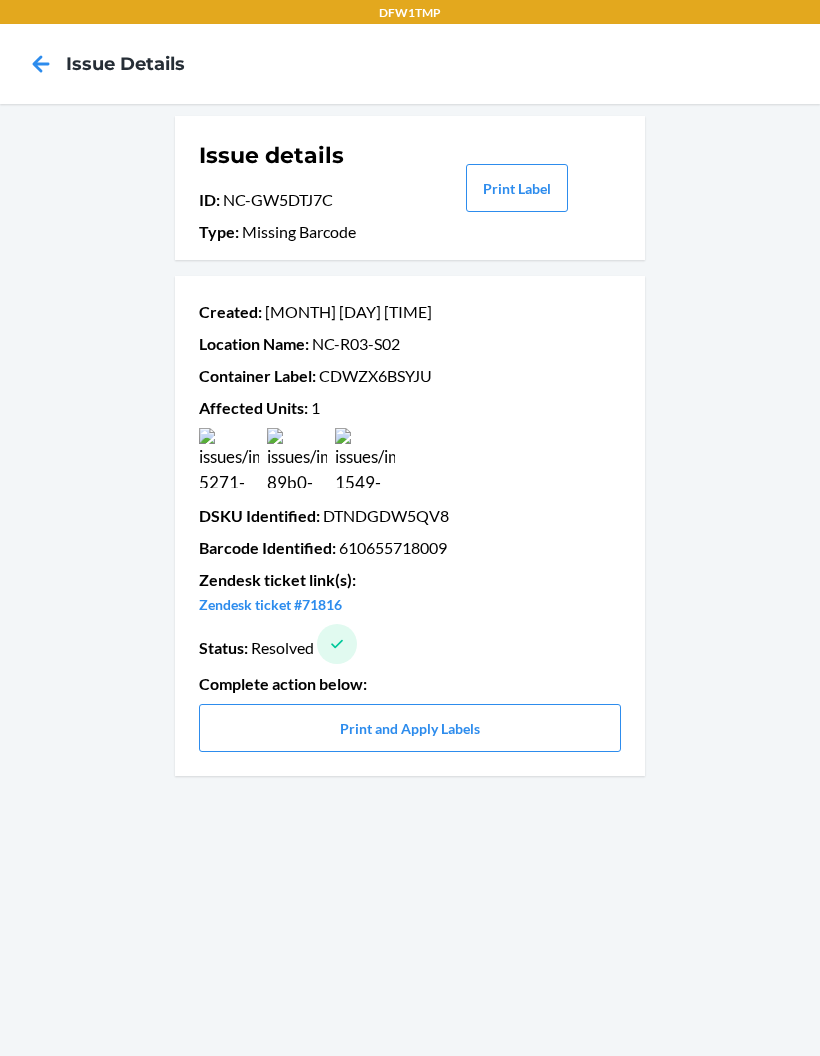 click 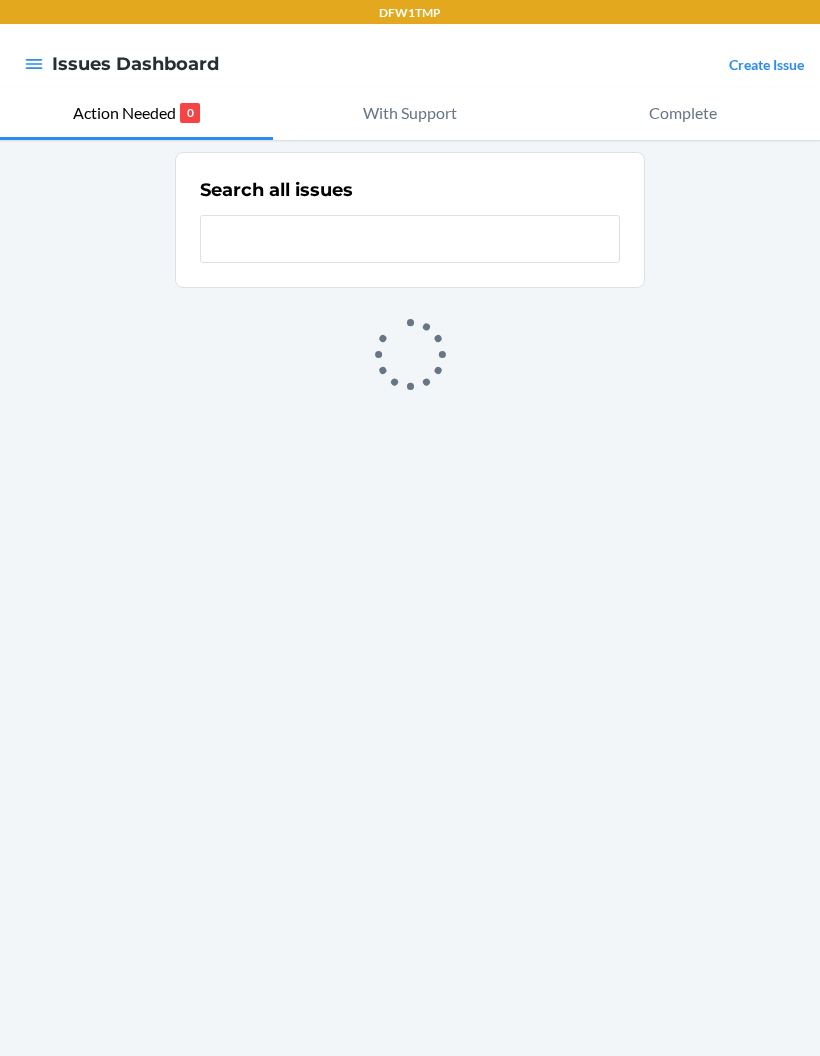 click on "Create Issue" at bounding box center (766, 64) 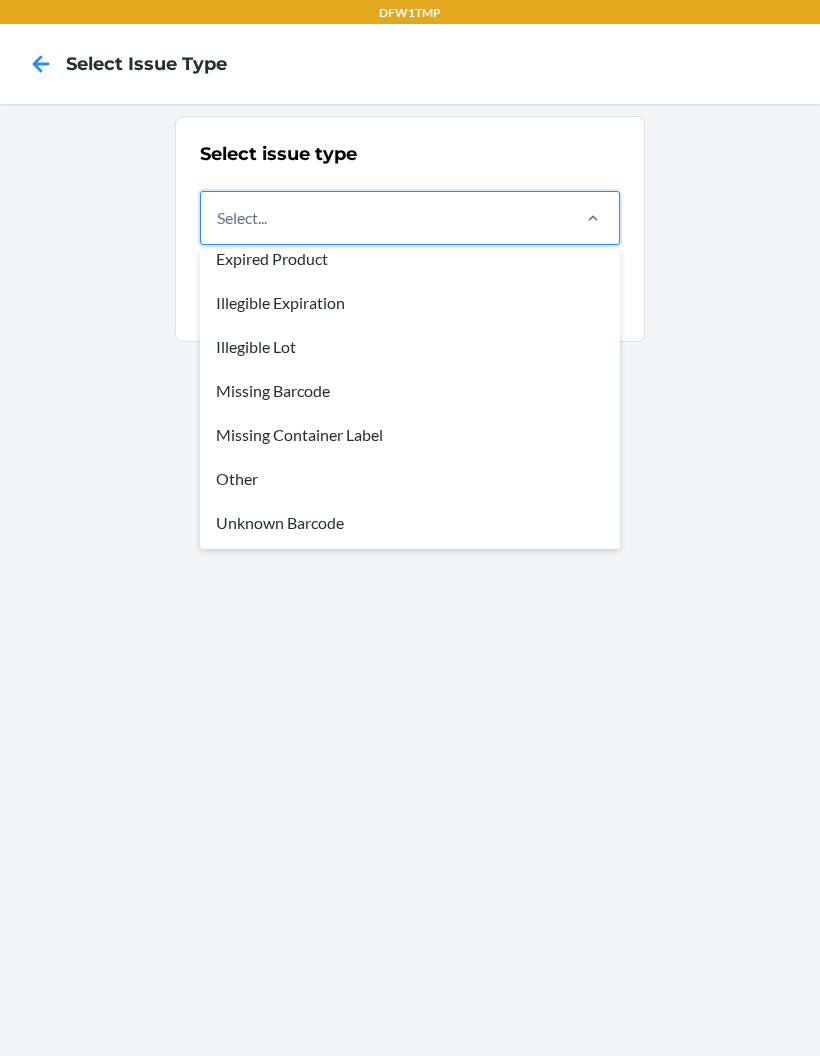 scroll, scrollTop: 60, scrollLeft: 0, axis: vertical 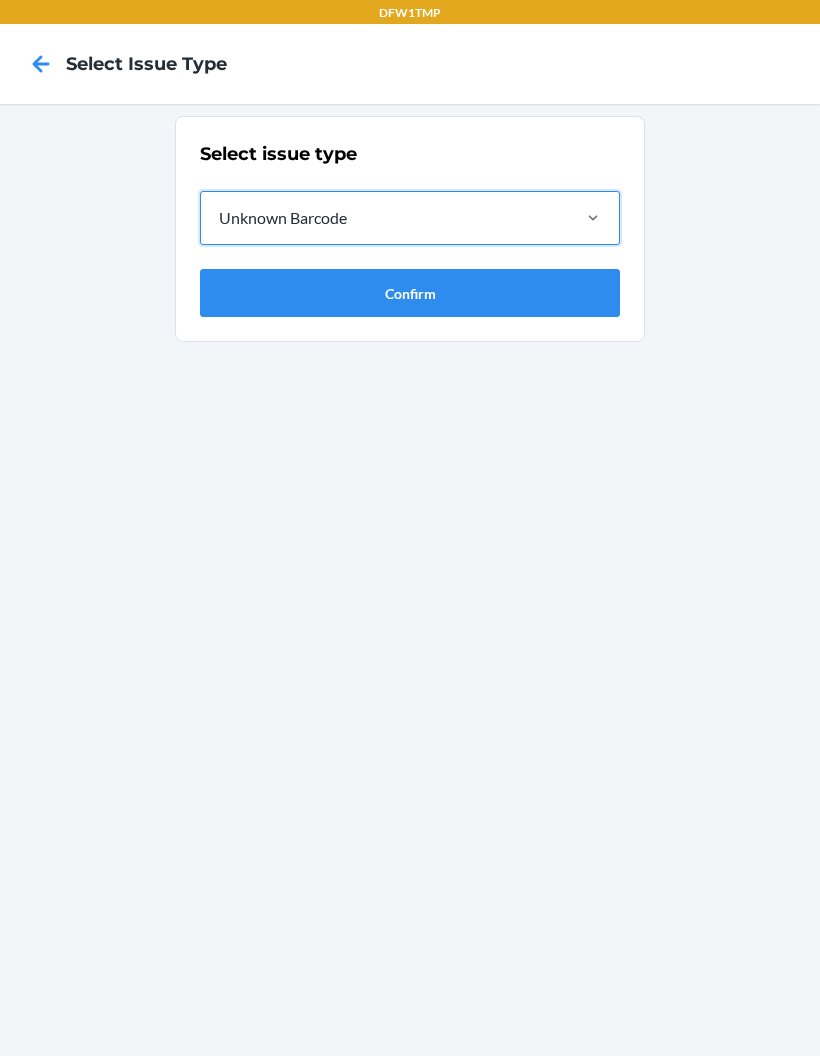 click on "Confirm" at bounding box center (410, 293) 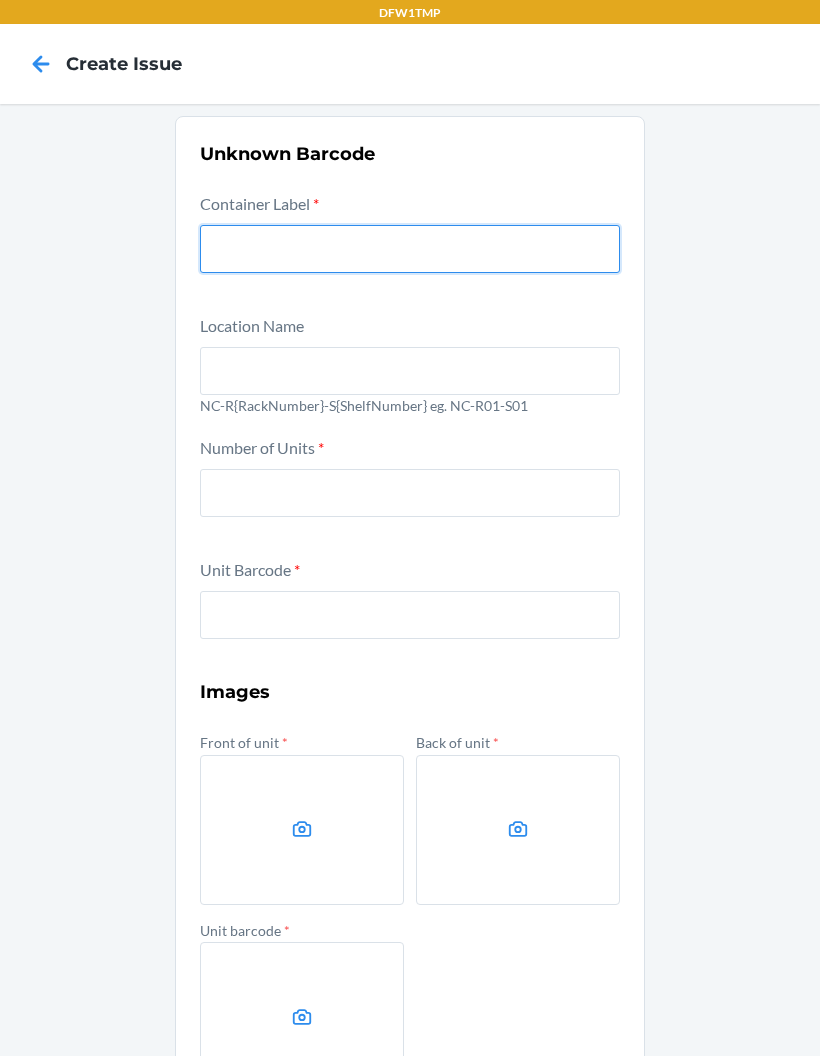 click at bounding box center [410, 249] 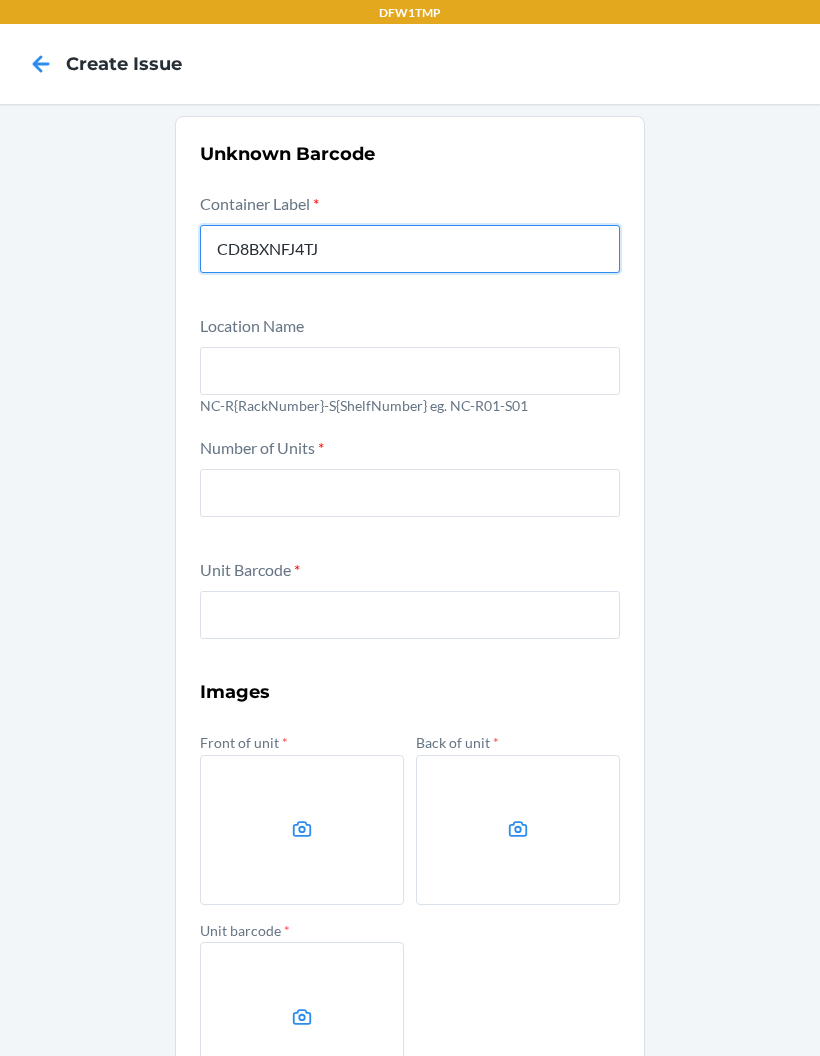 type on "CD8BXNFJ4TJ" 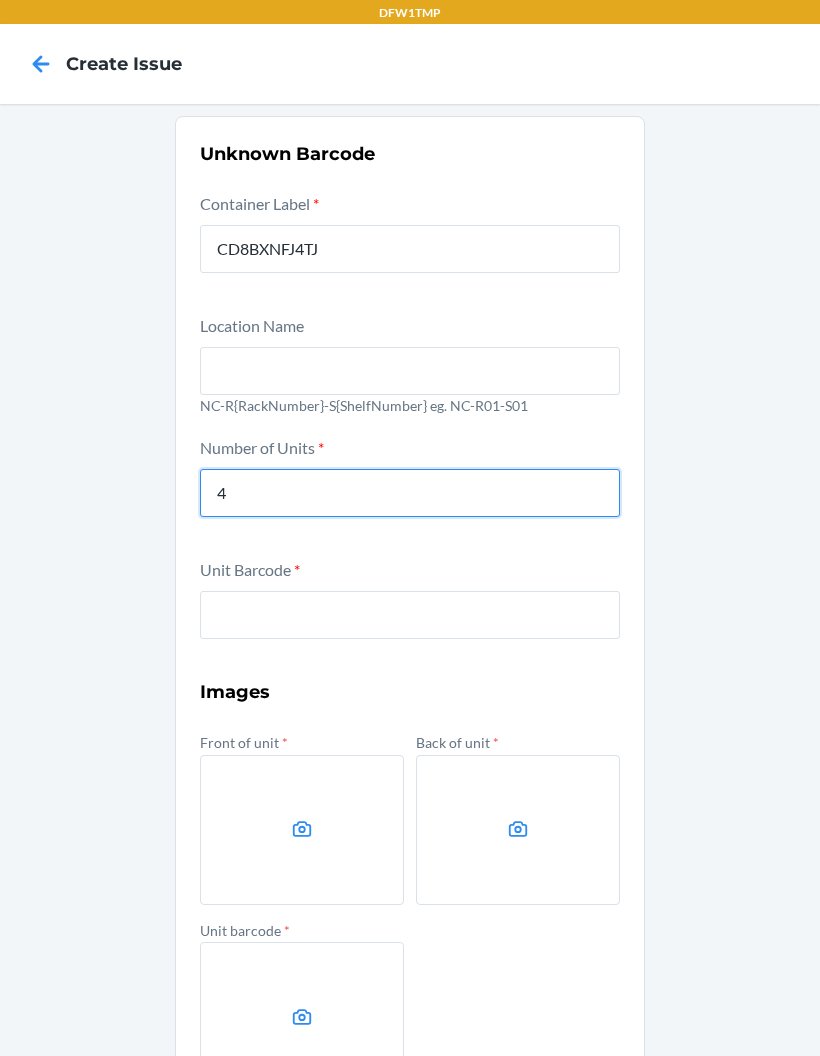 type on "4" 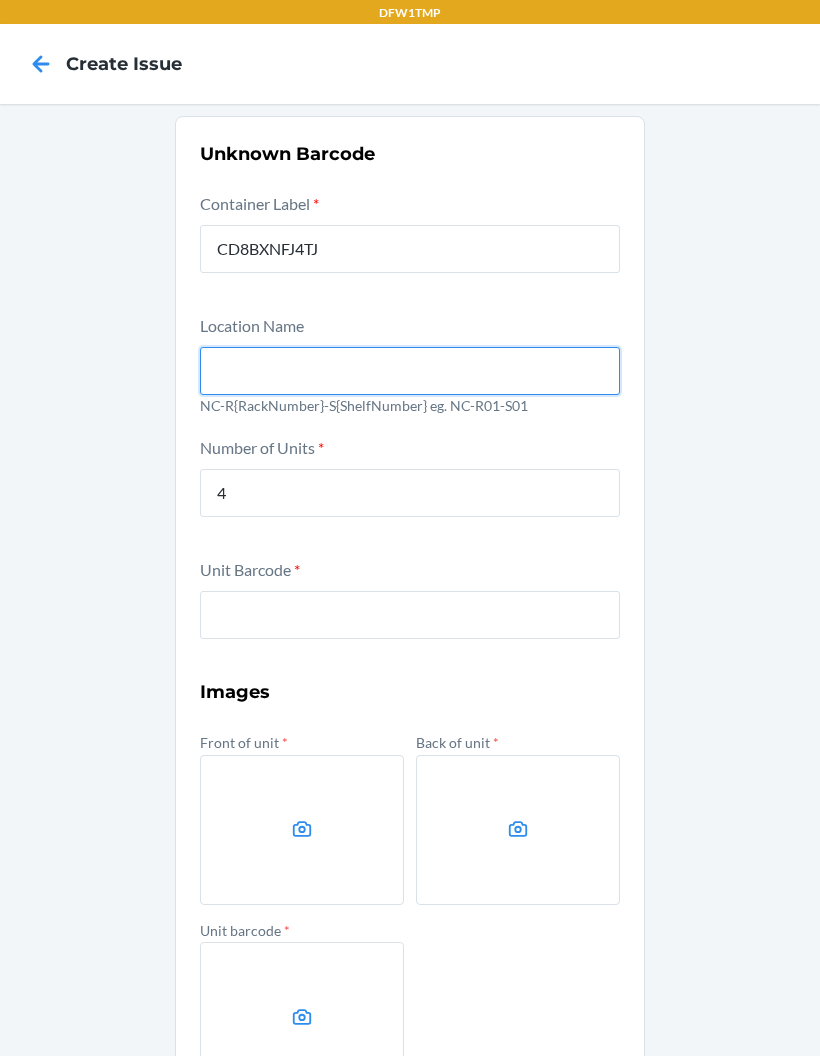 click at bounding box center [410, 371] 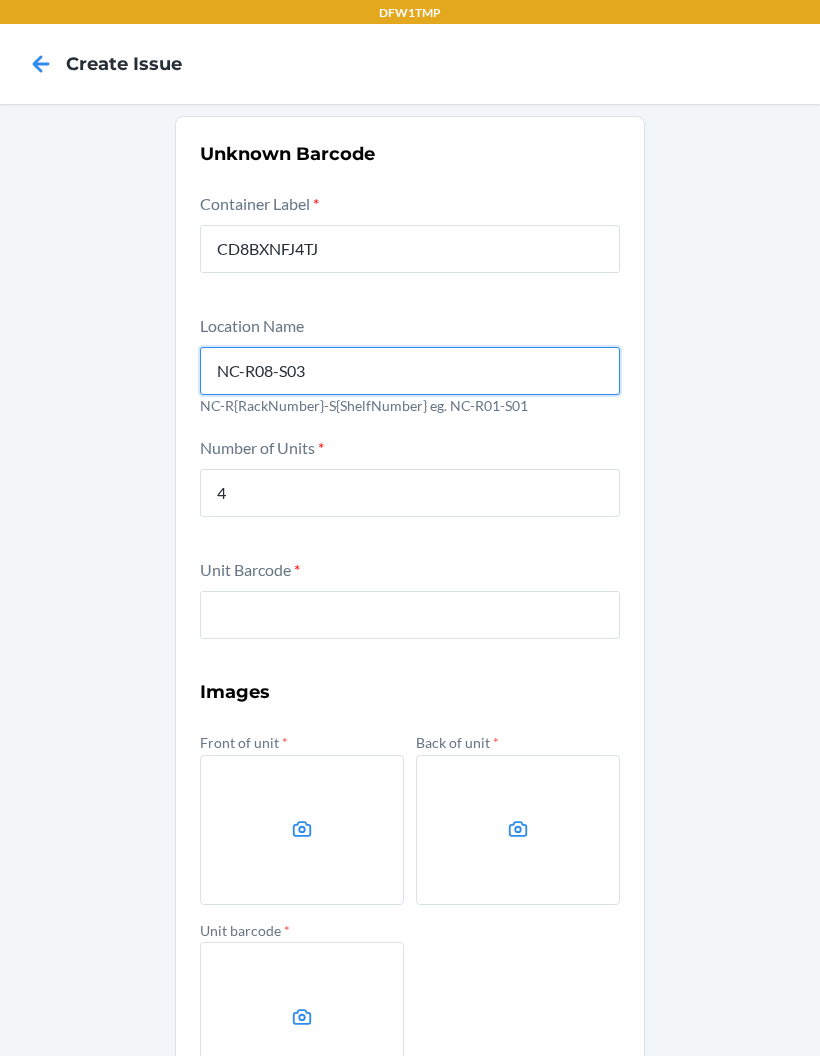 type on "NC-R08-S03" 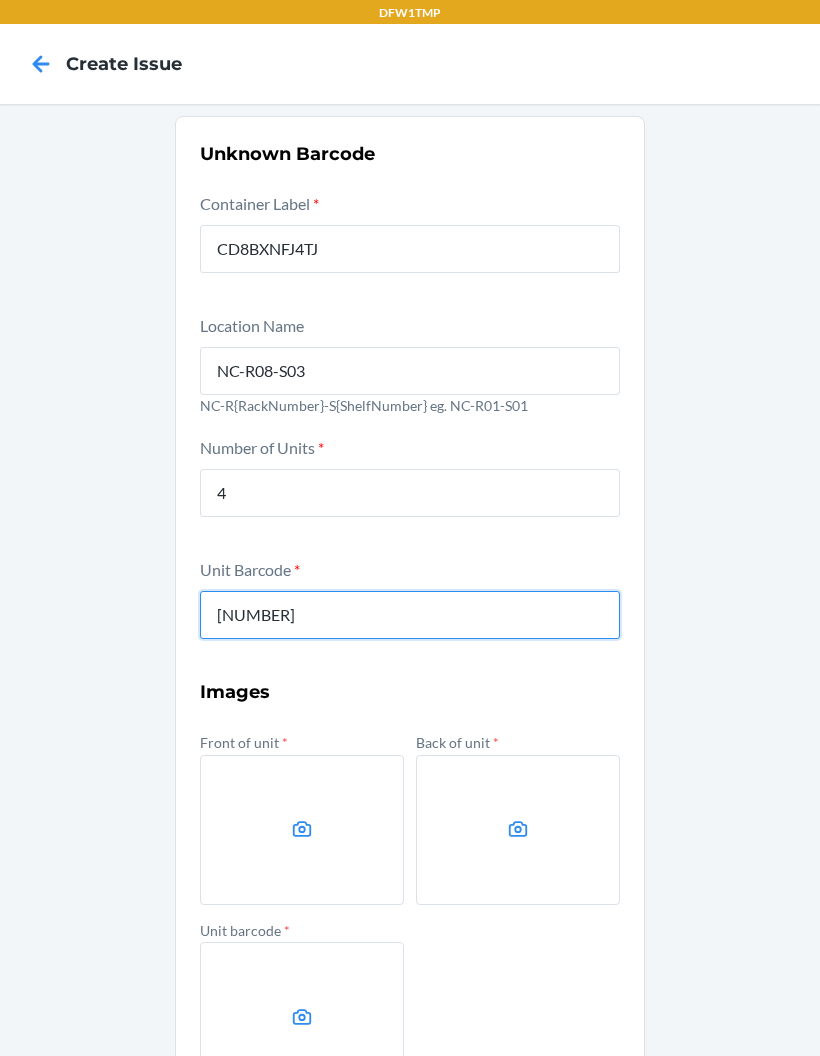 type on "714718077598" 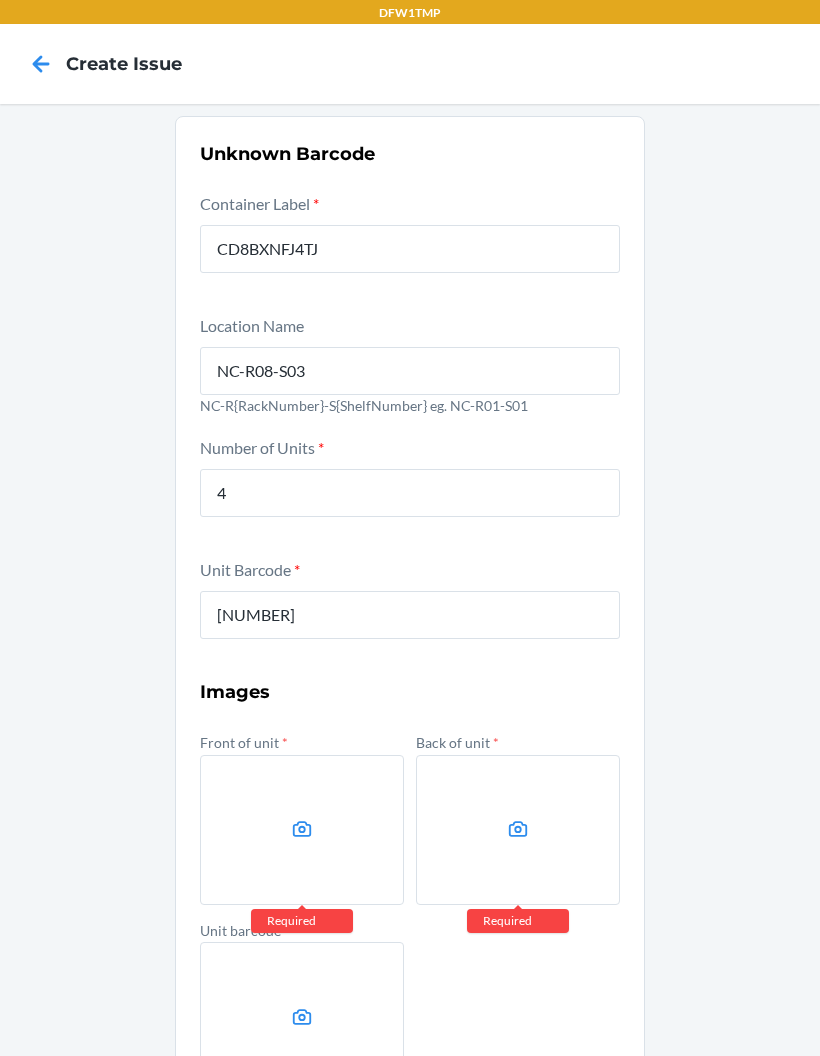 click at bounding box center [302, 830] 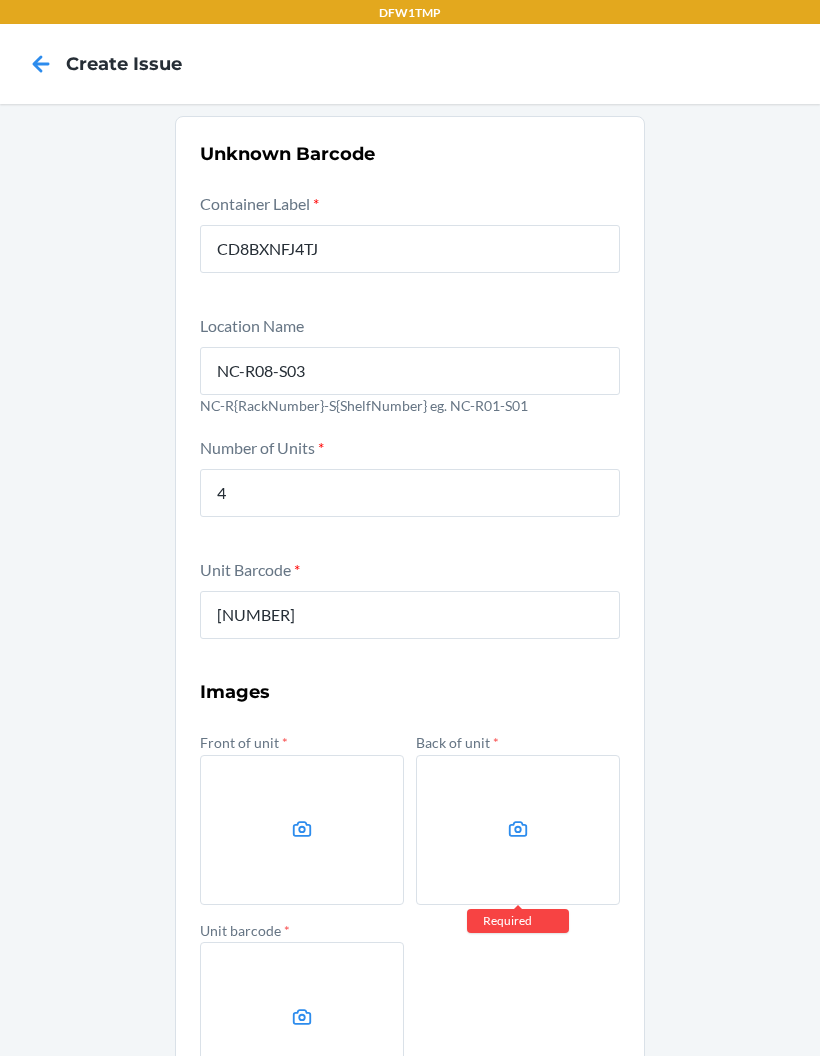 click at bounding box center (518, 830) 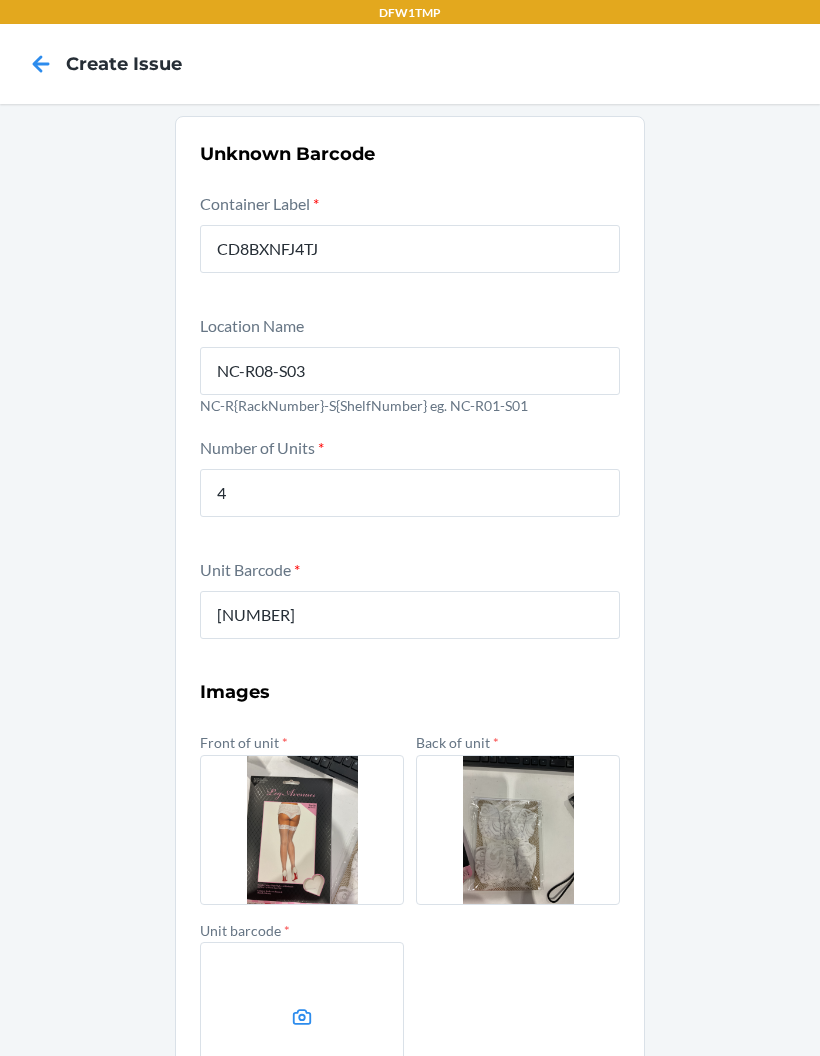 click at bounding box center (302, 1017) 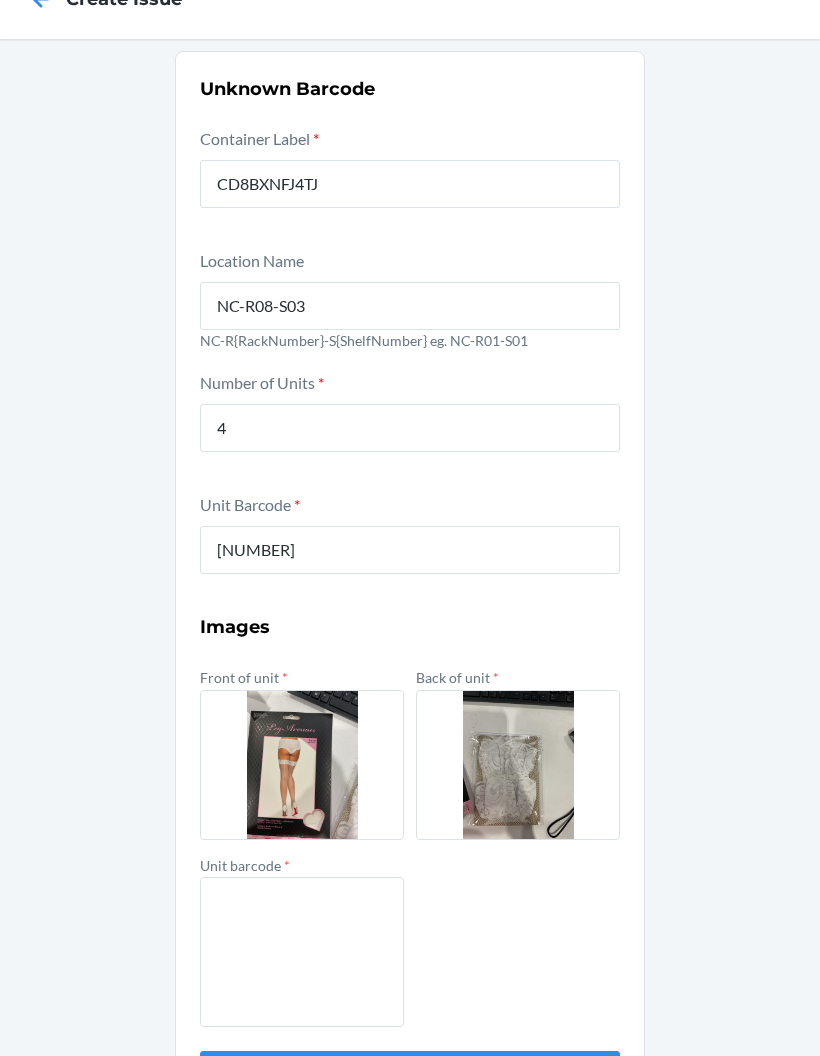 scroll, scrollTop: 64, scrollLeft: 0, axis: vertical 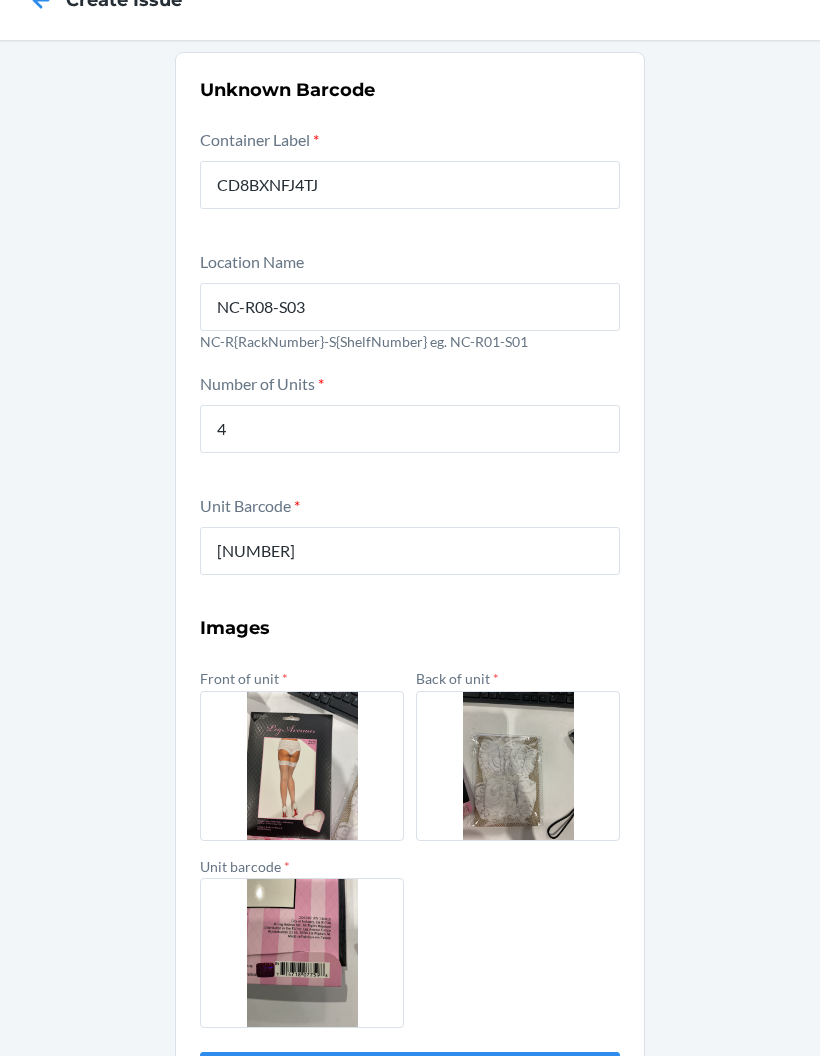 click on "Submit" at bounding box center [410, 1076] 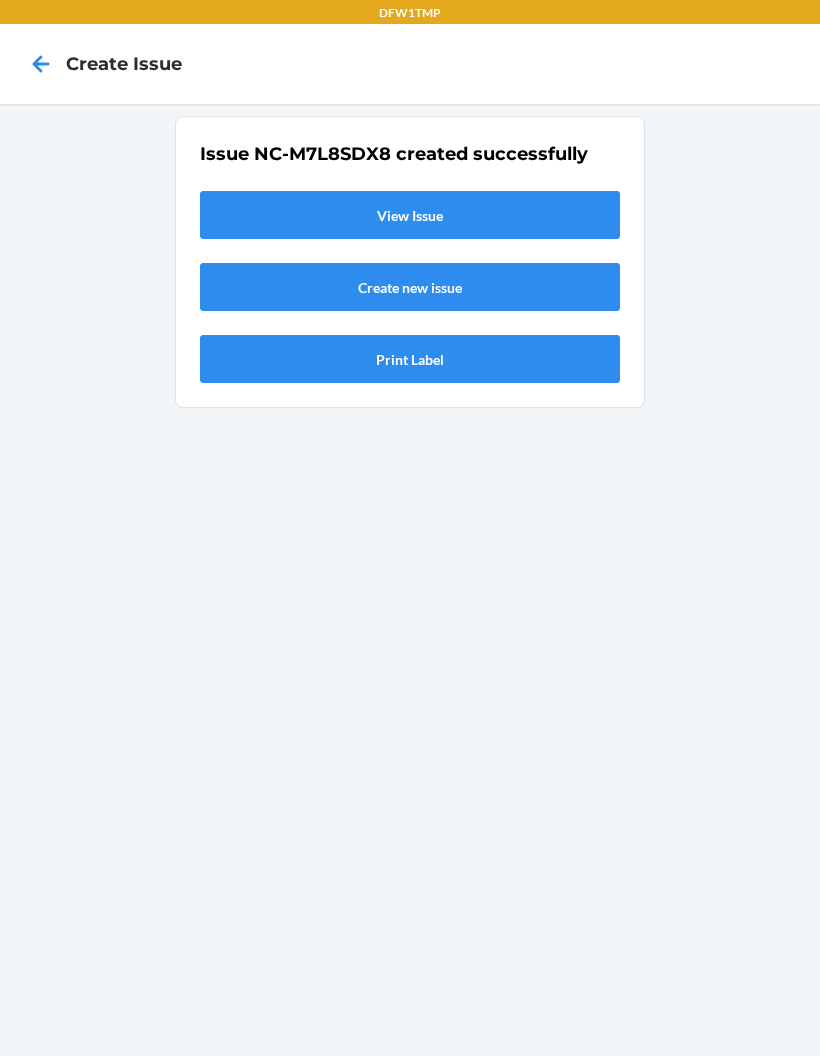 scroll, scrollTop: 0, scrollLeft: 0, axis: both 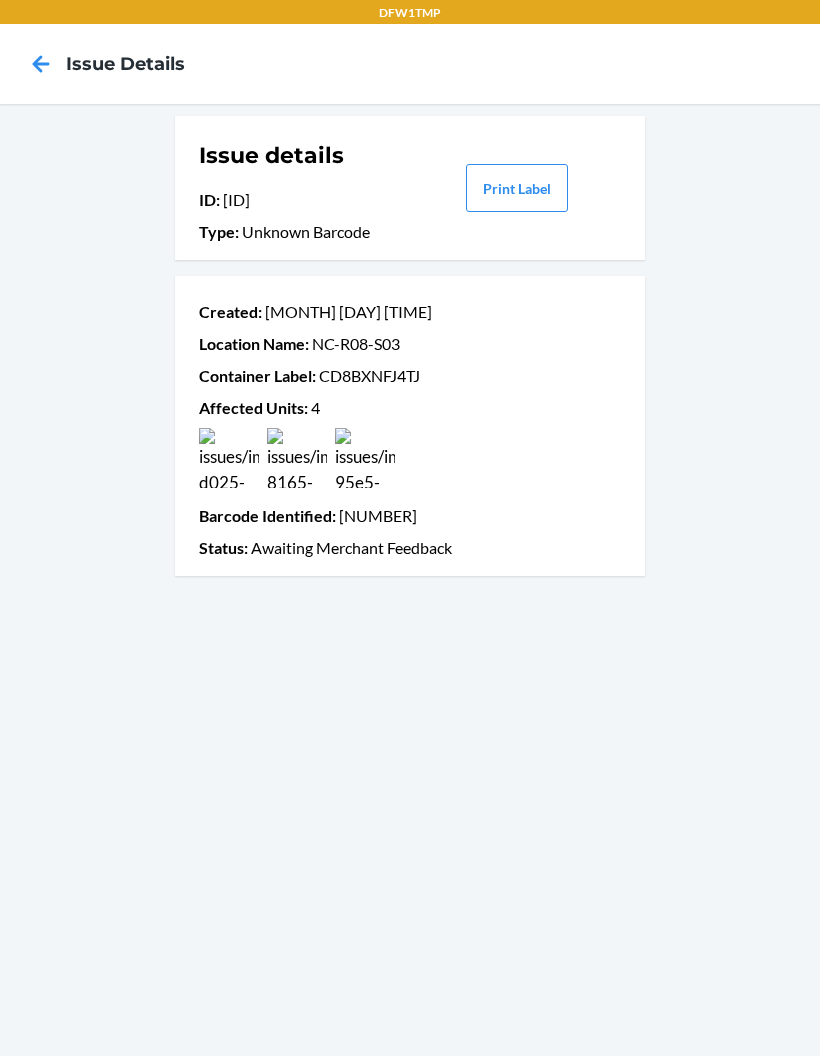 click 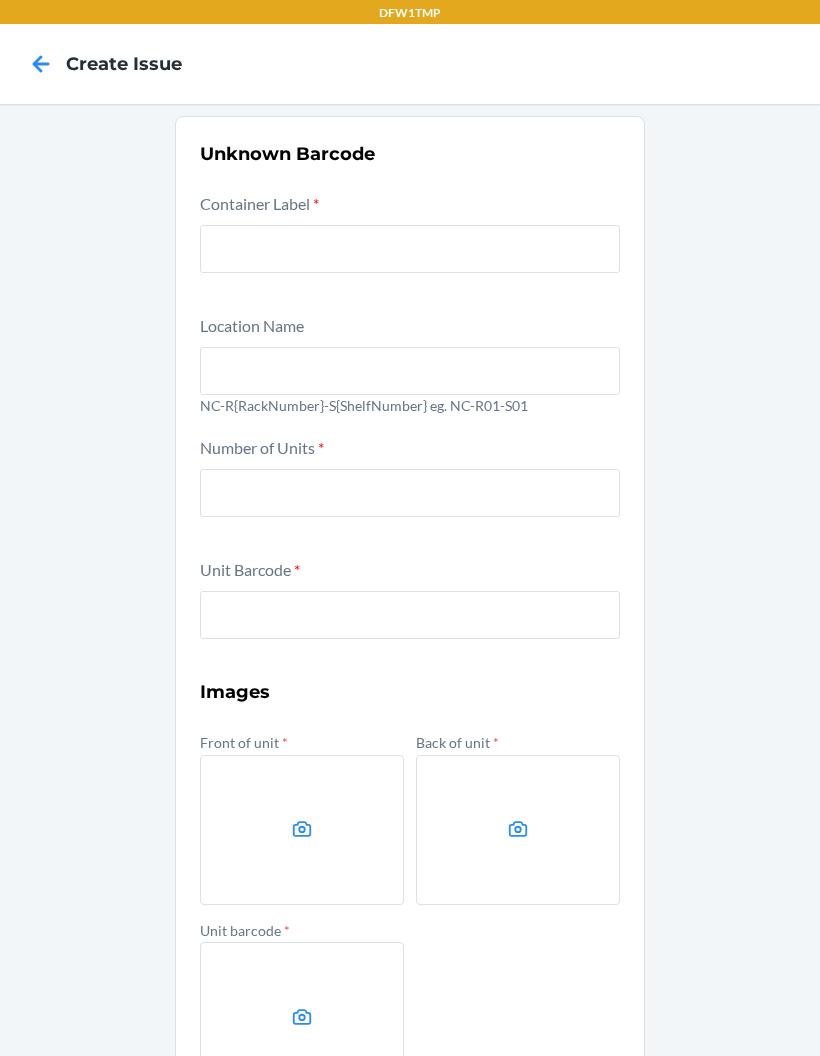 scroll, scrollTop: 0, scrollLeft: 0, axis: both 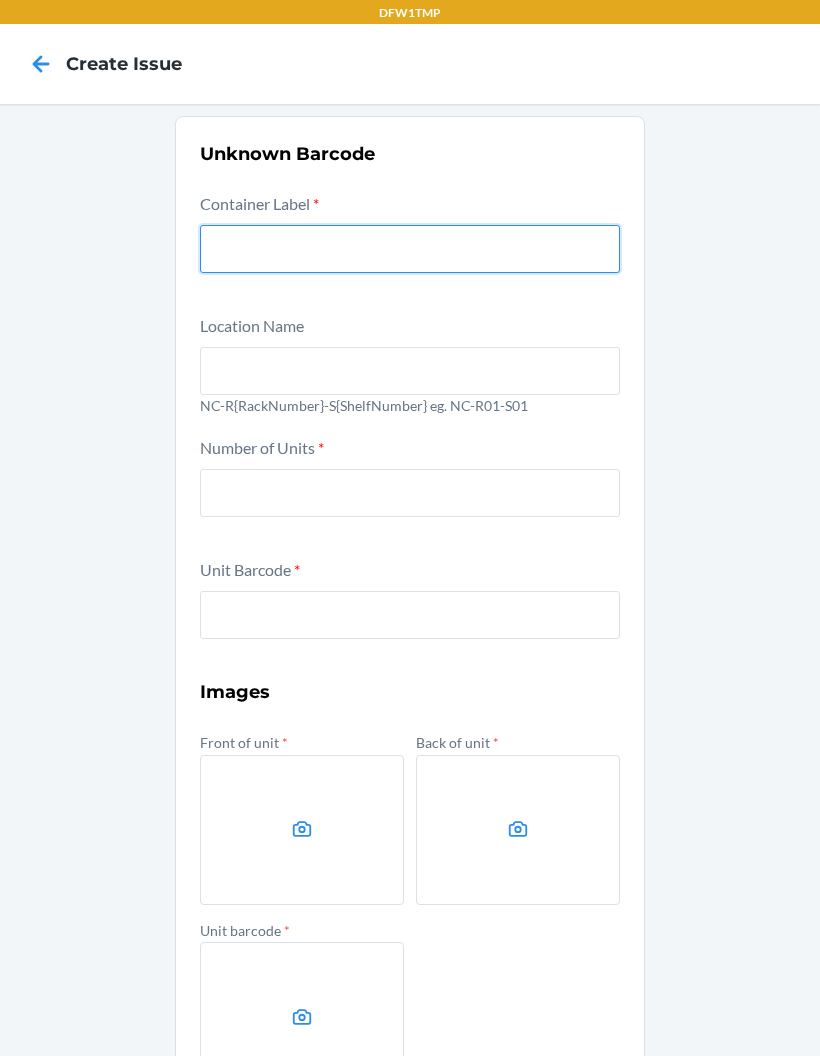 click at bounding box center [410, 249] 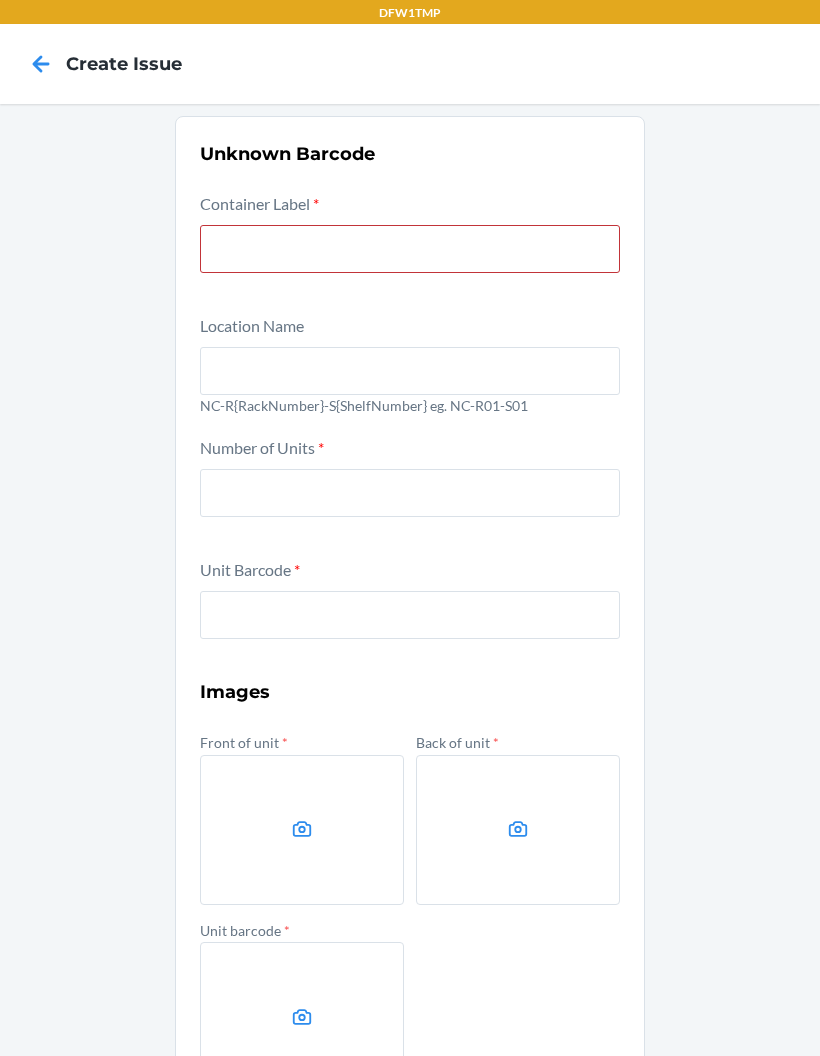 scroll, scrollTop: 0, scrollLeft: 0, axis: both 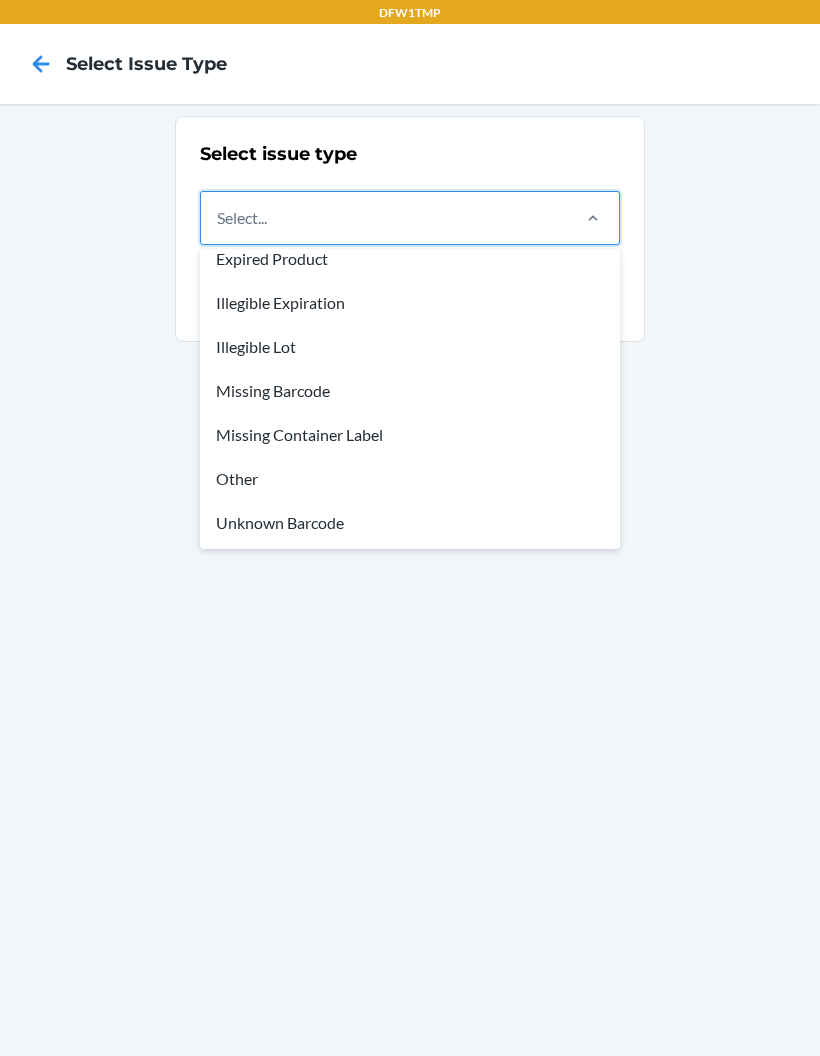 click on "Other" at bounding box center [410, 479] 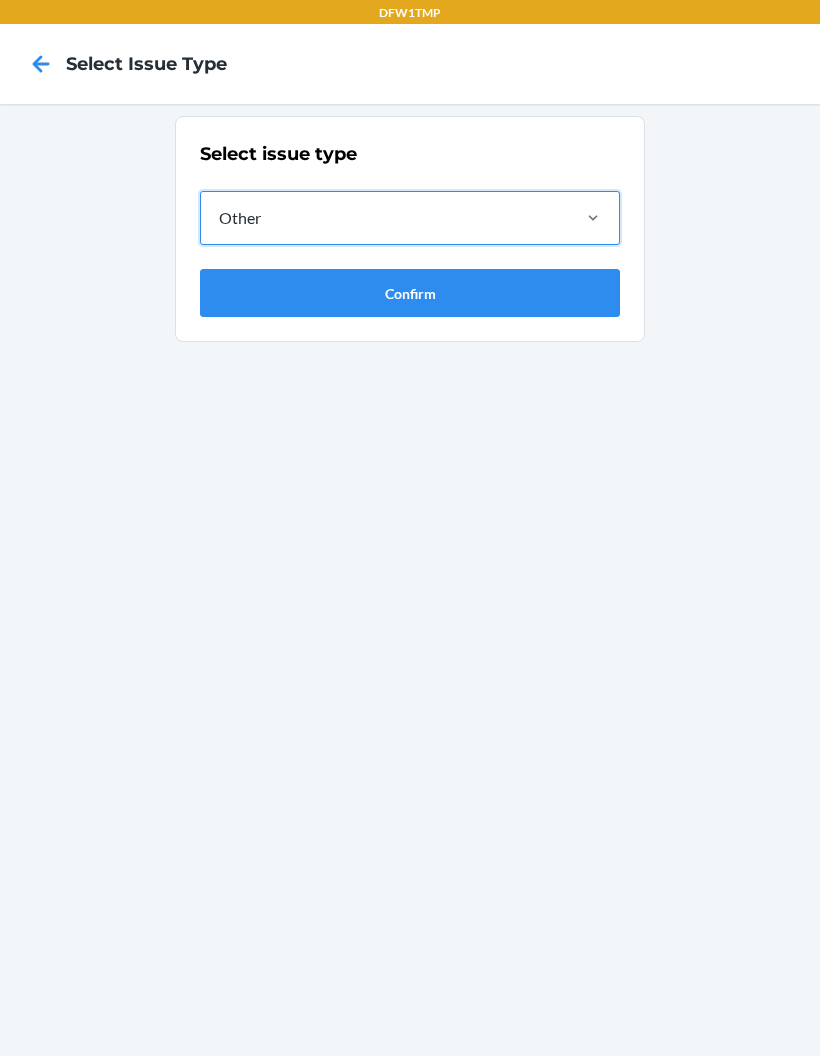 click on "Confirm" at bounding box center (410, 293) 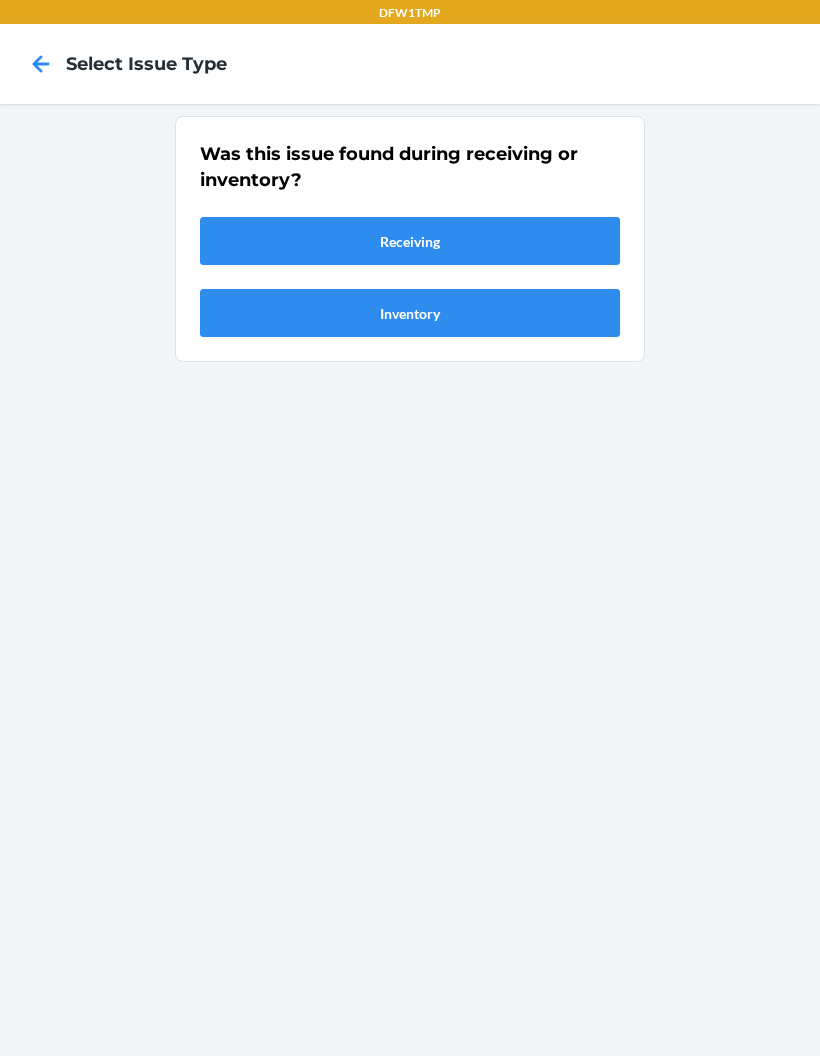 click on "Receiving" at bounding box center [410, 241] 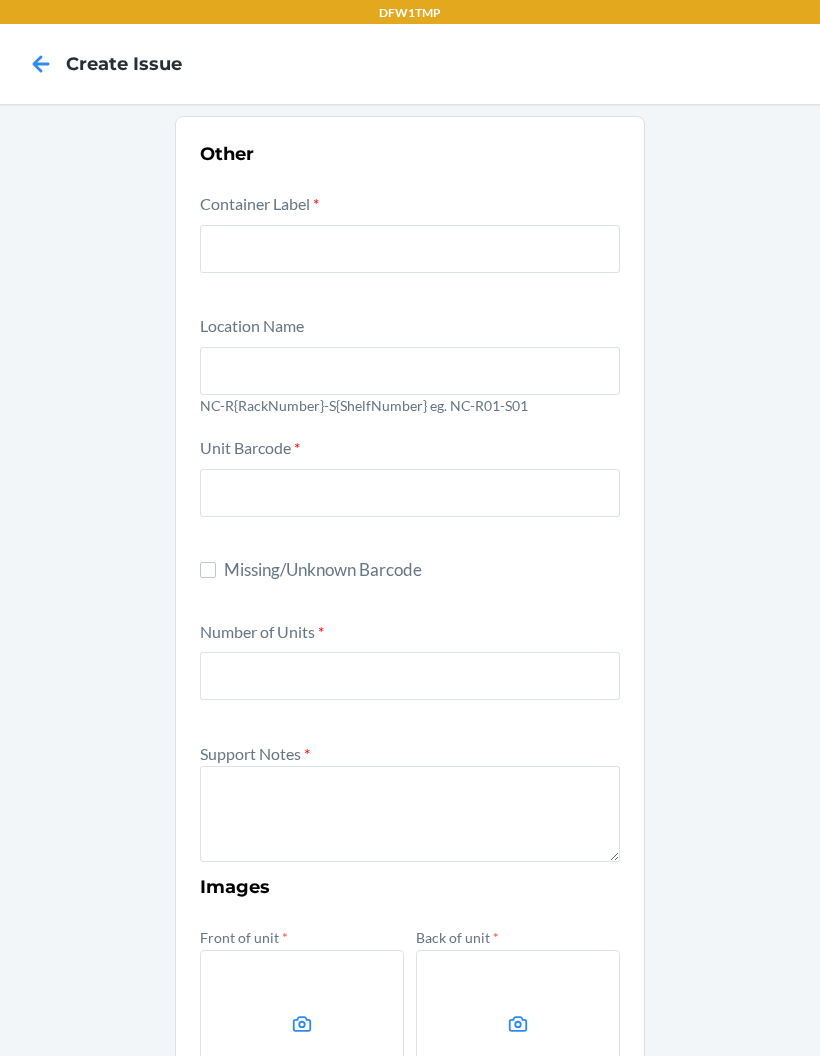 click at bounding box center [410, 249] 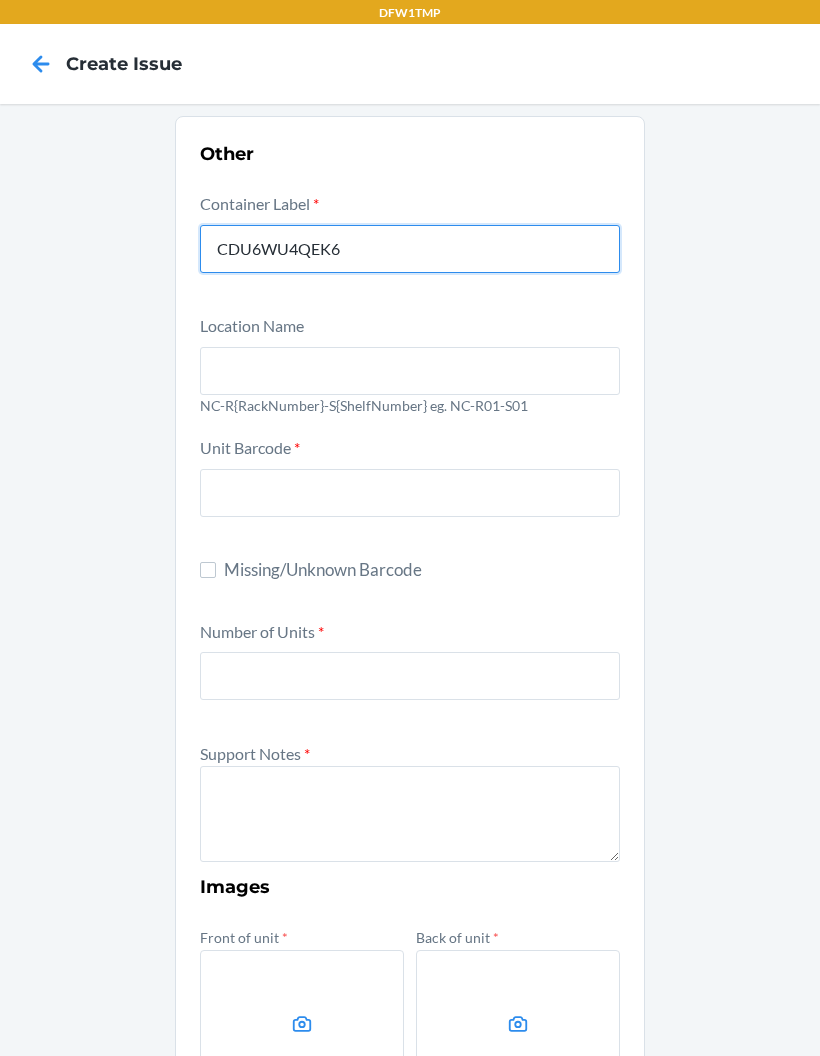 type on "CDU6WU4QEK6" 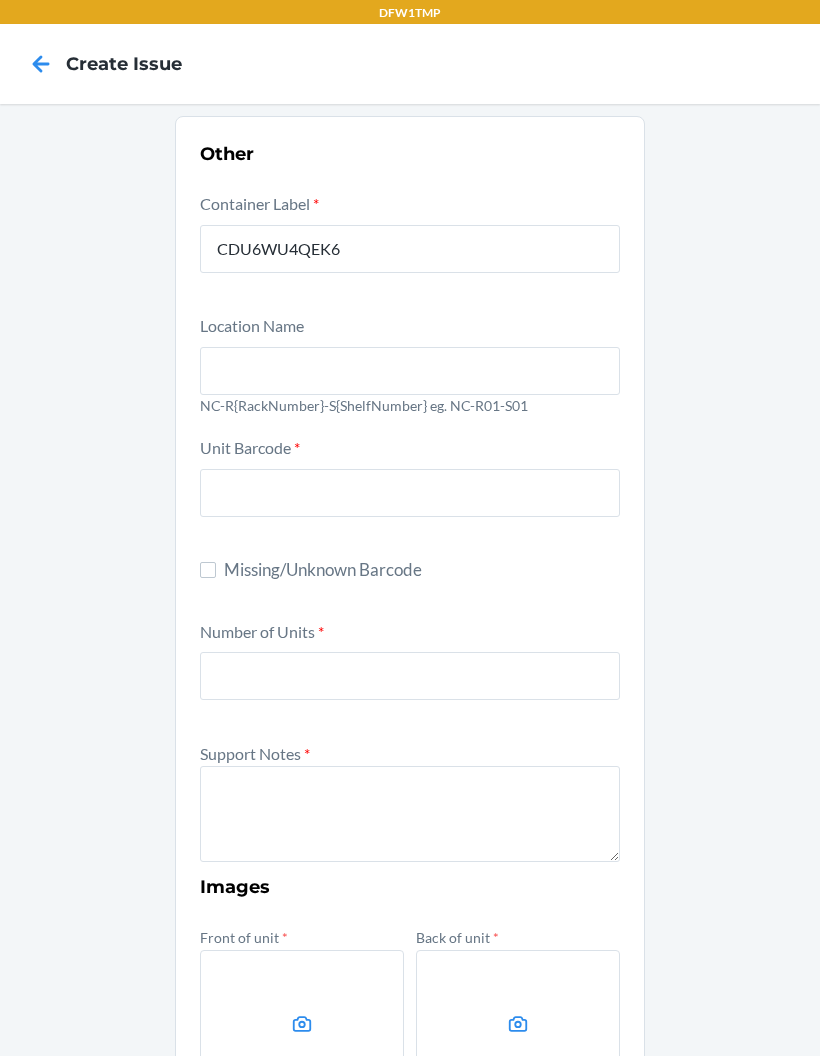 click at bounding box center (410, 371) 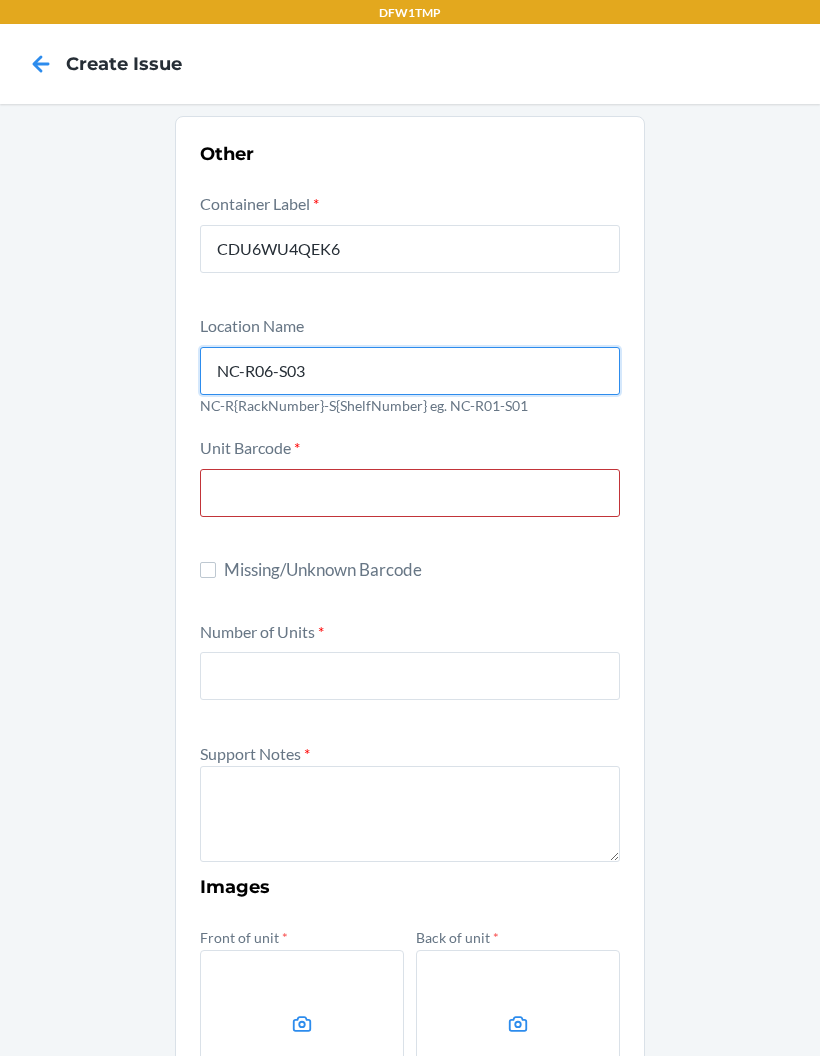 type on "NC-R06-S03" 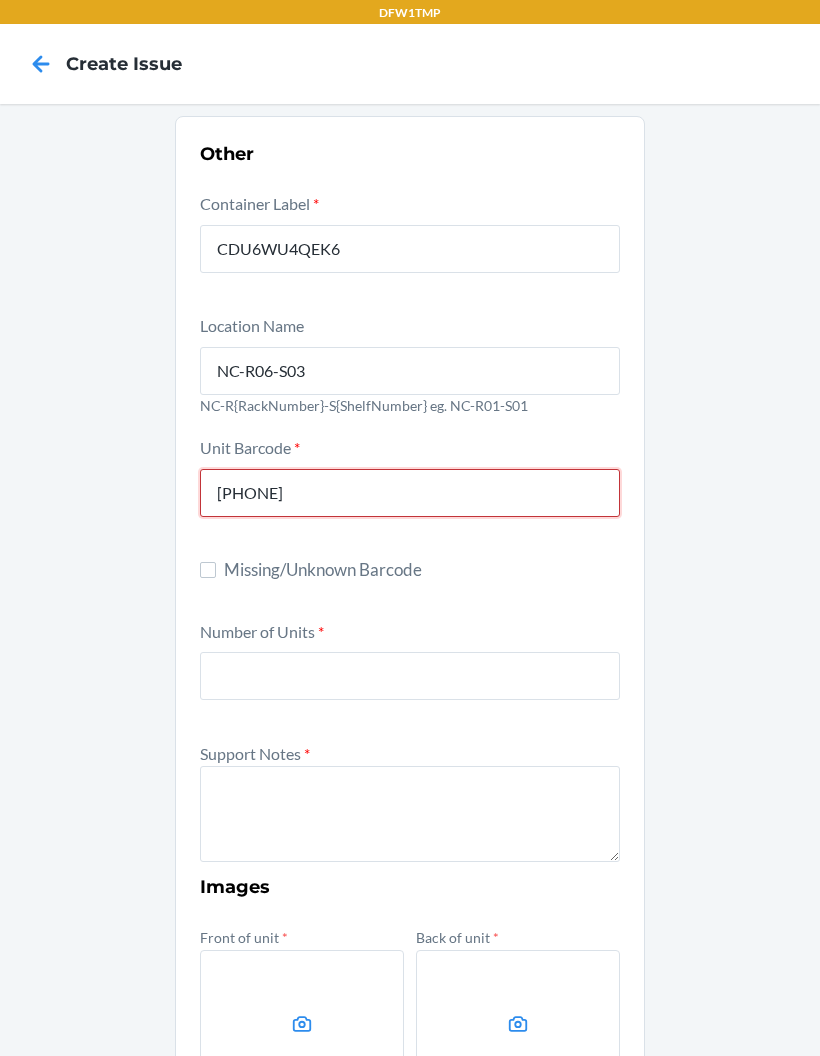 type on "707849124040" 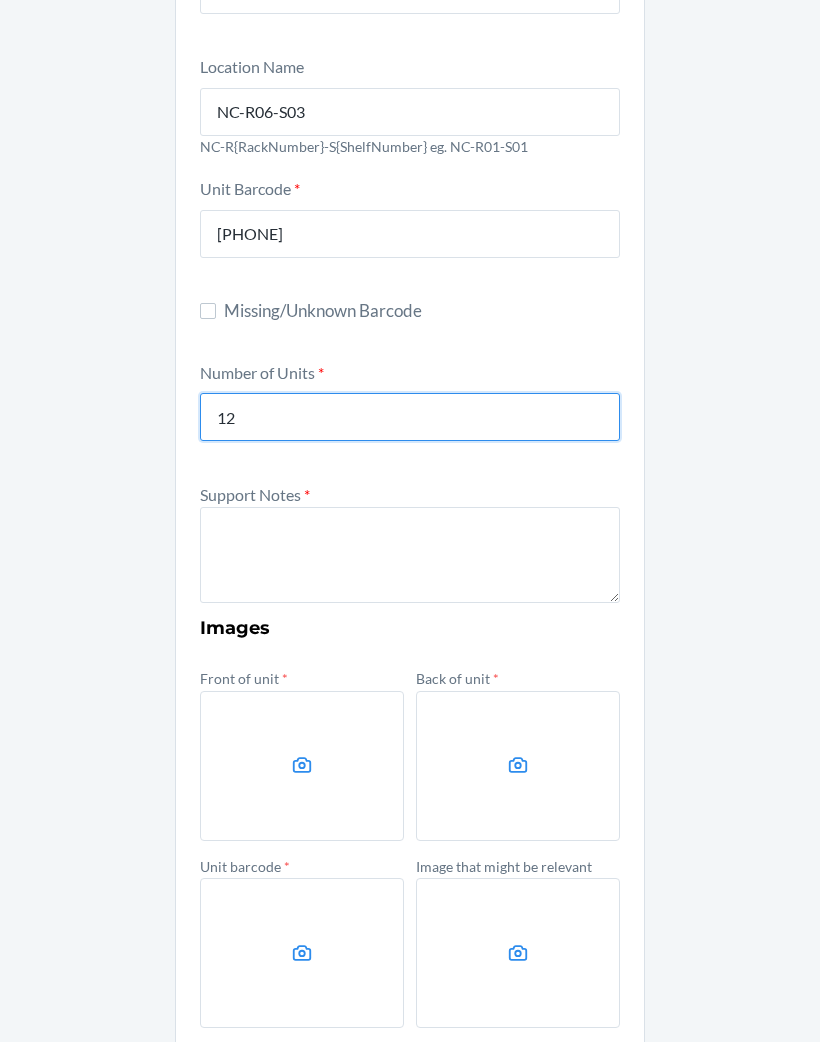scroll, scrollTop: 242, scrollLeft: 0, axis: vertical 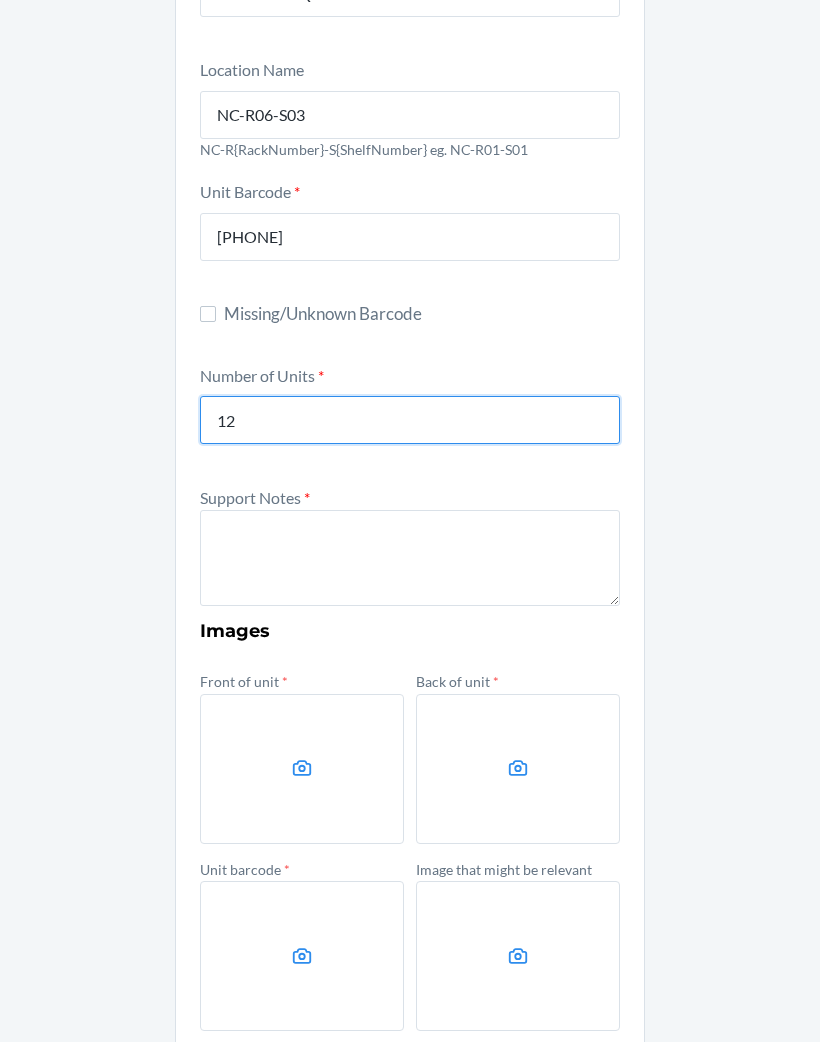 type on "12" 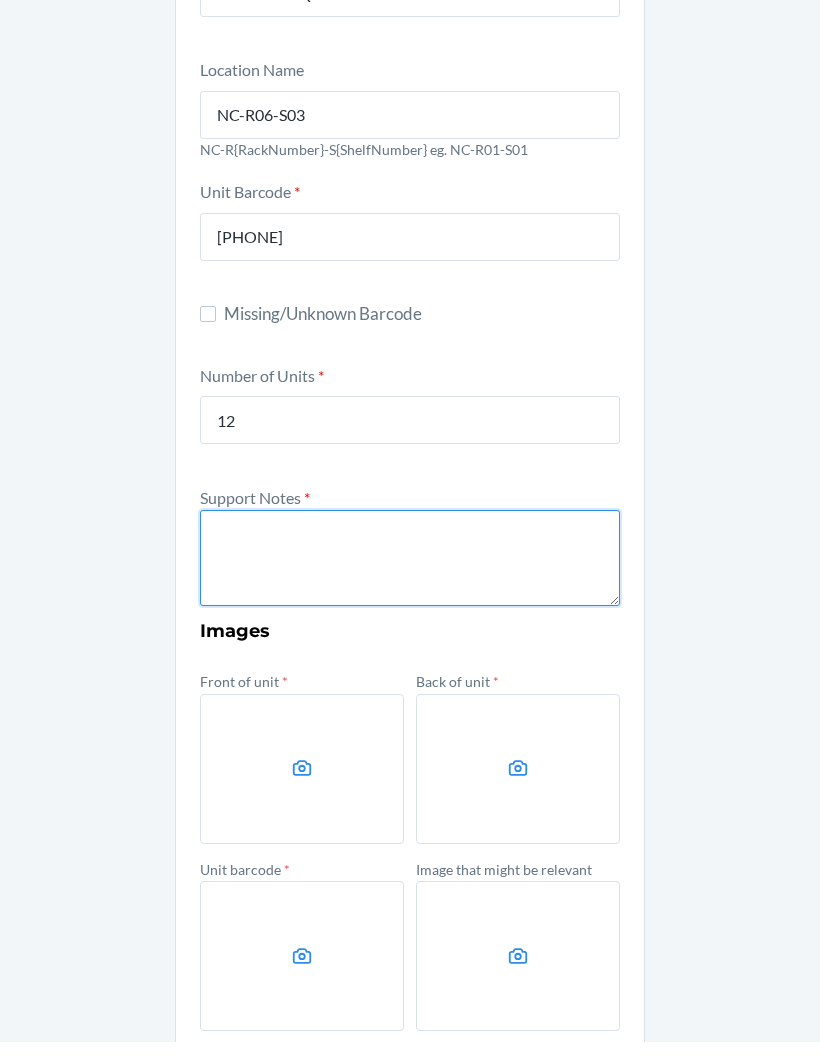 click at bounding box center [410, 572] 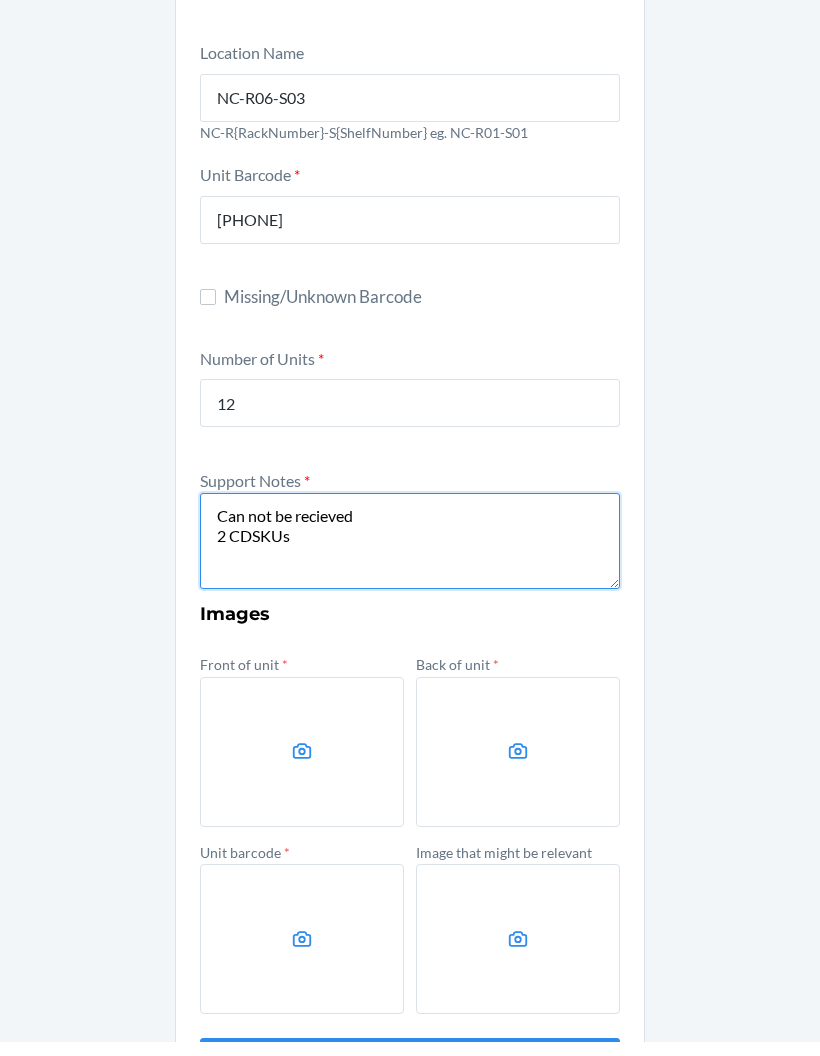 scroll, scrollTop: 258, scrollLeft: 0, axis: vertical 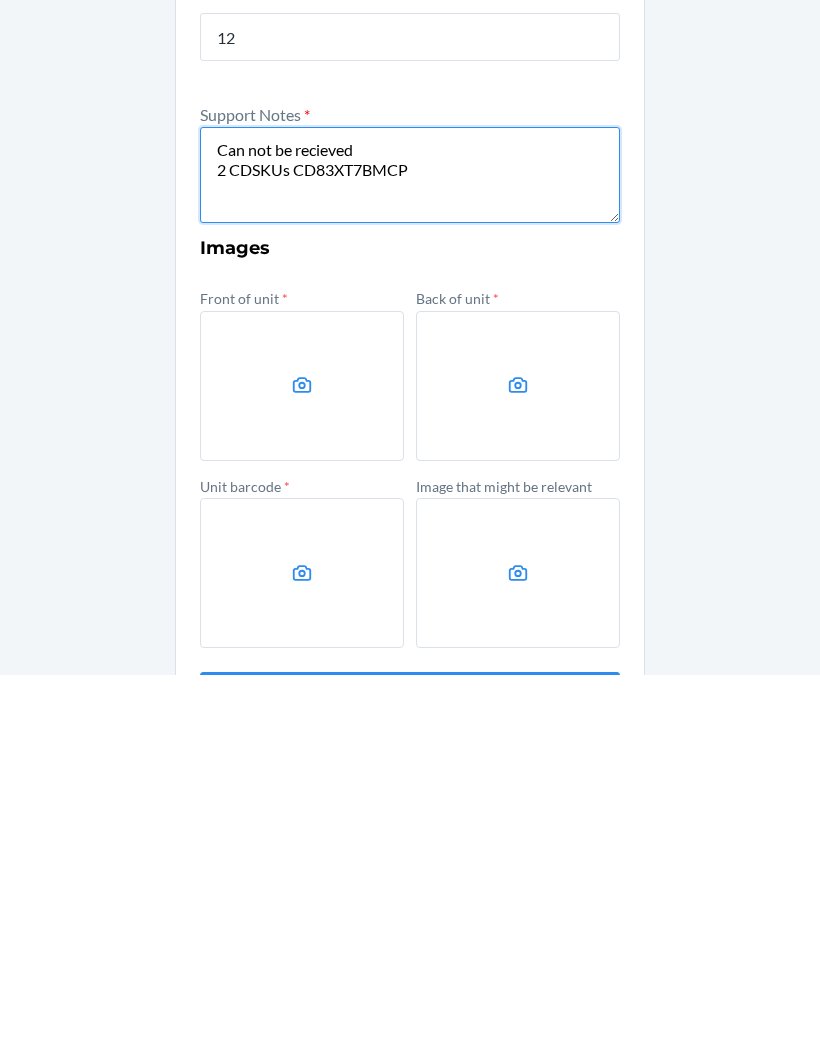 type on "Can not be recieved
2 CDSKUs CD83XT7BMCP" 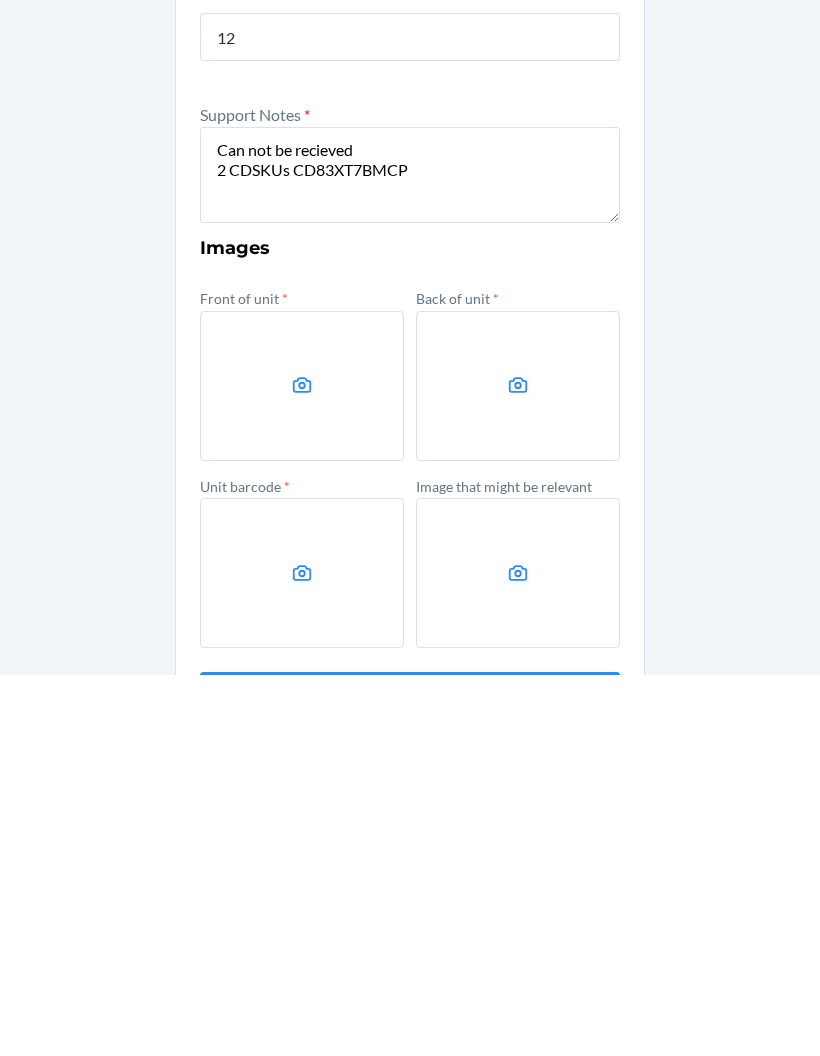 click 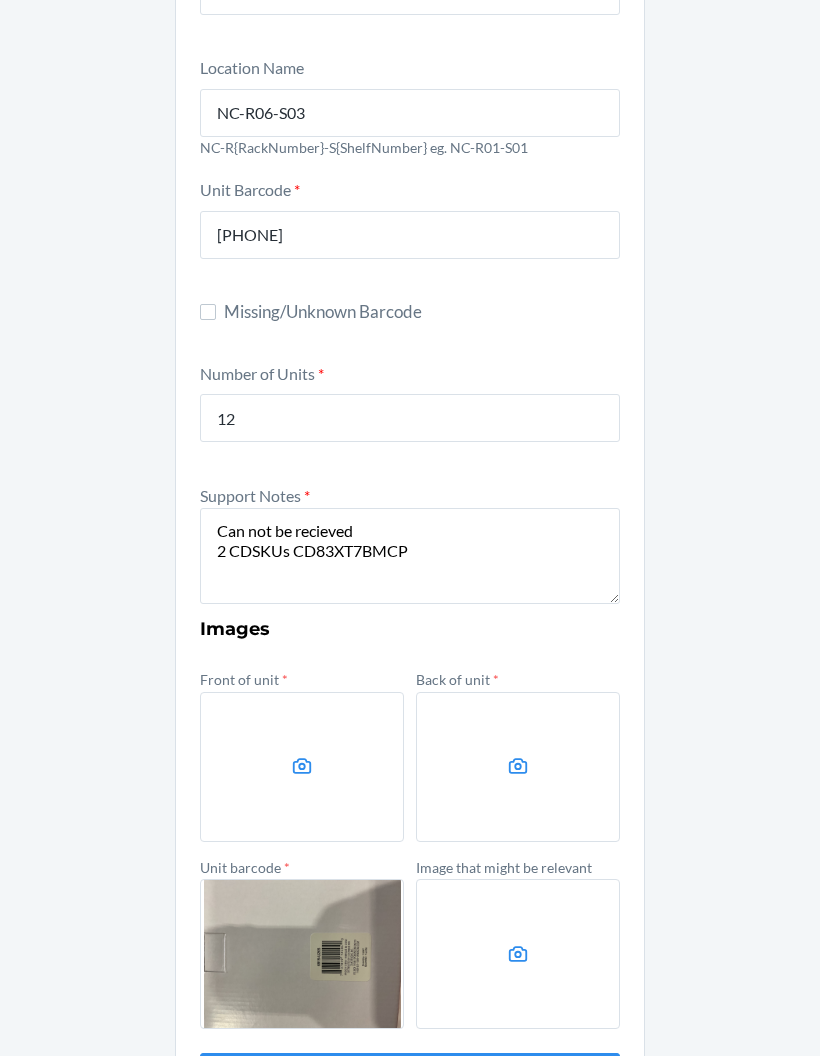 click 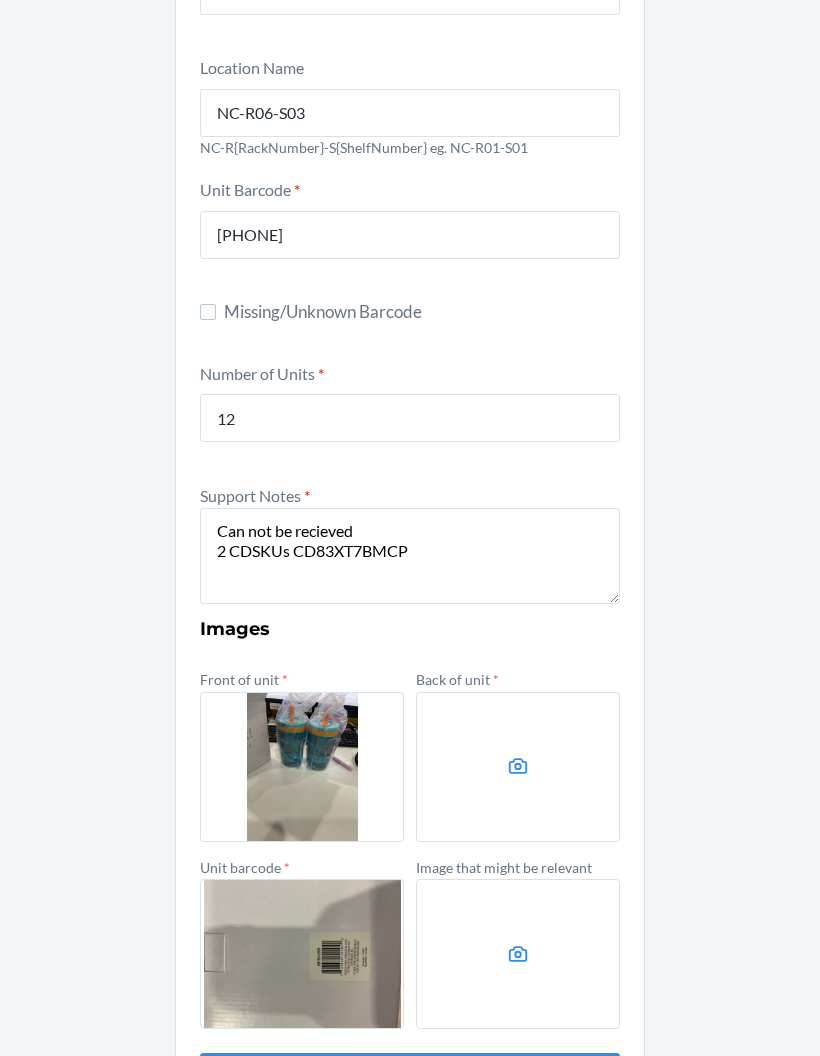 click 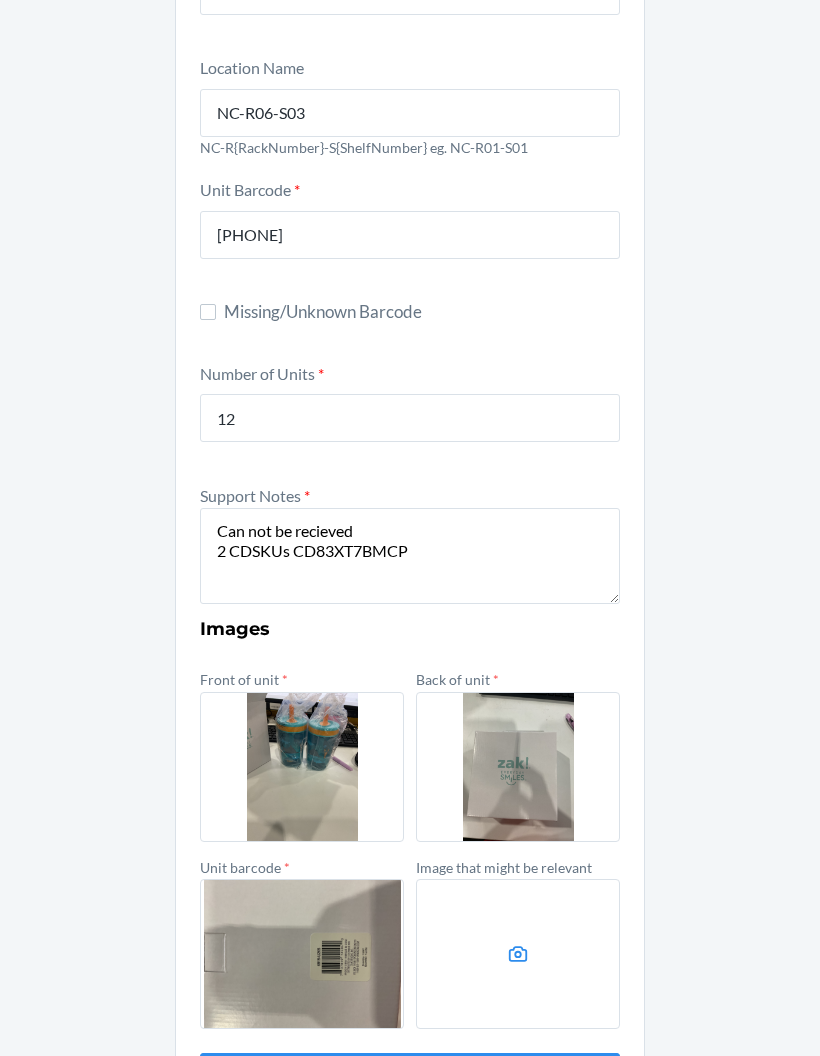 click at bounding box center (518, 954) 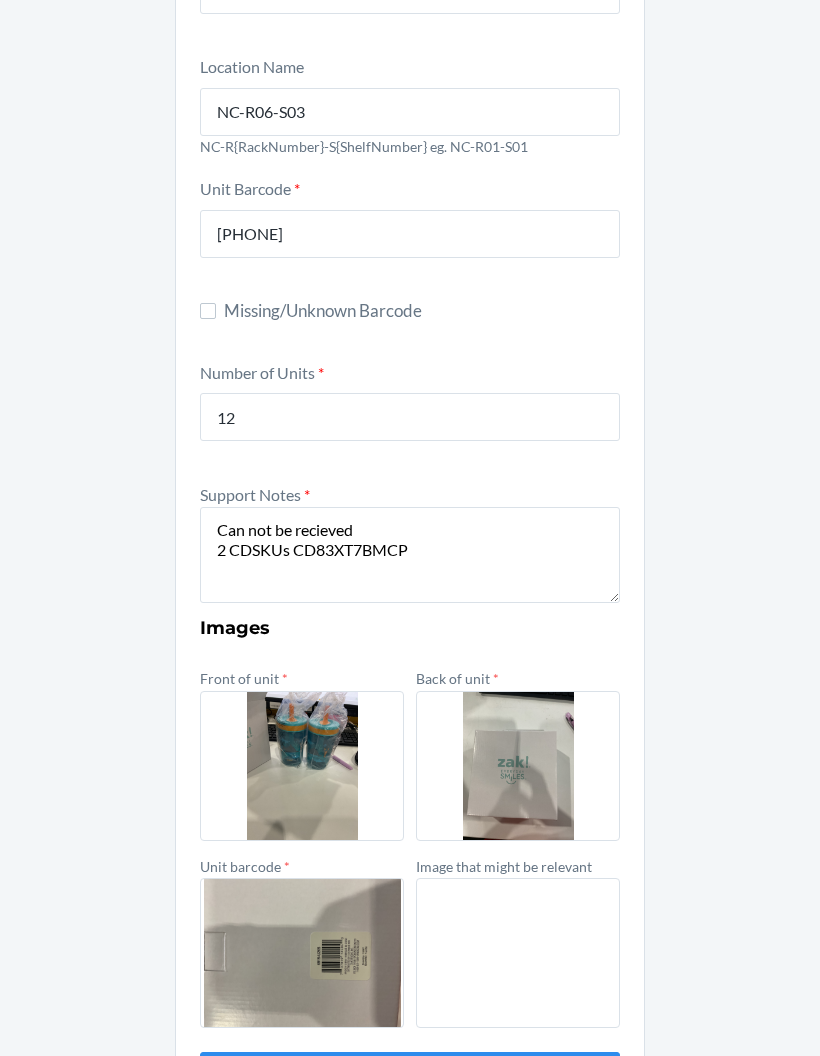 scroll, scrollTop: 258, scrollLeft: 0, axis: vertical 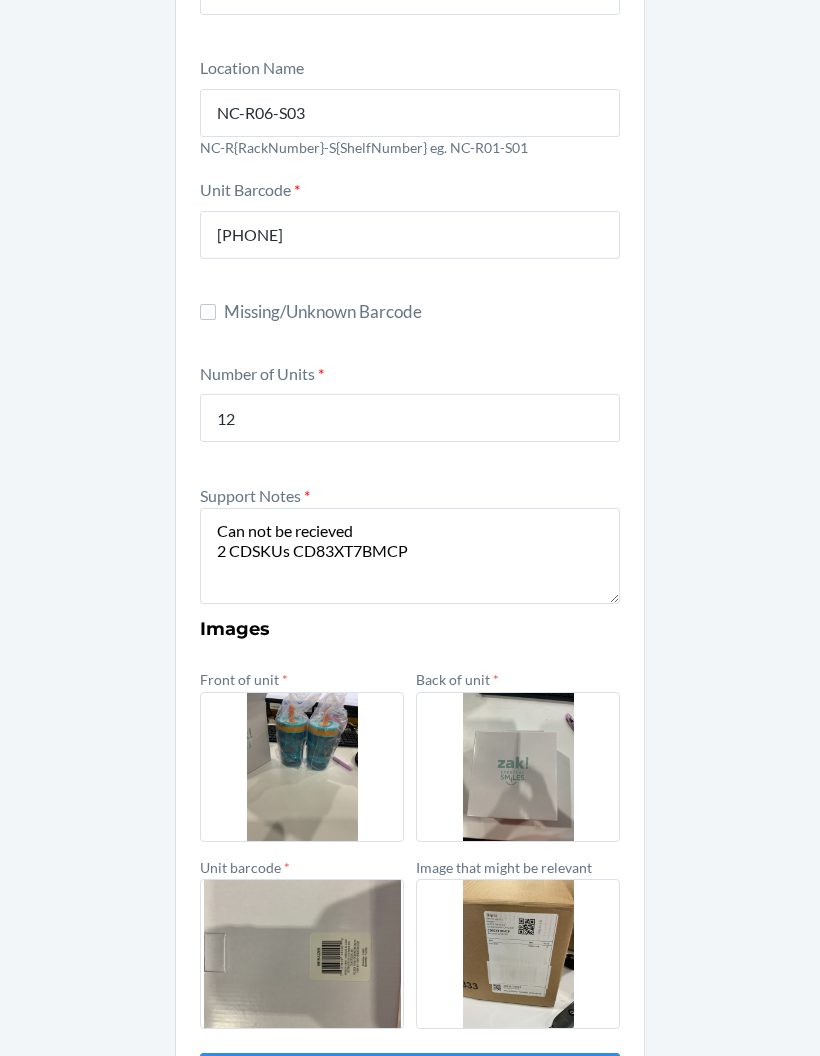 click on "Submit" at bounding box center (410, 1077) 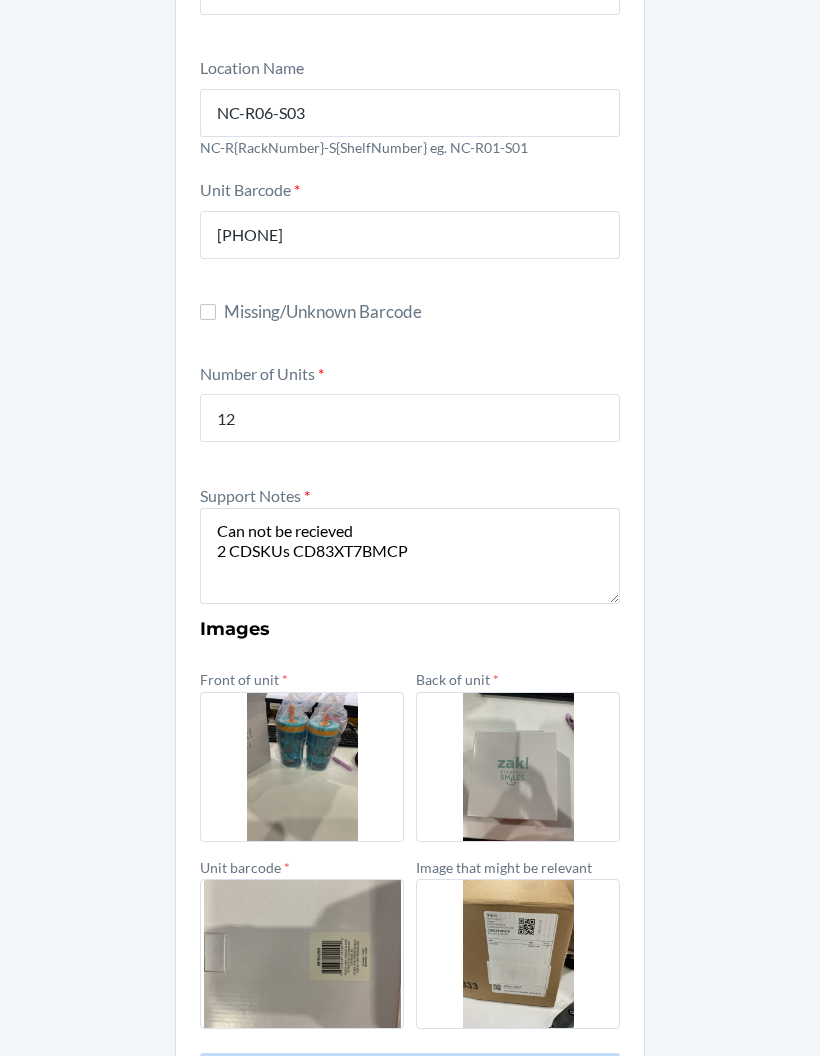 scroll, scrollTop: 0, scrollLeft: 0, axis: both 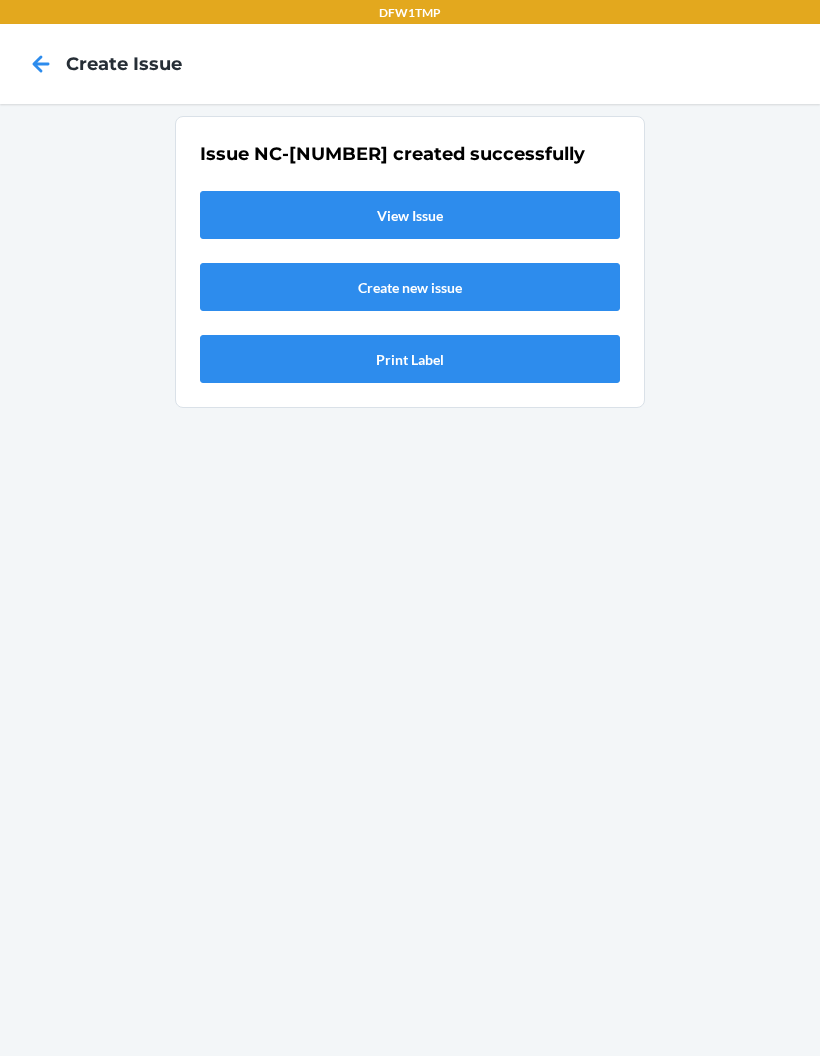 click on "View Issue" at bounding box center [410, 215] 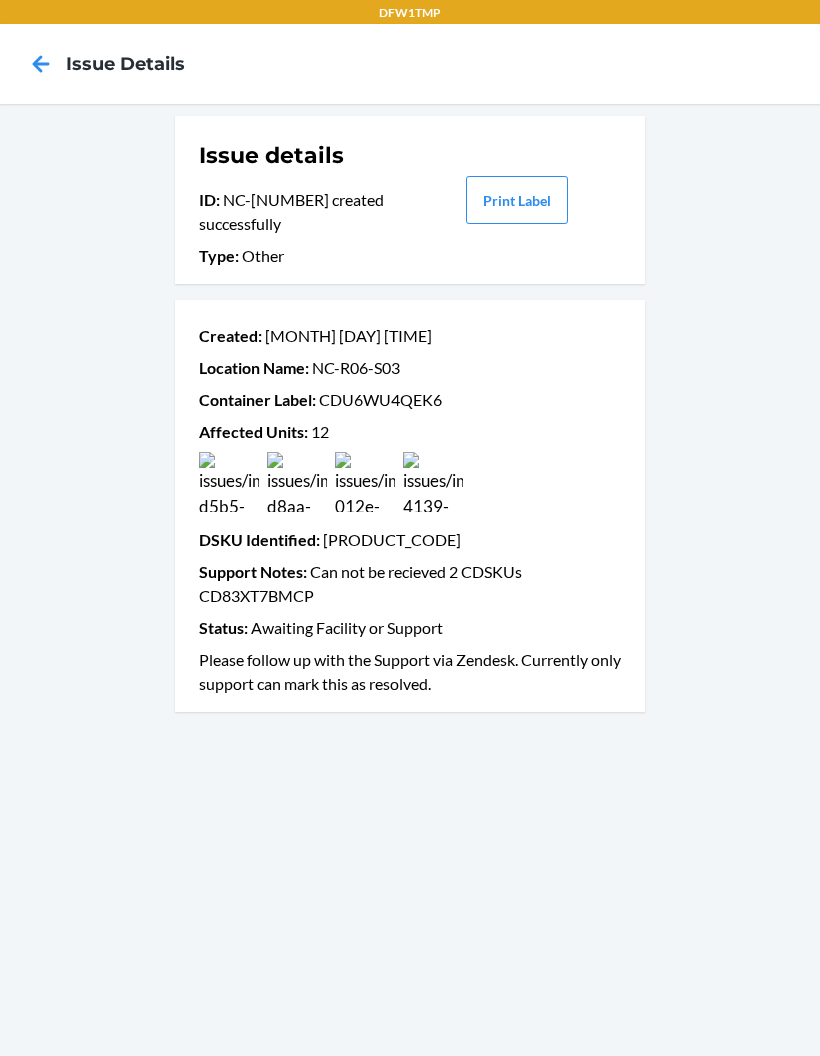 scroll, scrollTop: 0, scrollLeft: 0, axis: both 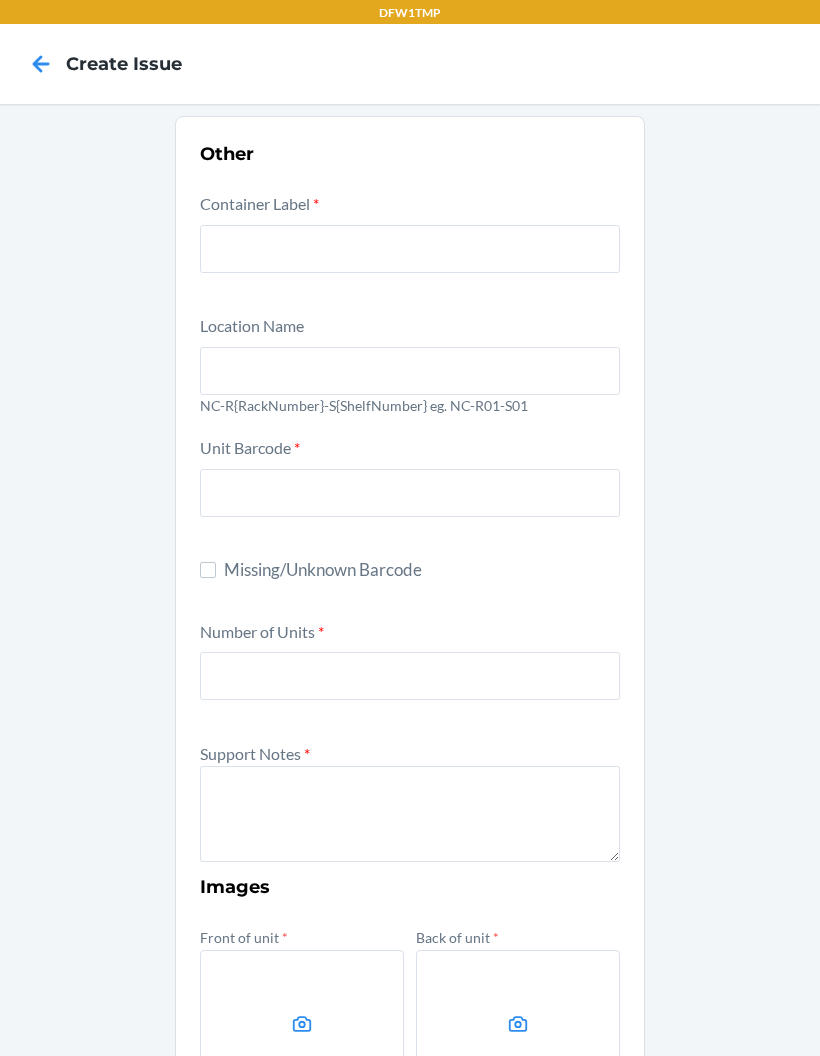 click on "Other Container Label   * Location Name   NC-R{RackNumber}-S{ShelfNumber} eg. NC-R01-S01 Unit Barcode   * Missing/Unknown Barcode Number of Units   * Support Notes   * Images Front of unit   * Back of unit   * Unit barcode   * Image that might be relevant   Submit" at bounding box center (410, 750) 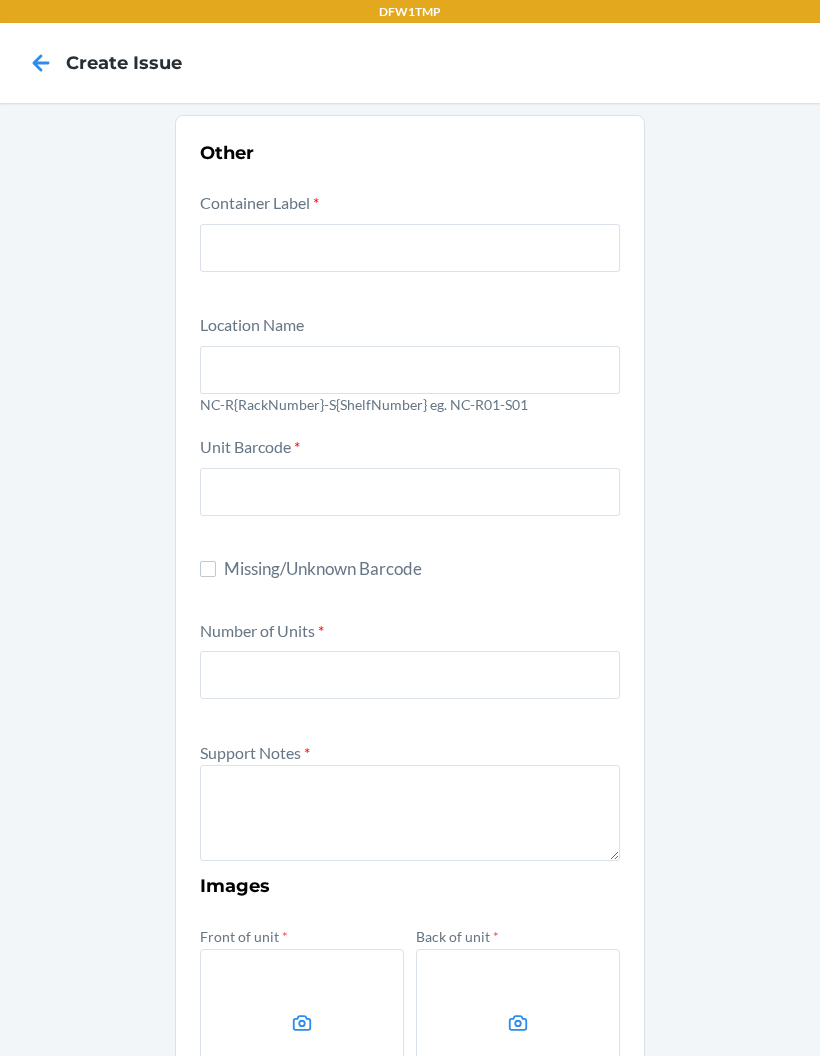 scroll, scrollTop: 0, scrollLeft: 0, axis: both 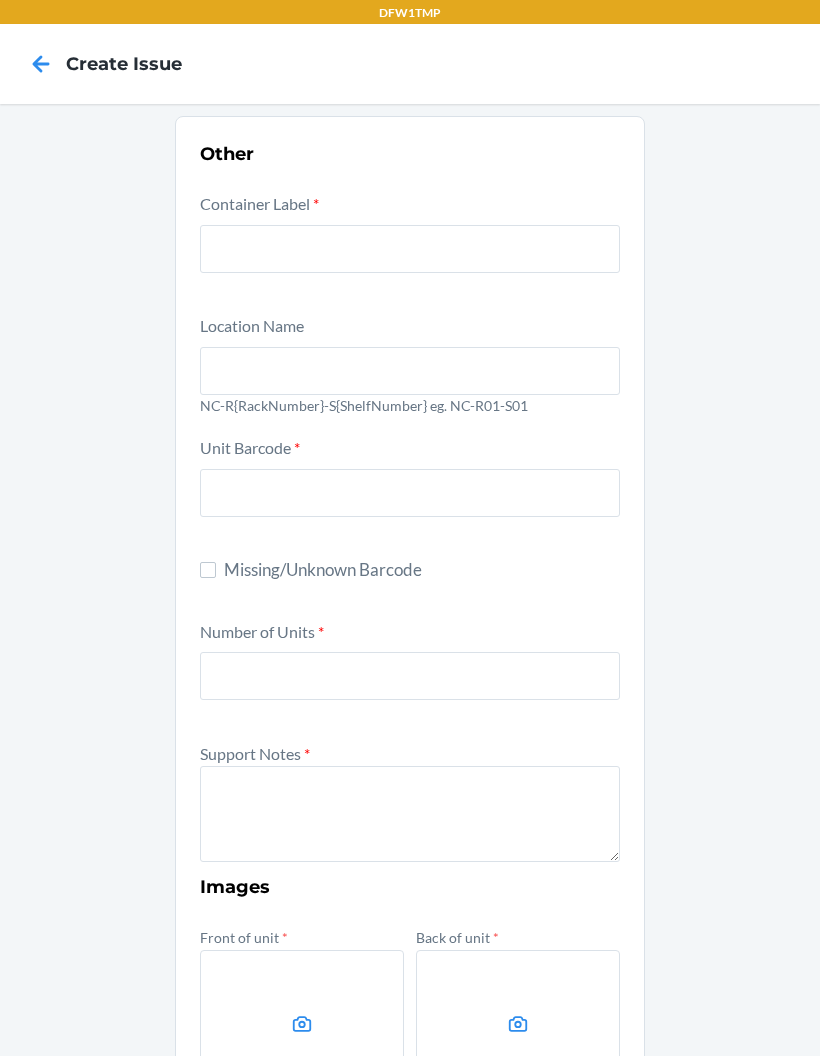 click 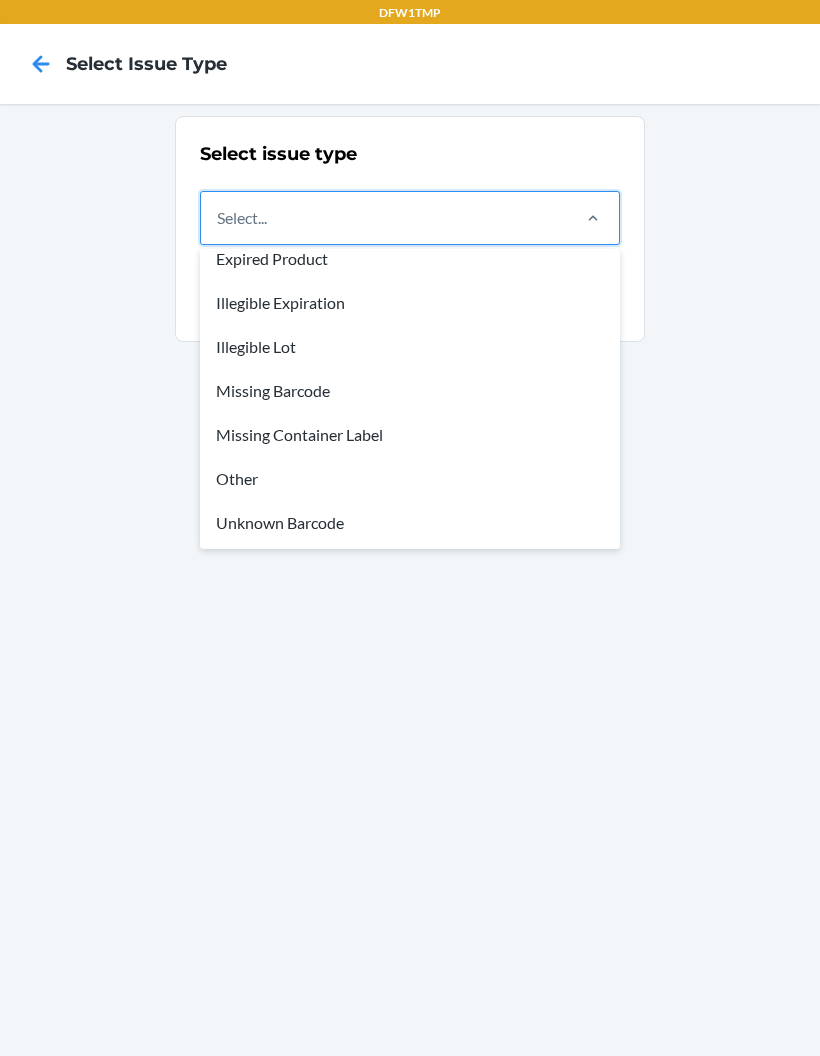 scroll, scrollTop: 60, scrollLeft: 0, axis: vertical 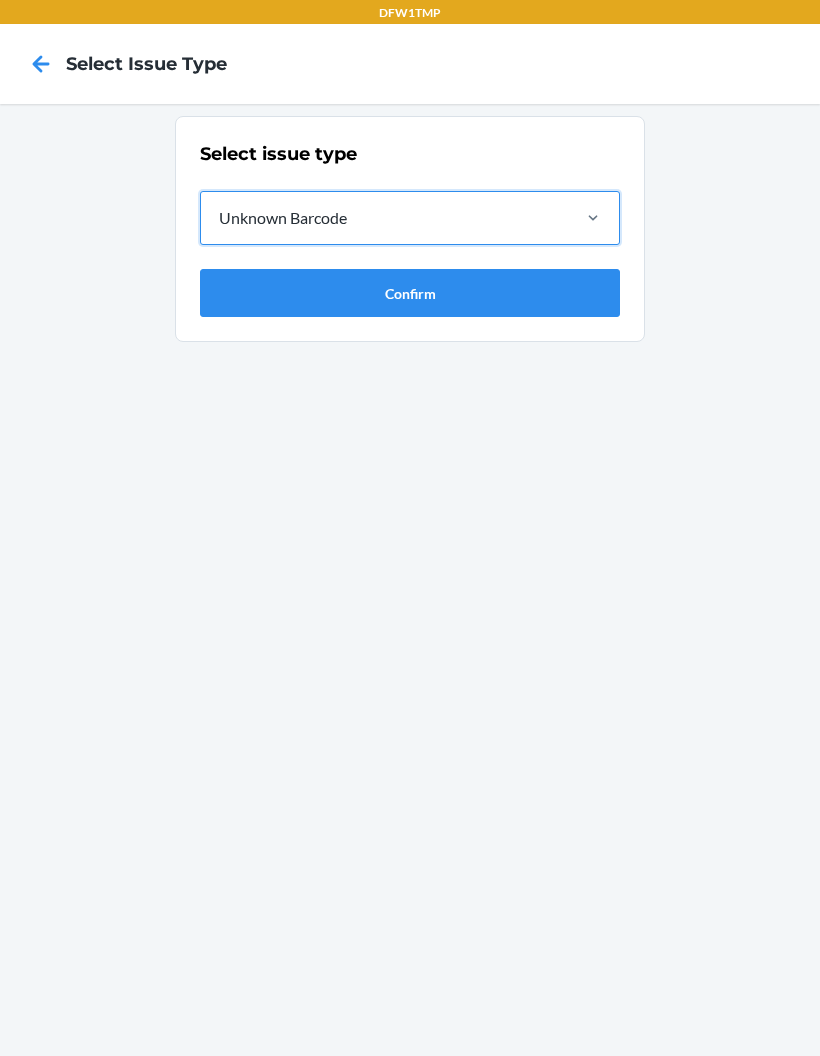 click on "Confirm" at bounding box center (410, 293) 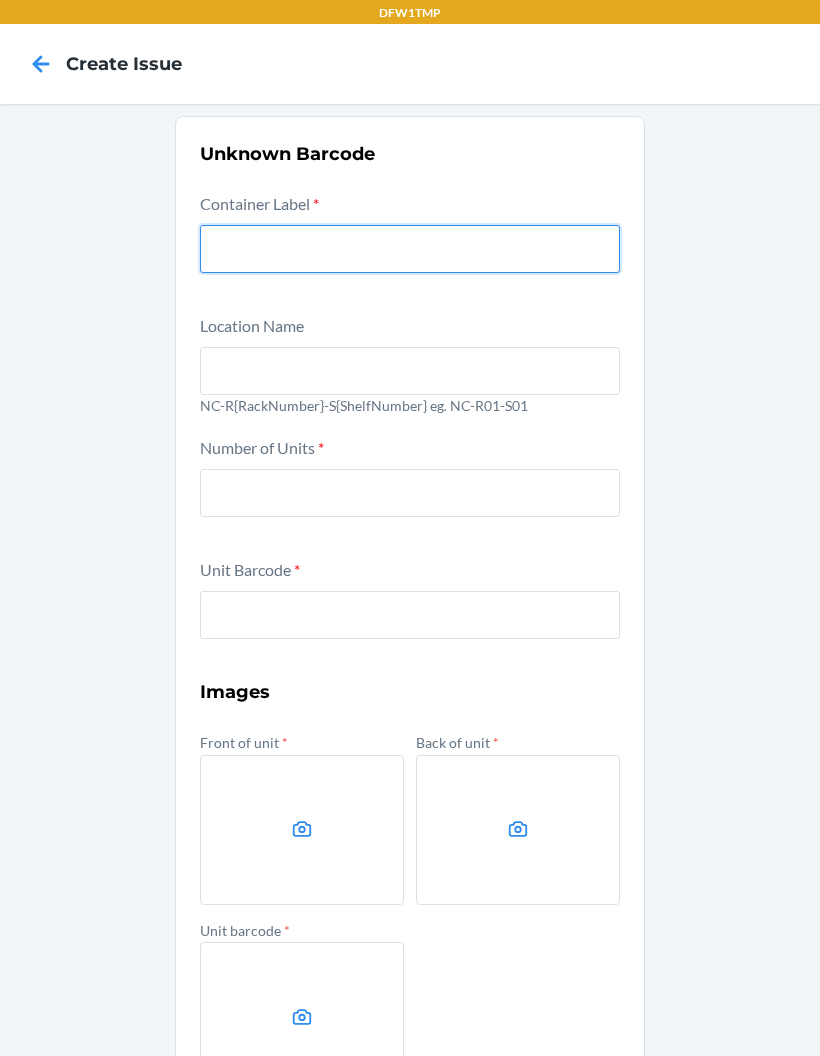 click at bounding box center [410, 249] 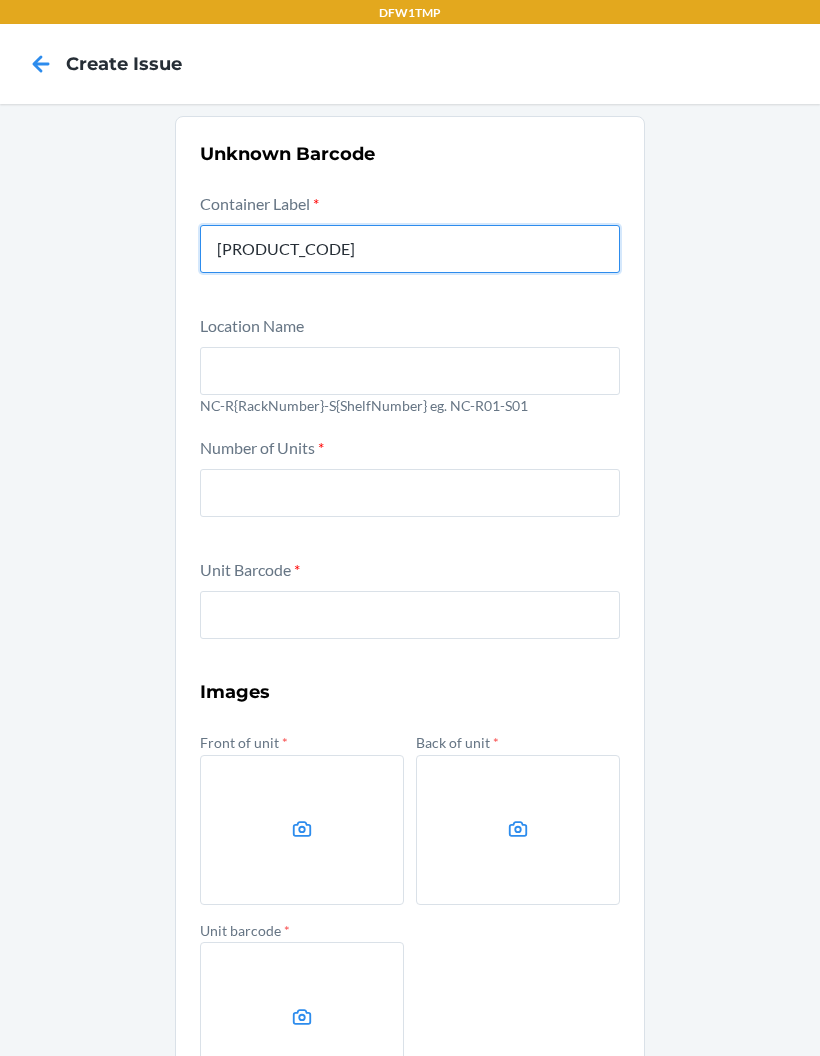 type on "CDBRQ72K98M" 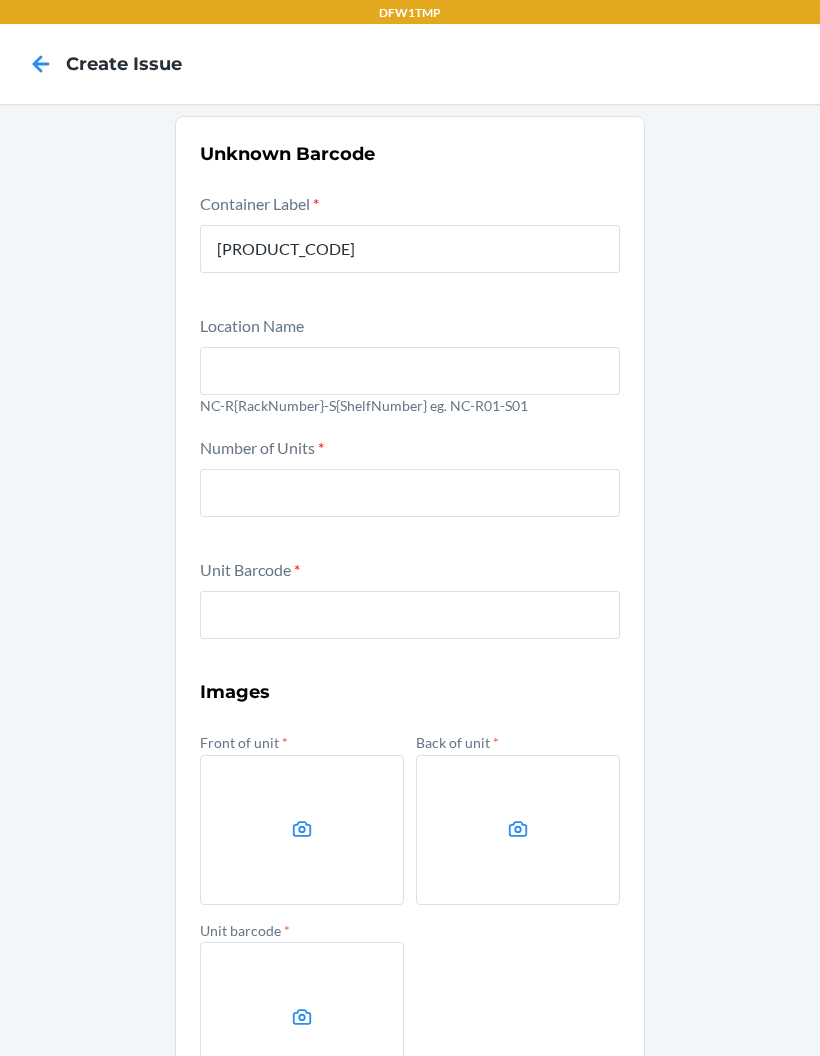 click at bounding box center [410, 371] 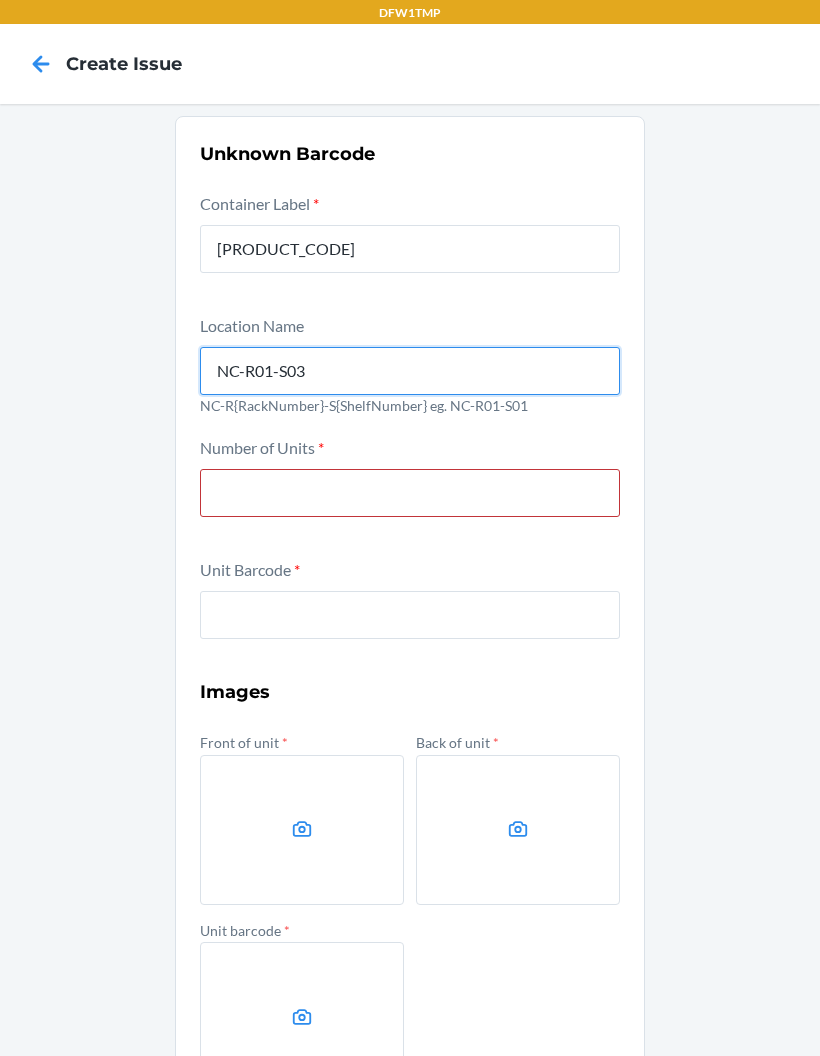 type on "NC-R01-S03" 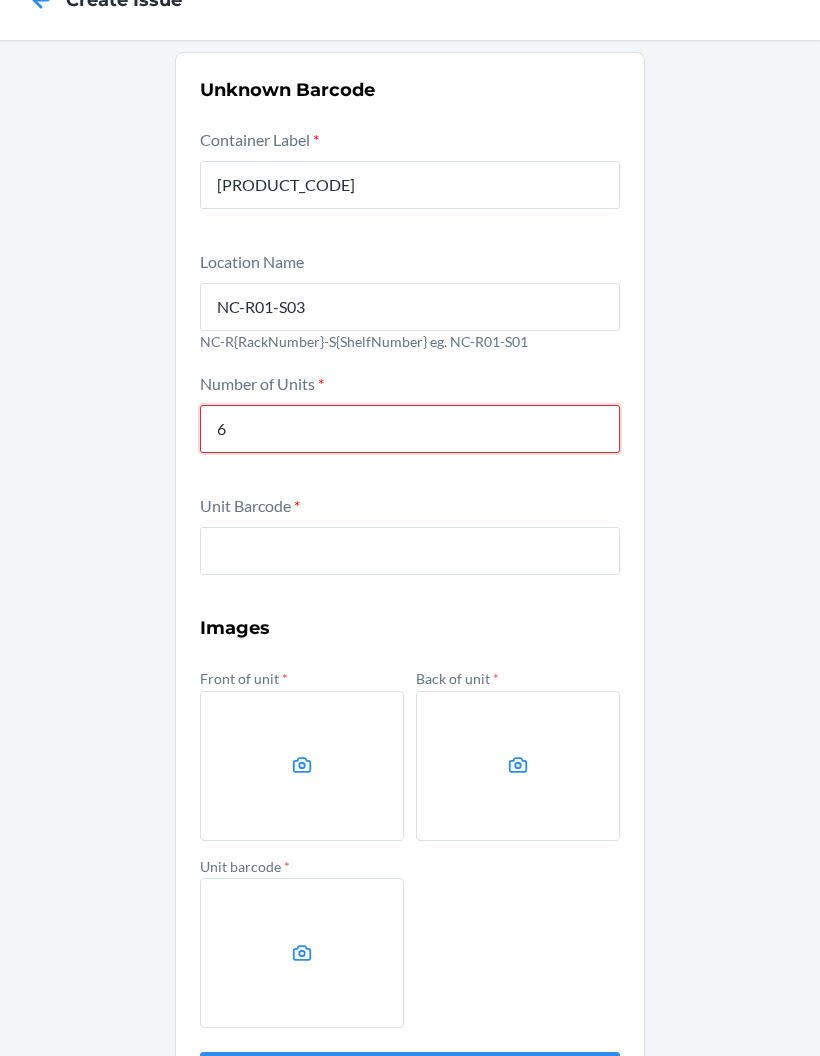 scroll, scrollTop: 64, scrollLeft: 0, axis: vertical 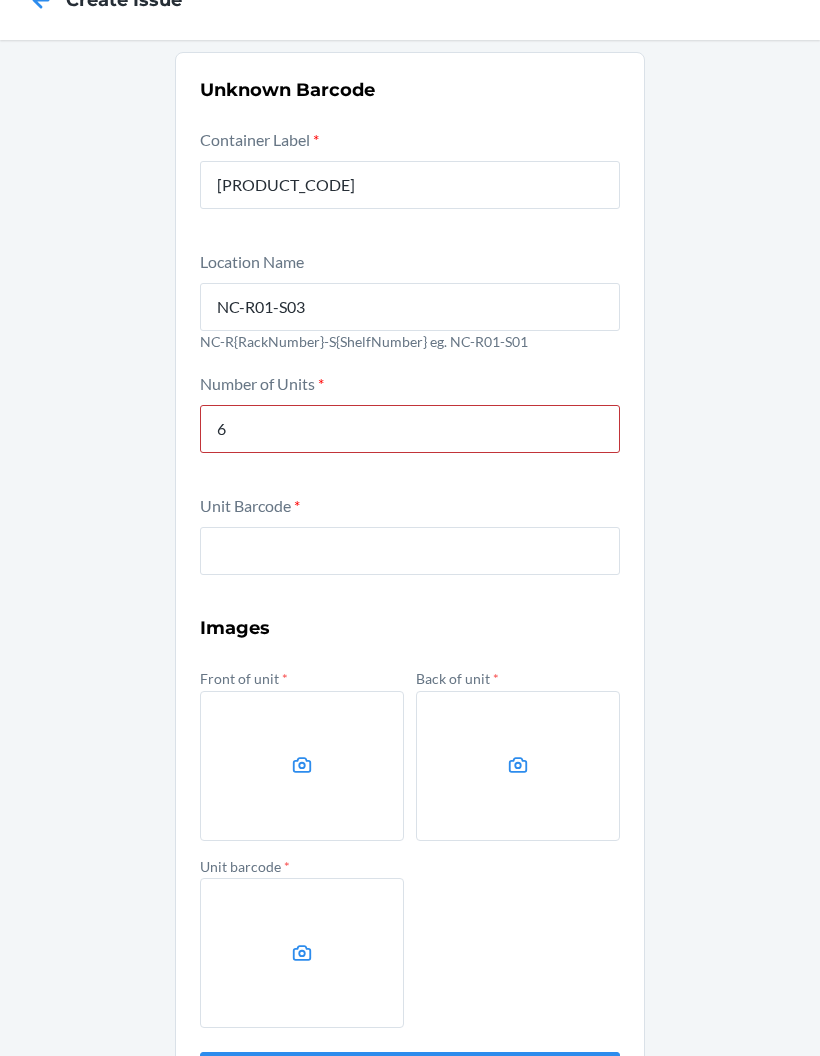 click at bounding box center (410, 551) 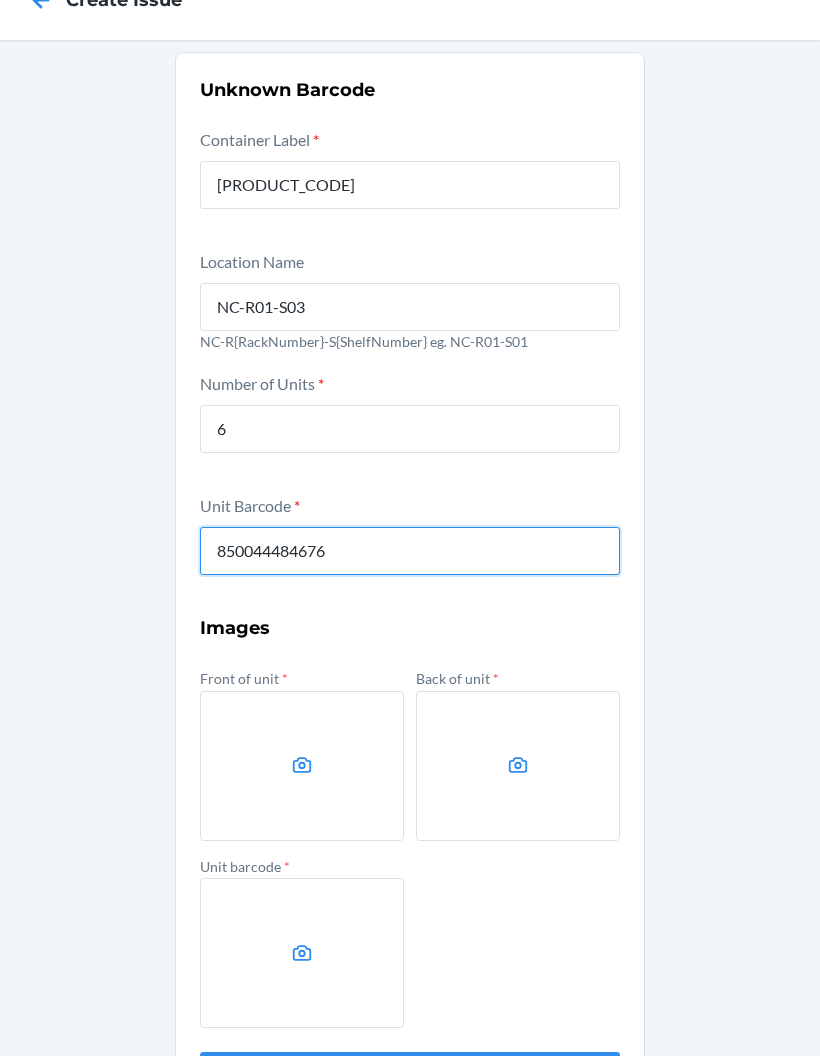 type on "850044484676" 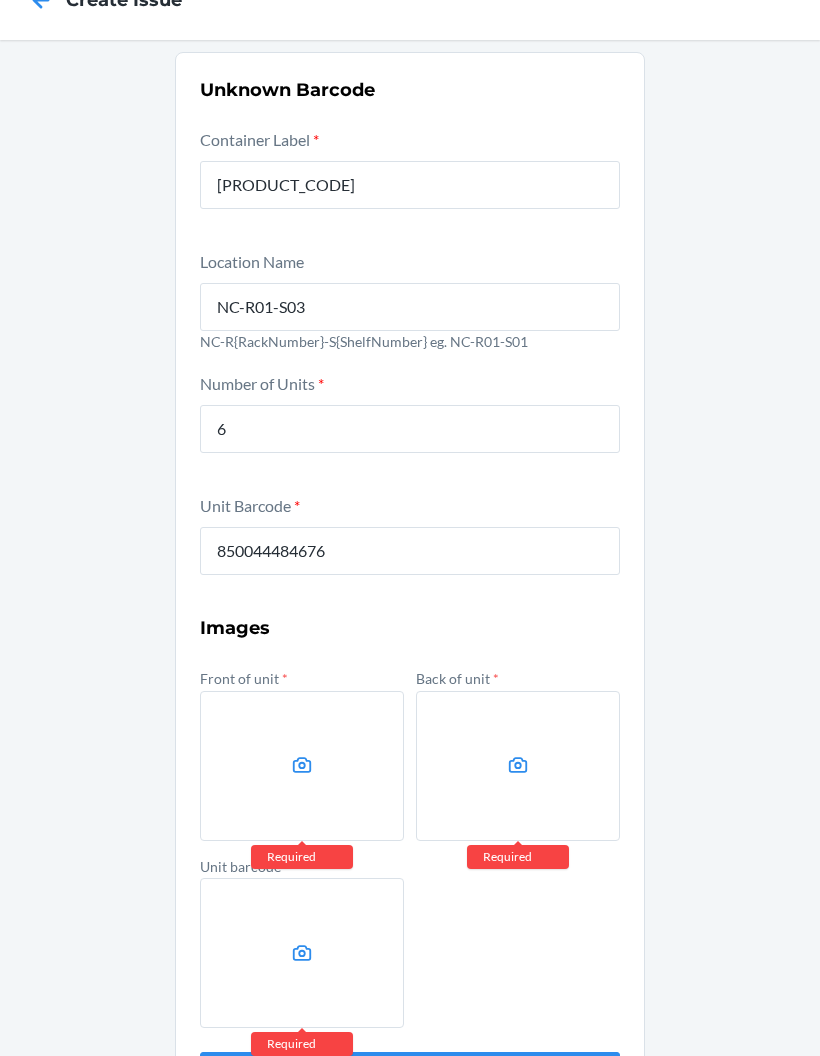 click 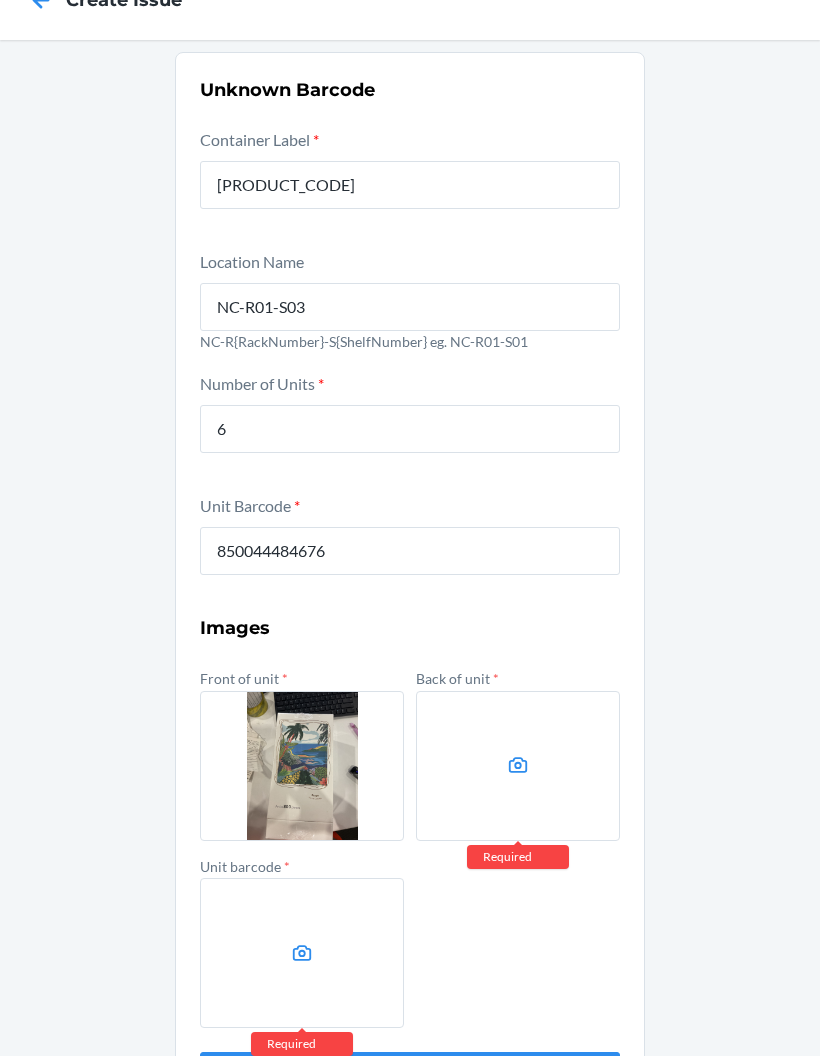 click at bounding box center [518, 766] 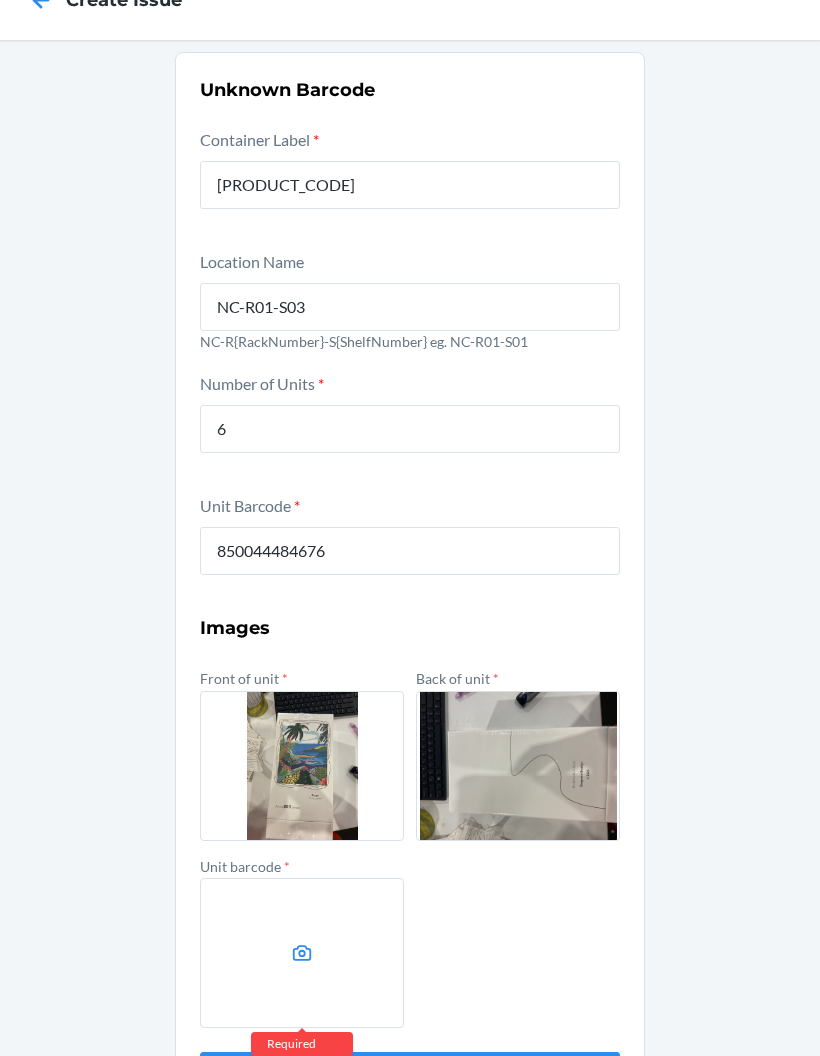 click at bounding box center [302, 953] 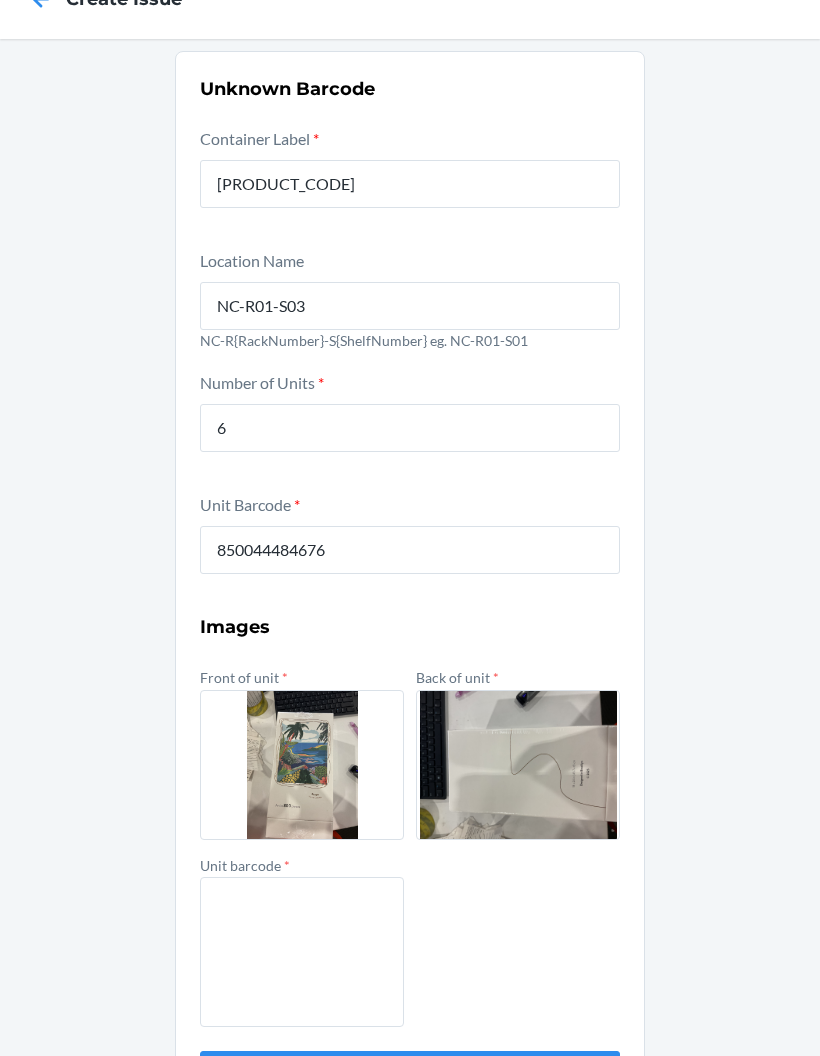 scroll, scrollTop: 80, scrollLeft: 0, axis: vertical 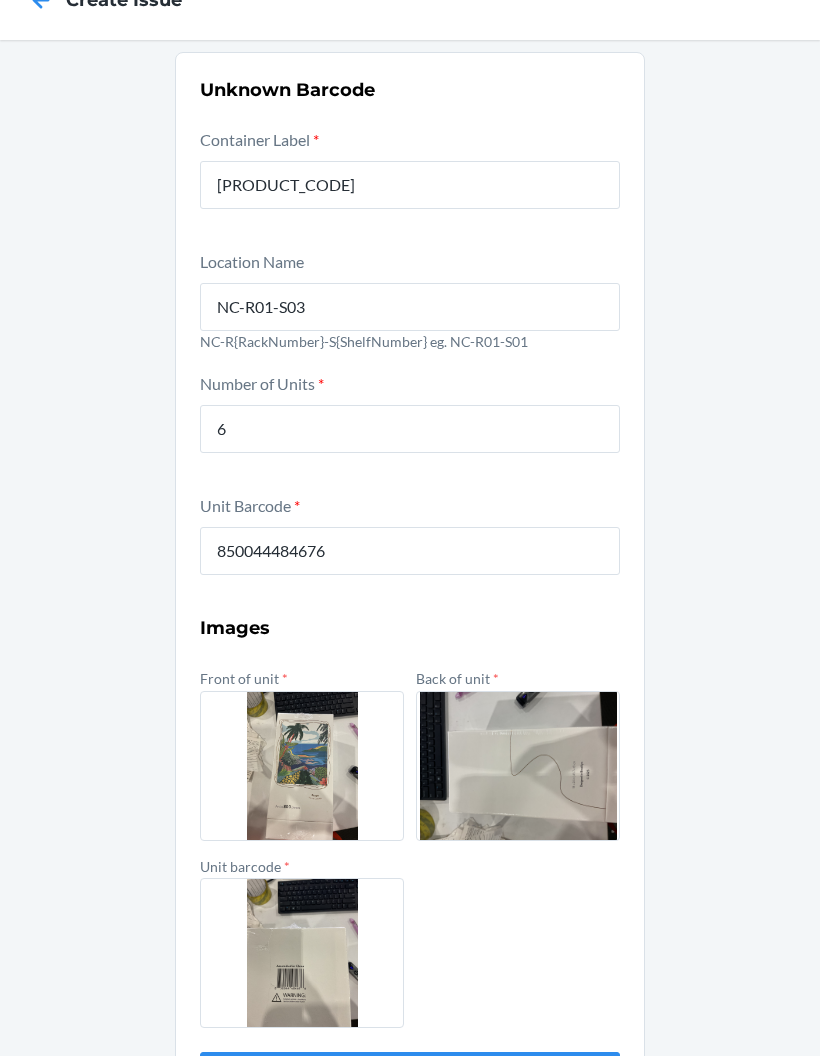 click on "Submit" at bounding box center (410, 1076) 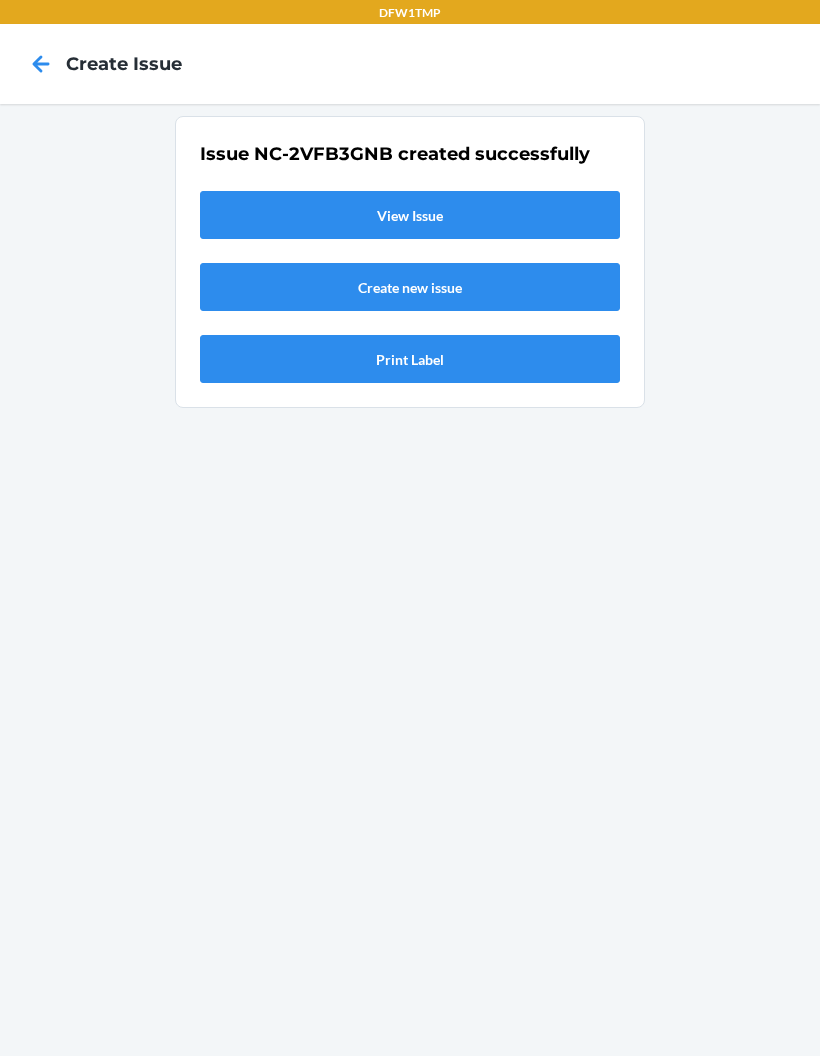 scroll, scrollTop: 0, scrollLeft: 0, axis: both 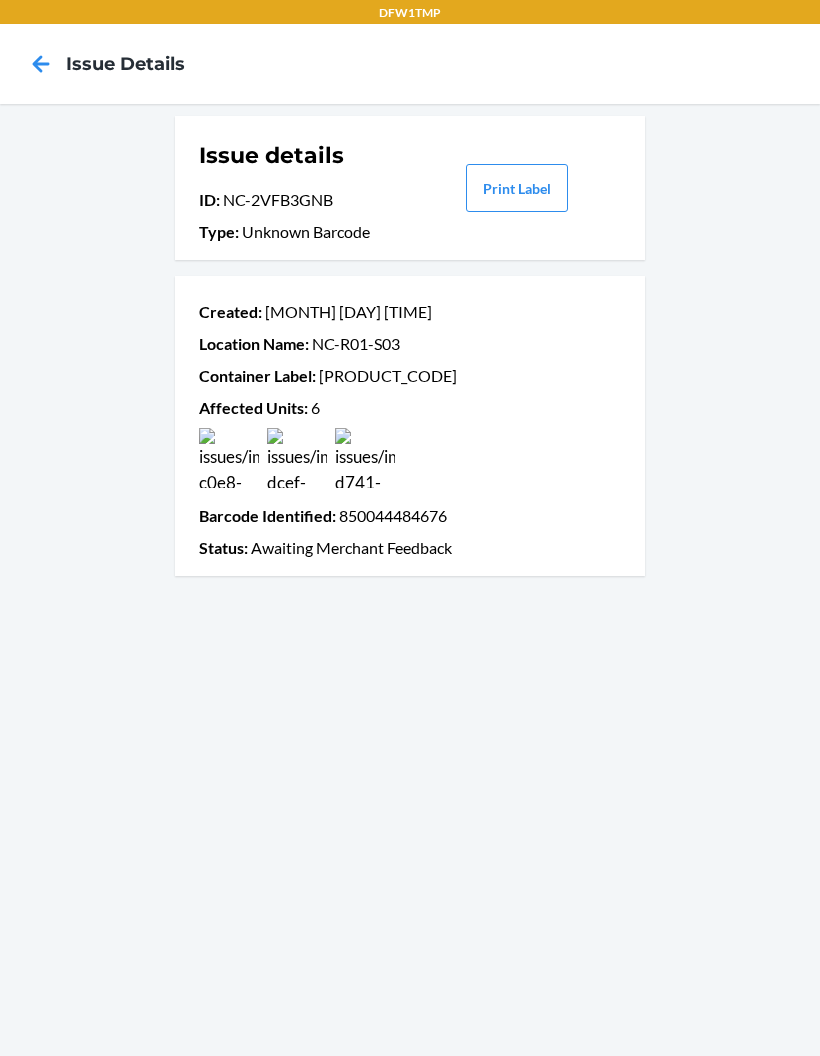 click 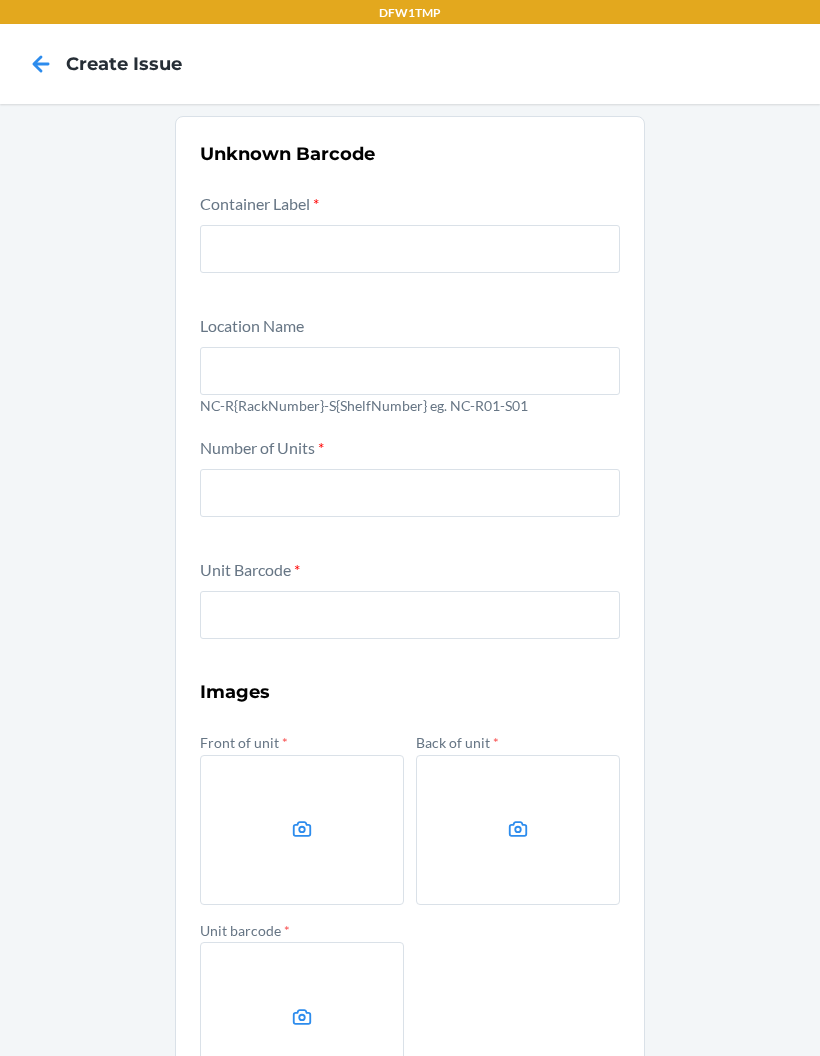 scroll, scrollTop: 5, scrollLeft: 0, axis: vertical 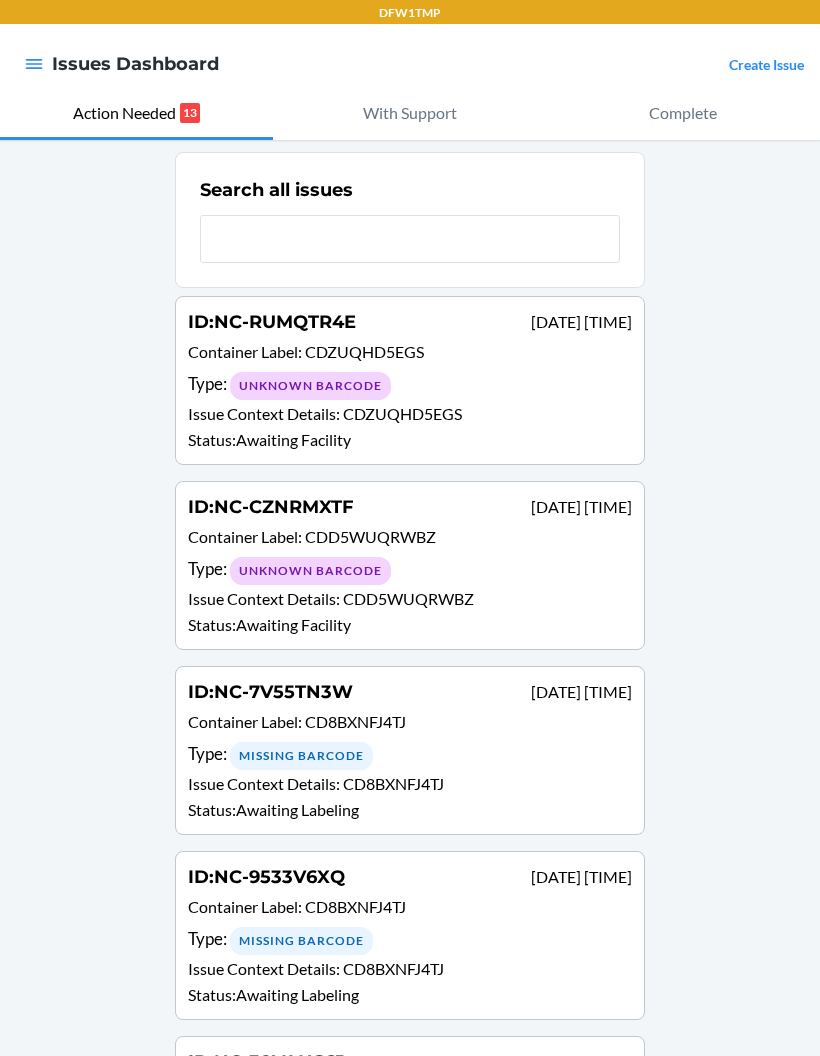click on "Create Issue" at bounding box center [766, 64] 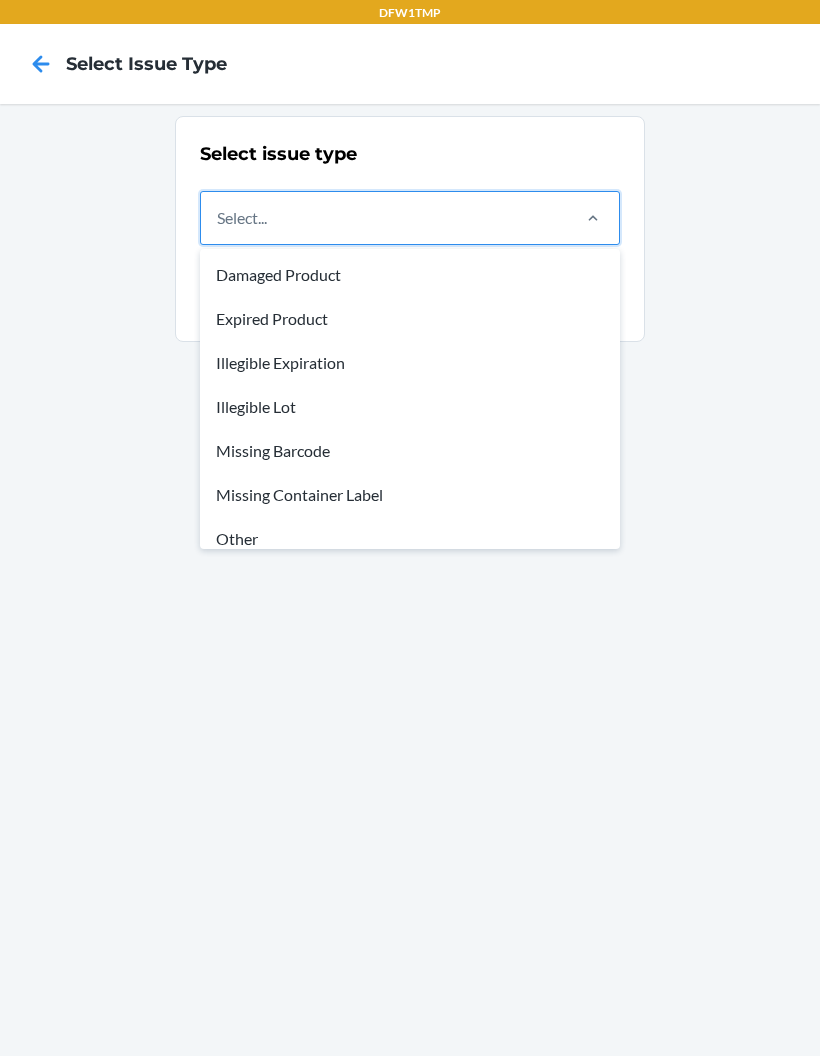 click on "Missing Barcode" at bounding box center (410, 451) 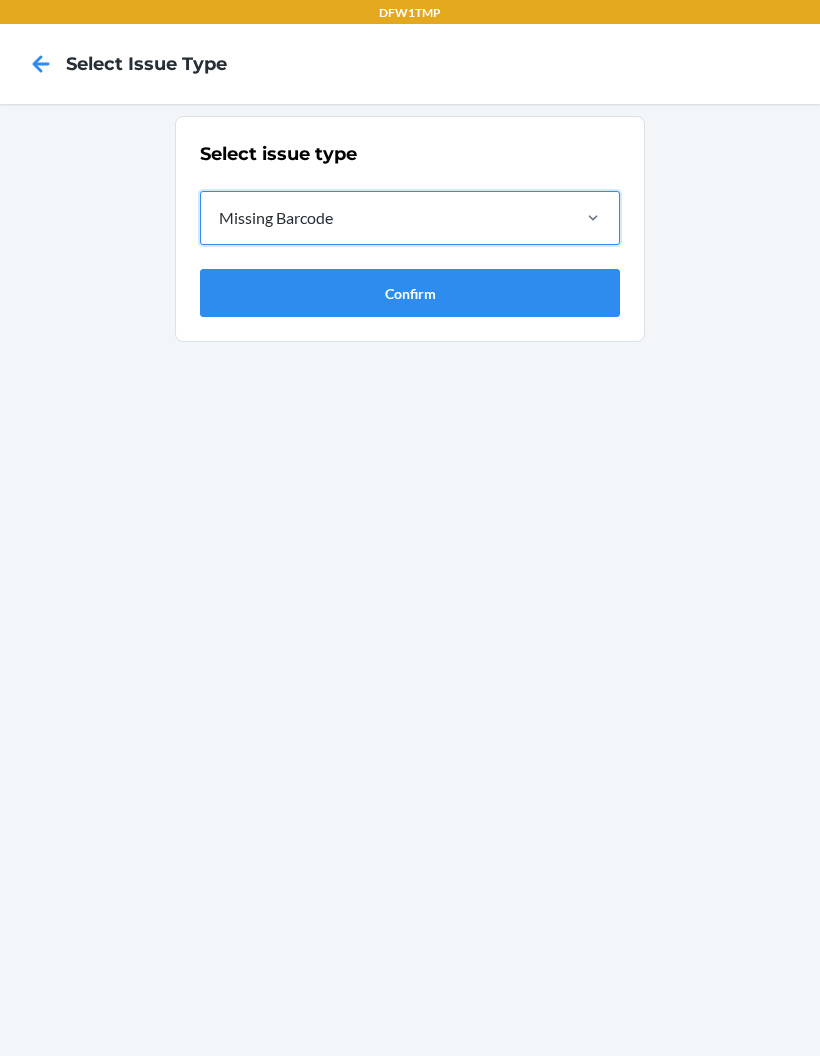 click on "Confirm" at bounding box center [410, 293] 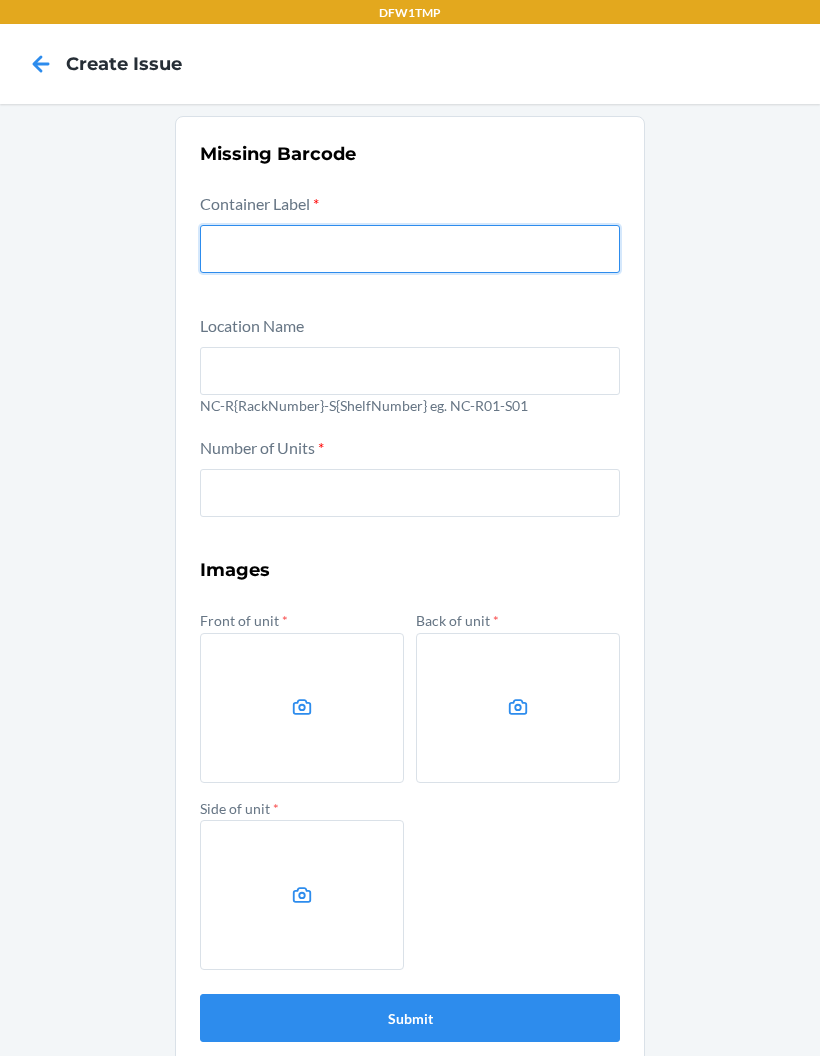 click at bounding box center [410, 249] 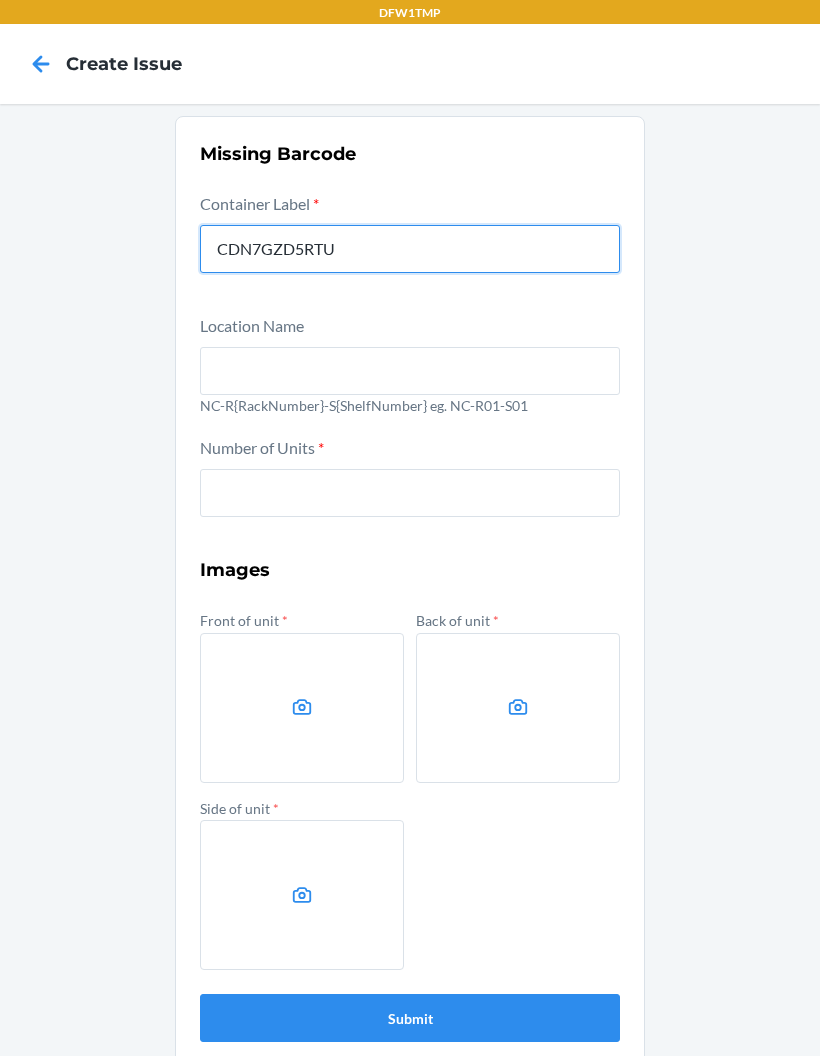 type on "CDN7GZD5RTU" 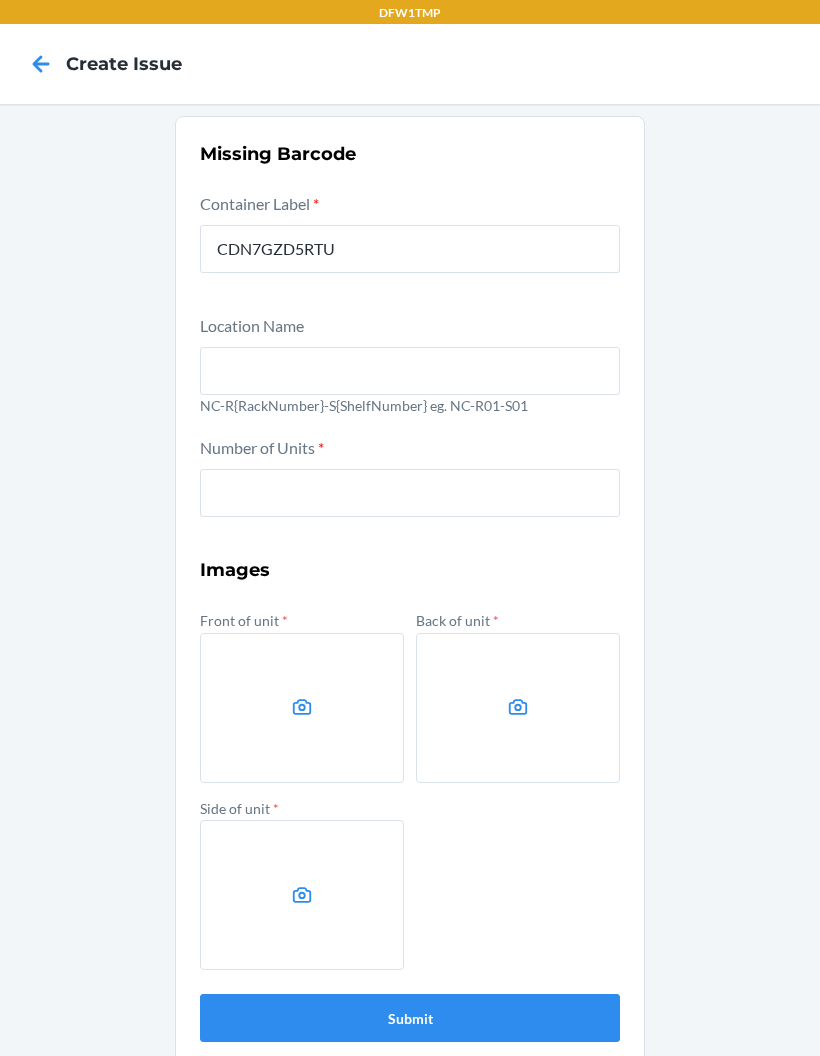 click at bounding box center [410, 371] 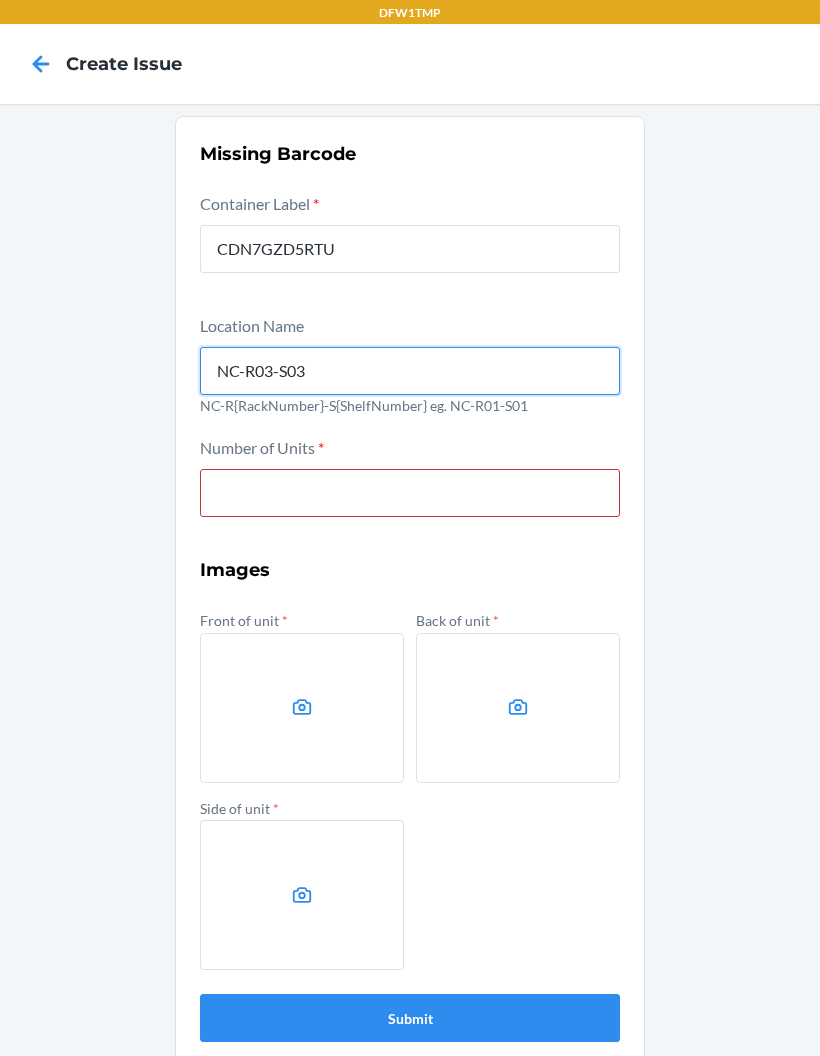 type on "NC-R03-S03" 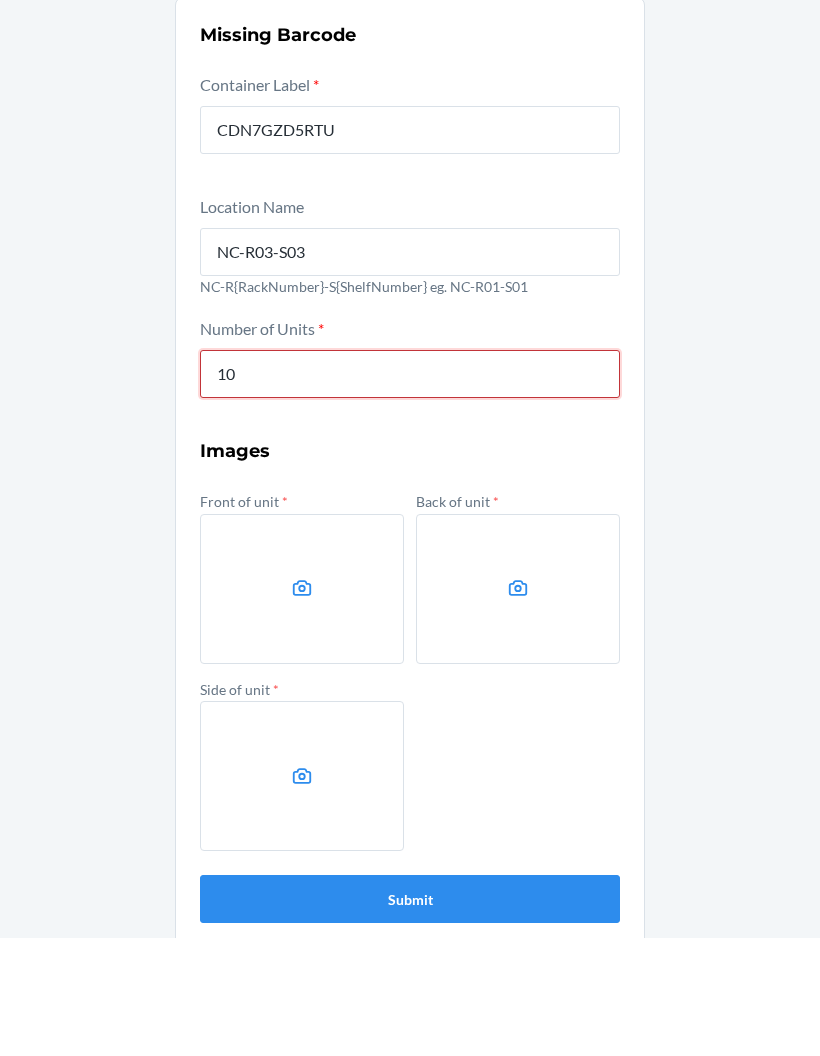 type on "10" 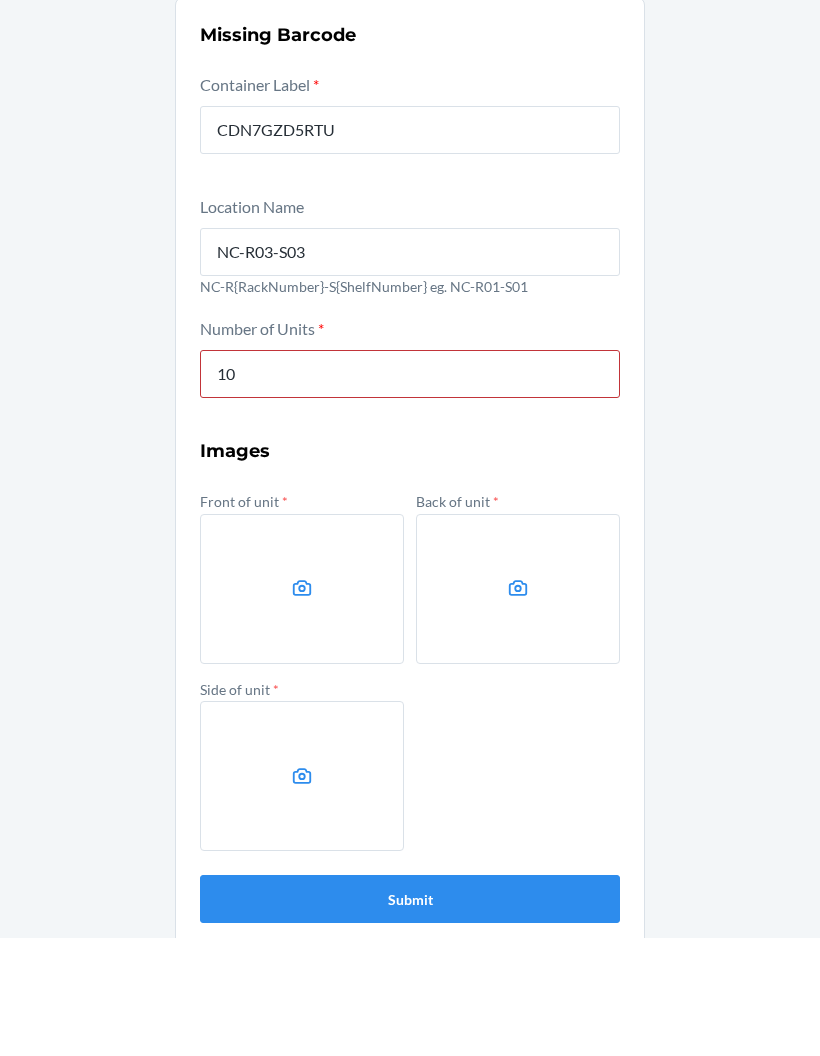 click on "Missing Barcode Container Label   * [PRODUCT_CODE] Location Name   [LOCATION_CODE] [LOCATION_CODE] eg. [LOCATION_CODE] [LOCATION_CODE] Number of Units   * 10 Images Front of unit   * Back of unit   * Side of unit   * Submit" at bounding box center (410, 591) 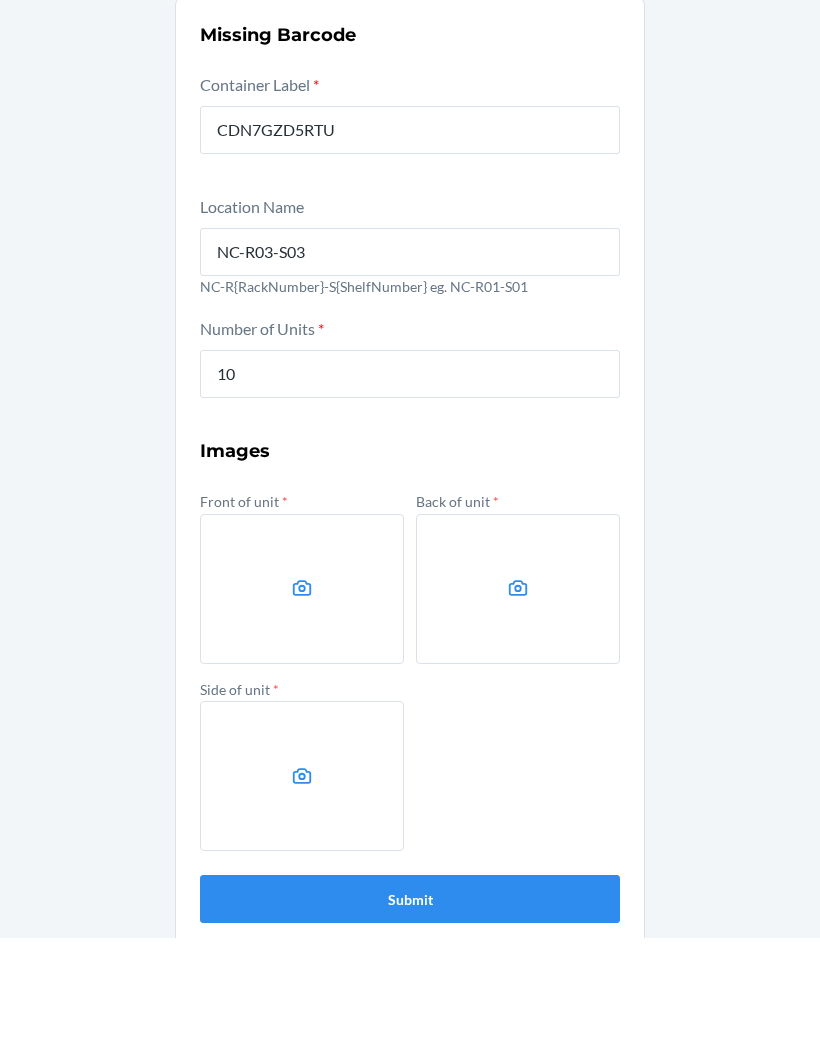 scroll, scrollTop: 80, scrollLeft: 0, axis: vertical 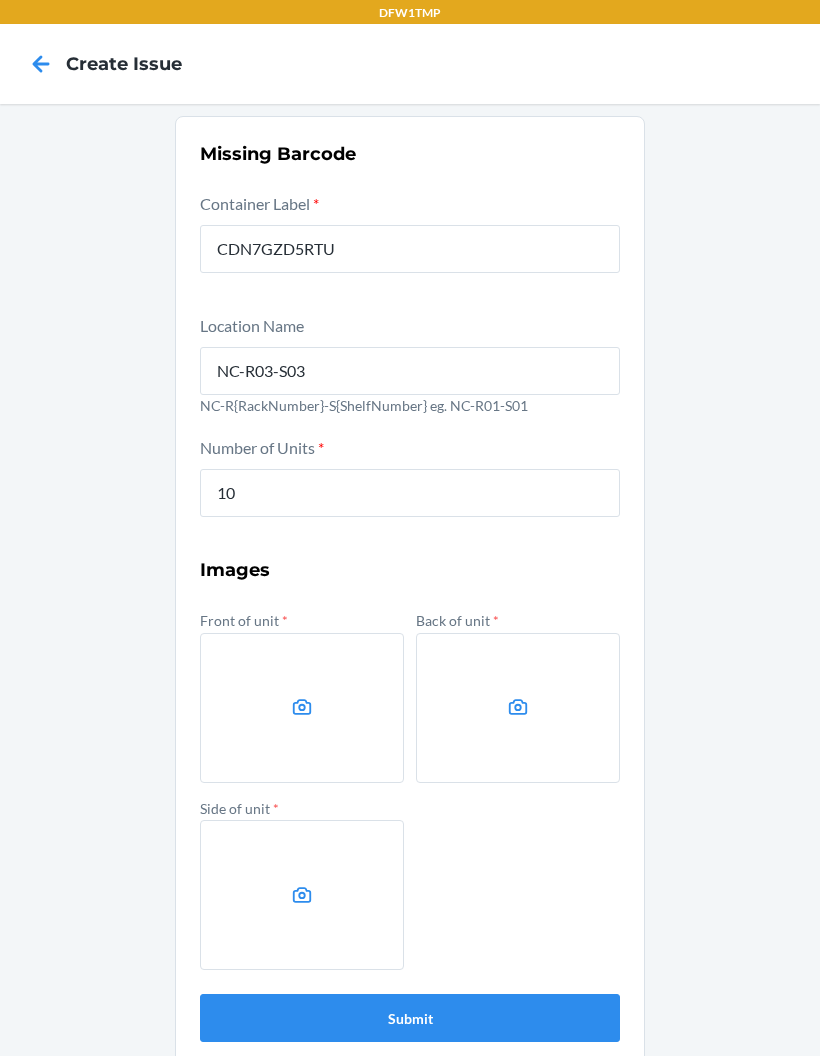 click at bounding box center (302, 708) 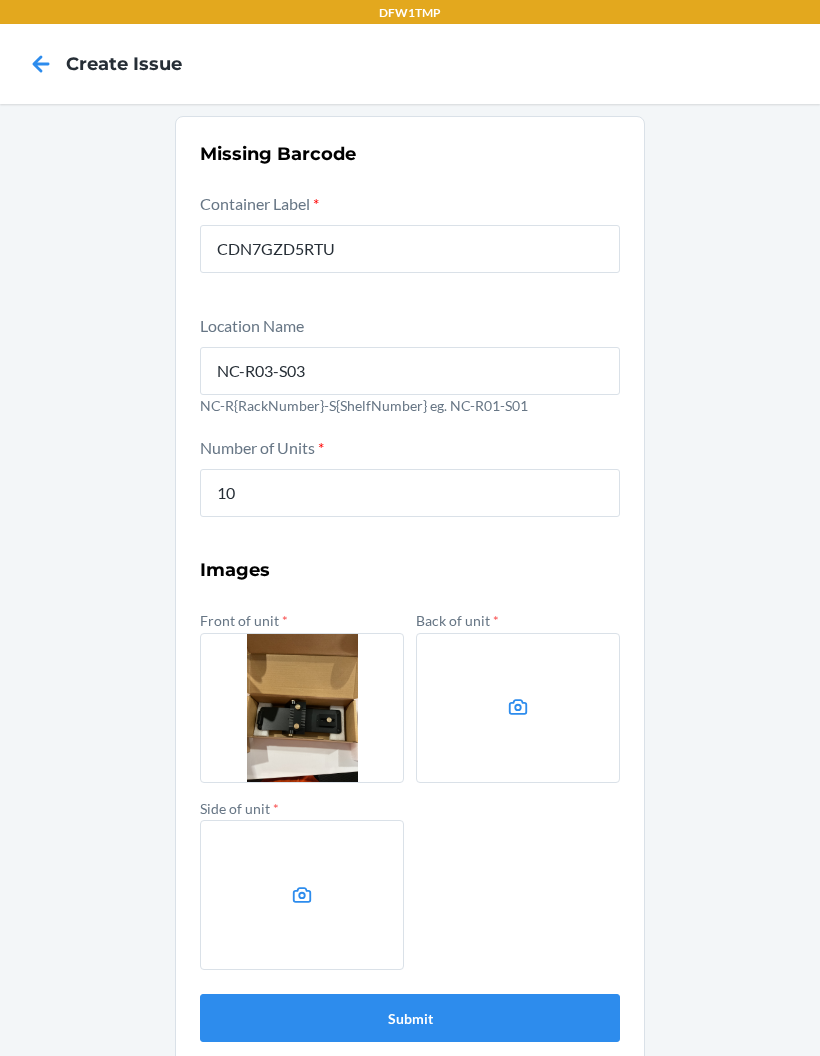 click 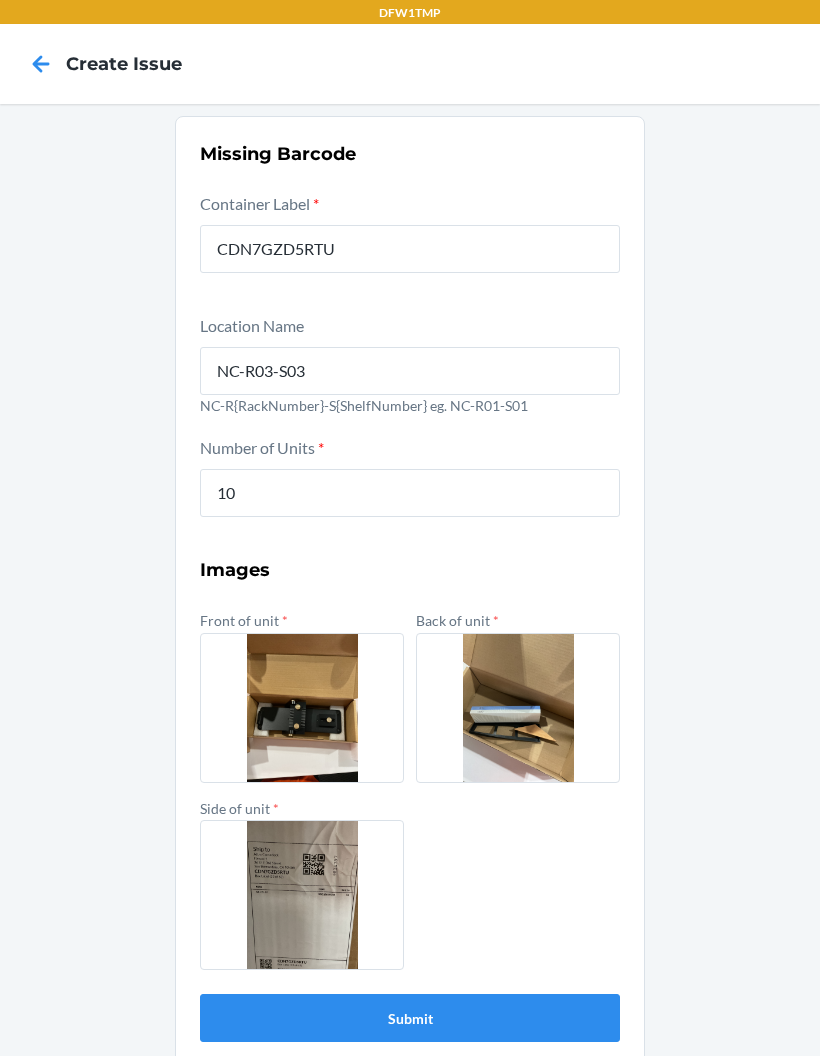 click on "Submit" at bounding box center [410, 1018] 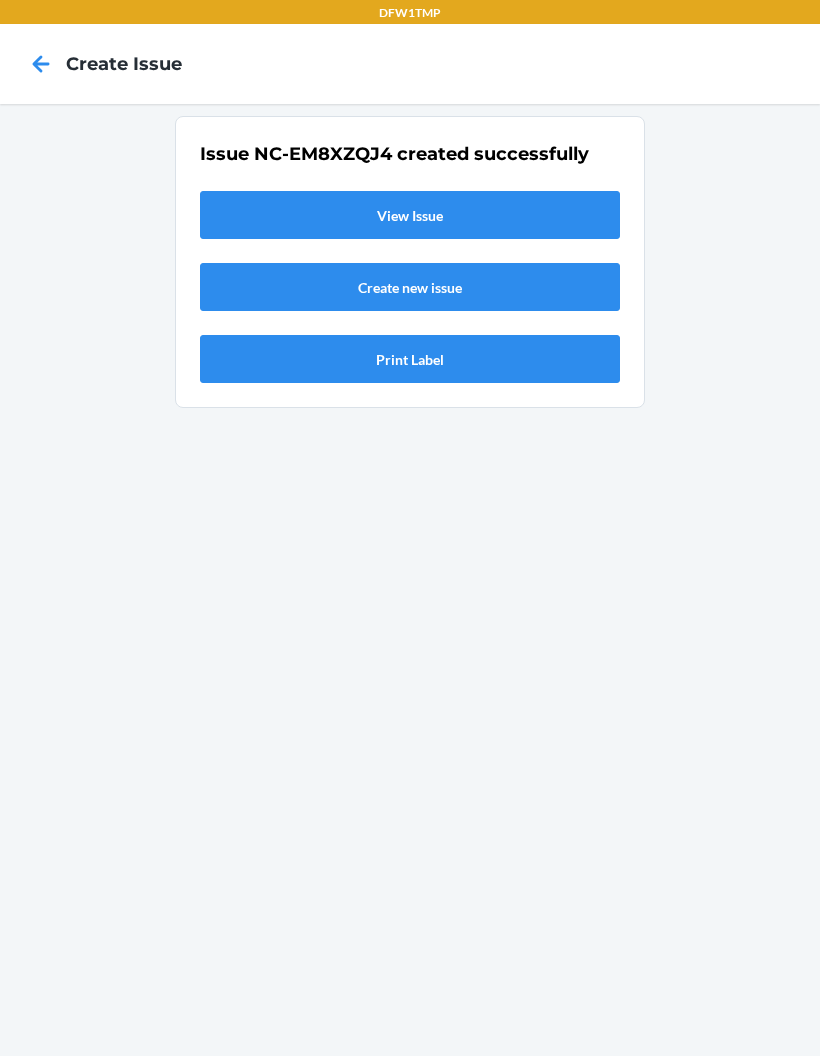 click on "View Issue" at bounding box center (410, 215) 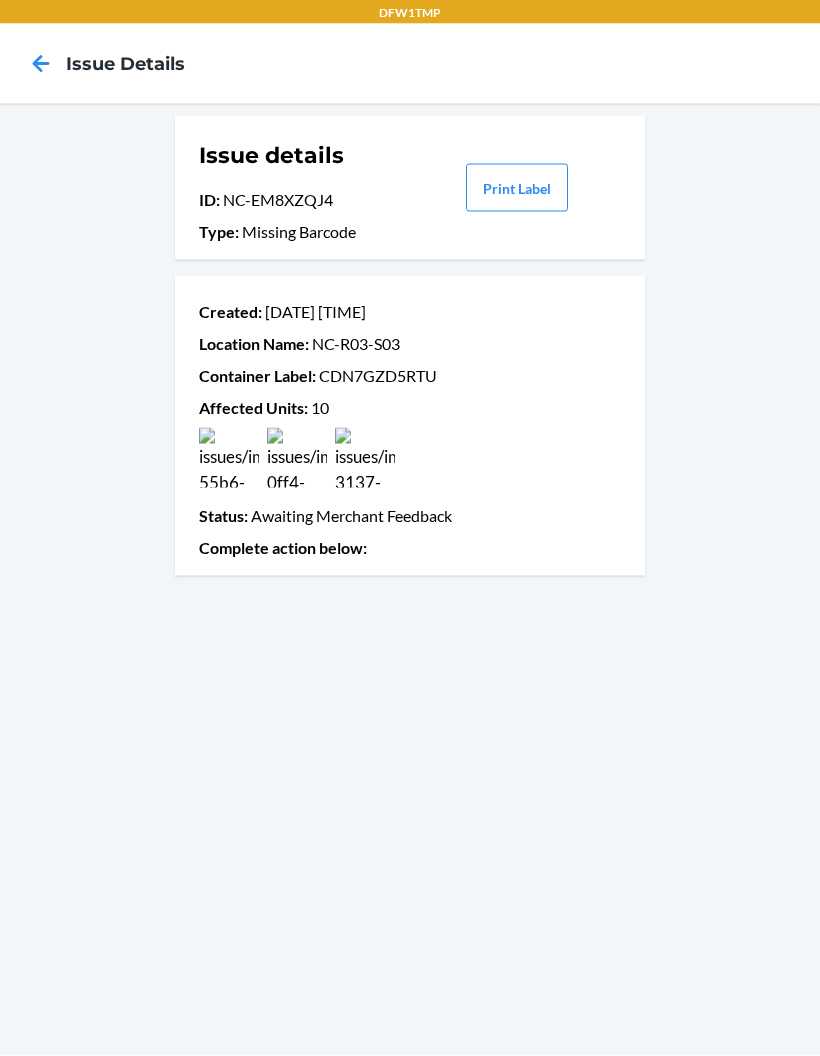scroll, scrollTop: 30, scrollLeft: 0, axis: vertical 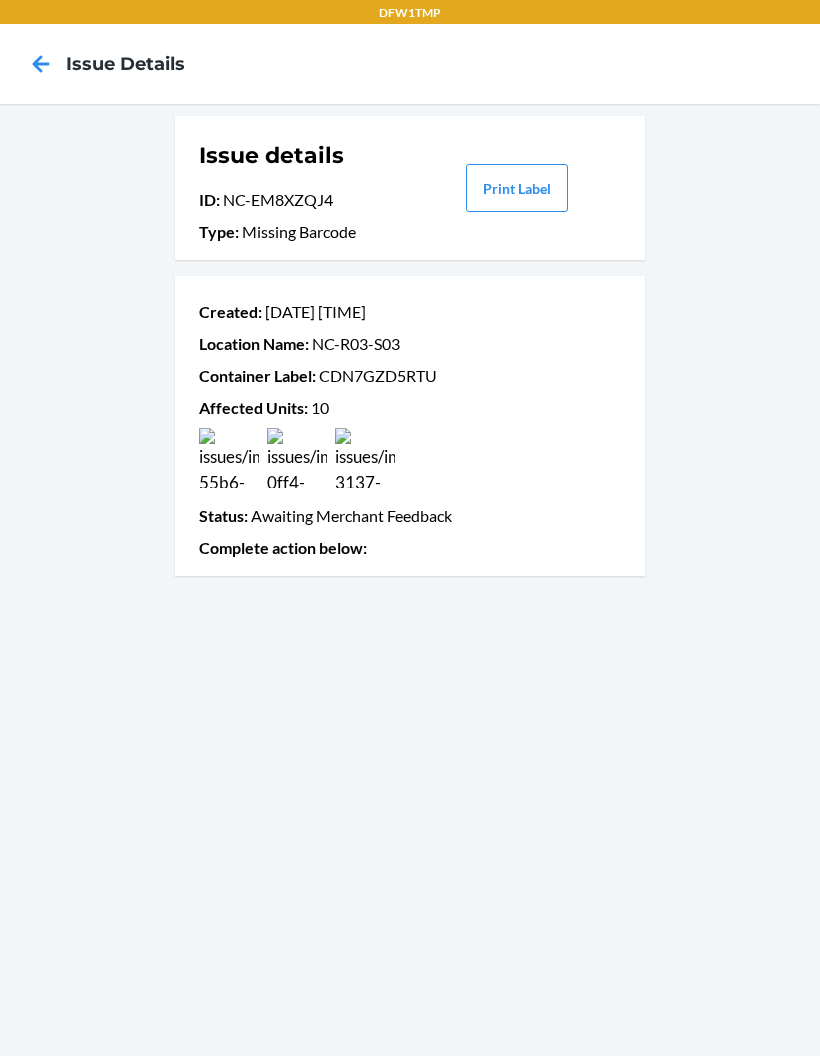 click 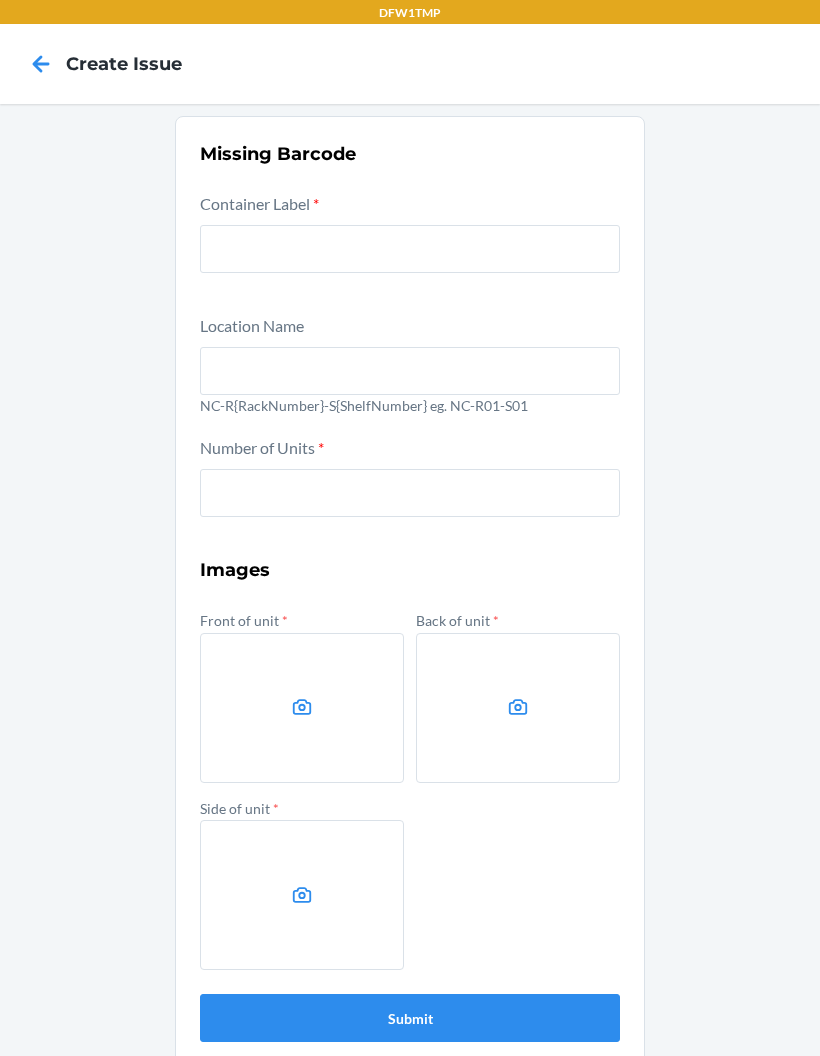 scroll, scrollTop: 45, scrollLeft: 0, axis: vertical 